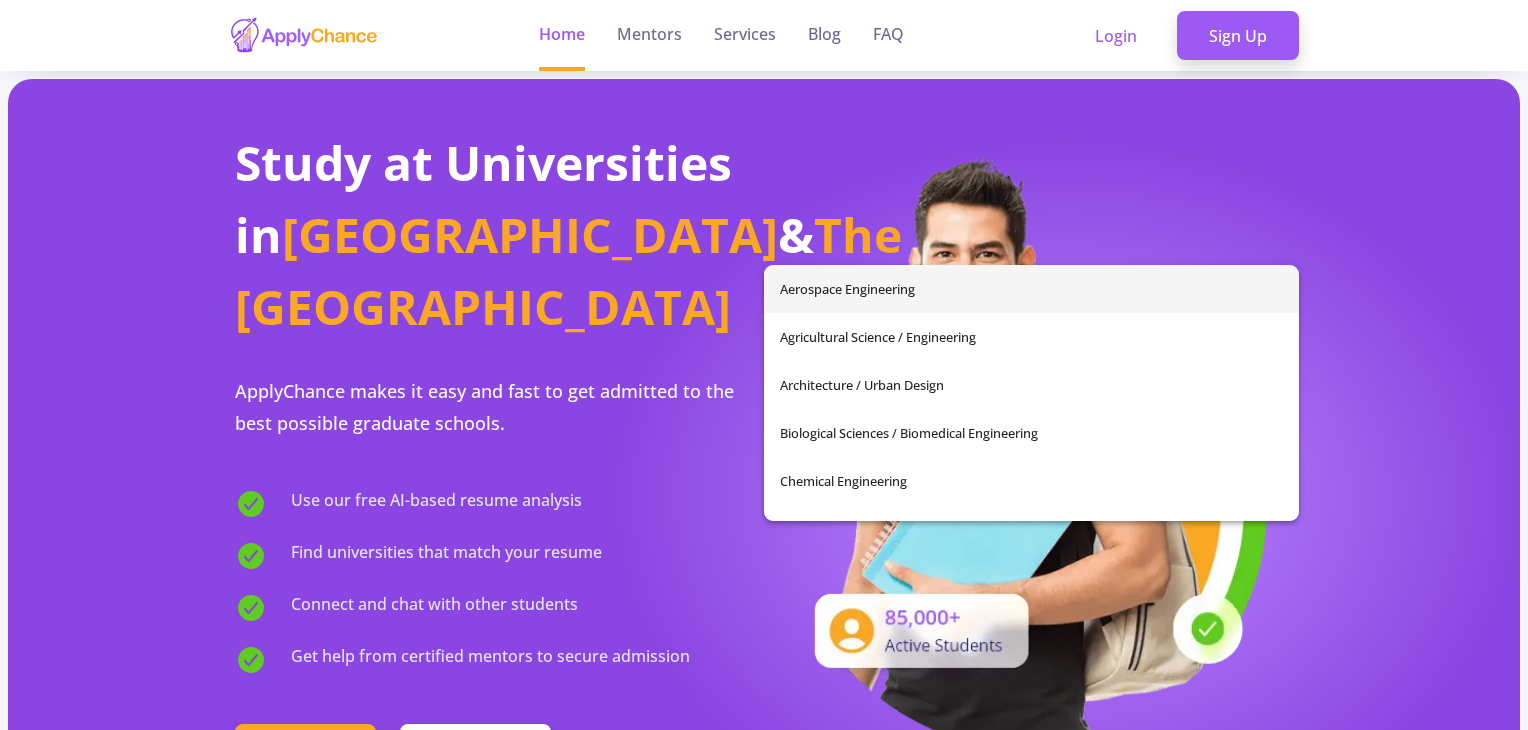 scroll, scrollTop: 1066, scrollLeft: 0, axis: vertical 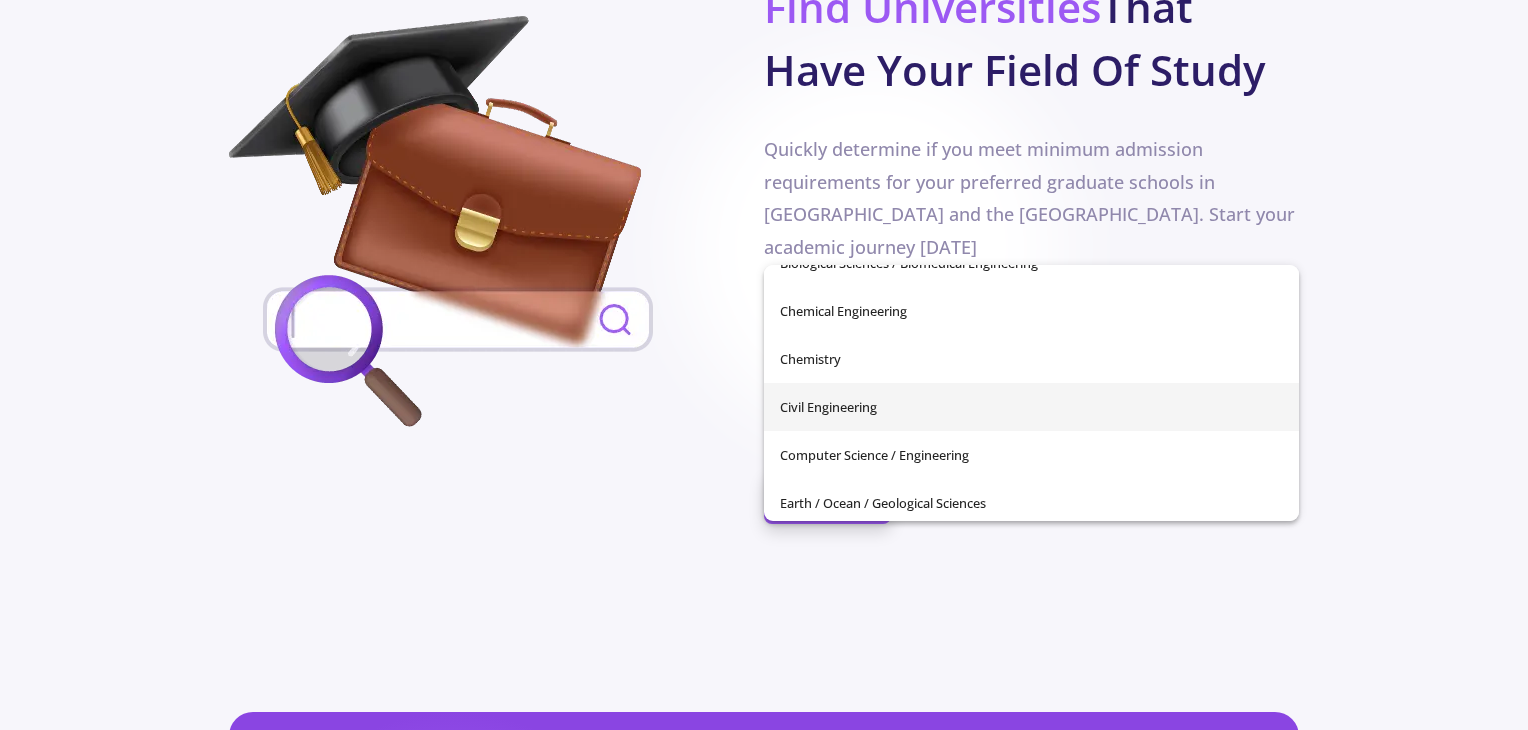 click on "Civil Engineering" at bounding box center (1031, 407) 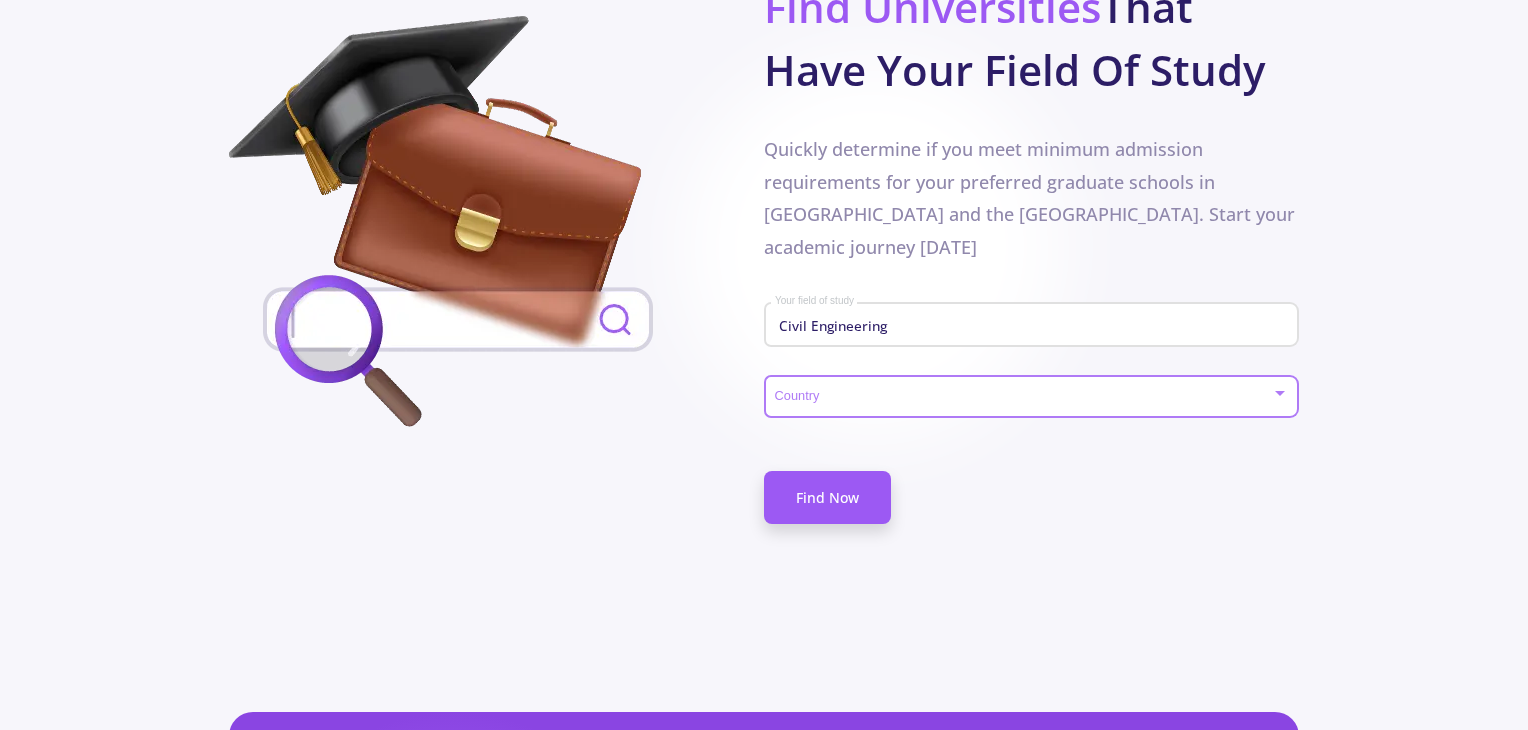click at bounding box center (1025, 397) 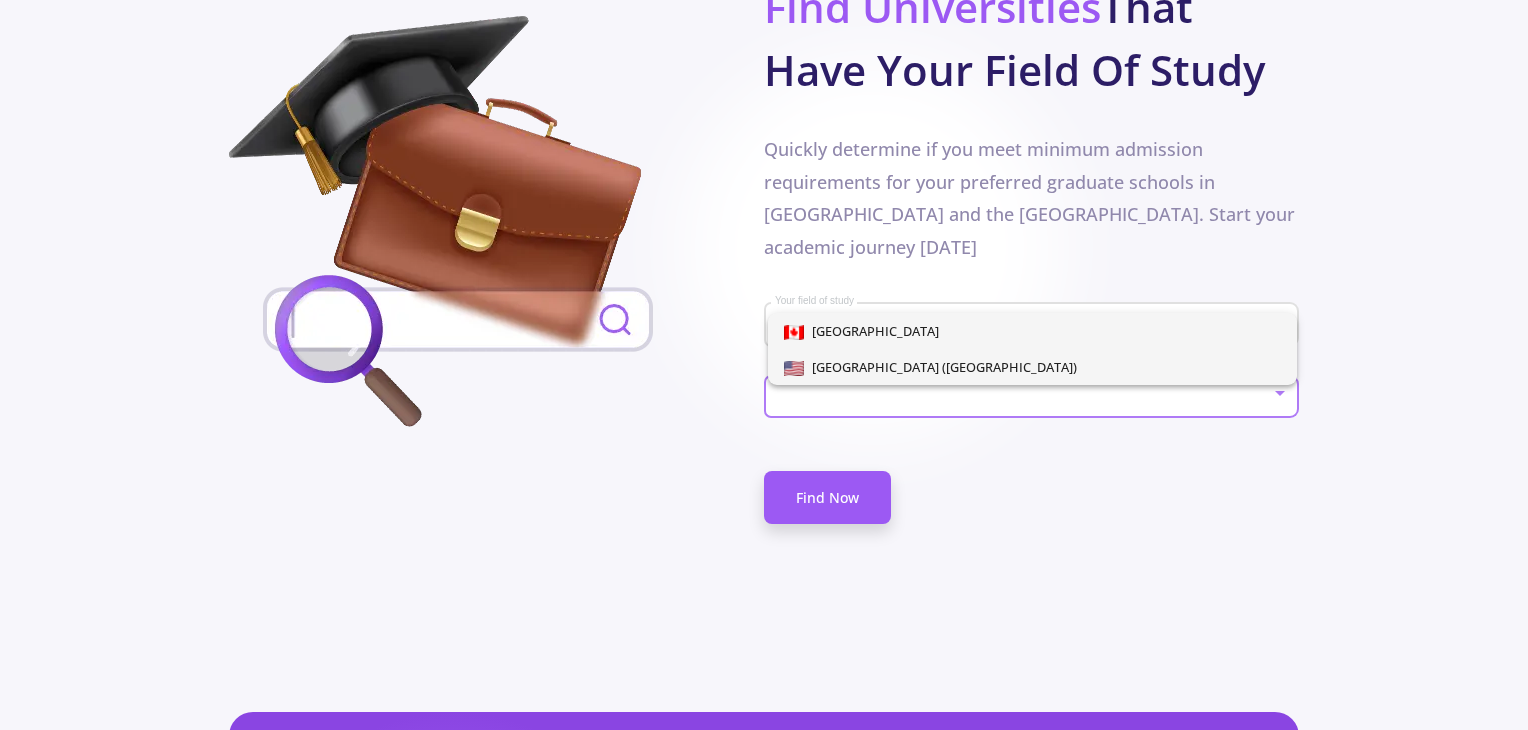 click on "[GEOGRAPHIC_DATA] ([GEOGRAPHIC_DATA])" at bounding box center [940, 367] 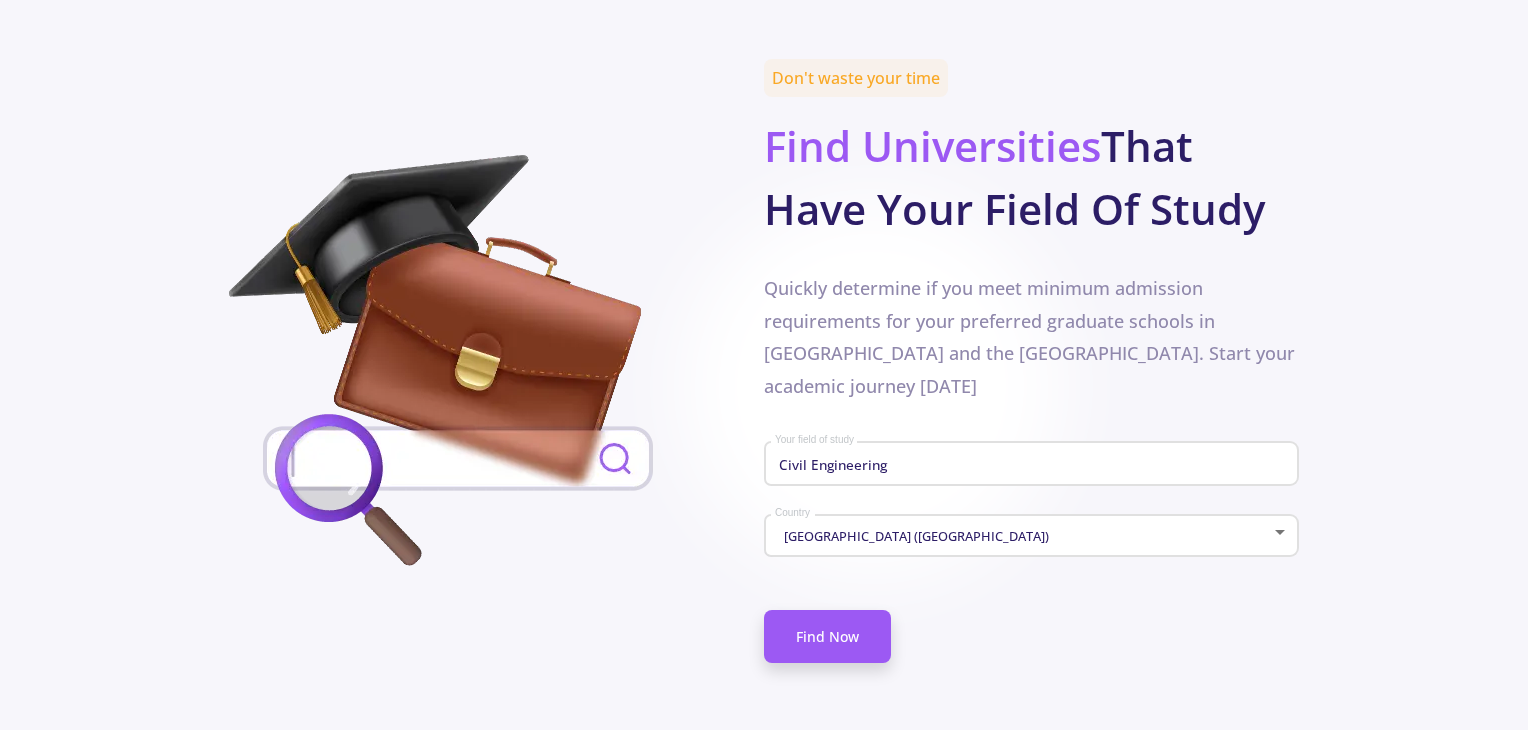 click on "Don't waste your time Find Universities   That Have Your Field Of Study  Quickly determine if you meet minimum admission requirements for your preferred graduate schools in [GEOGRAPHIC_DATA] and the [GEOGRAPHIC_DATA]. Start your academic journey [DATE] Civil Engineering Your field of study [GEOGRAPHIC_DATA] ([GEOGRAPHIC_DATA]) Country  Find Now" 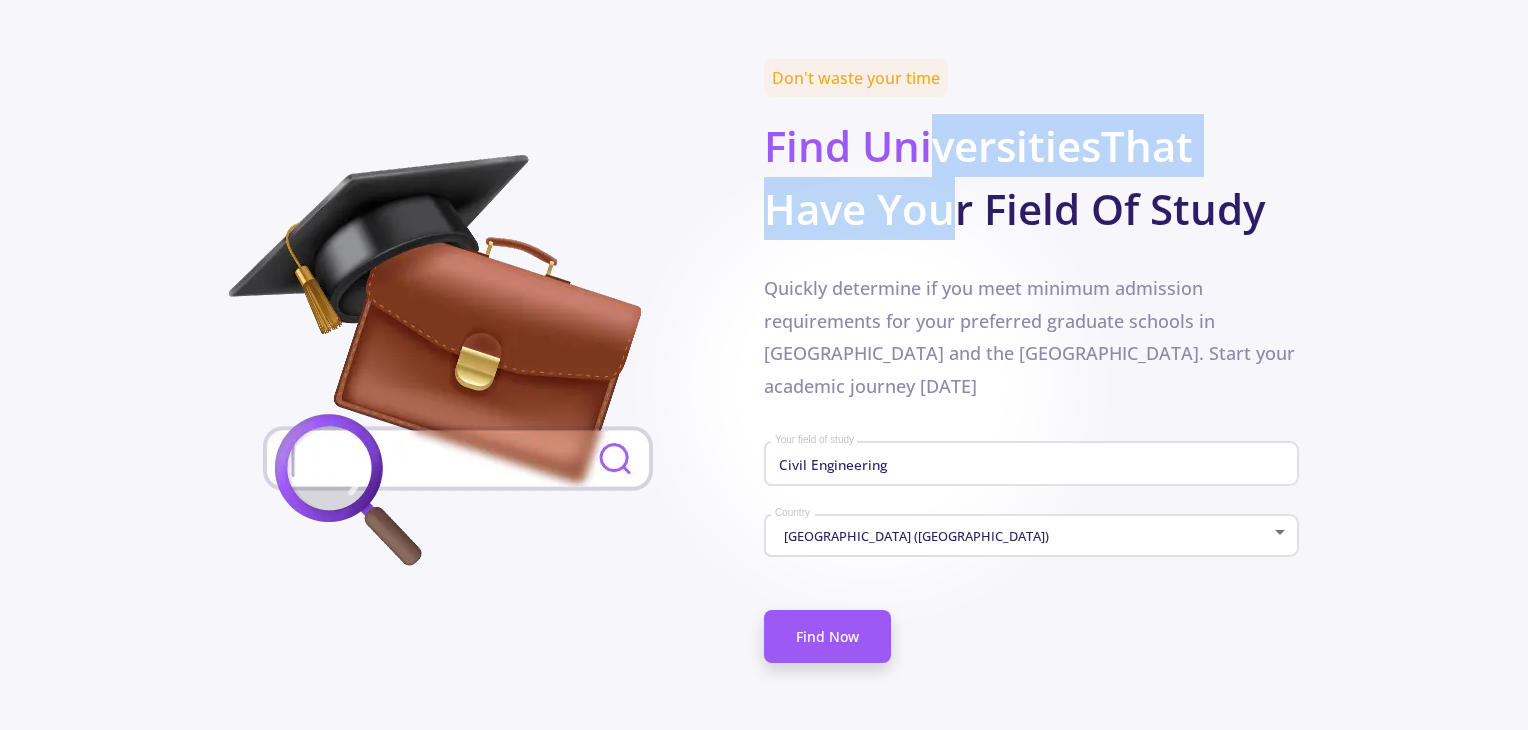 scroll, scrollTop: 933, scrollLeft: 0, axis: vertical 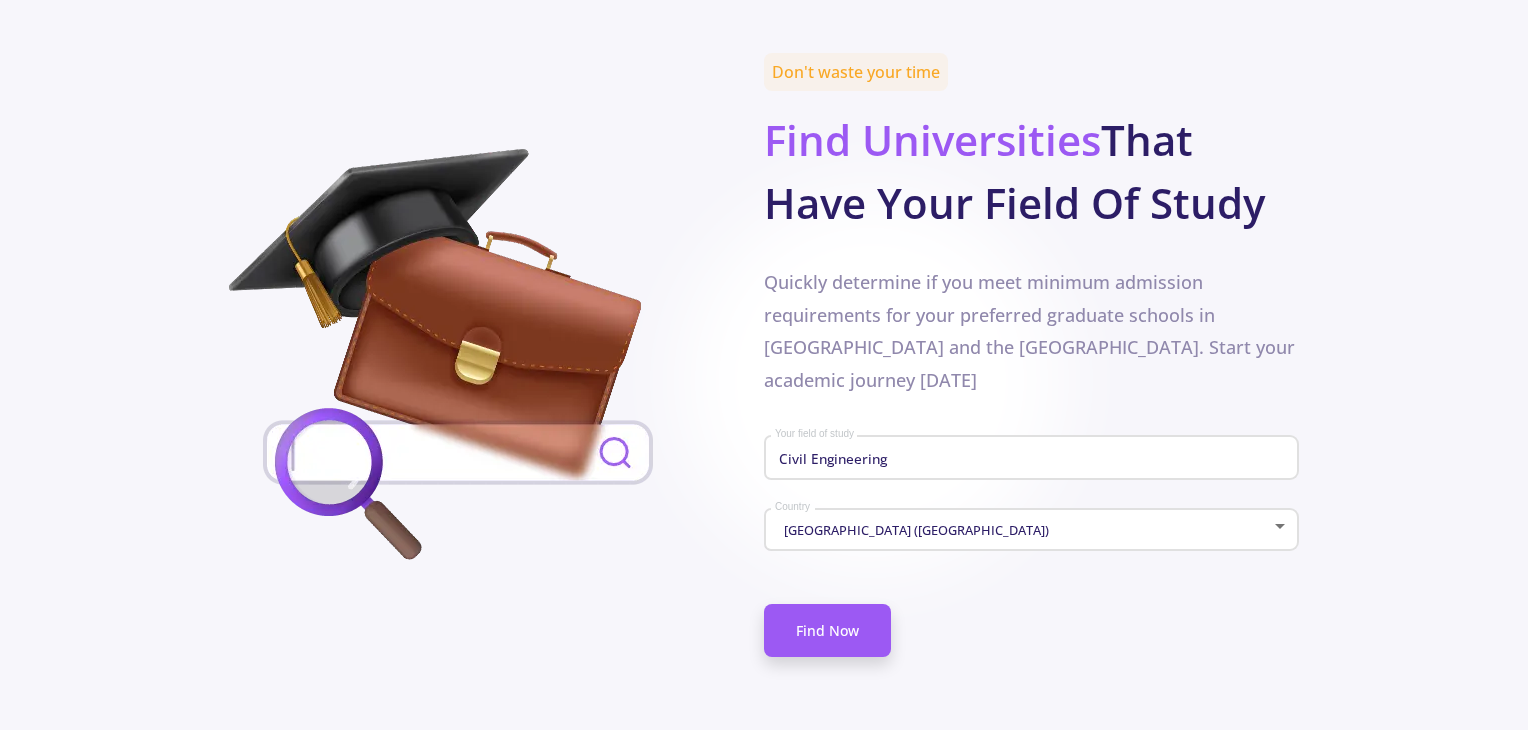click on "Find Universities   That Have Your Field Of Study" 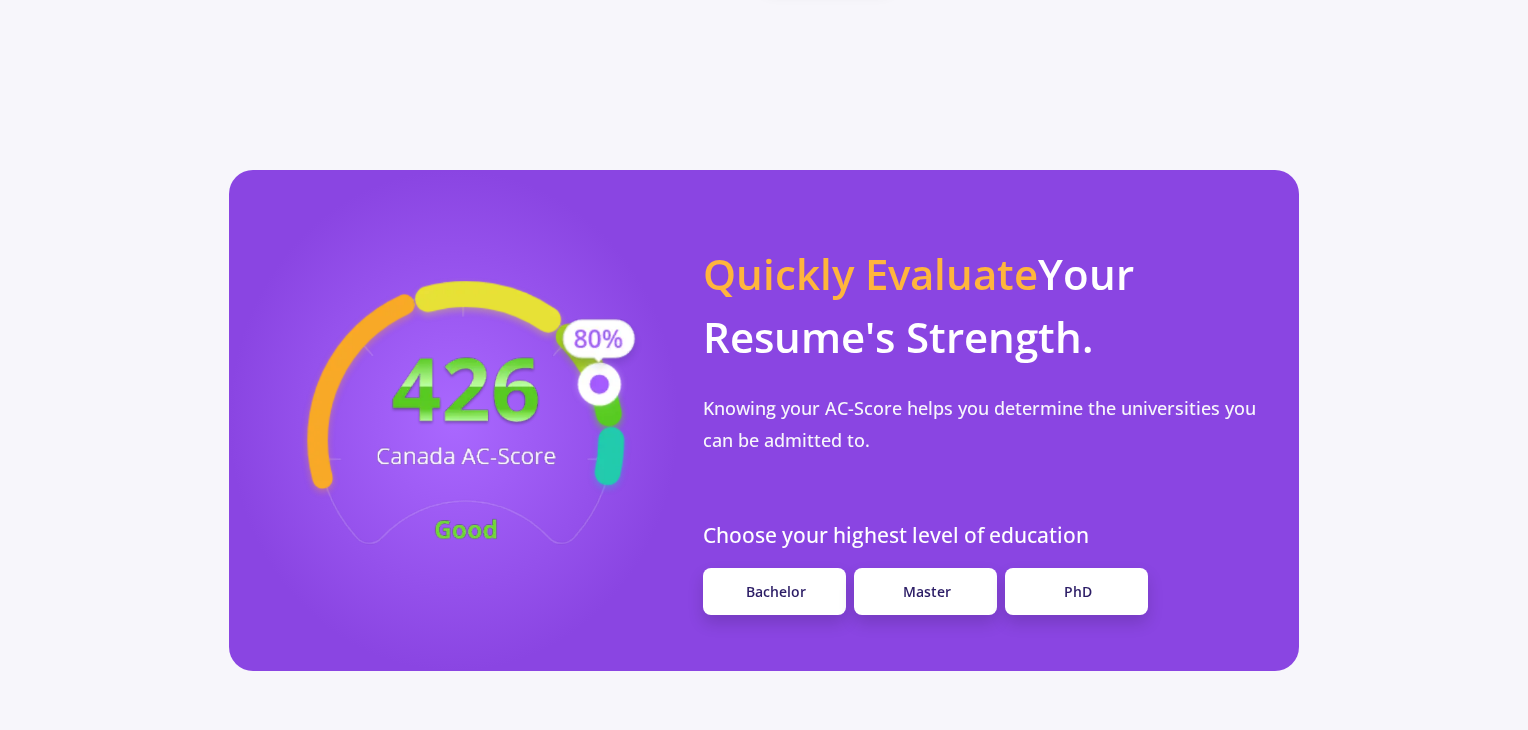 scroll, scrollTop: 1600, scrollLeft: 0, axis: vertical 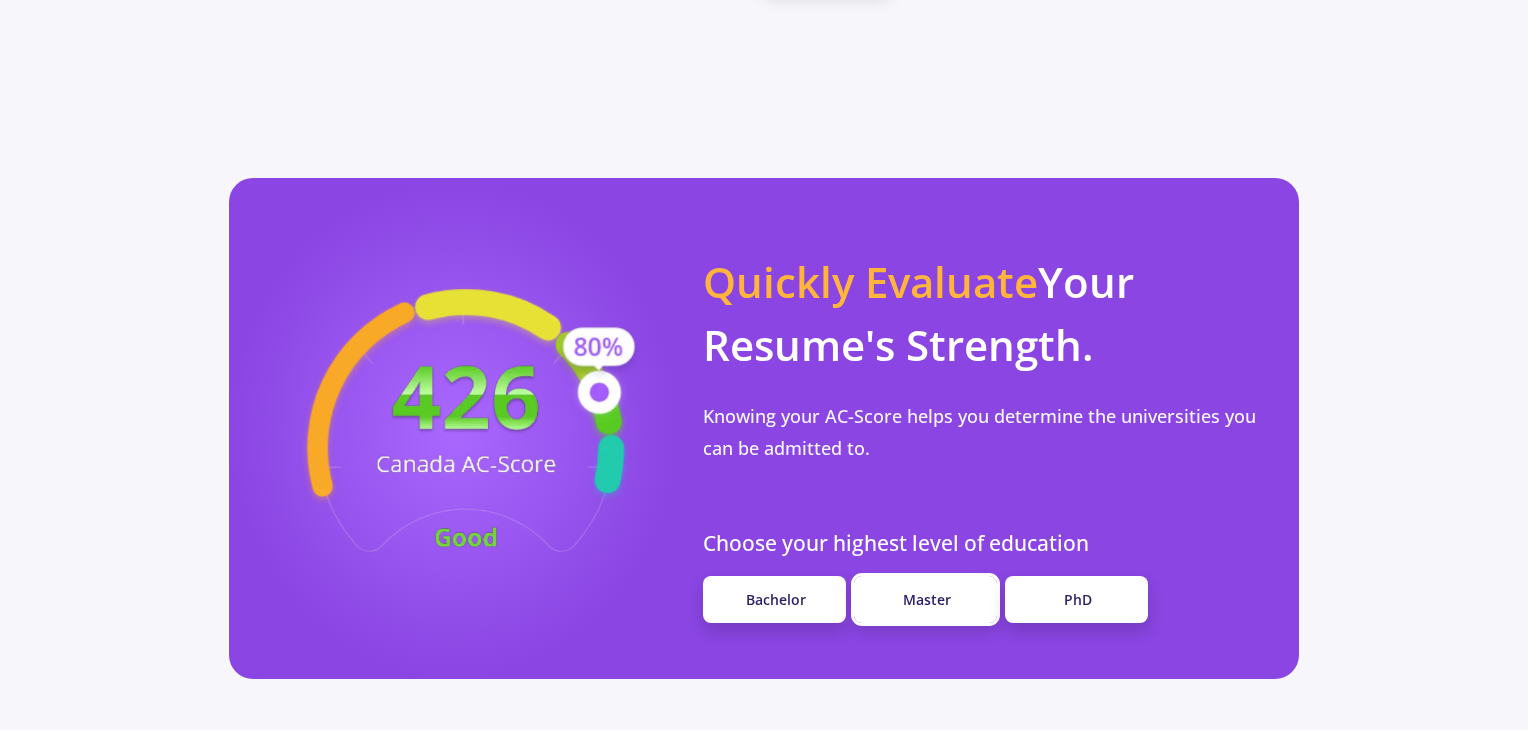 click on "Master" 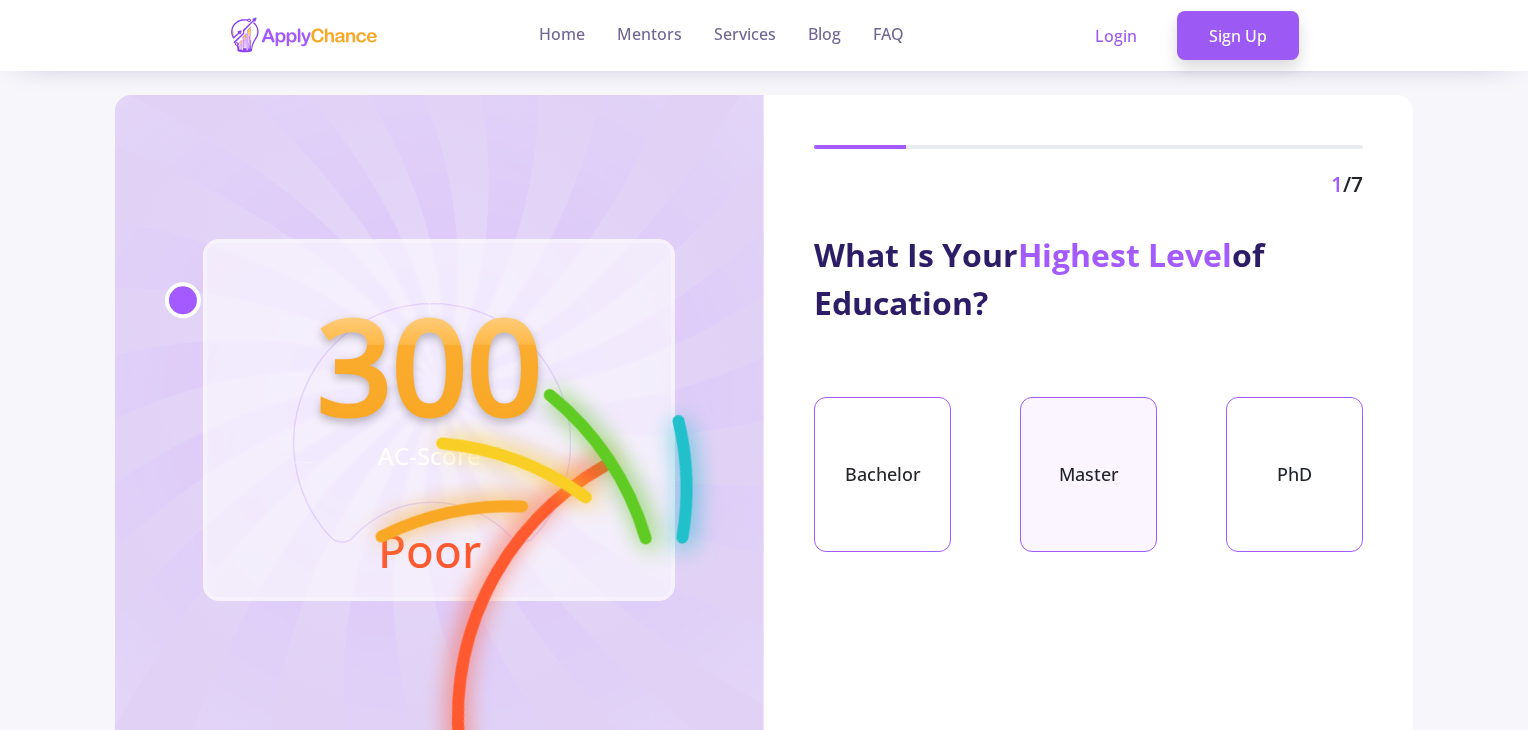 click on "Master" 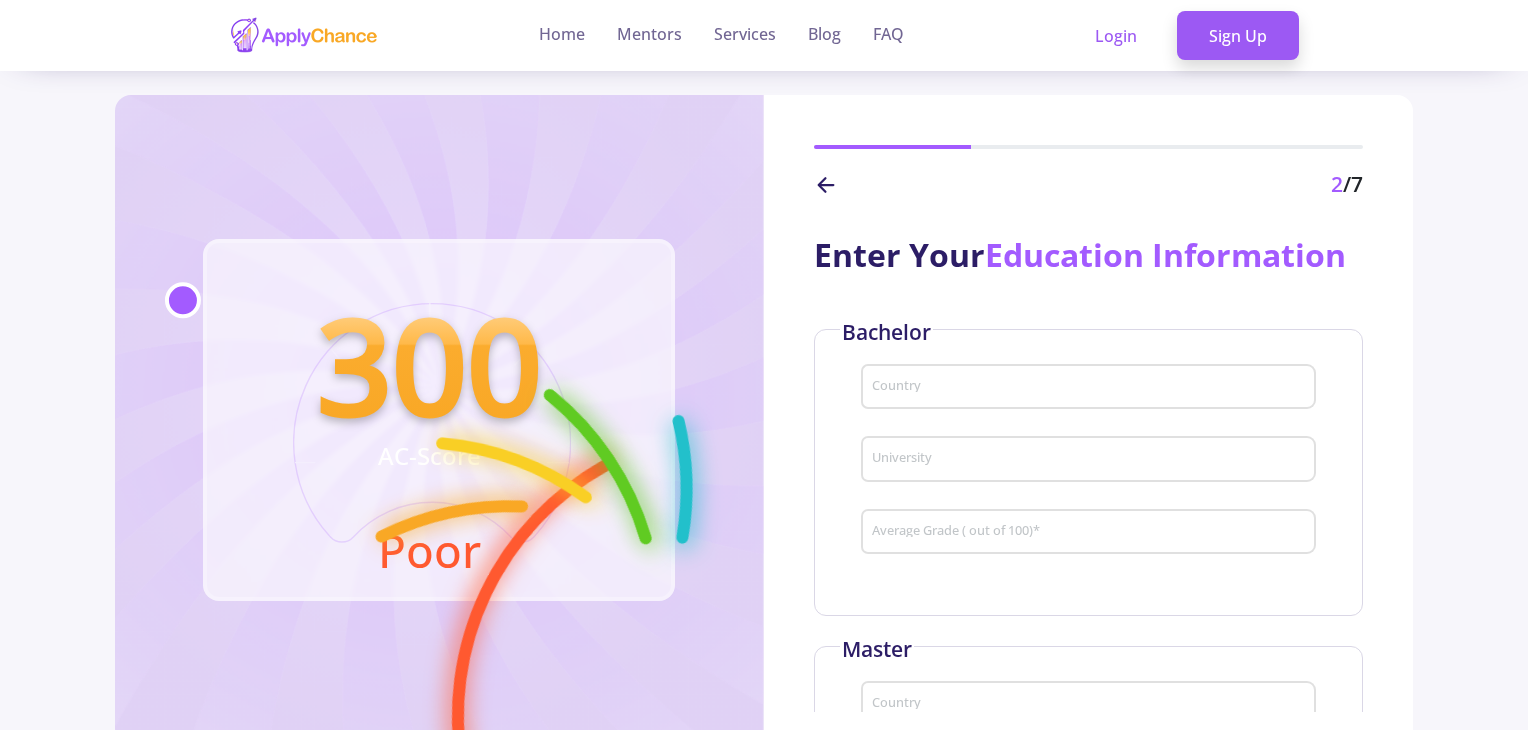 click on "Country" at bounding box center (1091, 388) 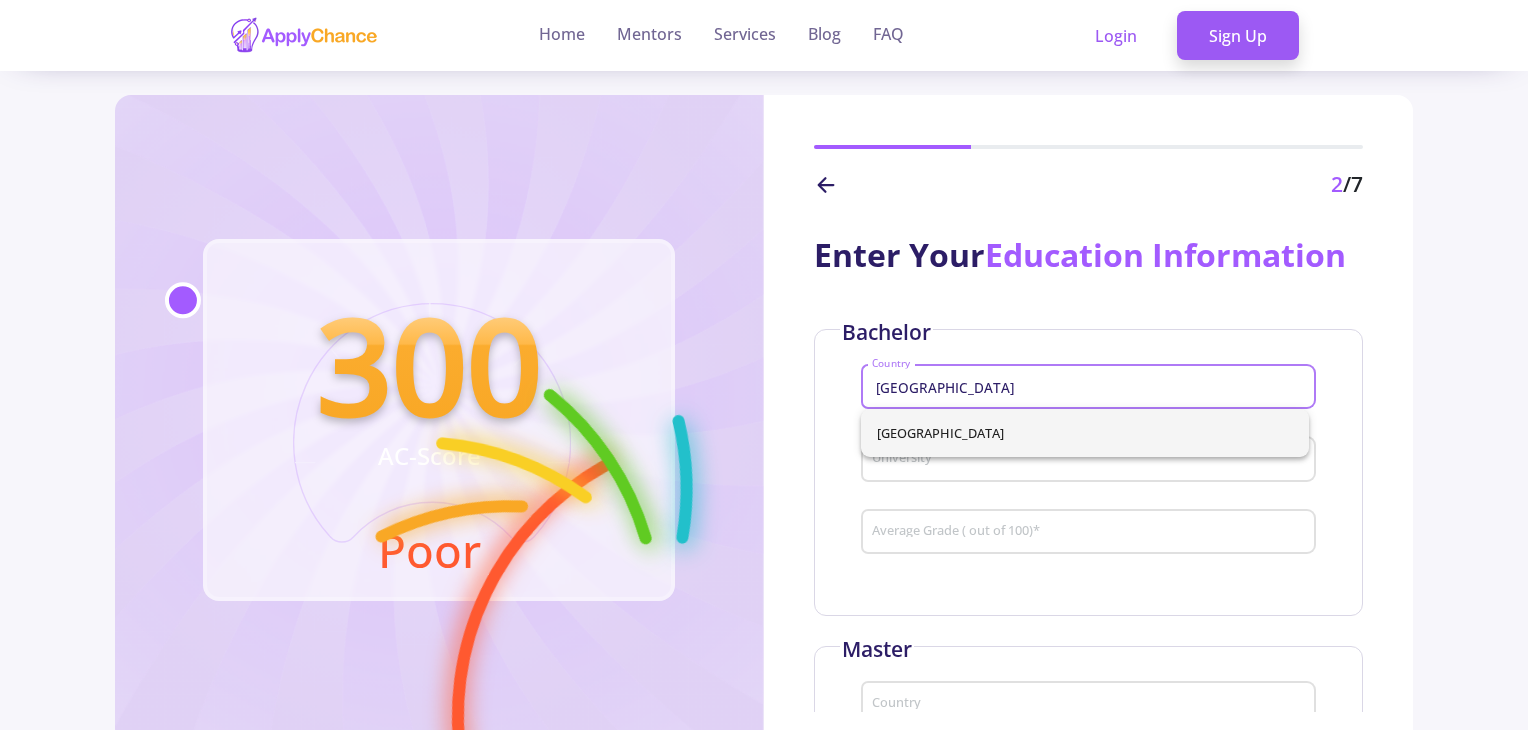click on "[GEOGRAPHIC_DATA]" at bounding box center [1085, 433] 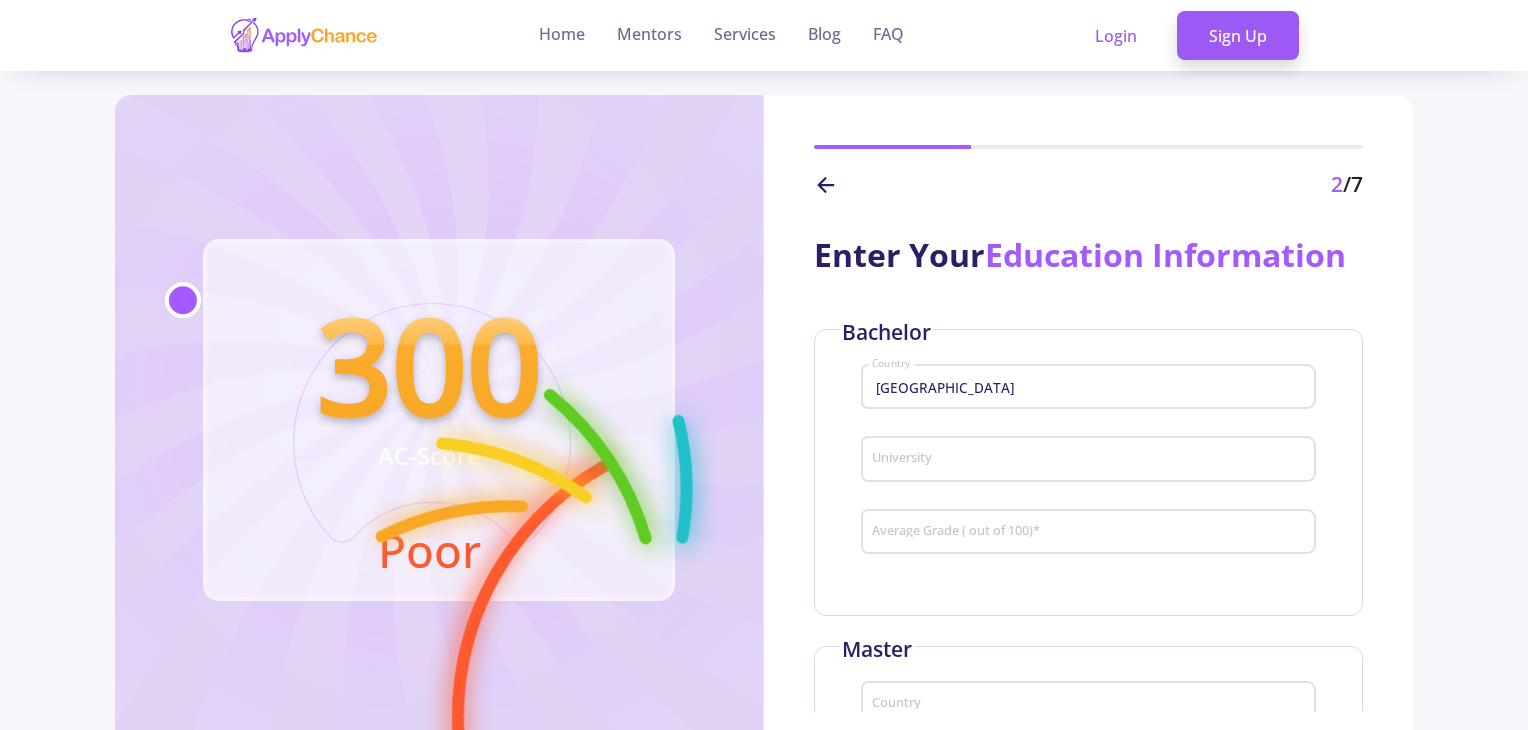 click on "University" 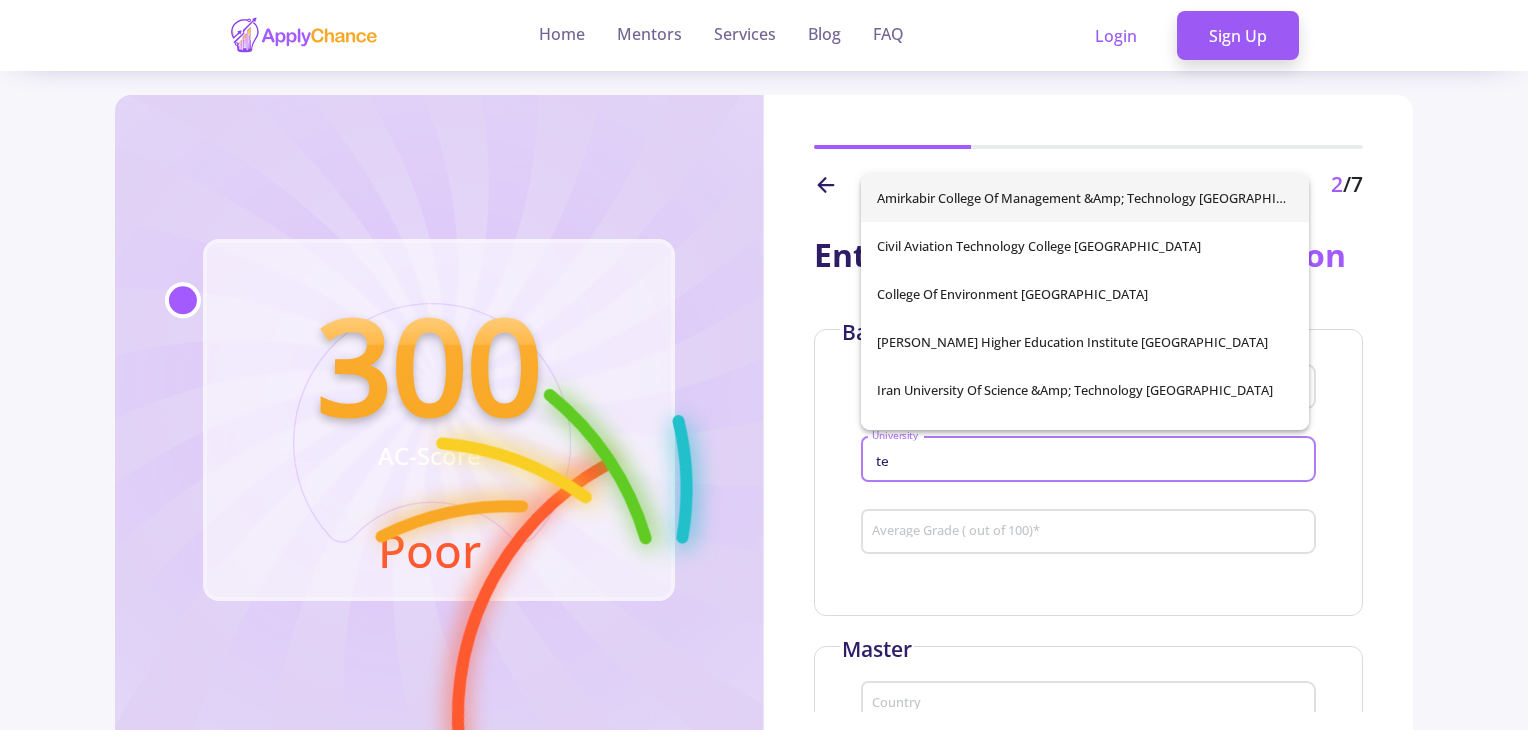 type on "t" 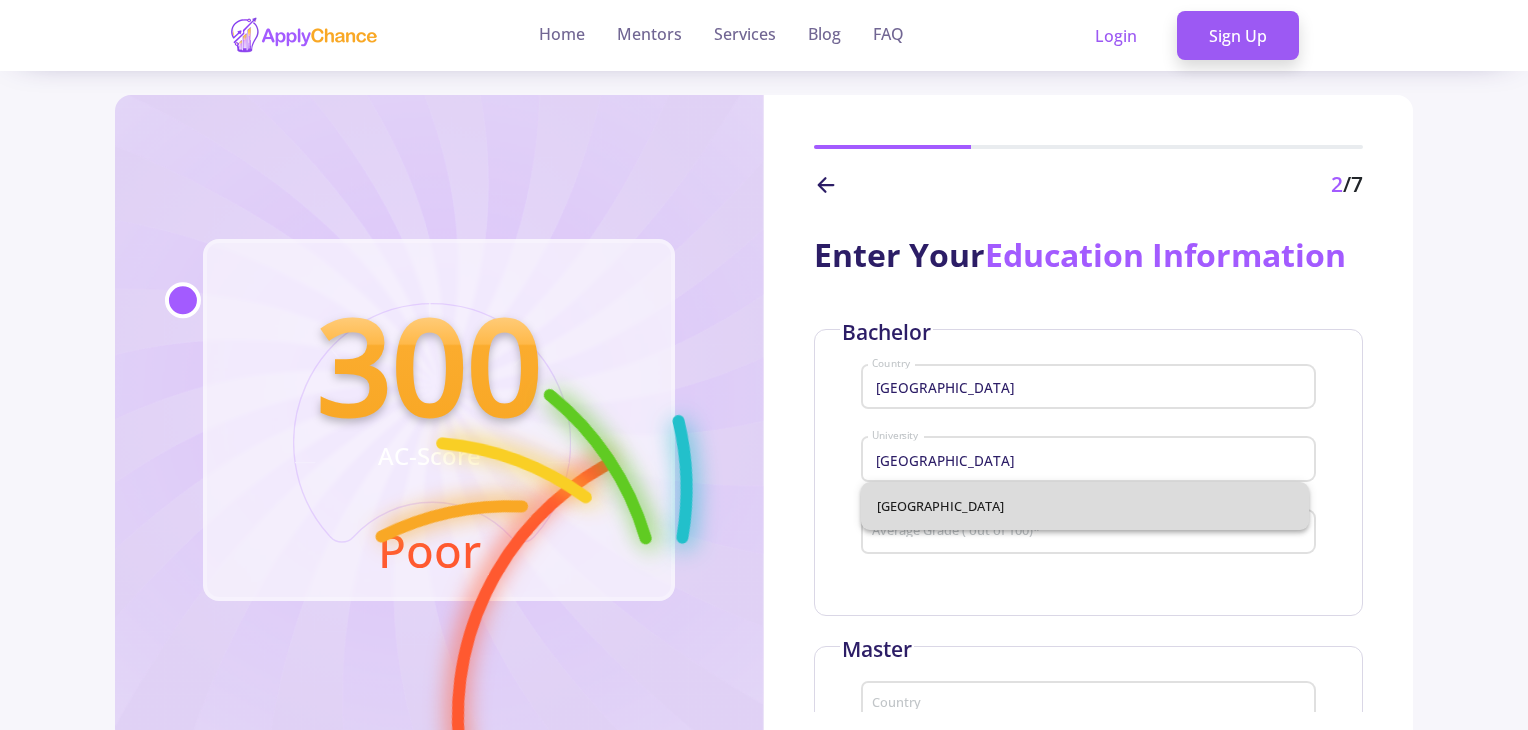 click on "[GEOGRAPHIC_DATA]" at bounding box center [1085, 506] 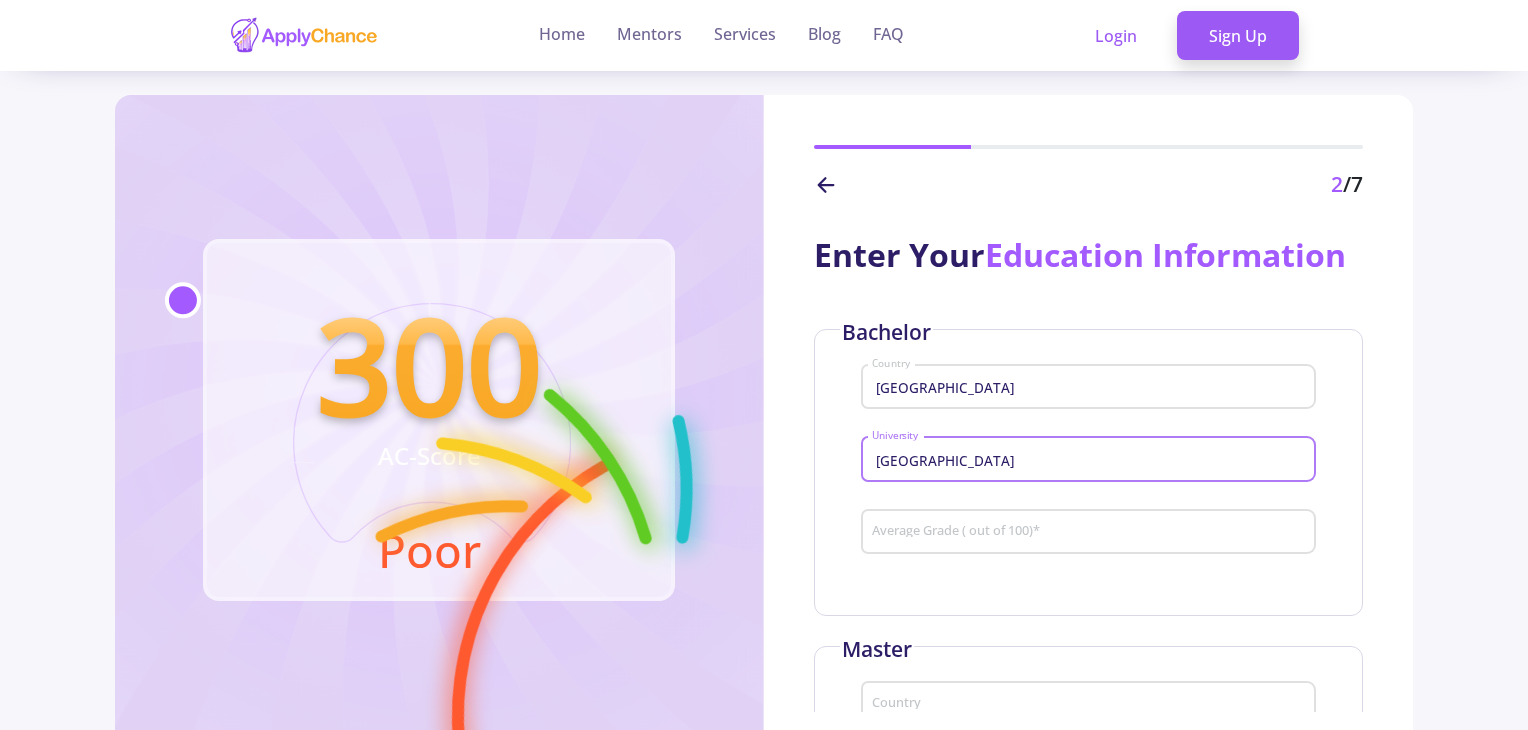 click on "Average Grade ( out of 100)   *" 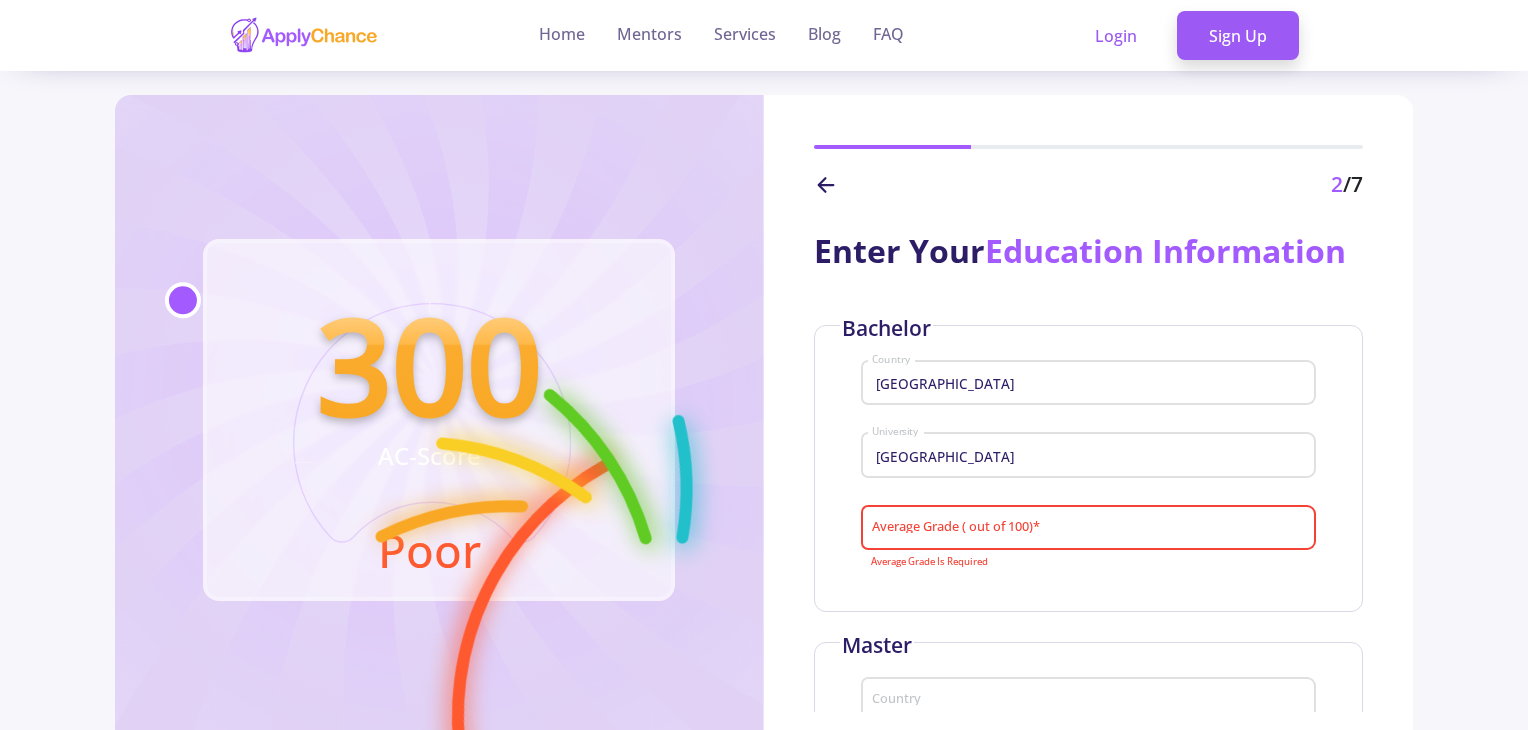 scroll, scrollTop: 0, scrollLeft: 0, axis: both 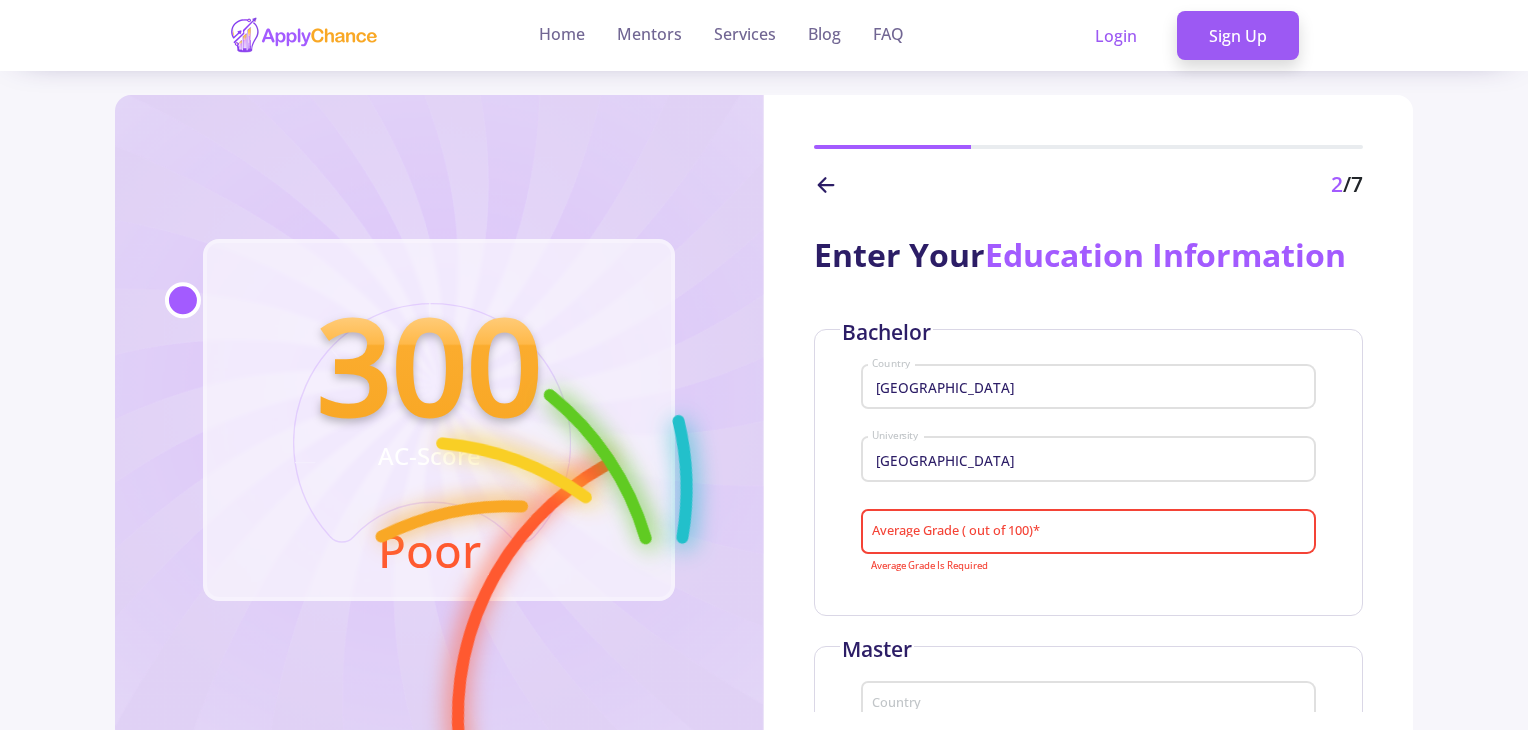 click on "Average Grade ( out of 100)   *" 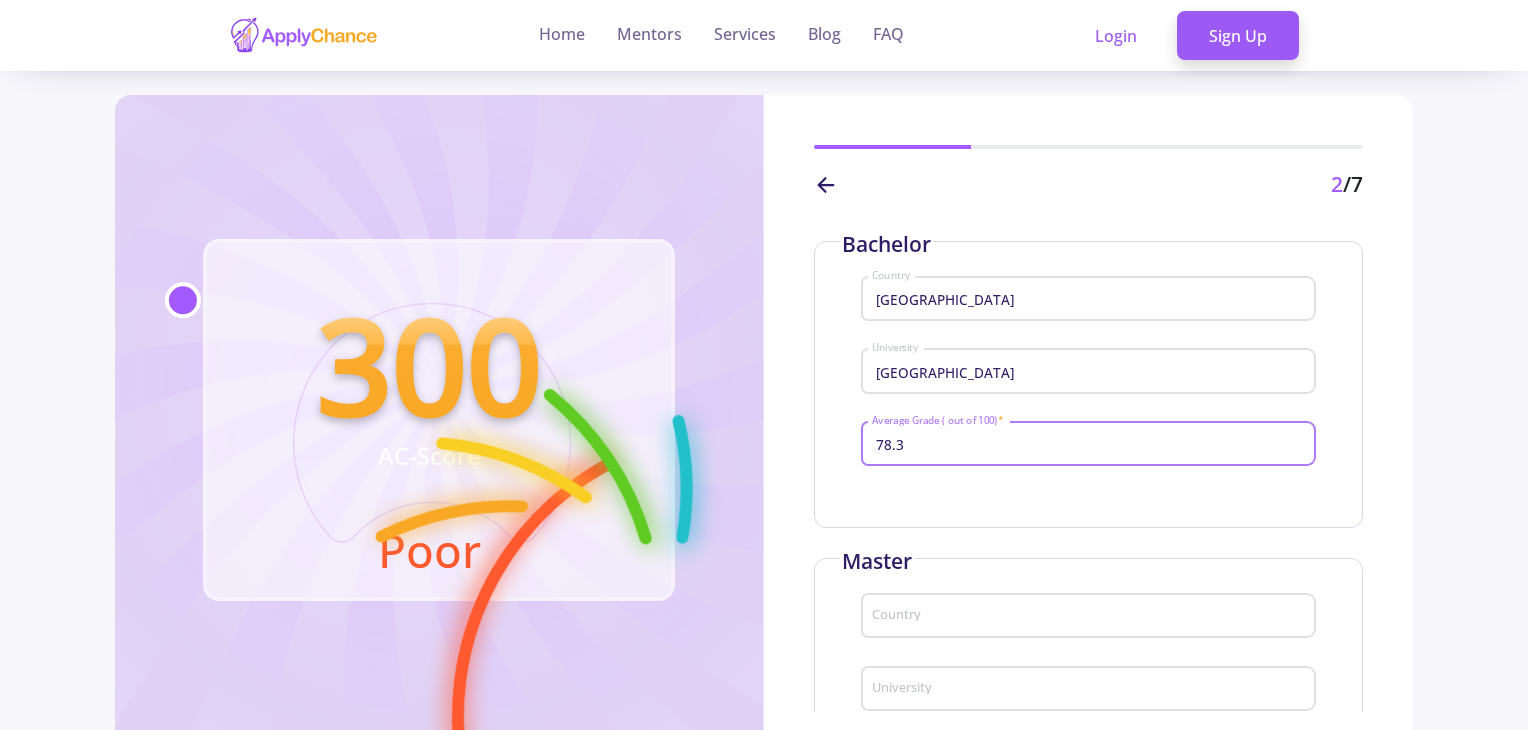 scroll, scrollTop: 333, scrollLeft: 0, axis: vertical 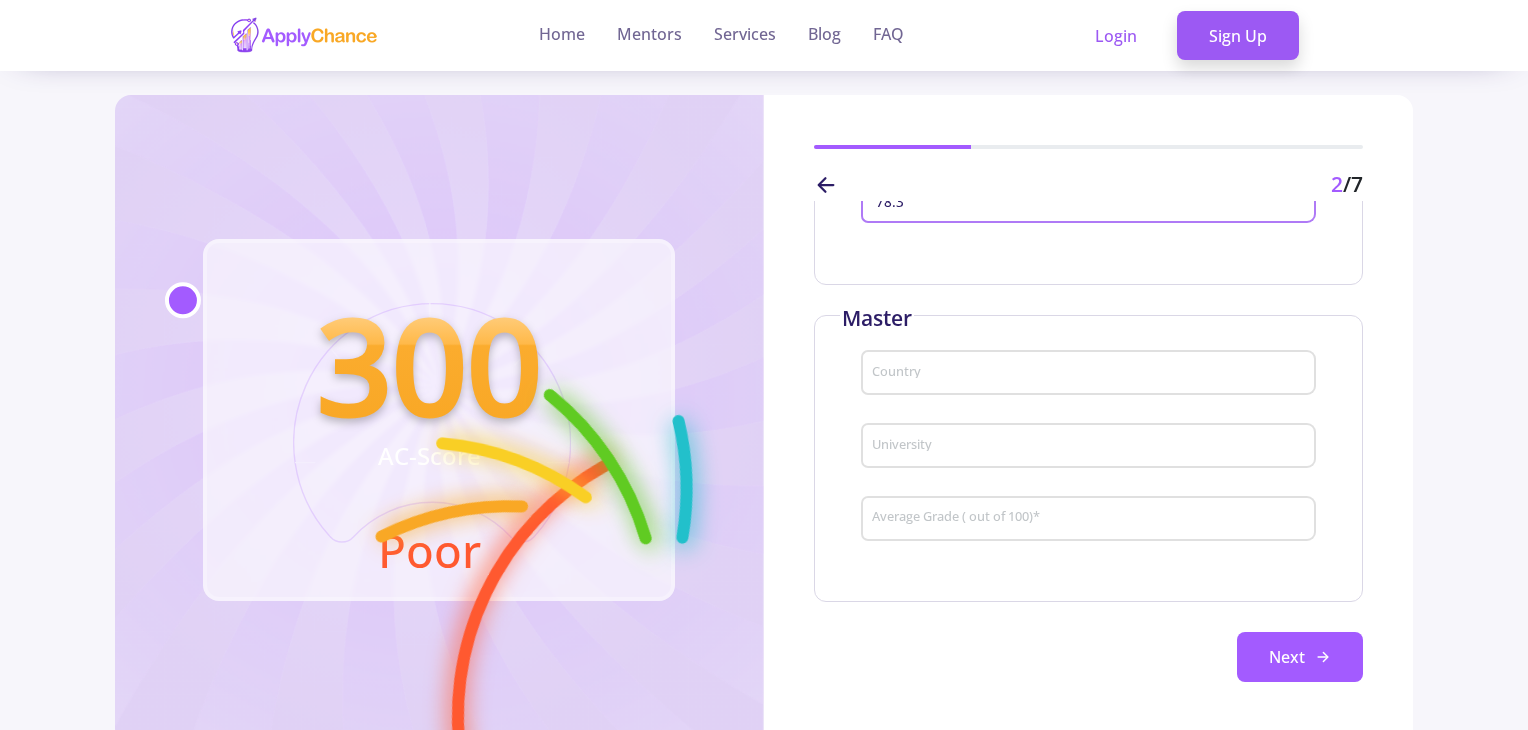 type on "78.3" 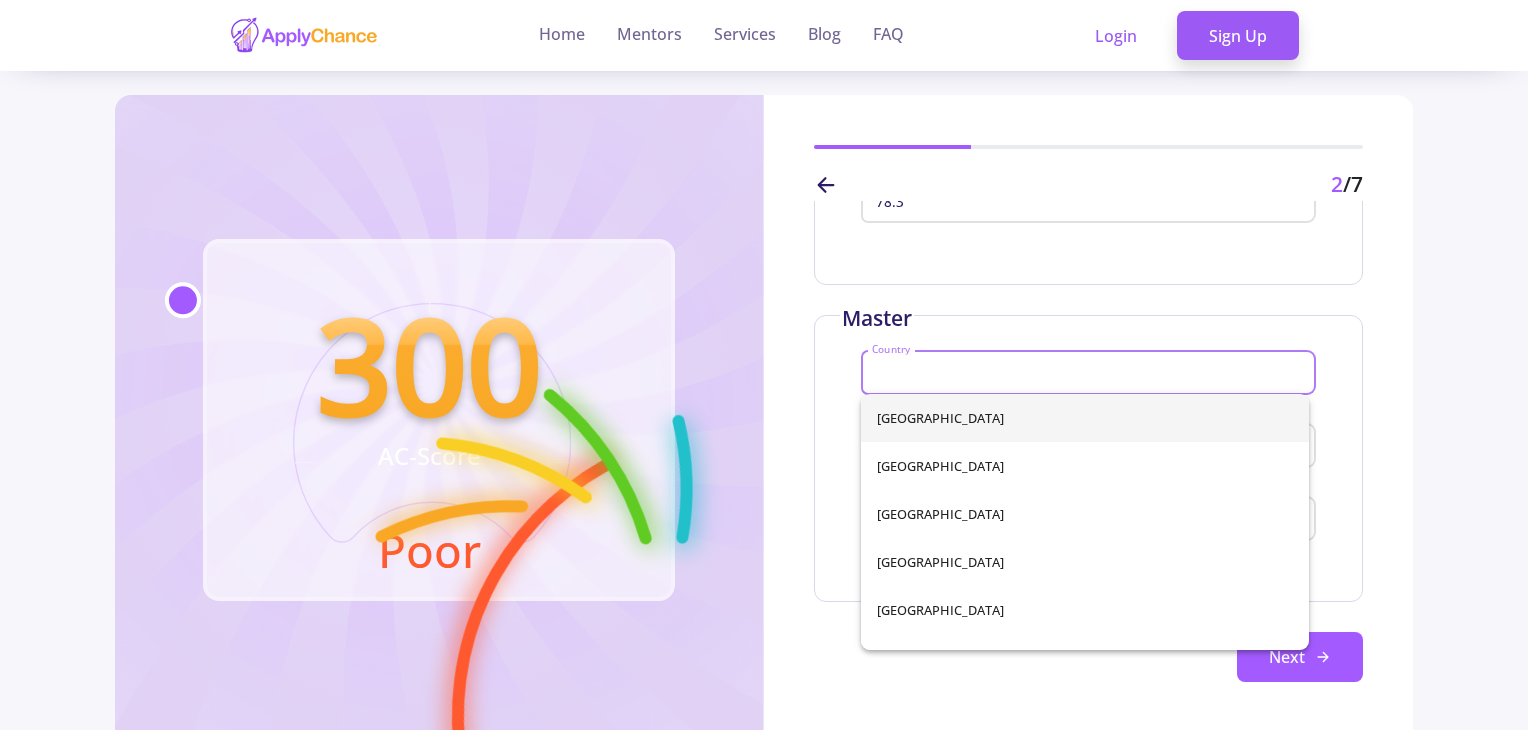 type on "[GEOGRAPHIC_DATA]" 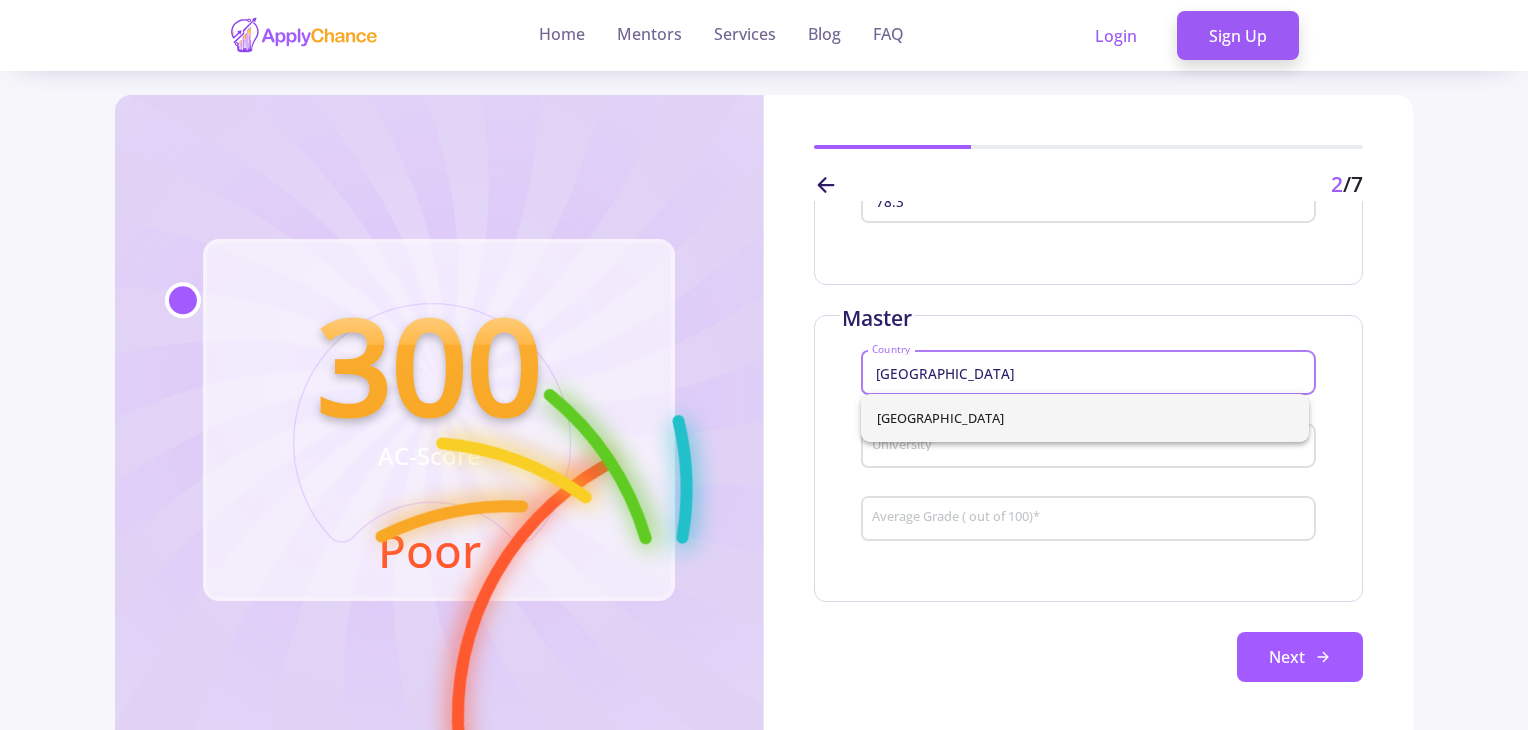 click on "[GEOGRAPHIC_DATA]" at bounding box center [1085, 418] 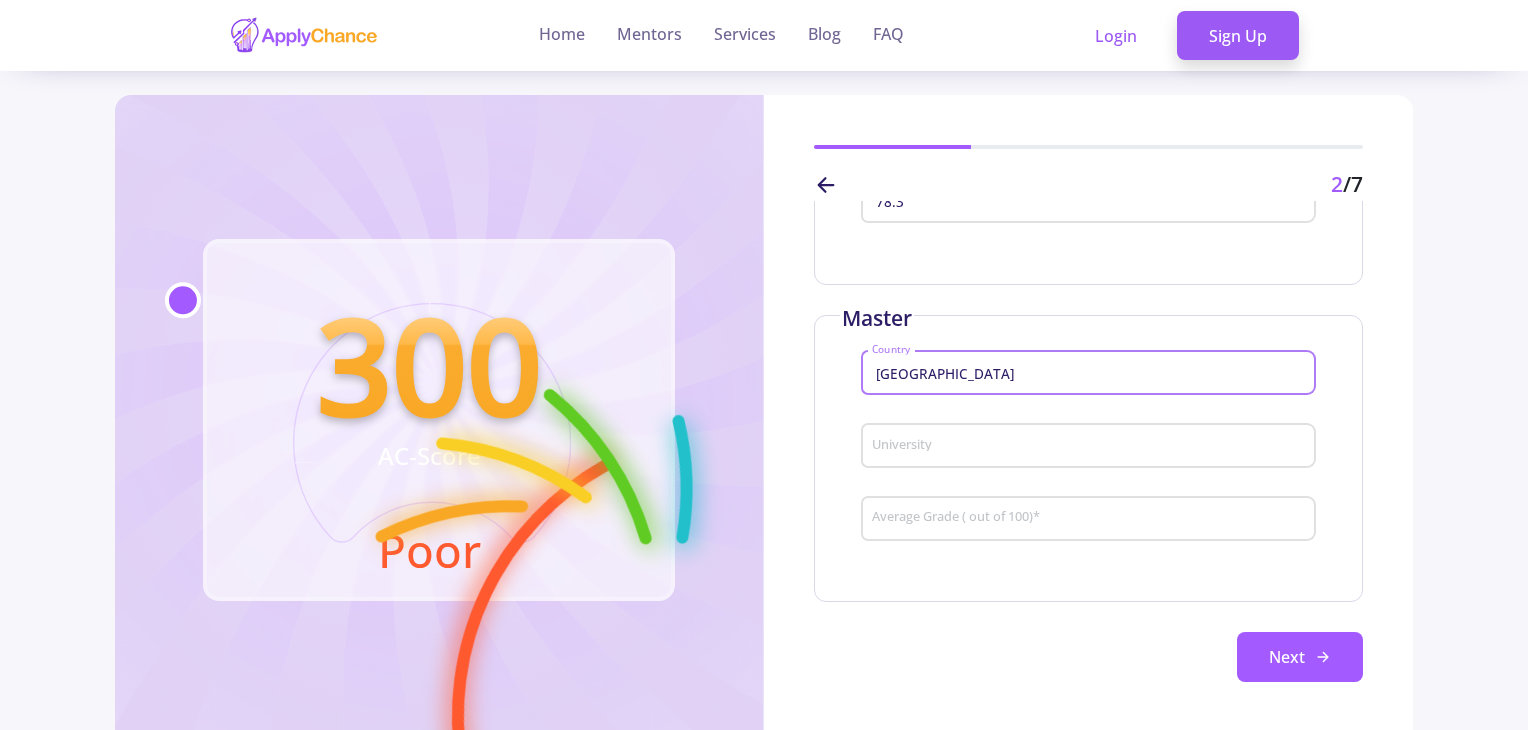 click on "University" at bounding box center (1091, 447) 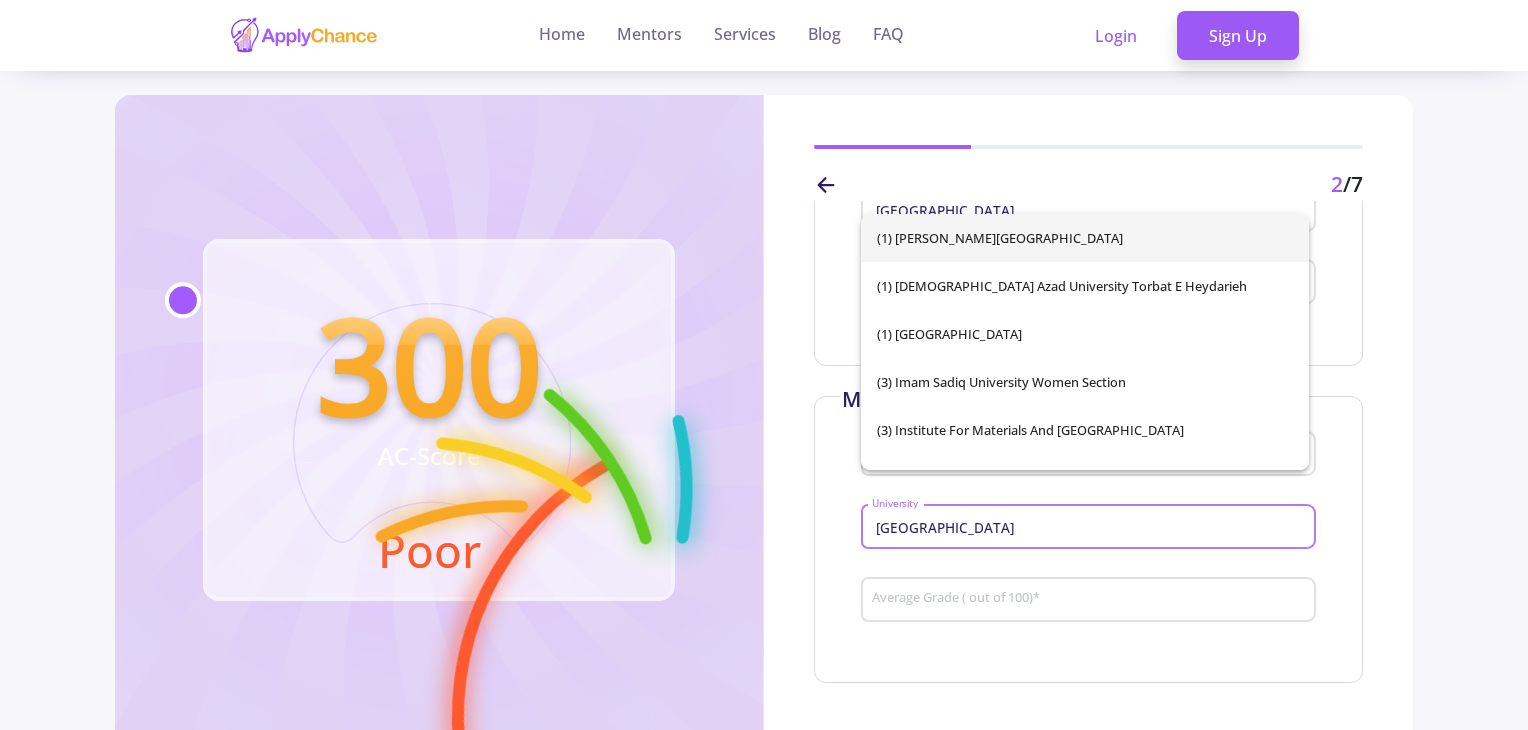 scroll, scrollTop: 266, scrollLeft: 0, axis: vertical 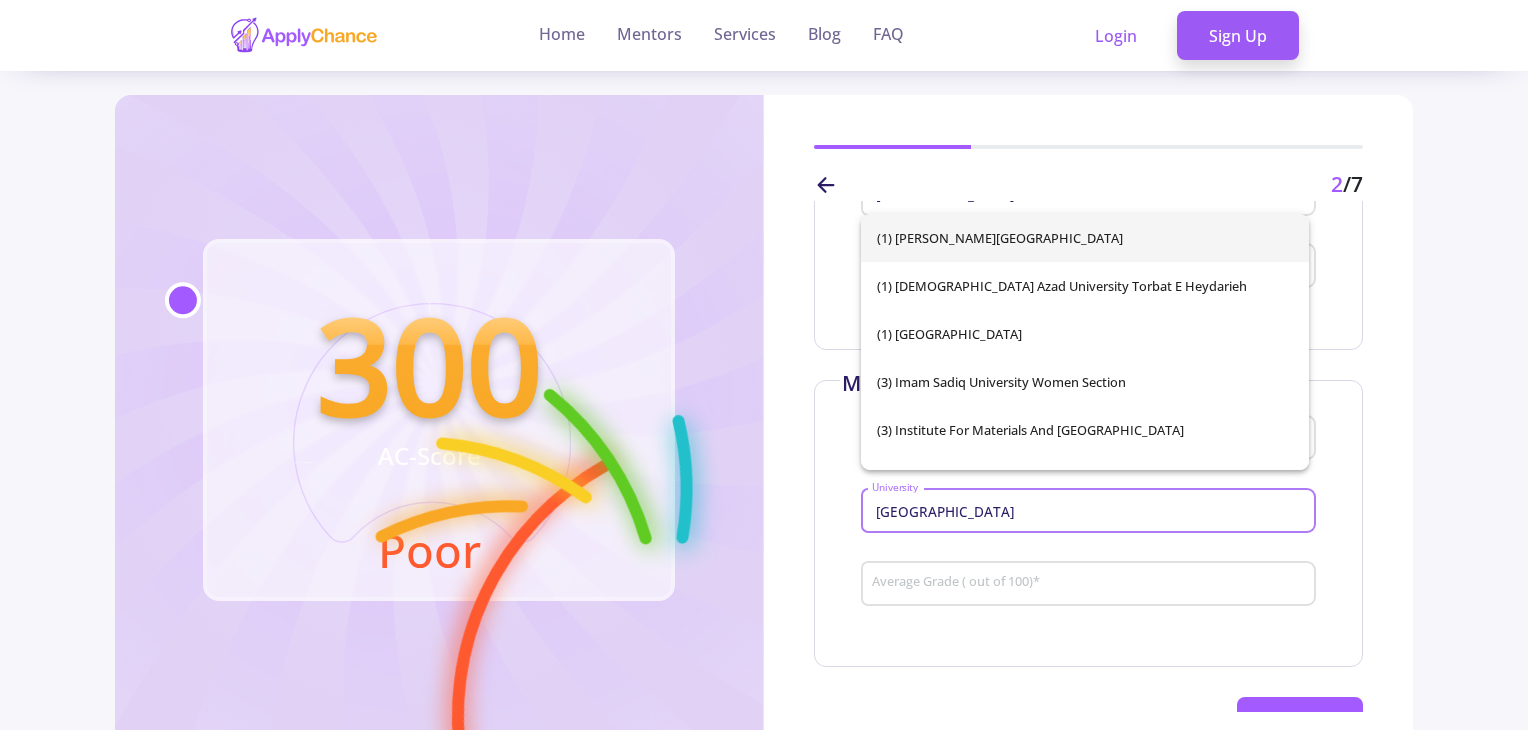 type on "[GEOGRAPHIC_DATA]" 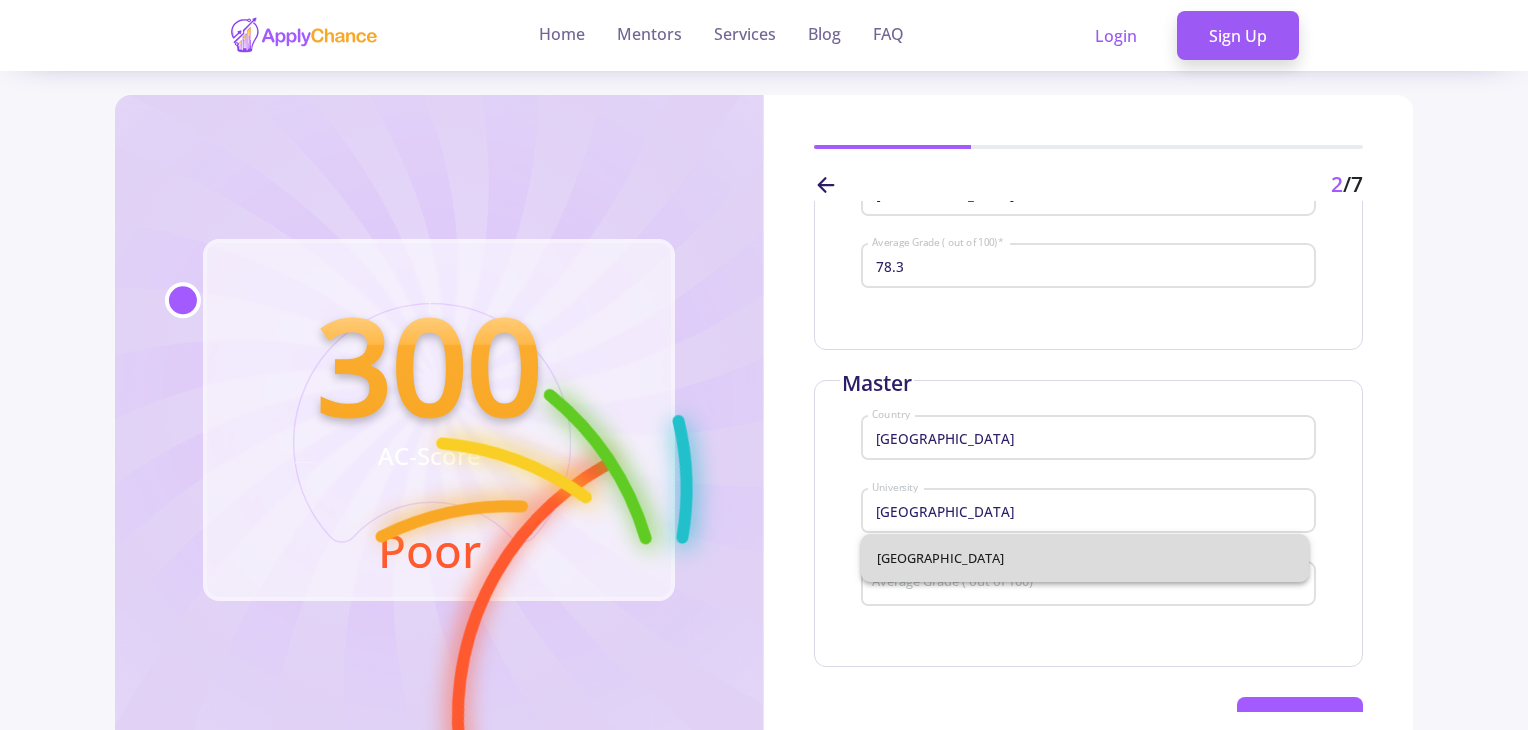 click on "[GEOGRAPHIC_DATA]" at bounding box center (1085, 558) 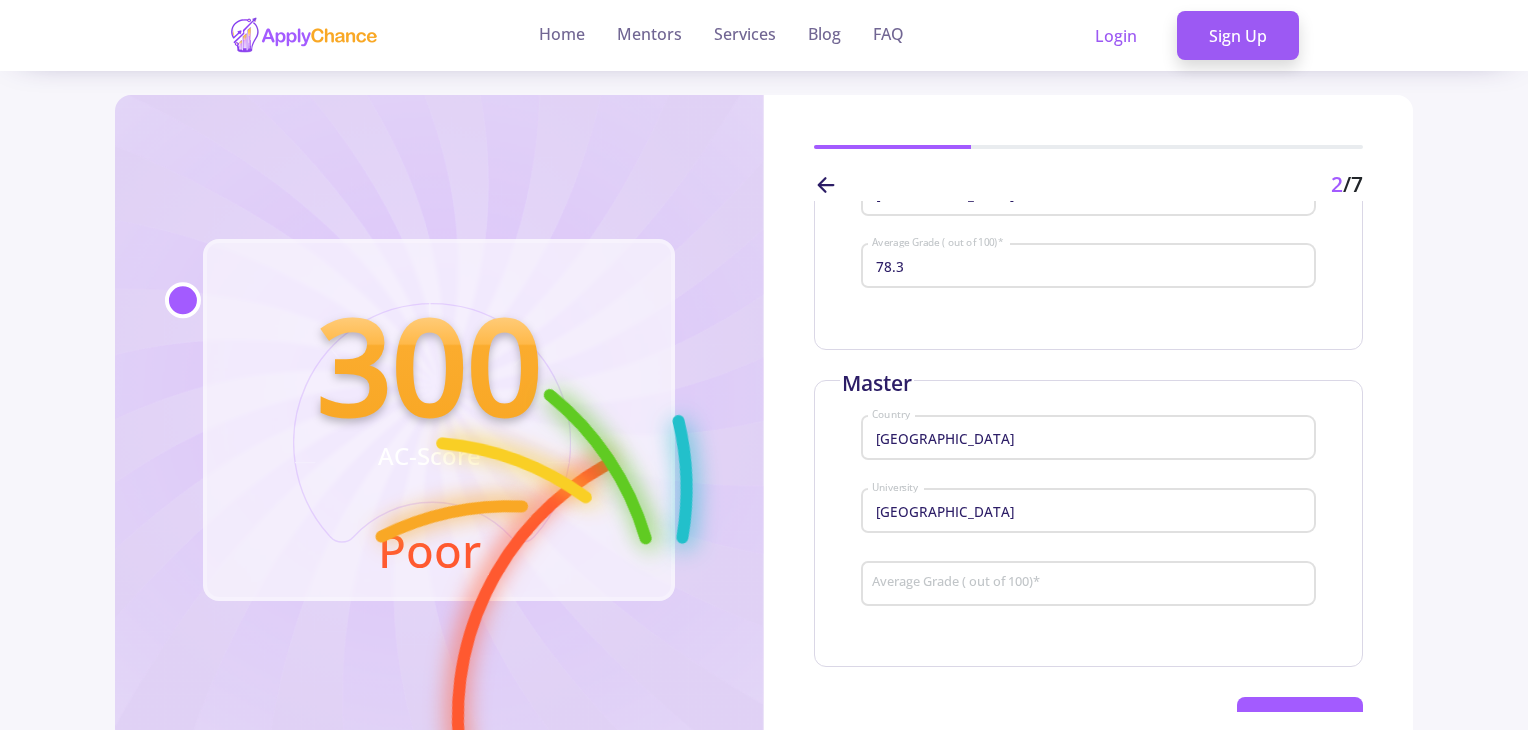 click on "Average Grade ( out of 100)   *" 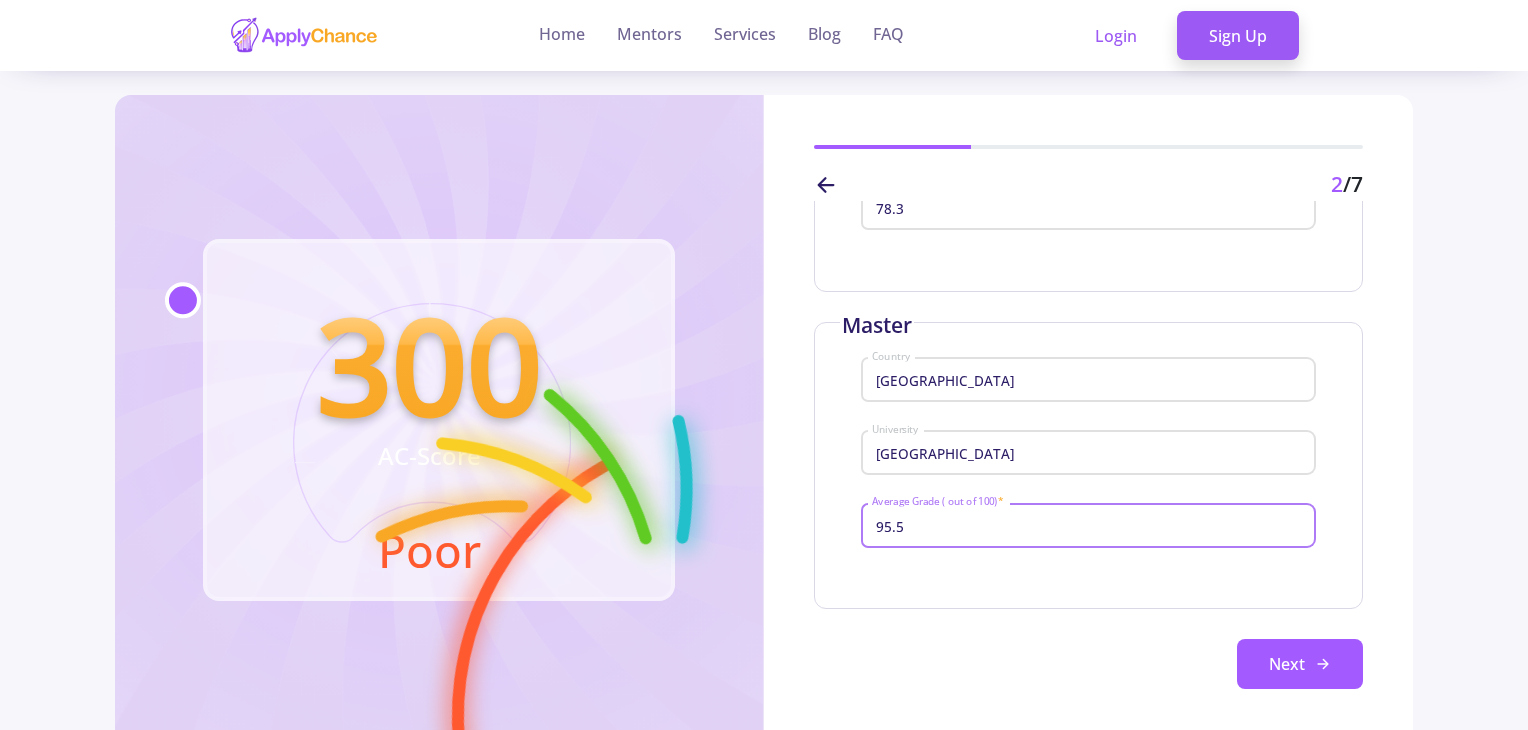 scroll, scrollTop: 333, scrollLeft: 0, axis: vertical 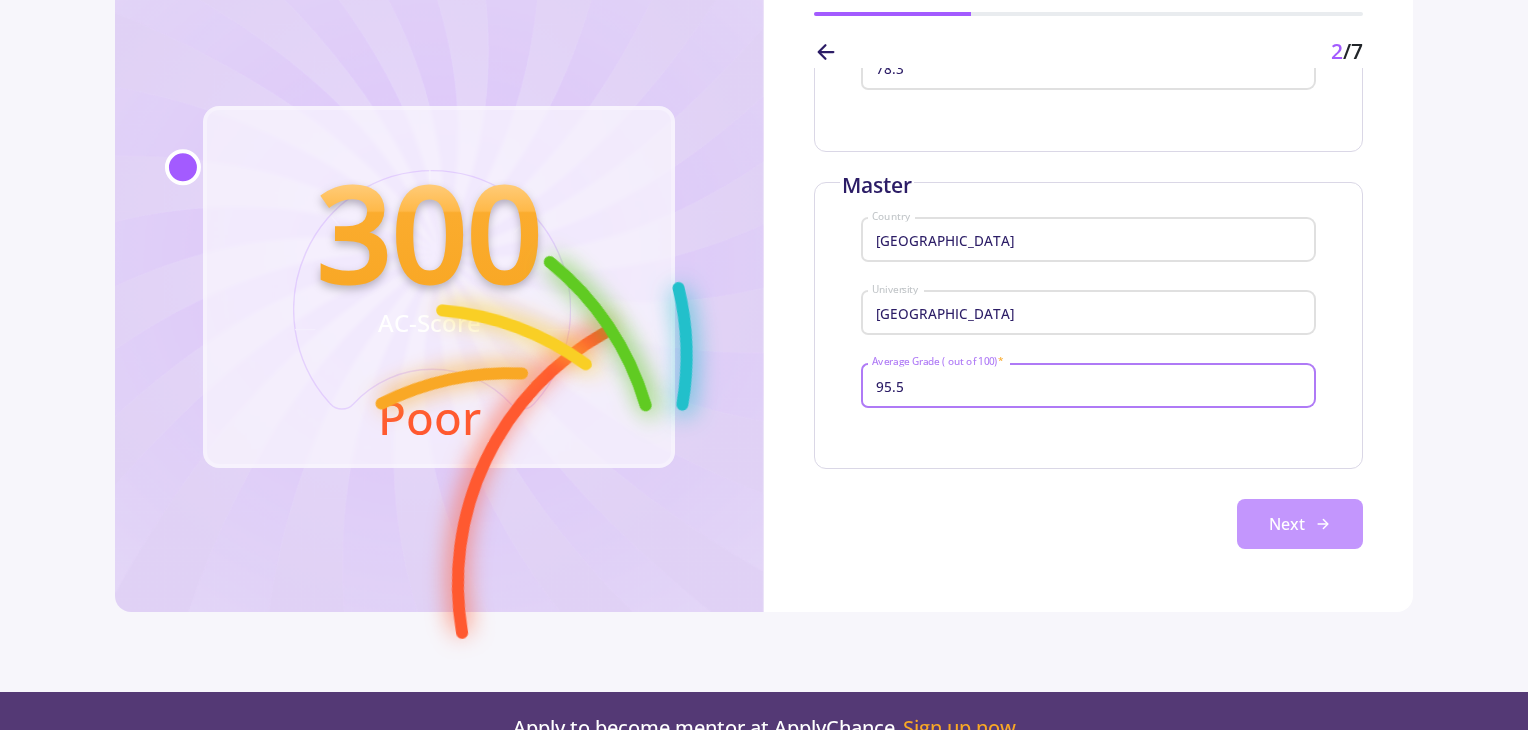 type on "95.5" 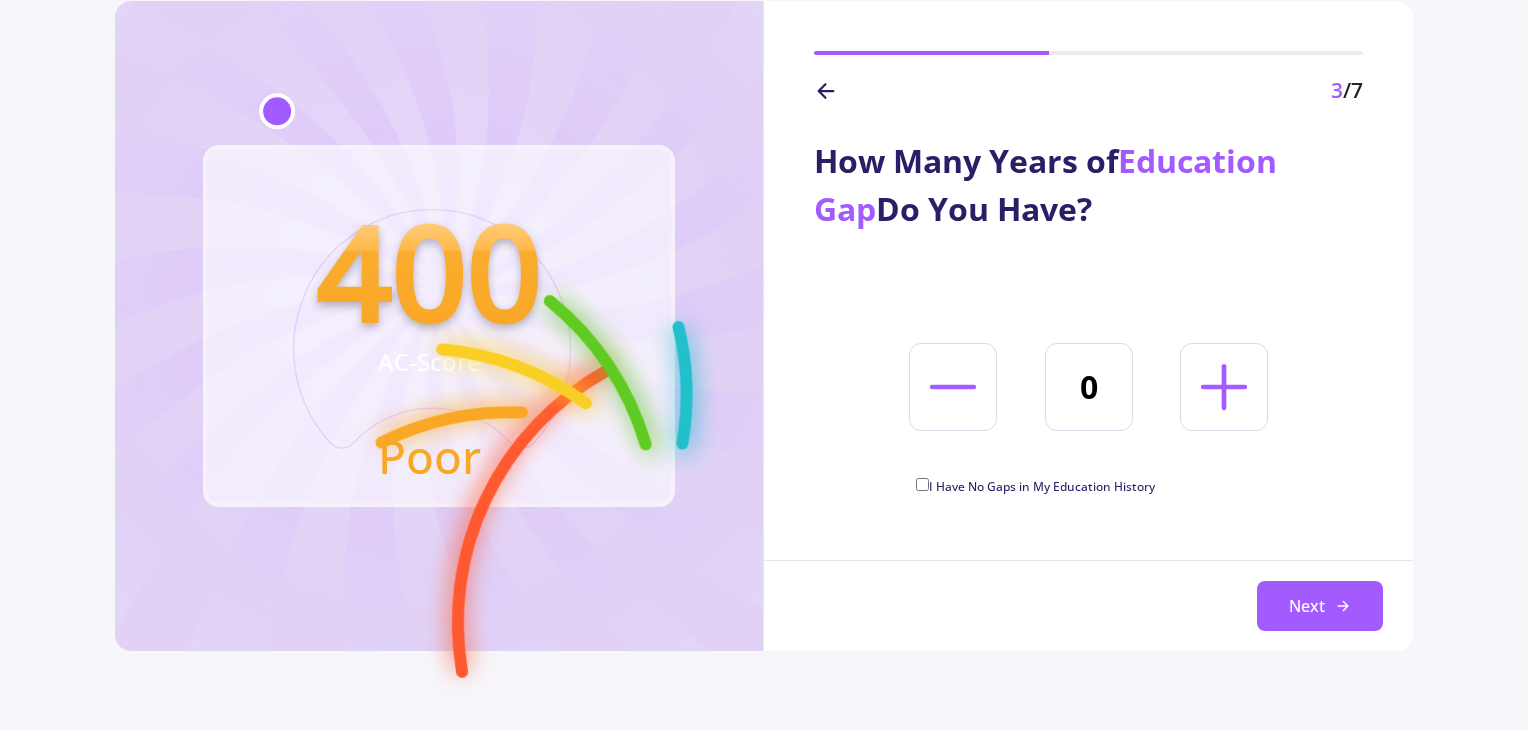 scroll, scrollTop: 0, scrollLeft: 0, axis: both 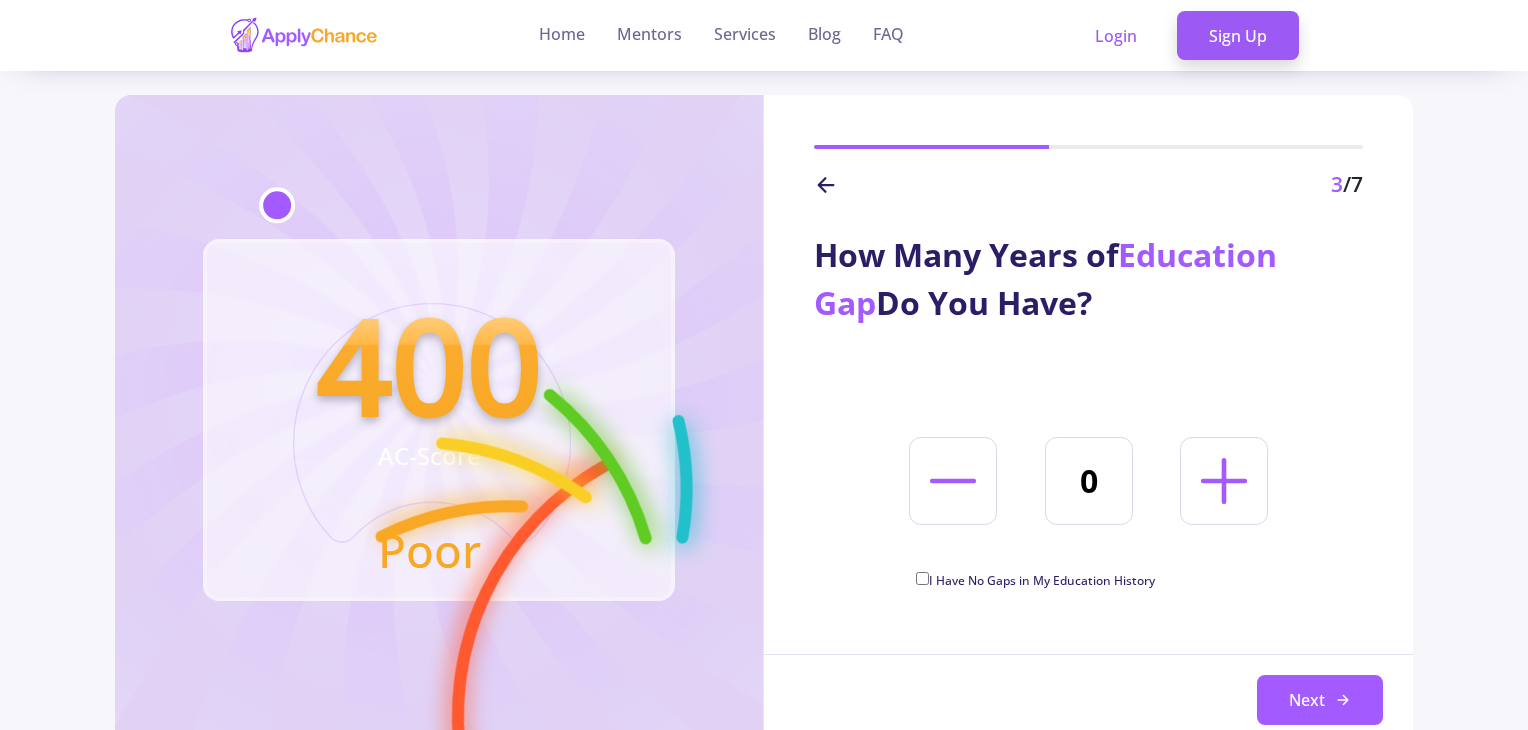 click on "I Have No Gaps in My Education History" at bounding box center [922, 578] 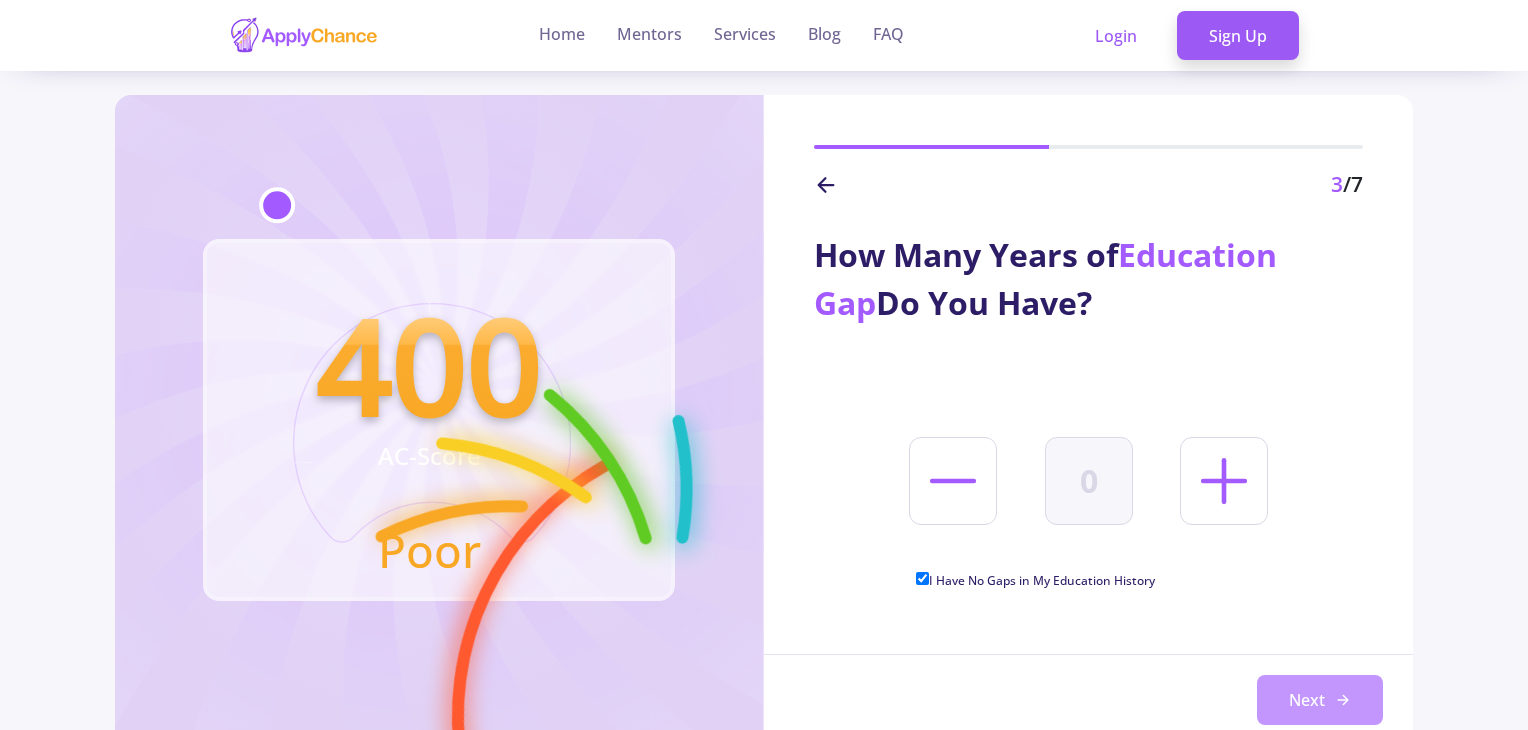 click on "Next" 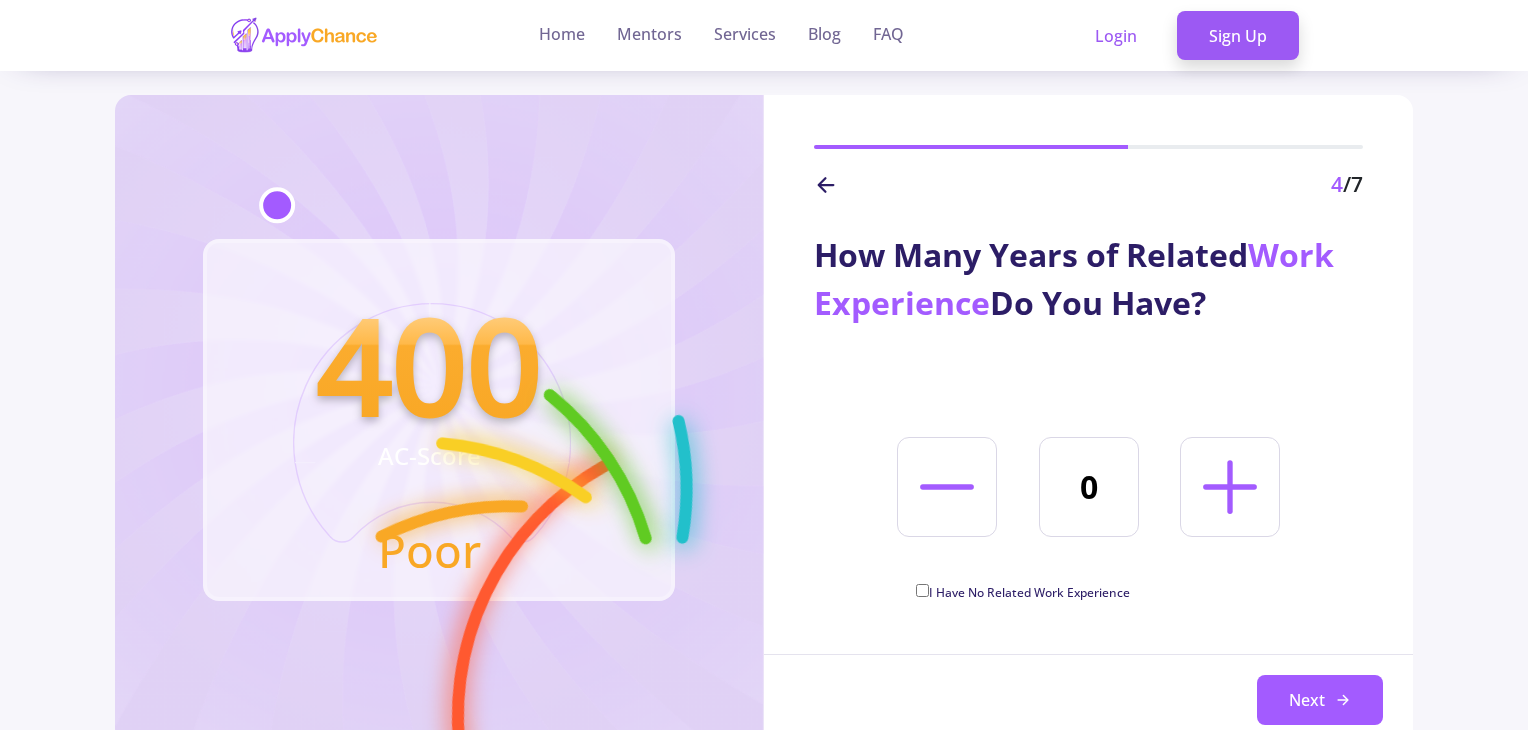 click 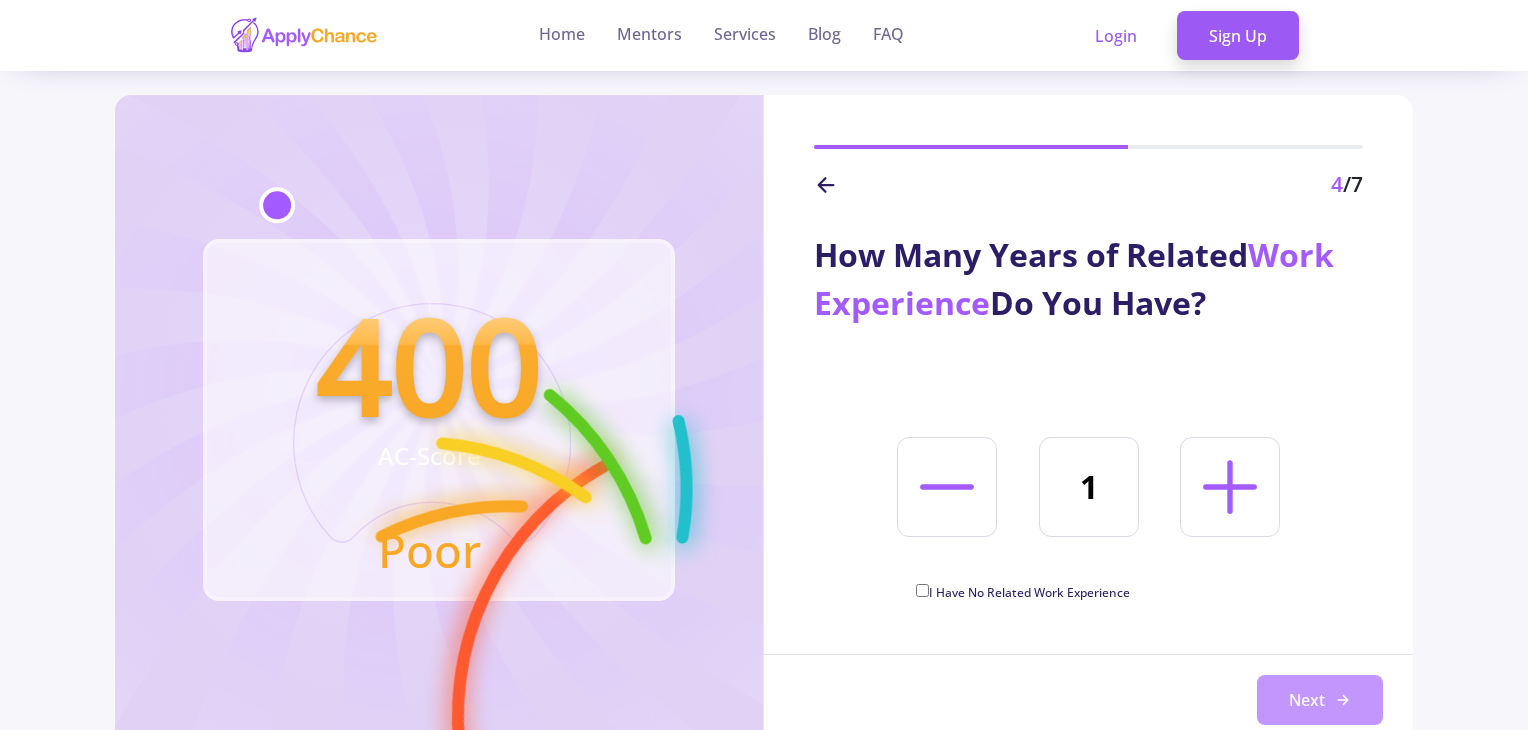 click 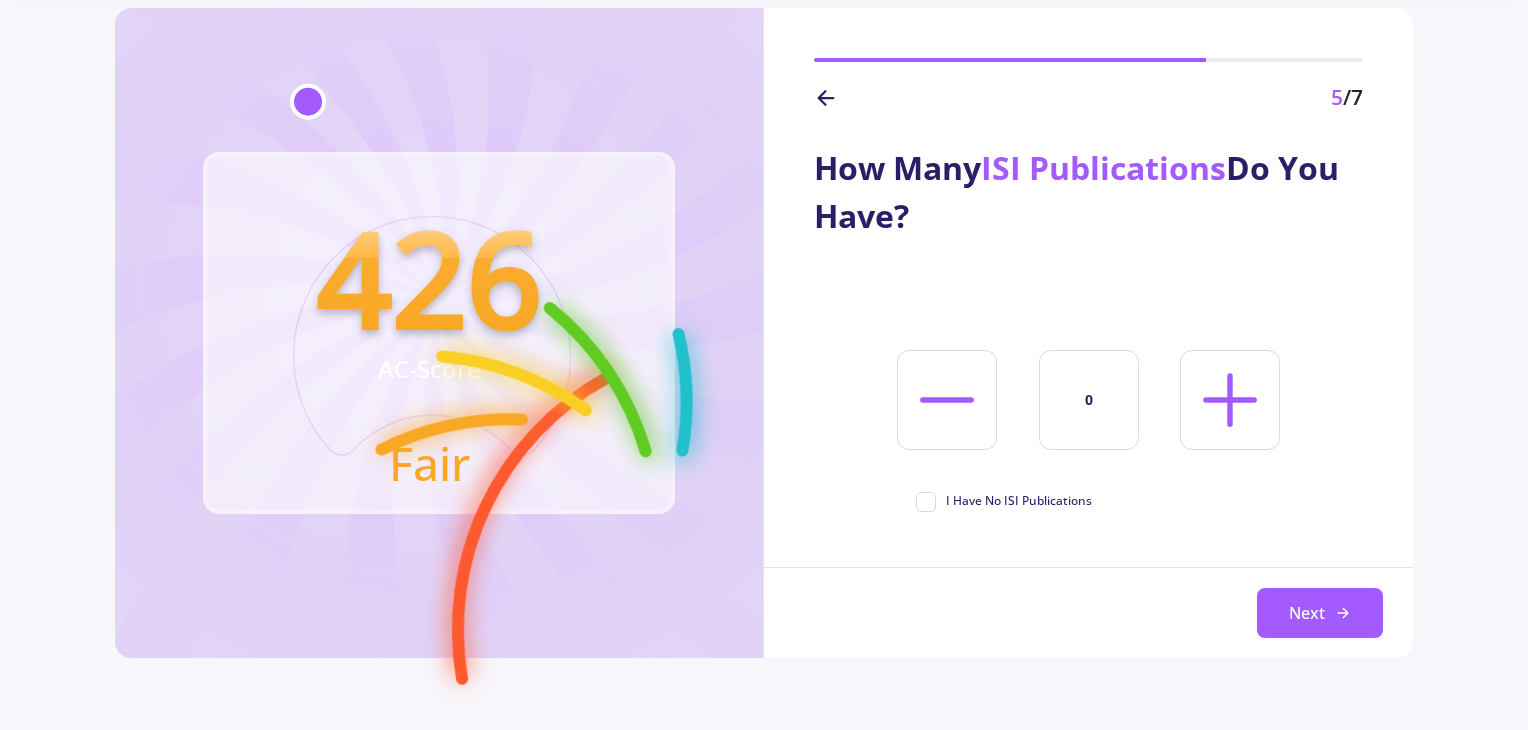 scroll, scrollTop: 0, scrollLeft: 0, axis: both 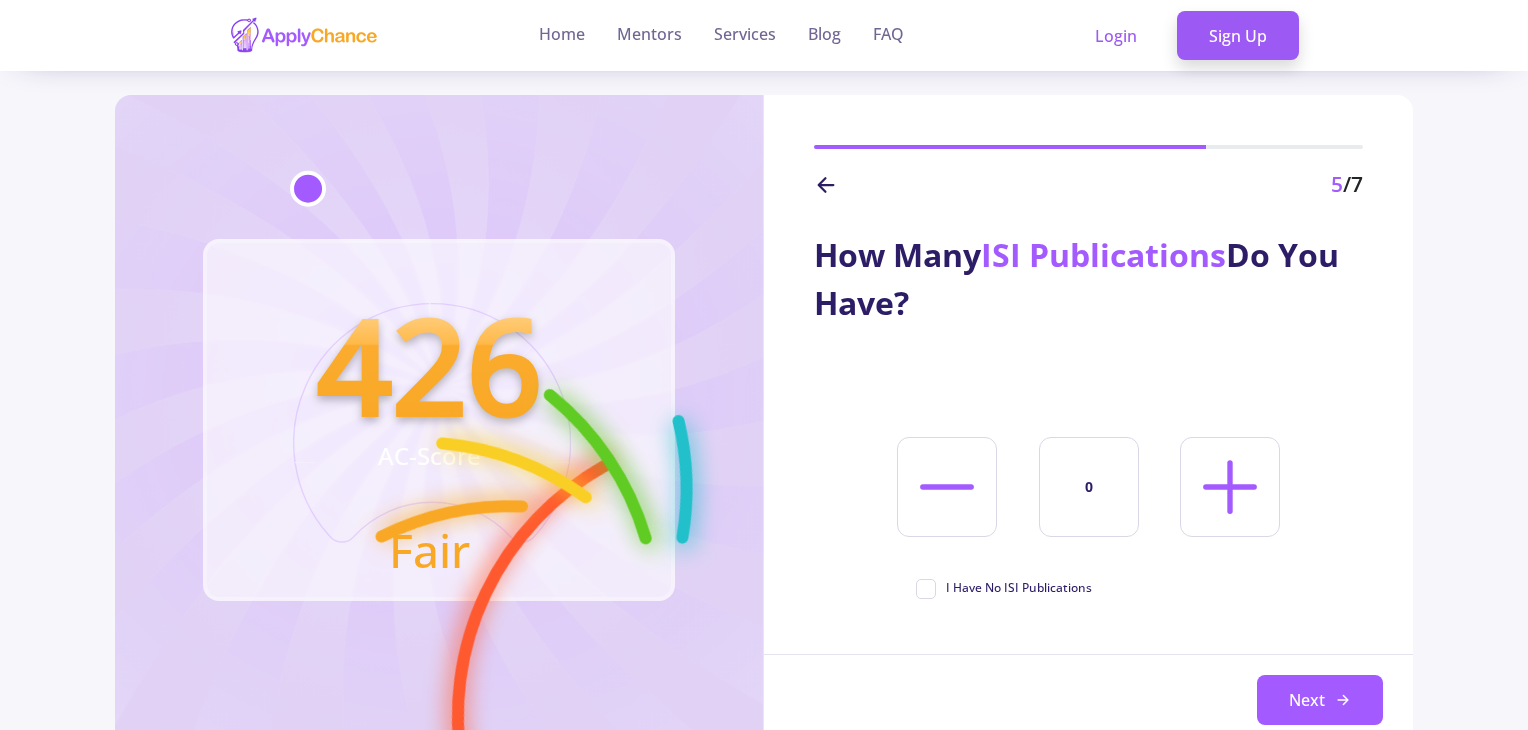 click 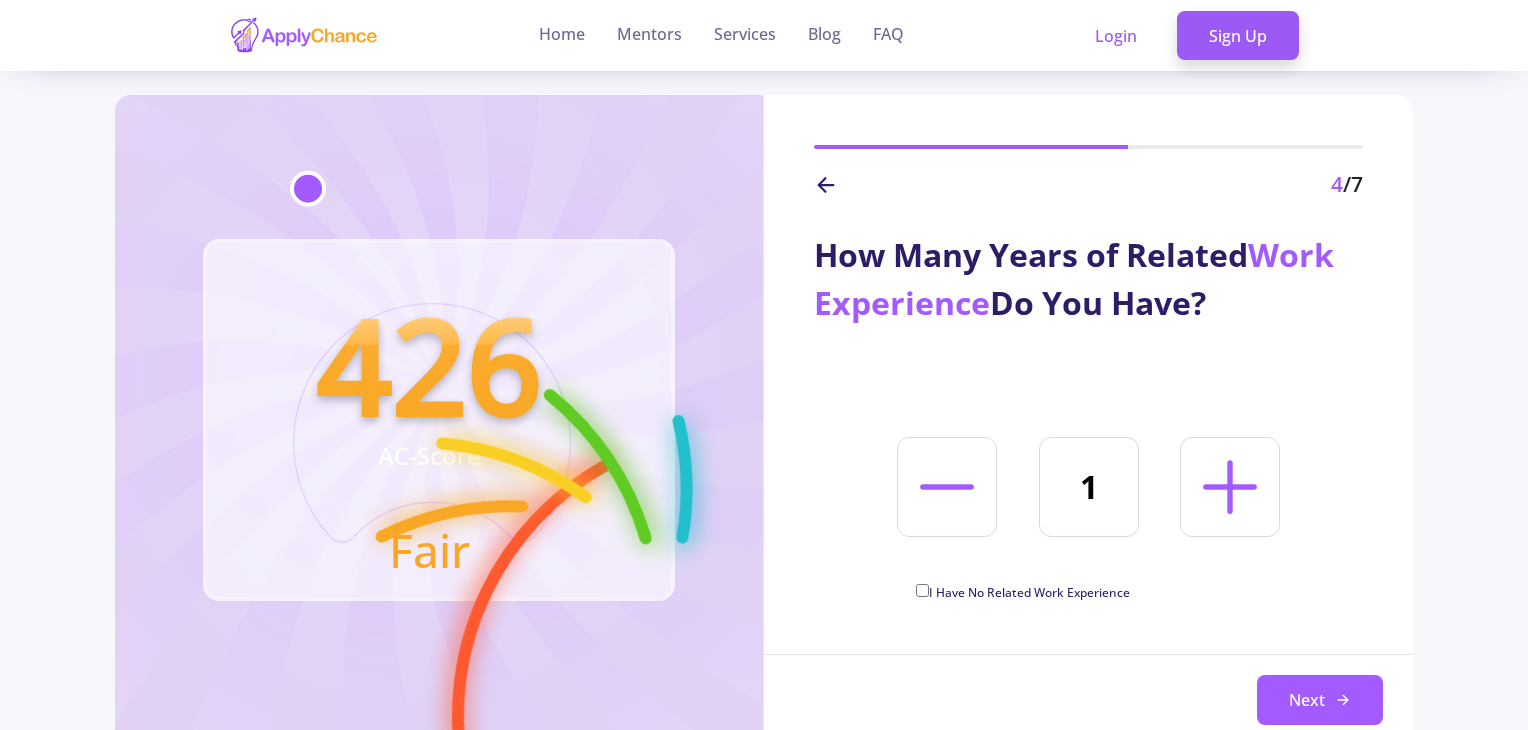 click 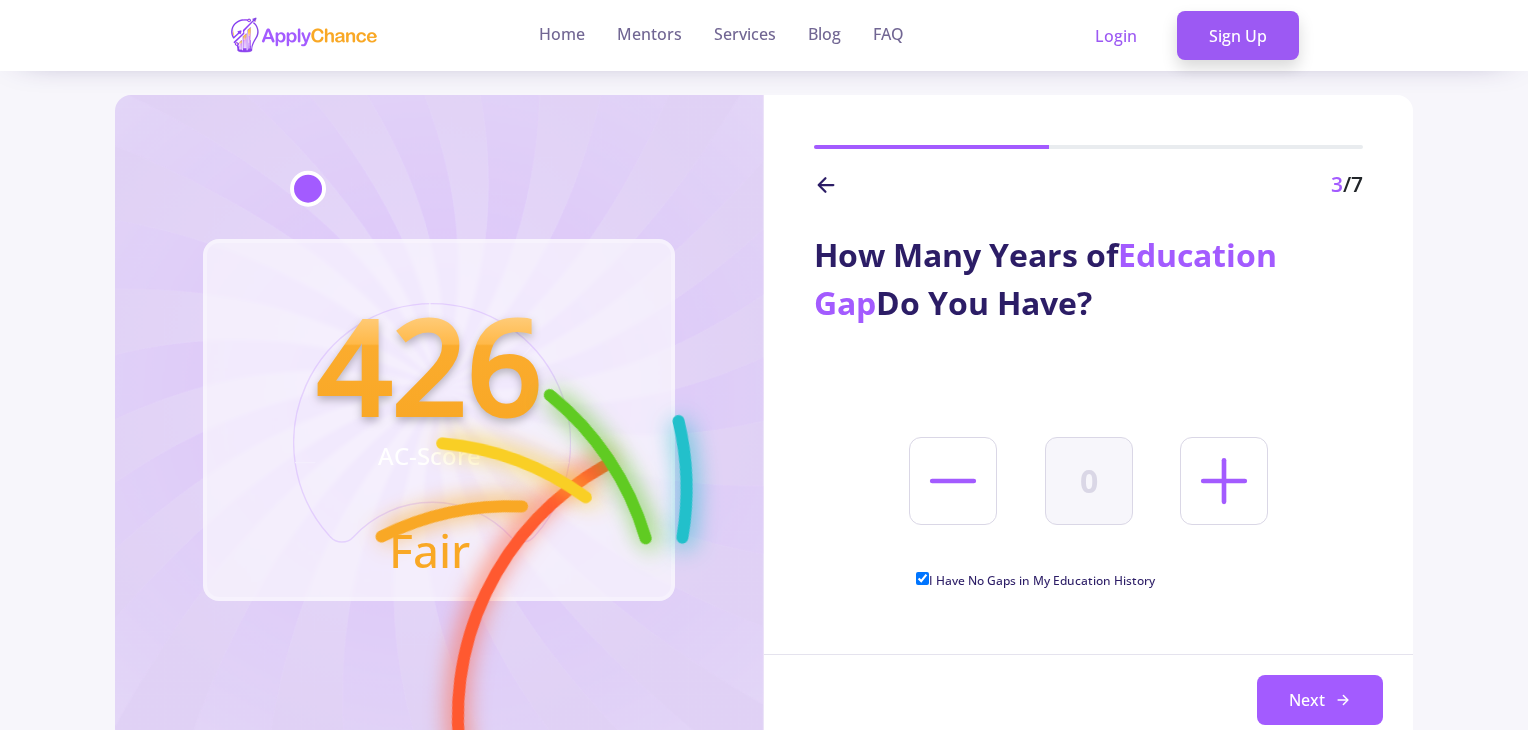 click 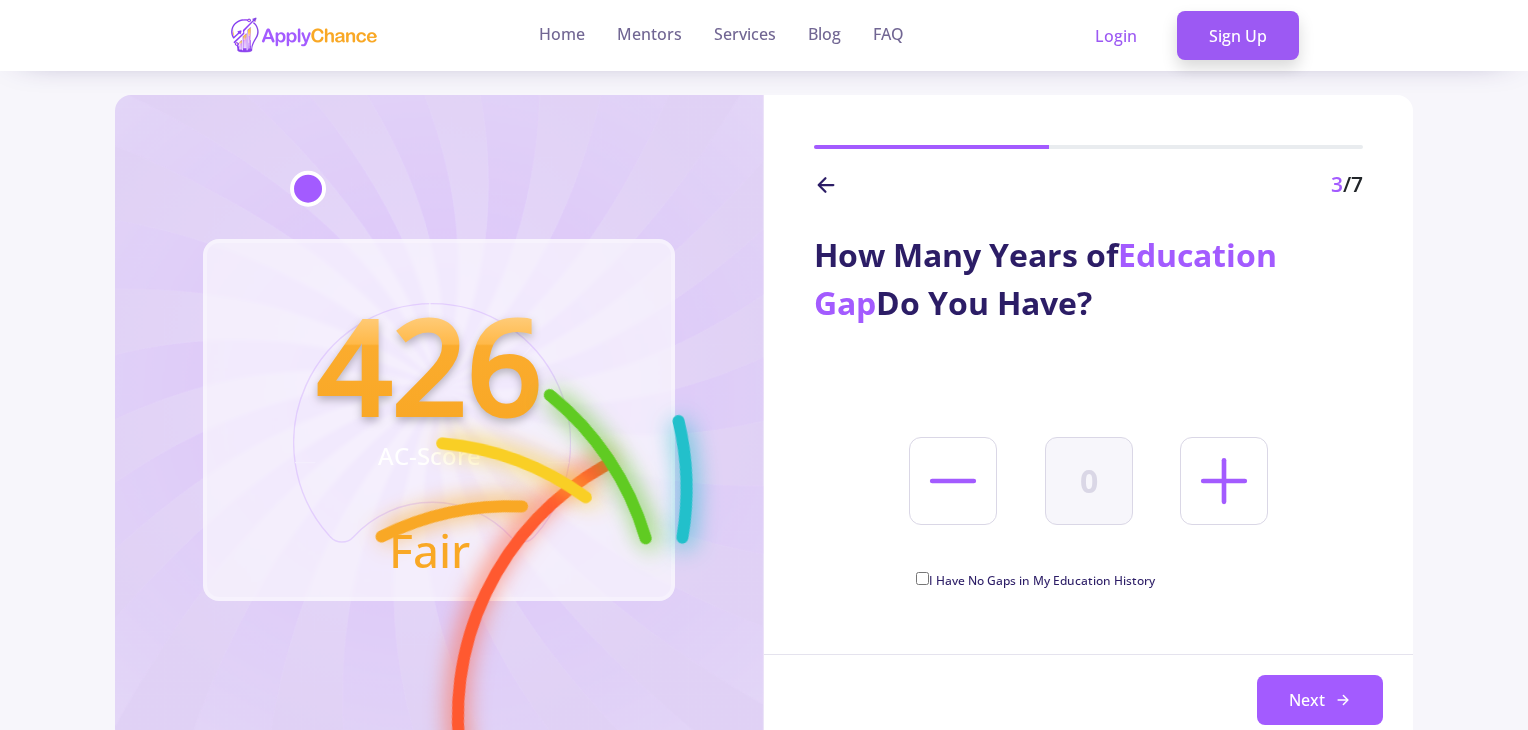 type on "1" 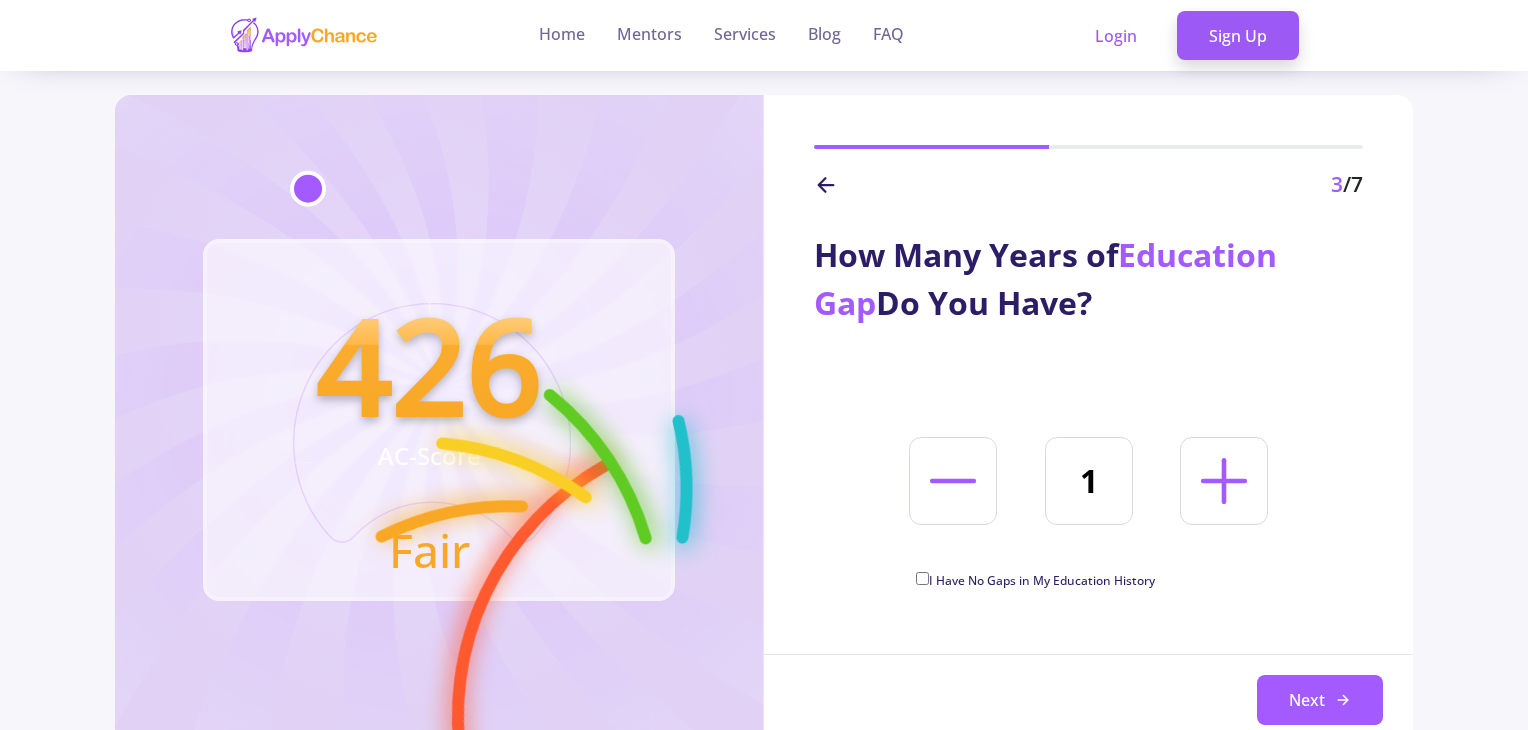 click 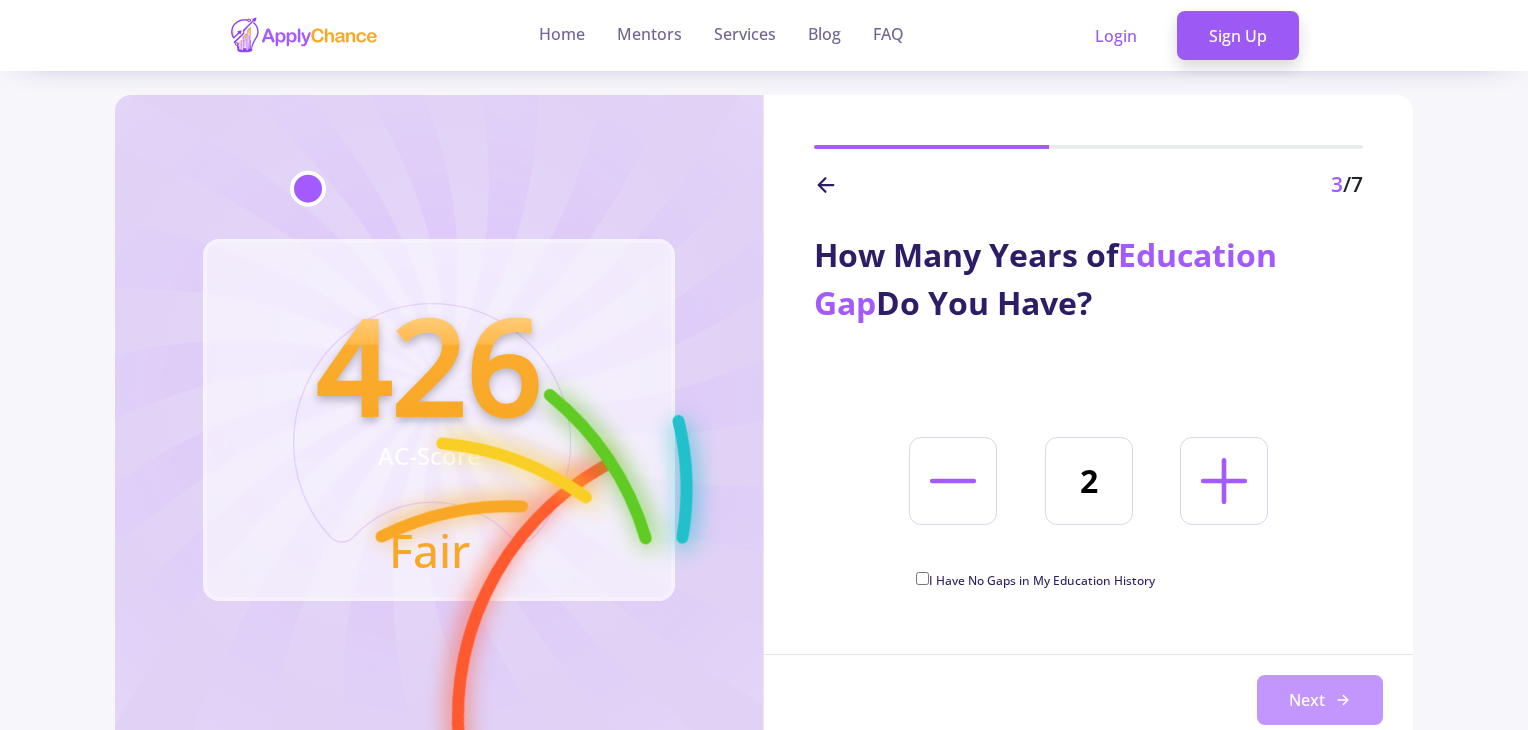 click on "Next" 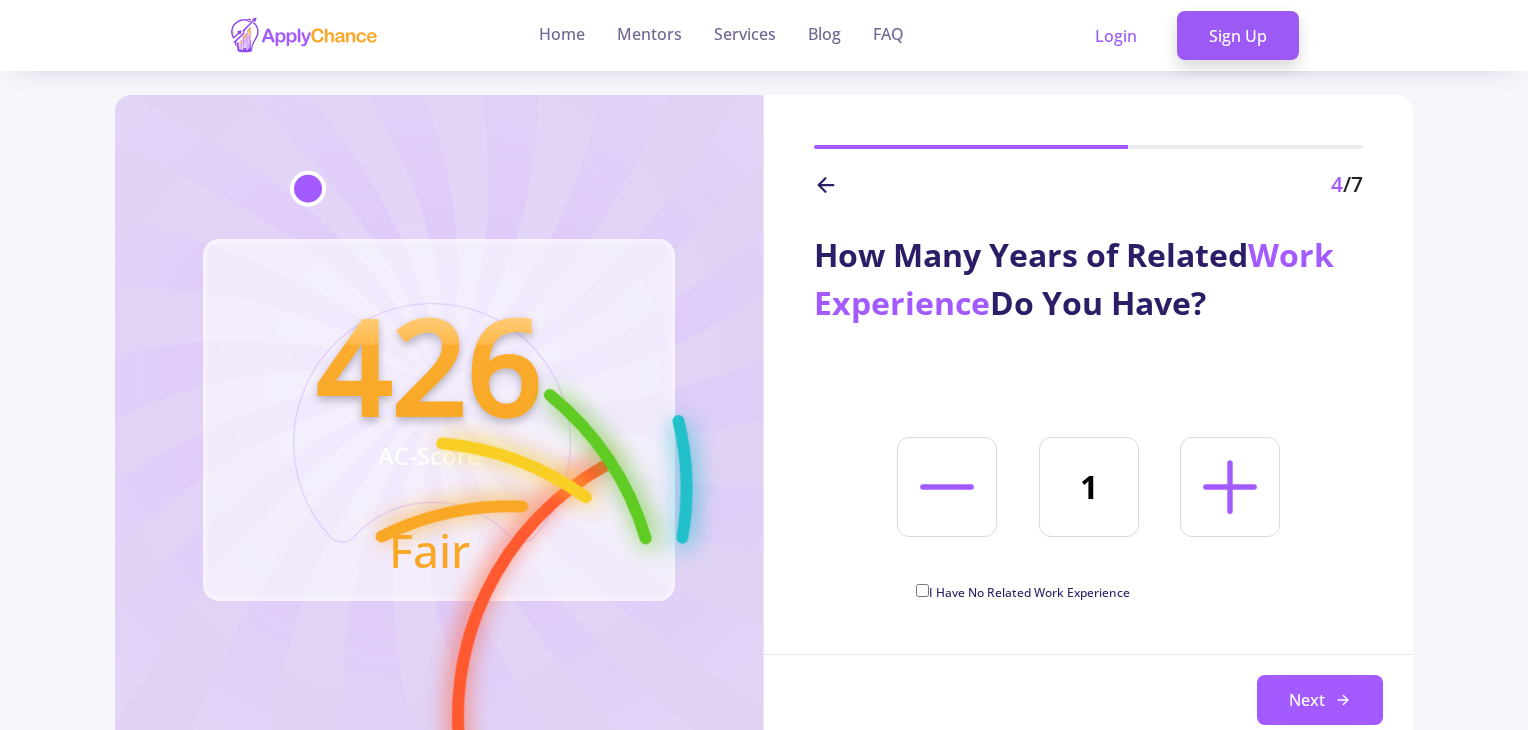 click 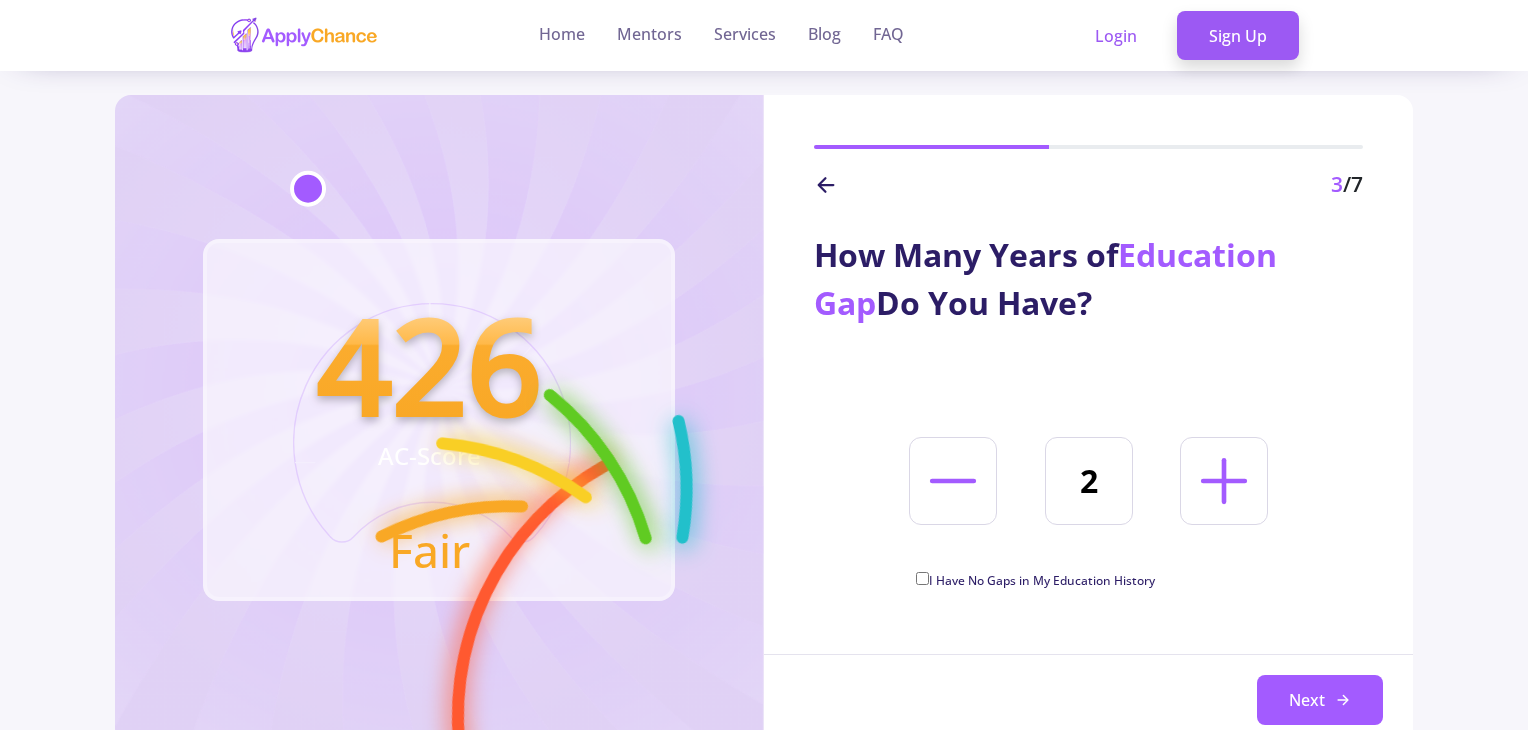 click 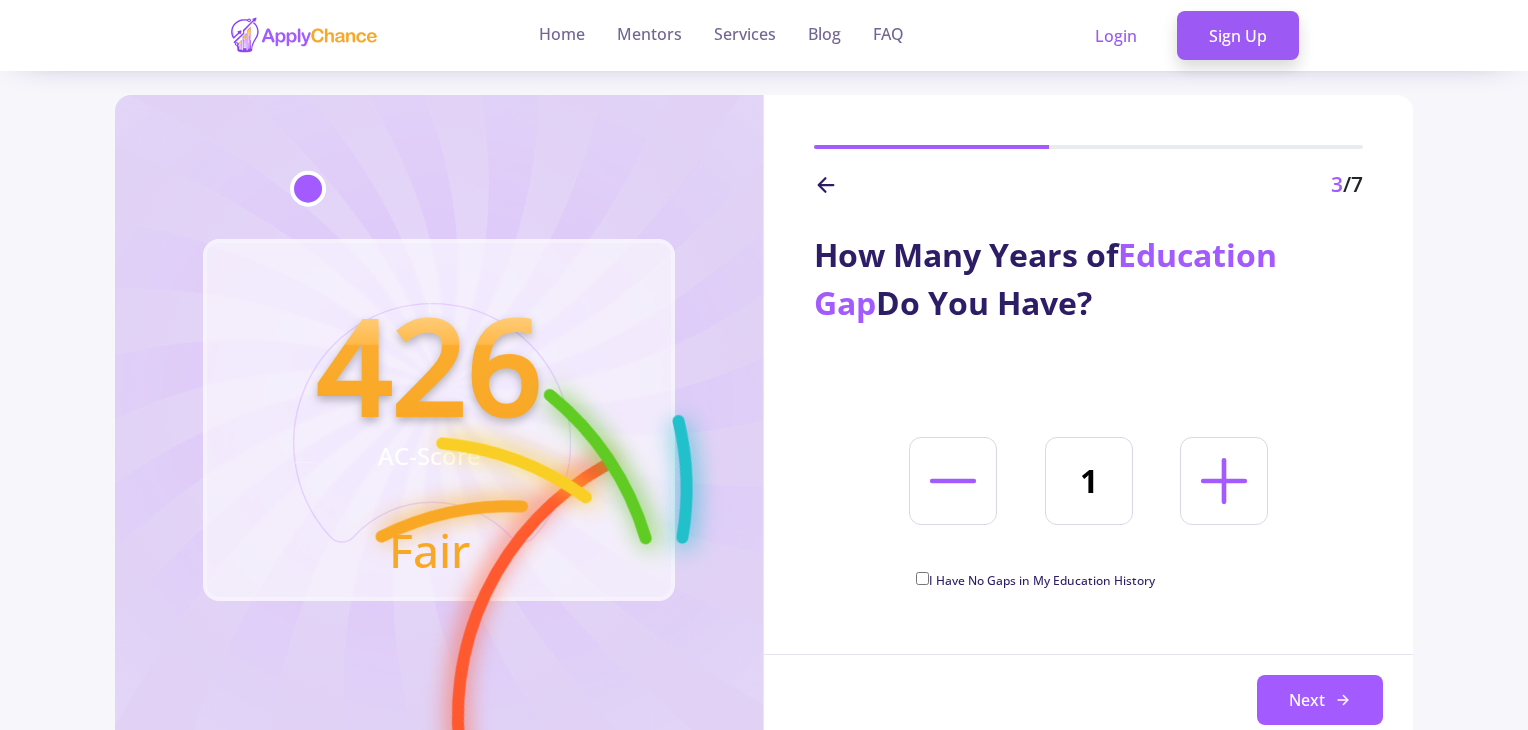 click 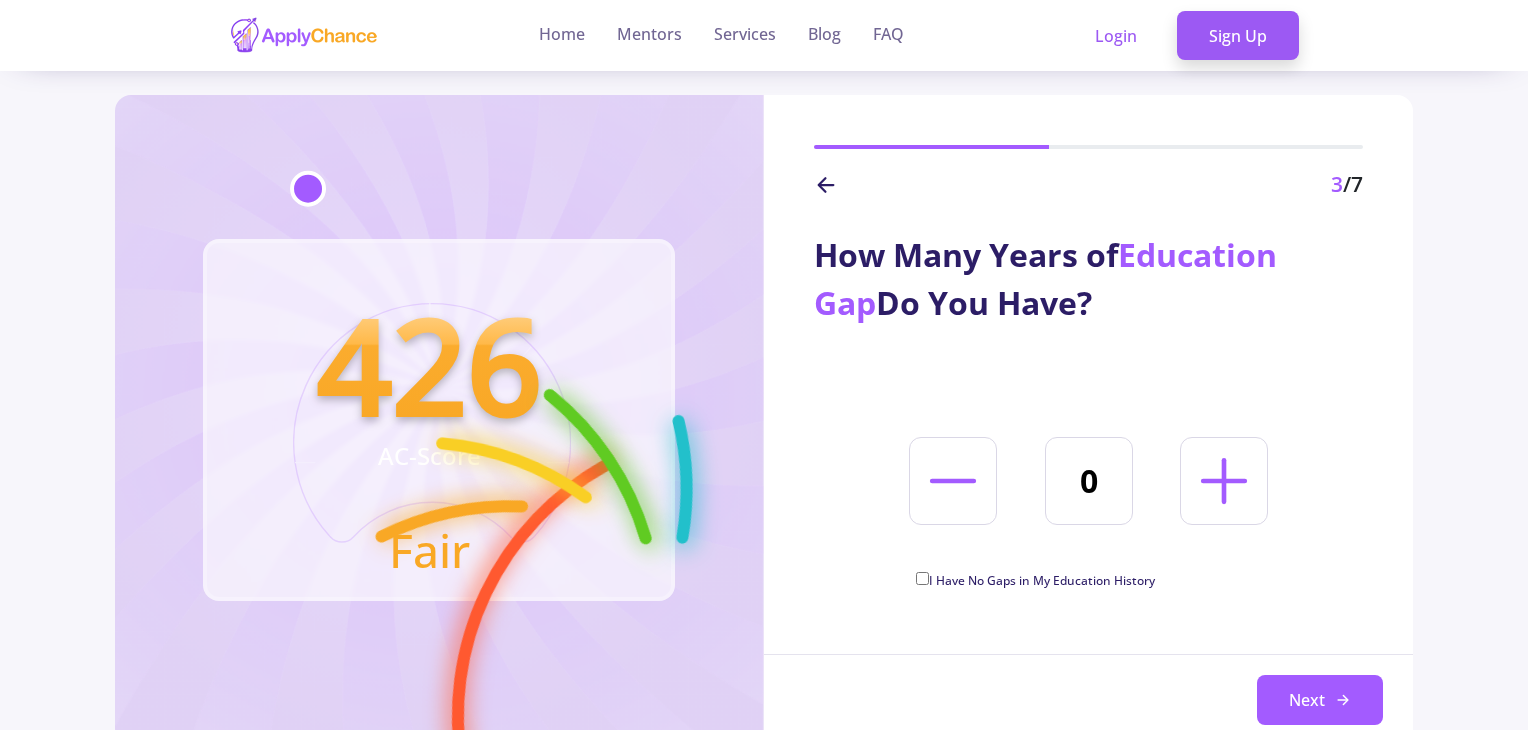 click on "I Have No Gaps in My Education History" 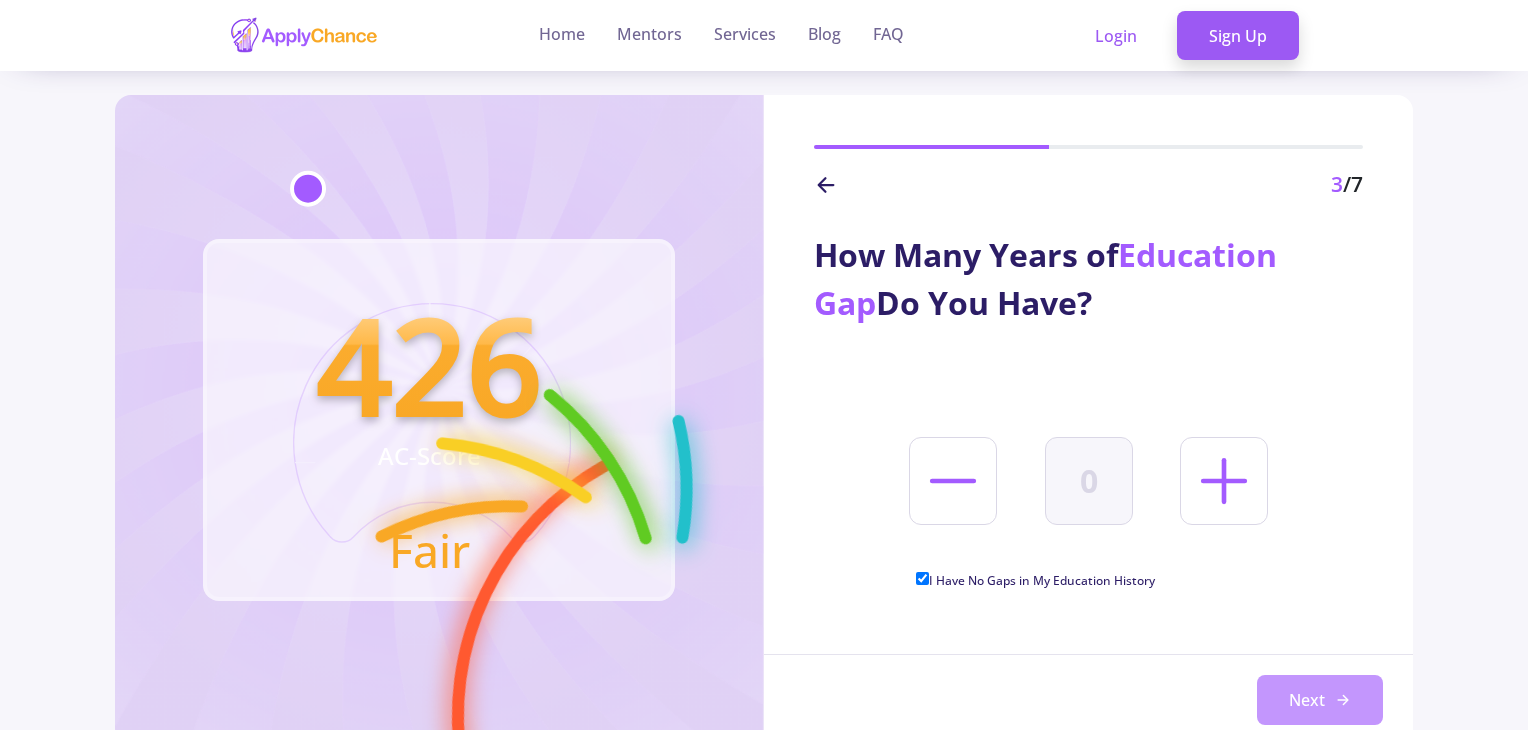 click on "Next" 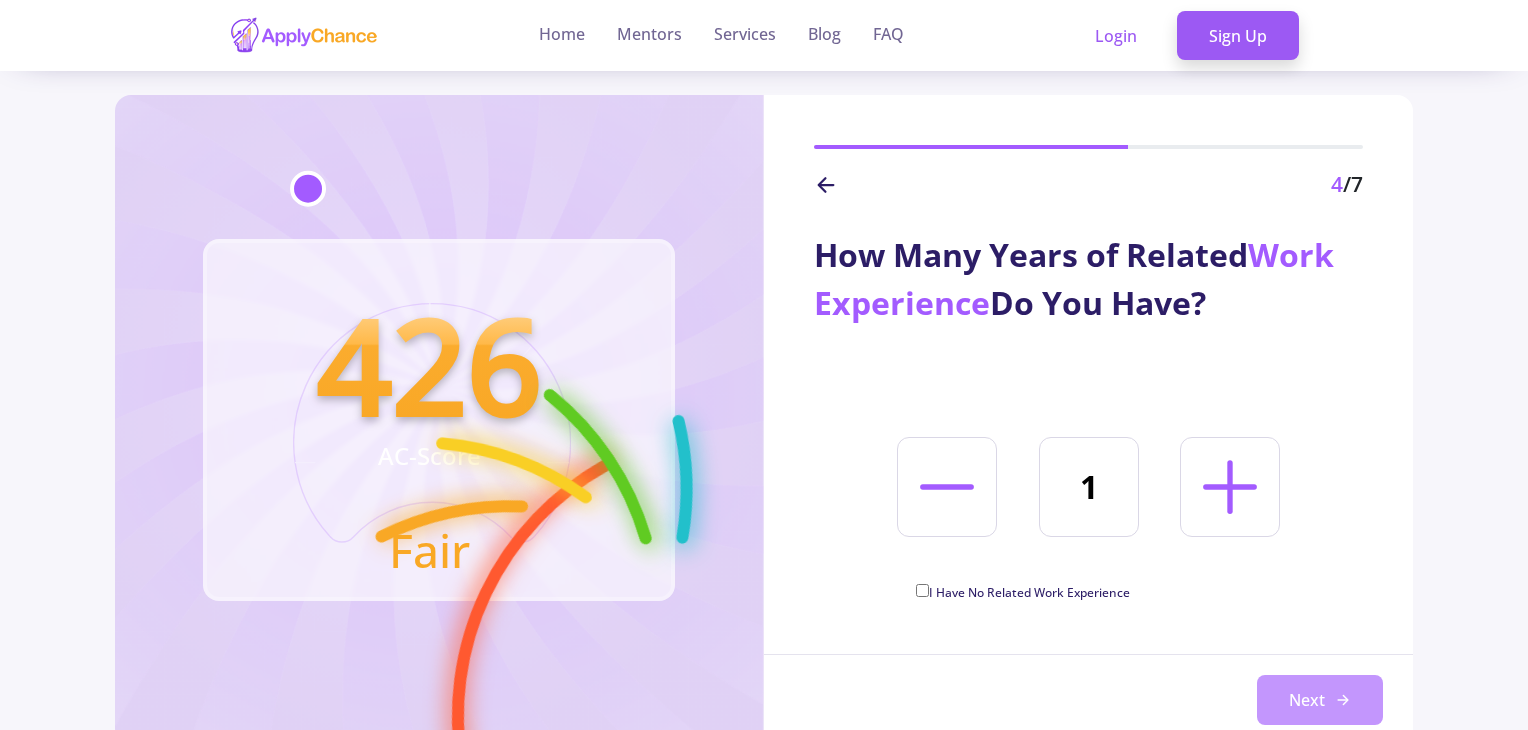 click on "Next" 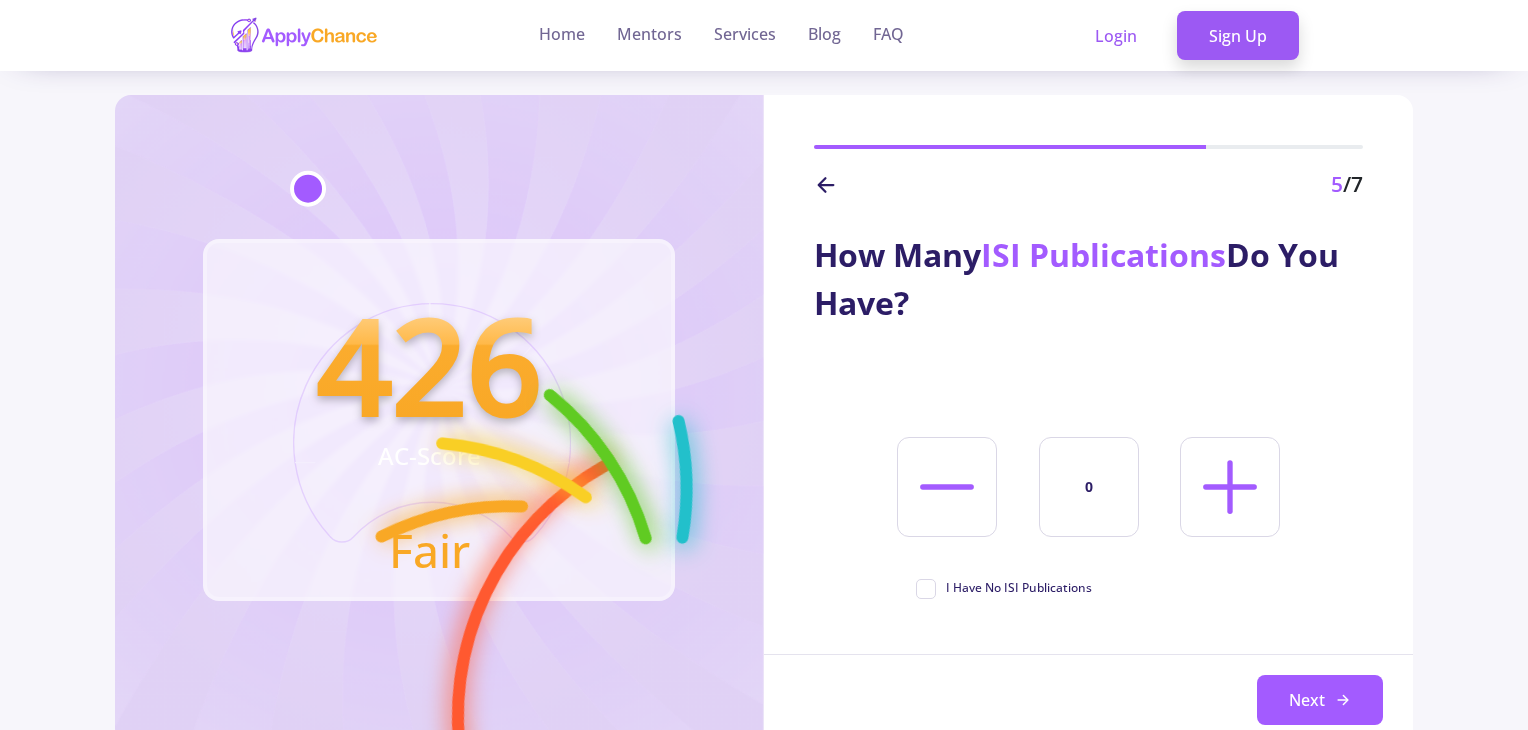 click 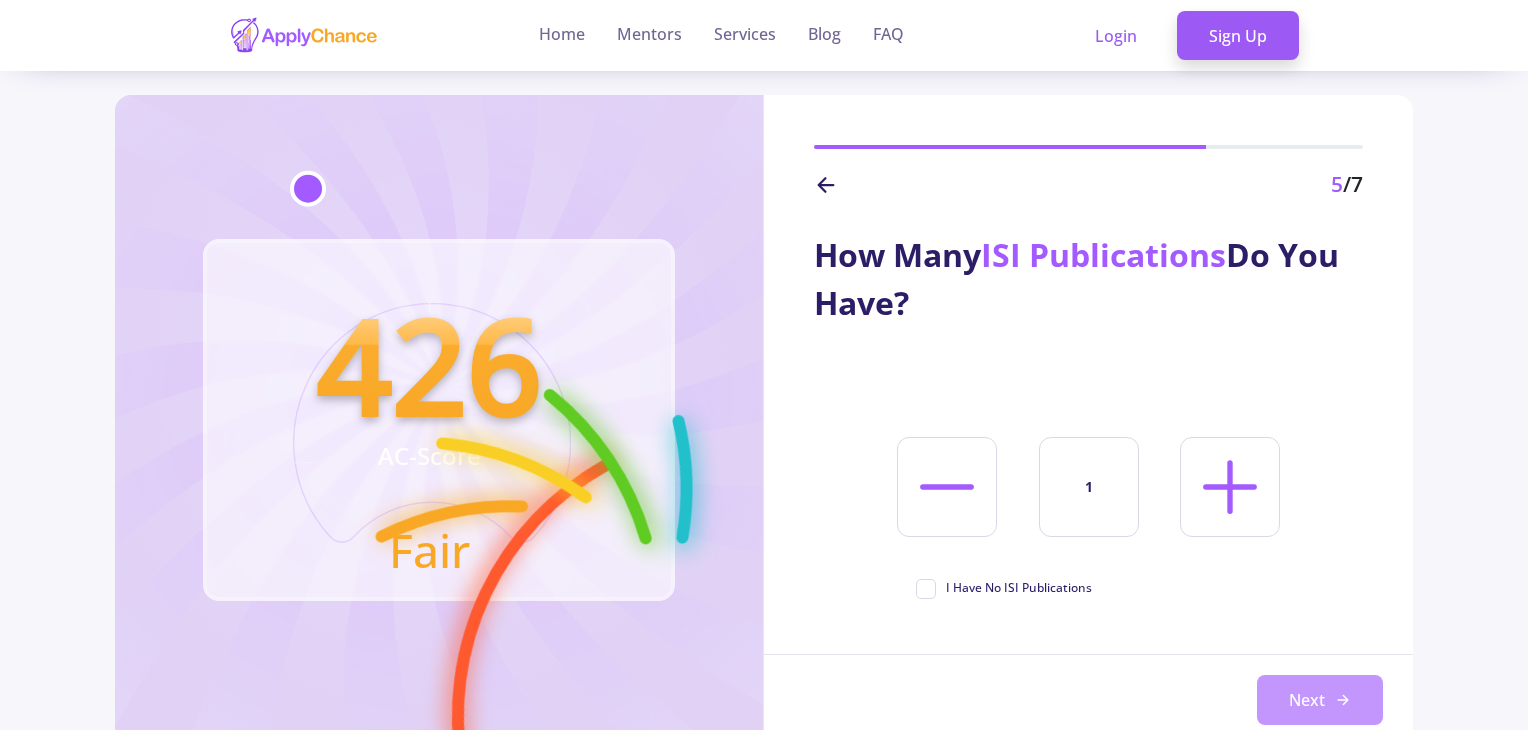 click on "Next" 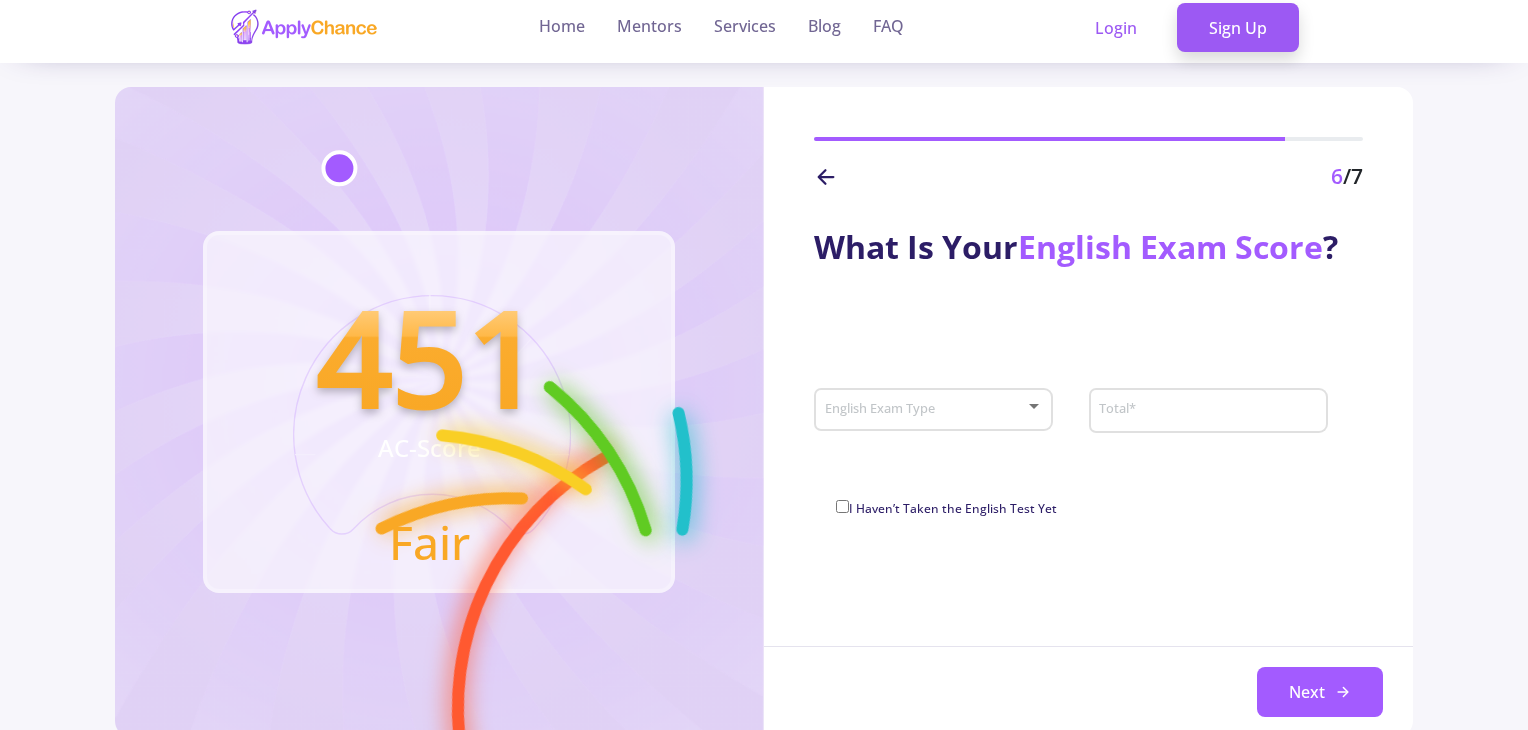 scroll, scrollTop: 0, scrollLeft: 0, axis: both 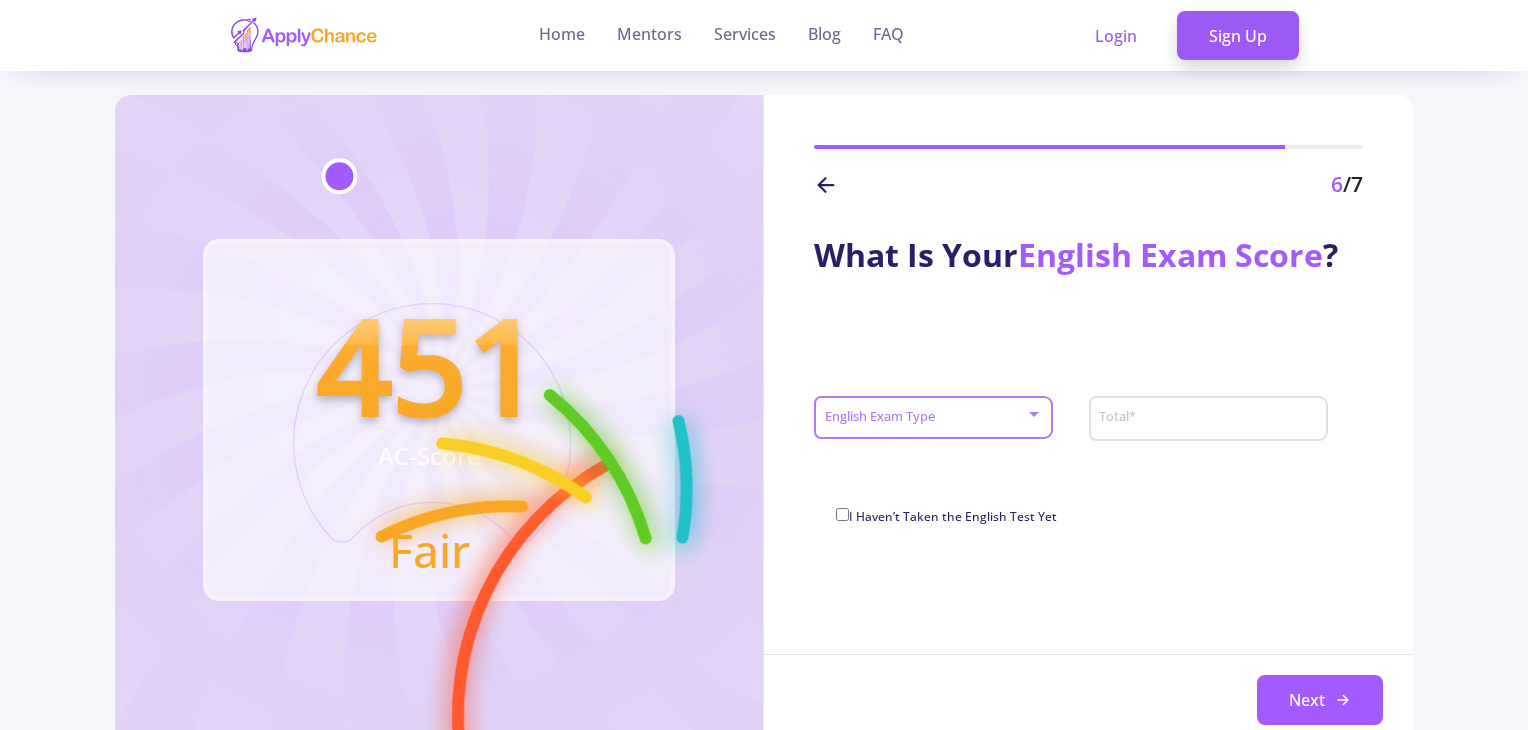 click at bounding box center [927, 418] 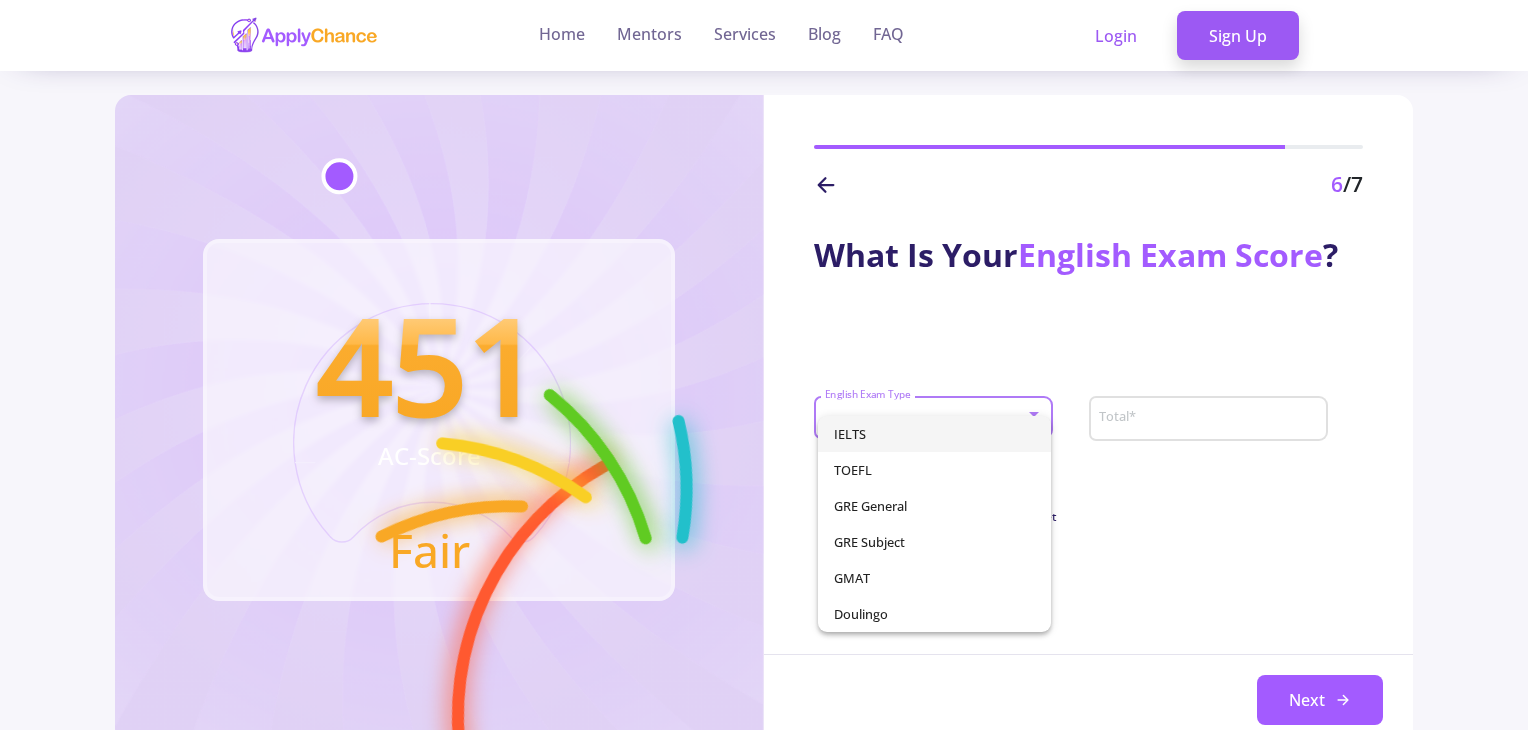 click on "IELTS" at bounding box center [935, 434] 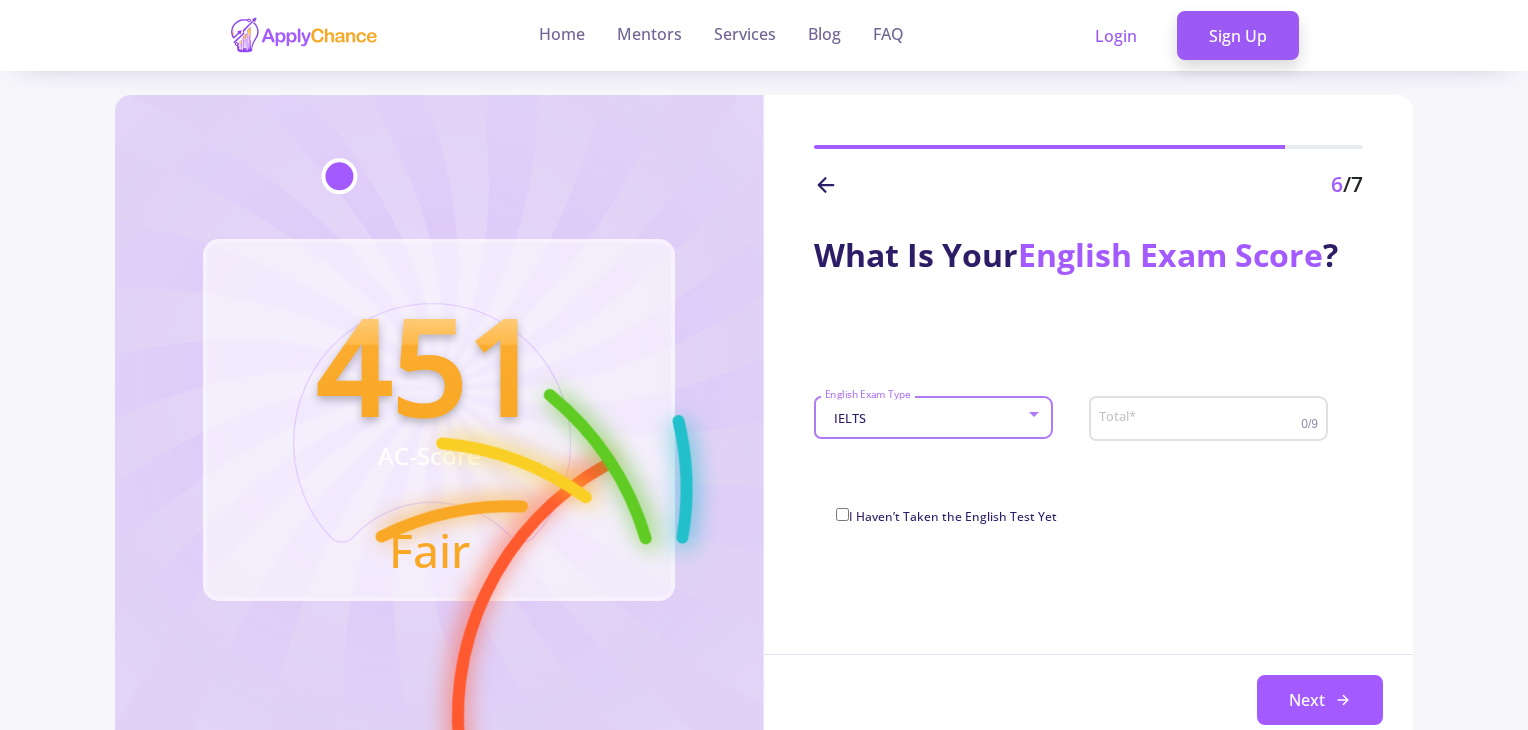click on "Total  *" at bounding box center (1202, 419) 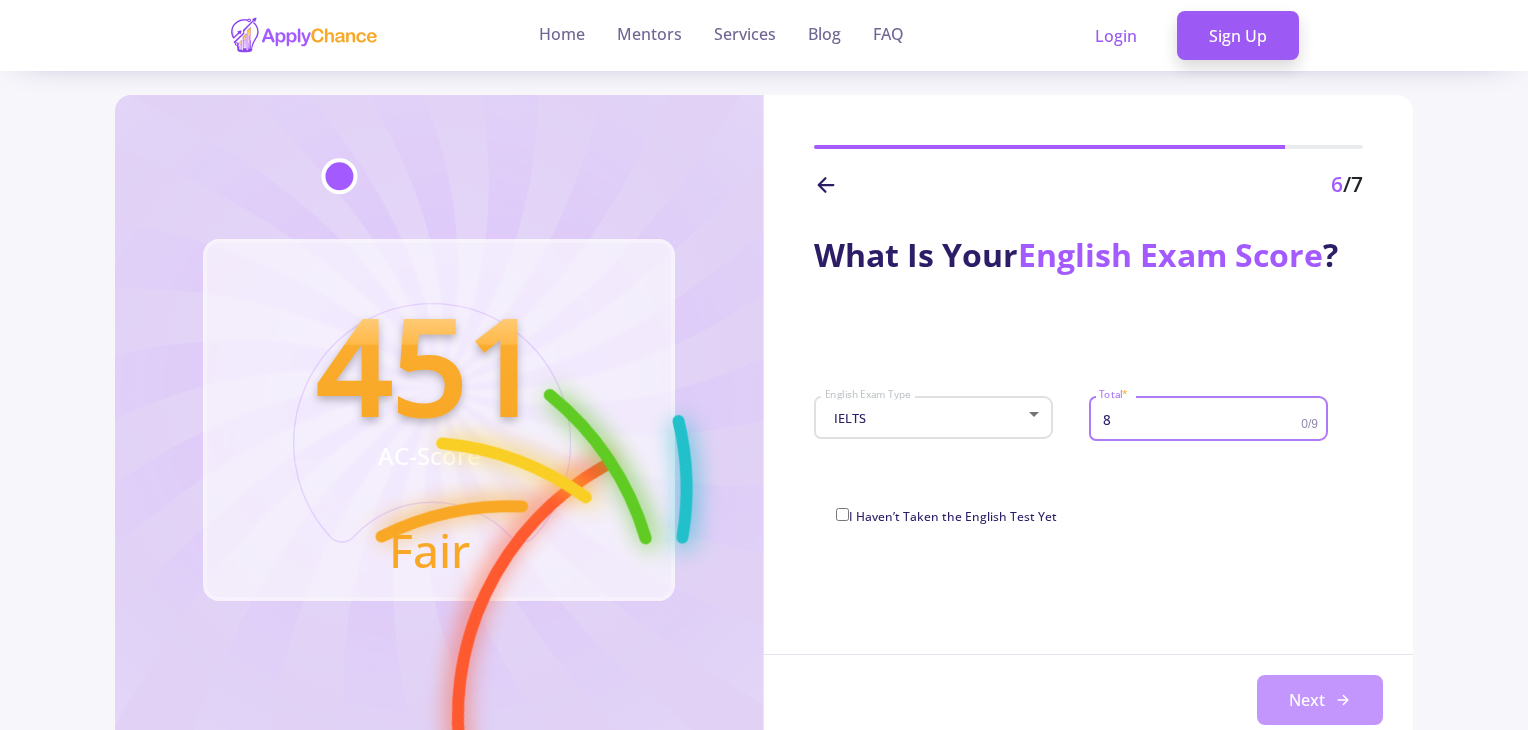 type on "8" 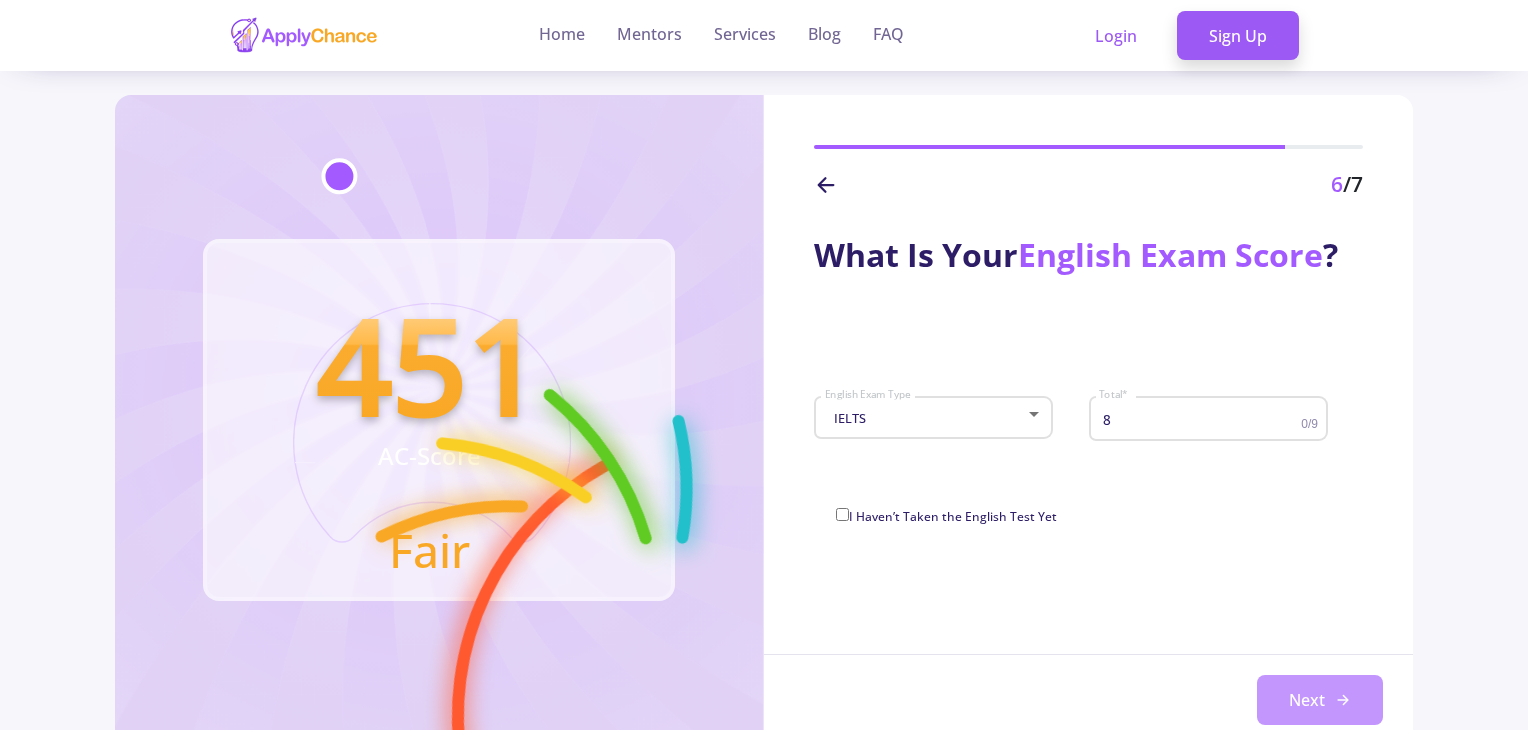click on "Next" 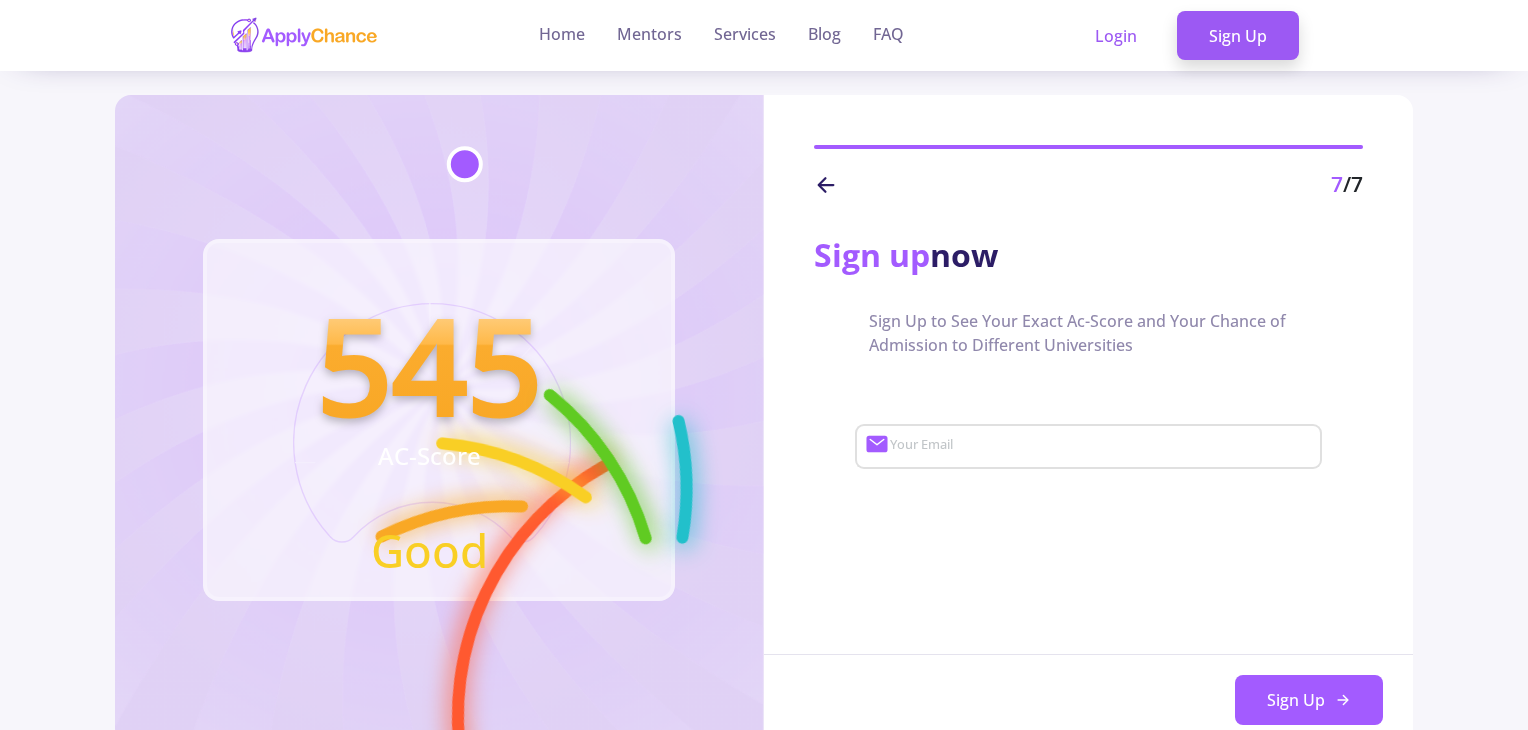 click on "Your Email" at bounding box center (1103, 447) 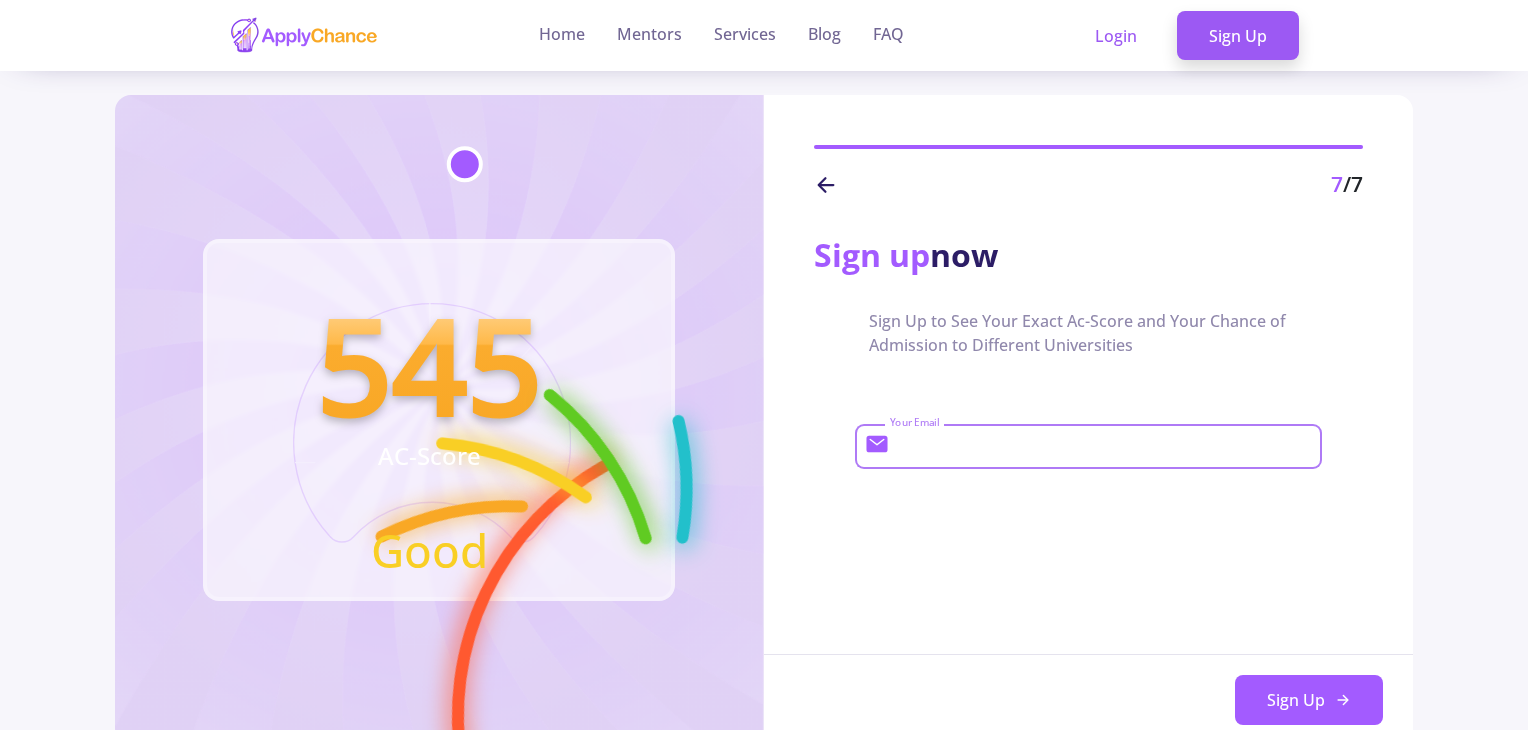 type on "[EMAIL_ADDRESS][DOMAIN_NAME]" 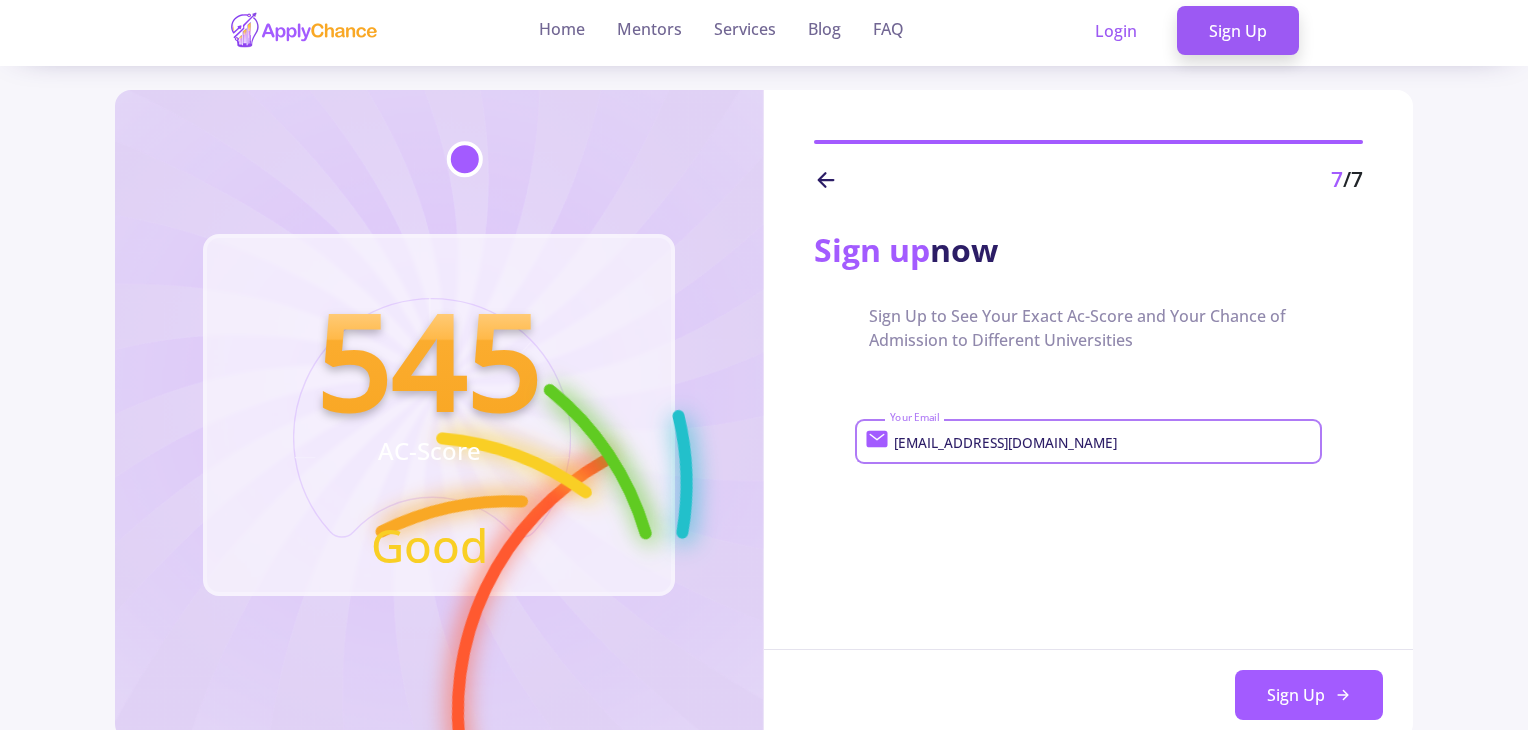 scroll, scrollTop: 0, scrollLeft: 0, axis: both 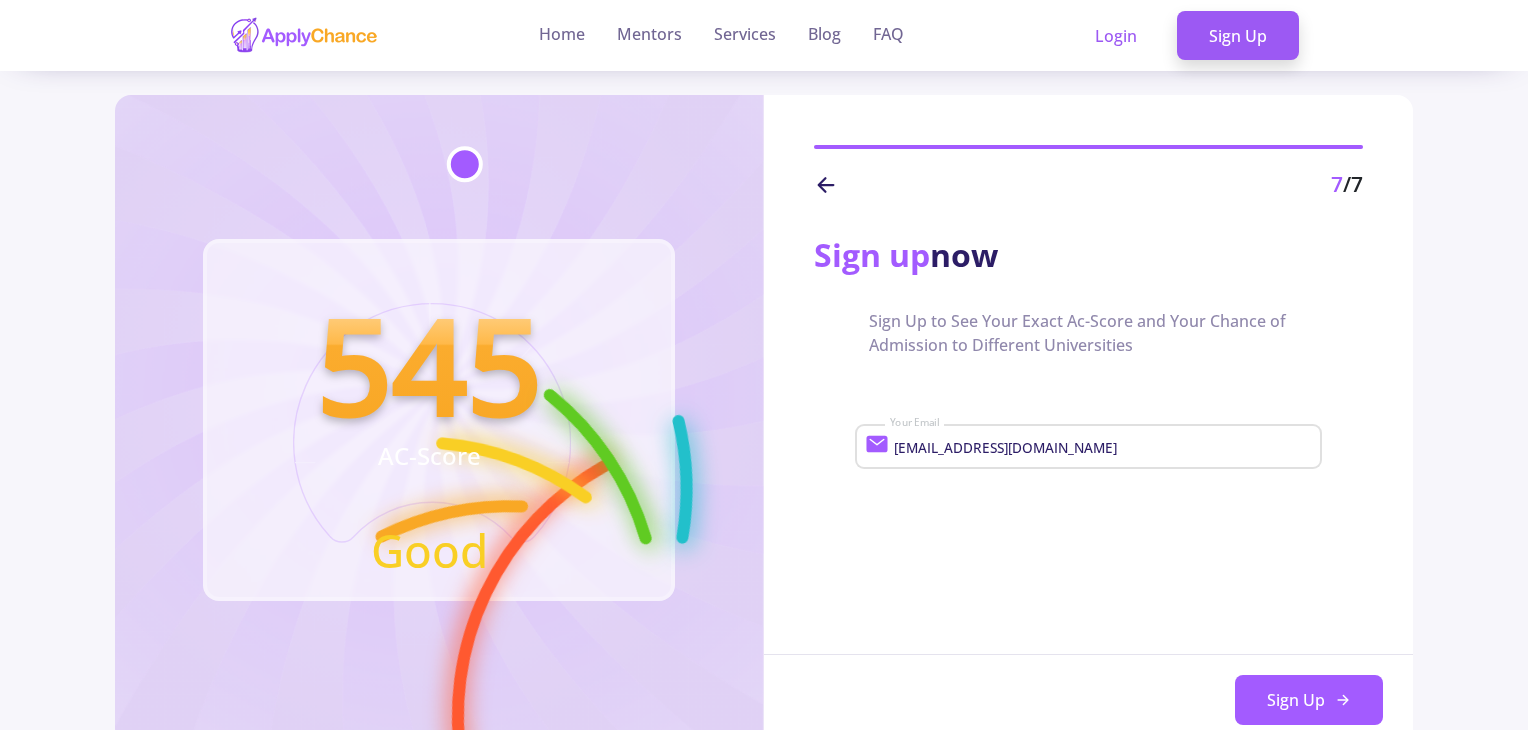 click 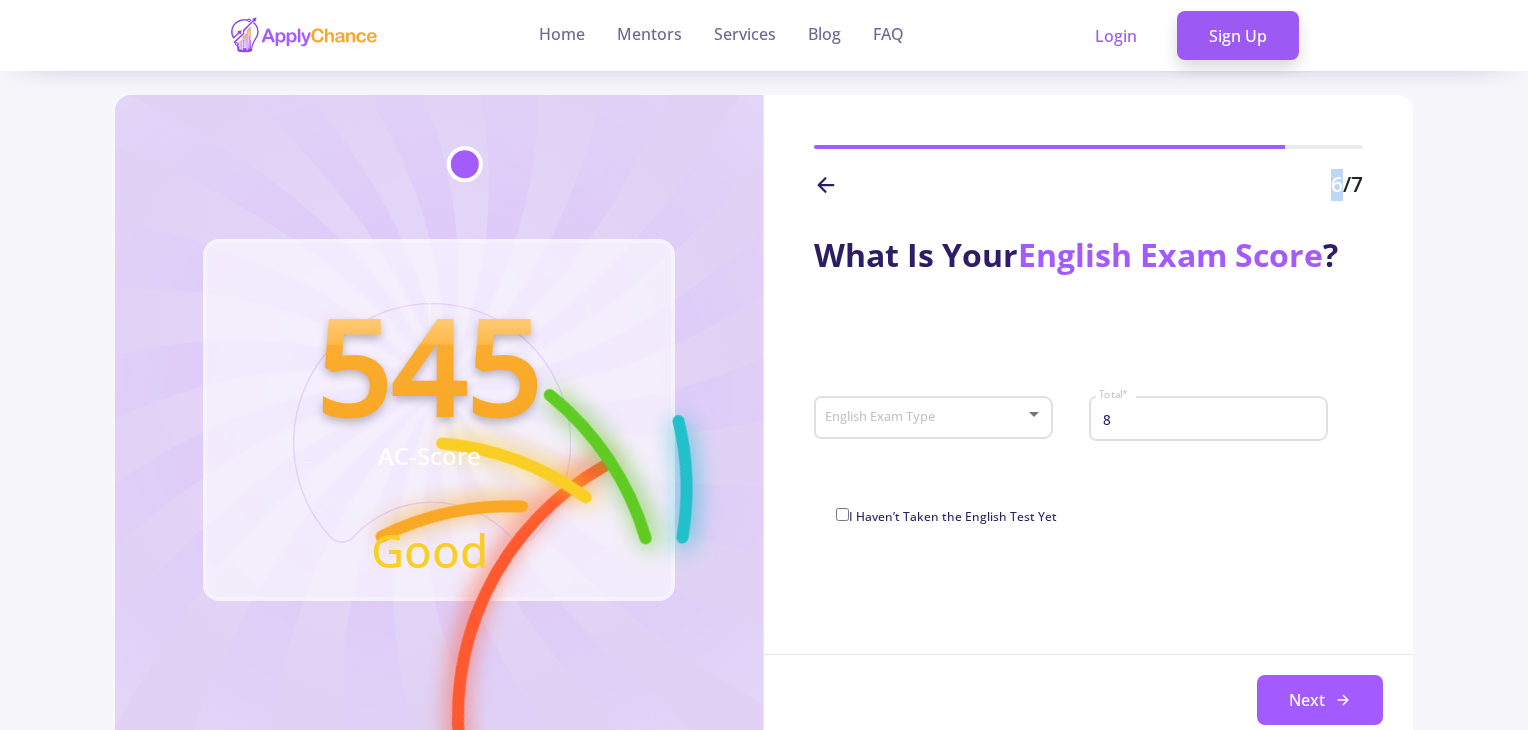click 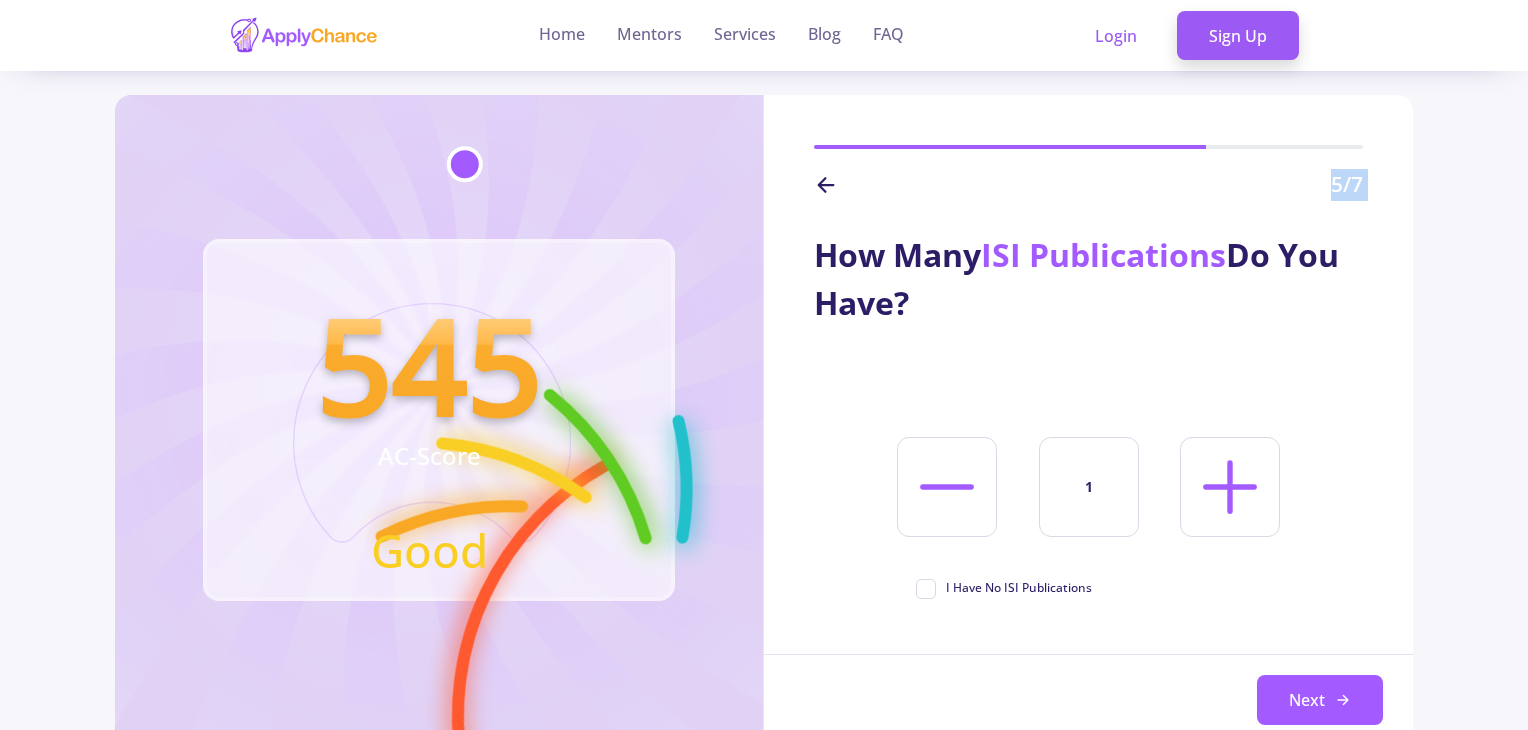 click 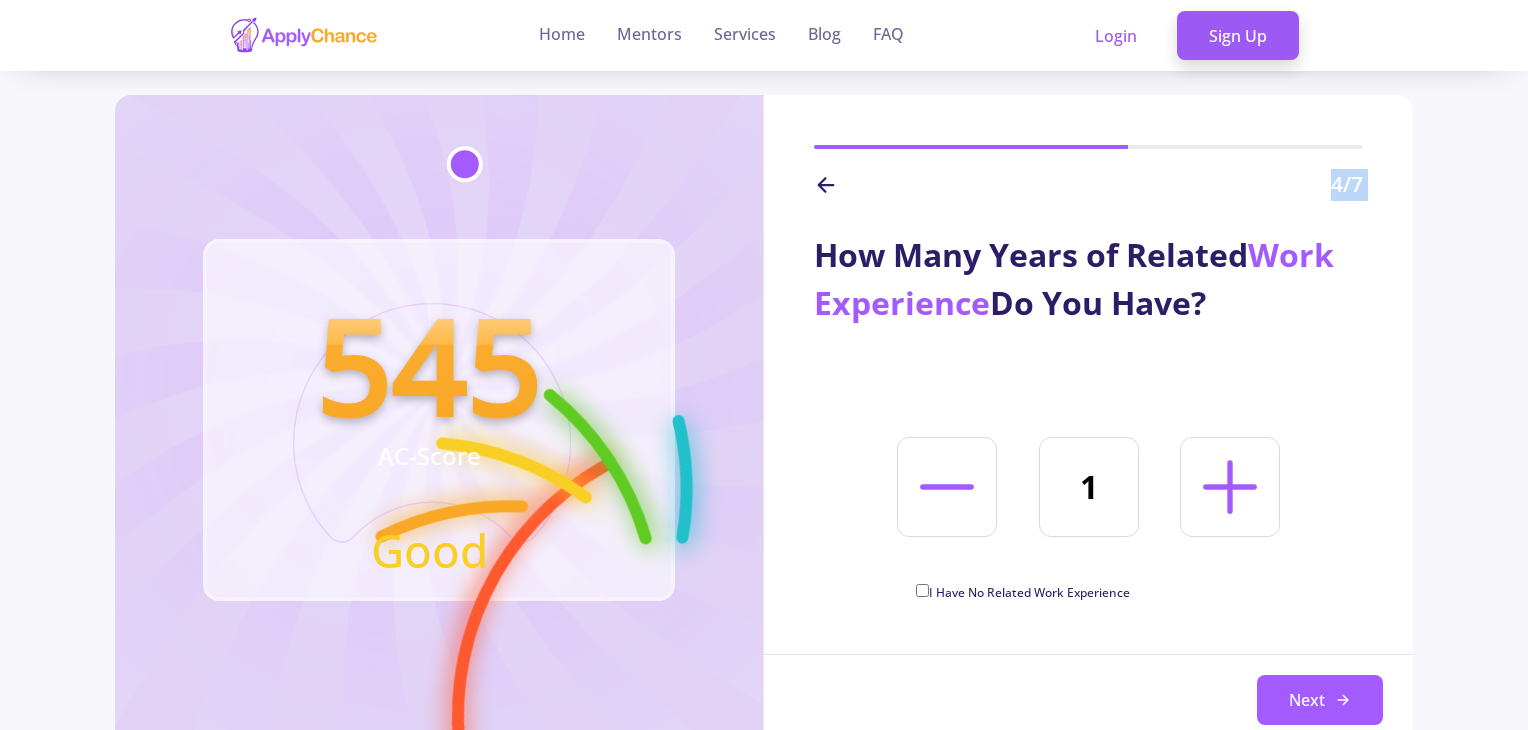 click 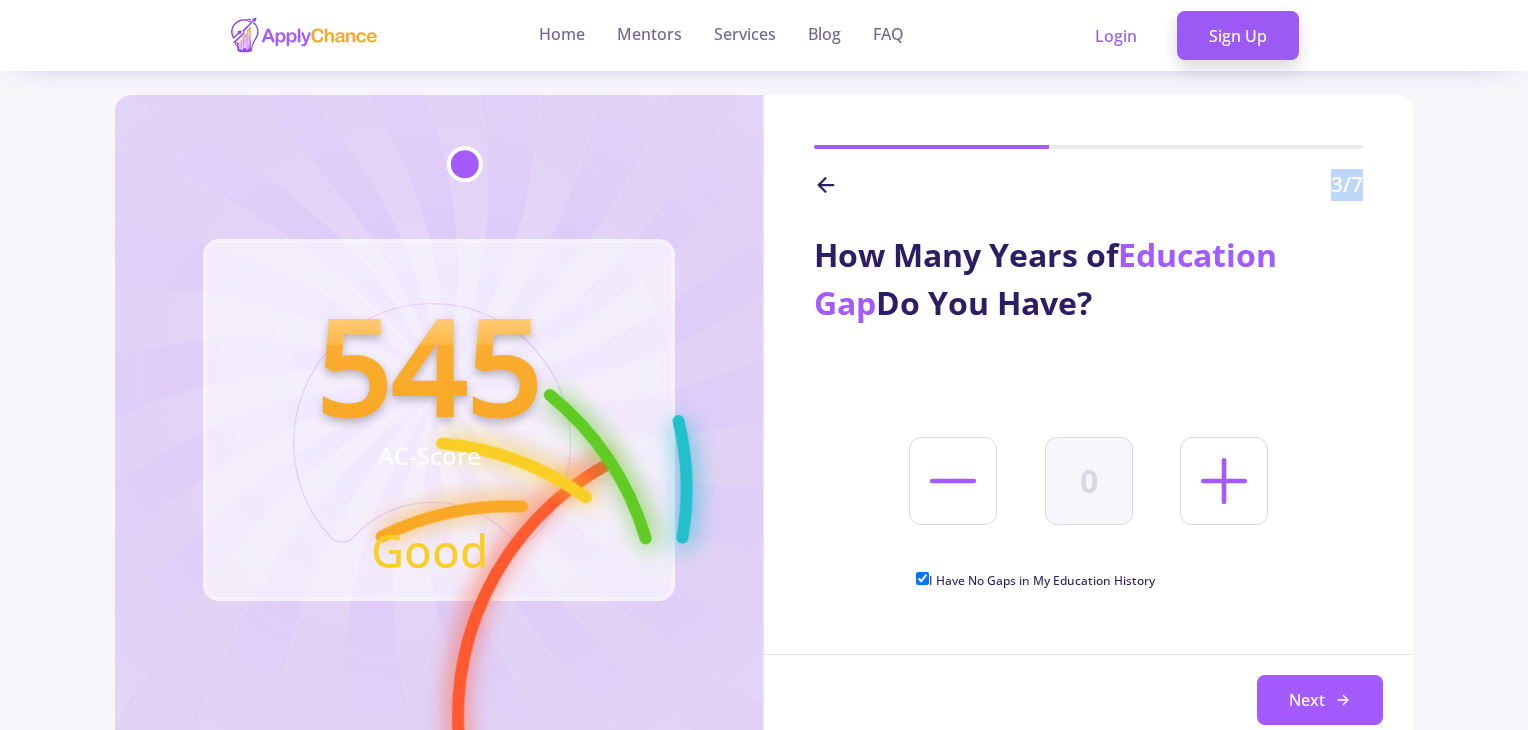 click on "How Many Years of   Education Gap   Do You Have?  0  I Have No Gaps in My Education History  Next" 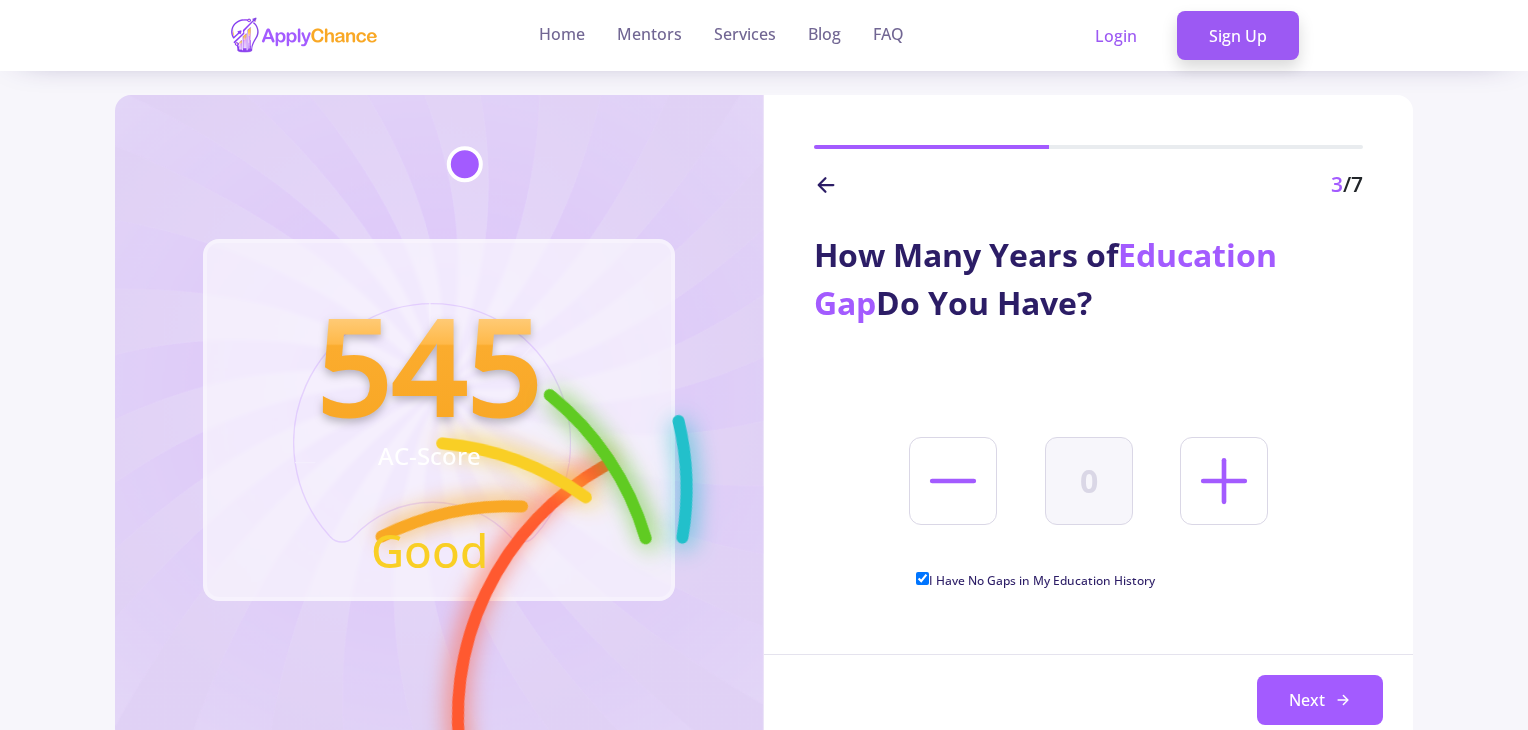 click 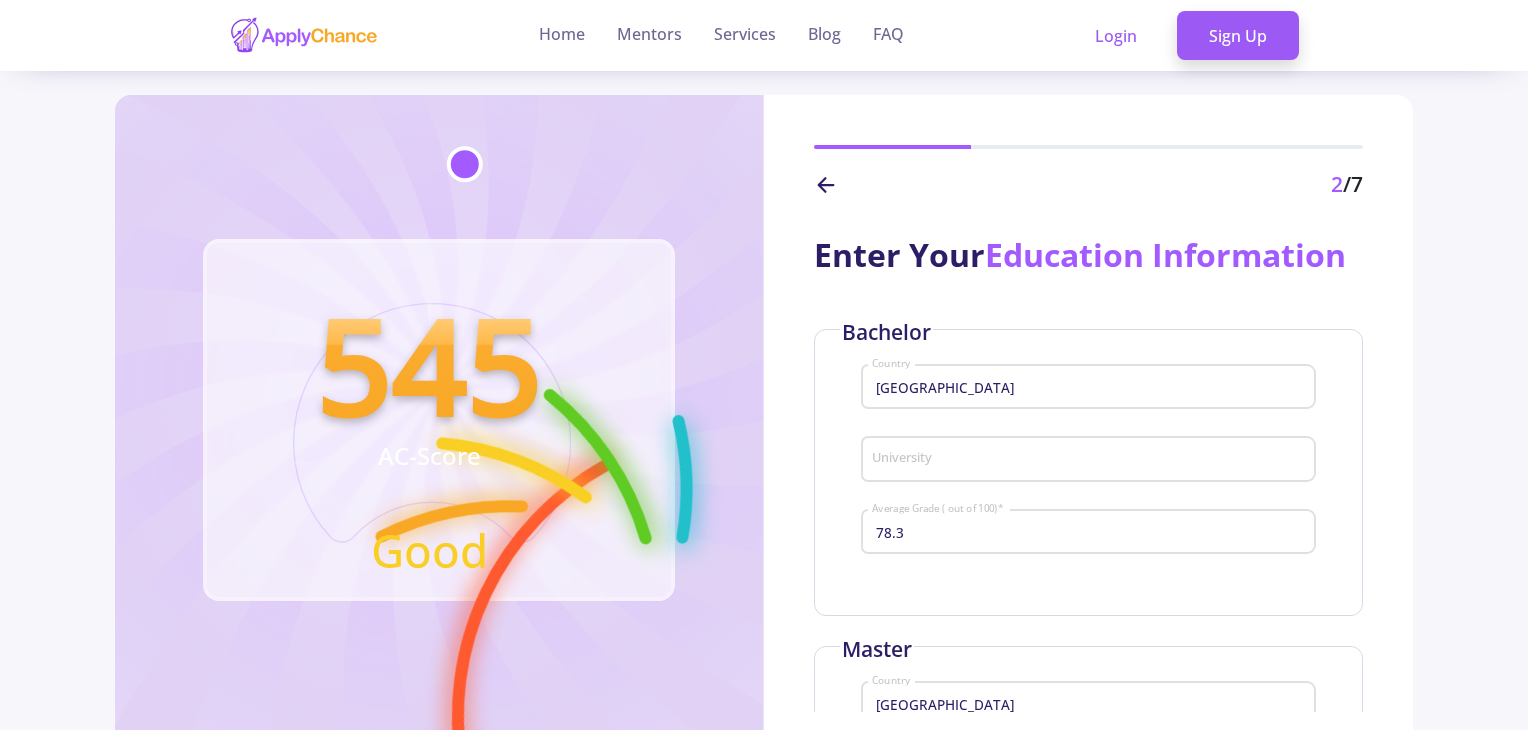 type on "[GEOGRAPHIC_DATA]" 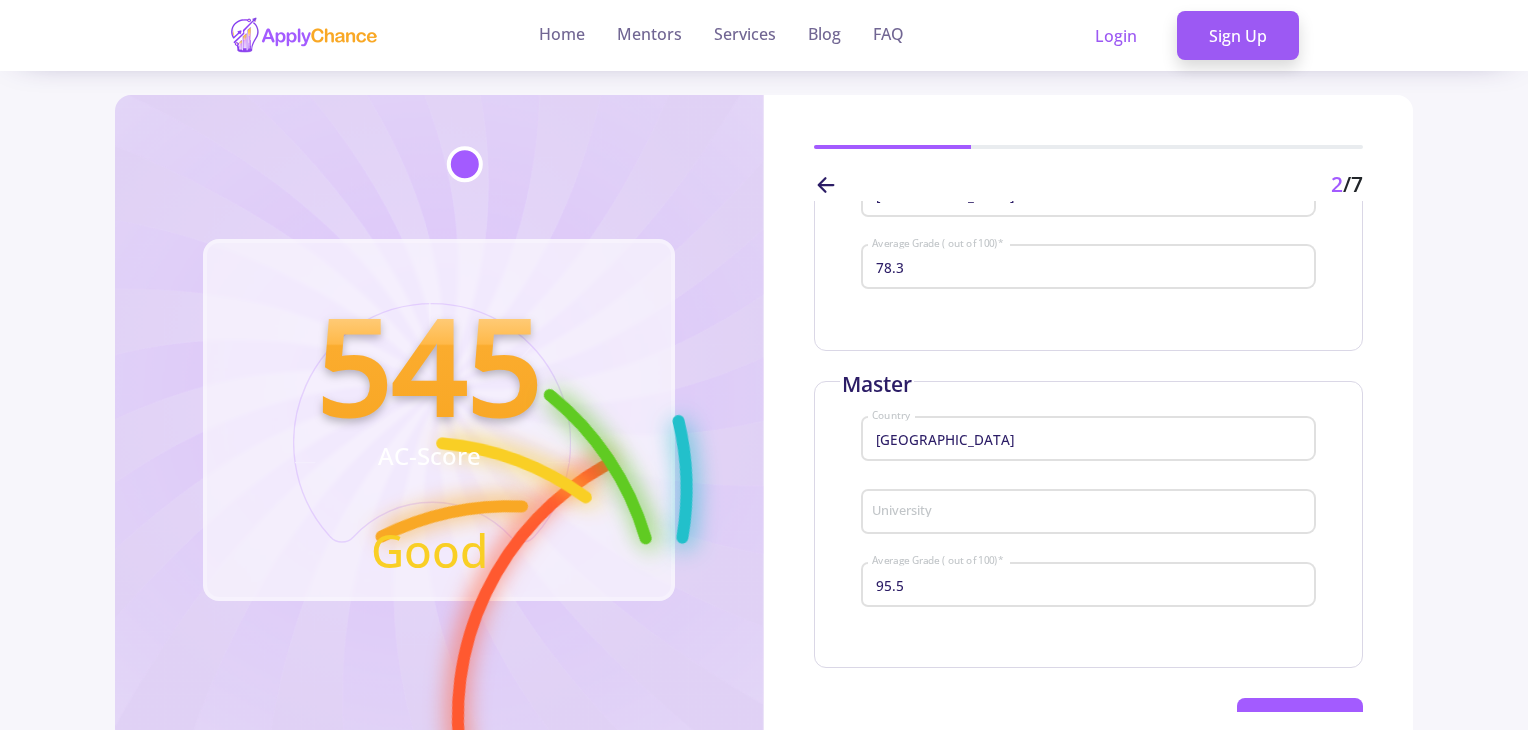 scroll, scrollTop: 266, scrollLeft: 0, axis: vertical 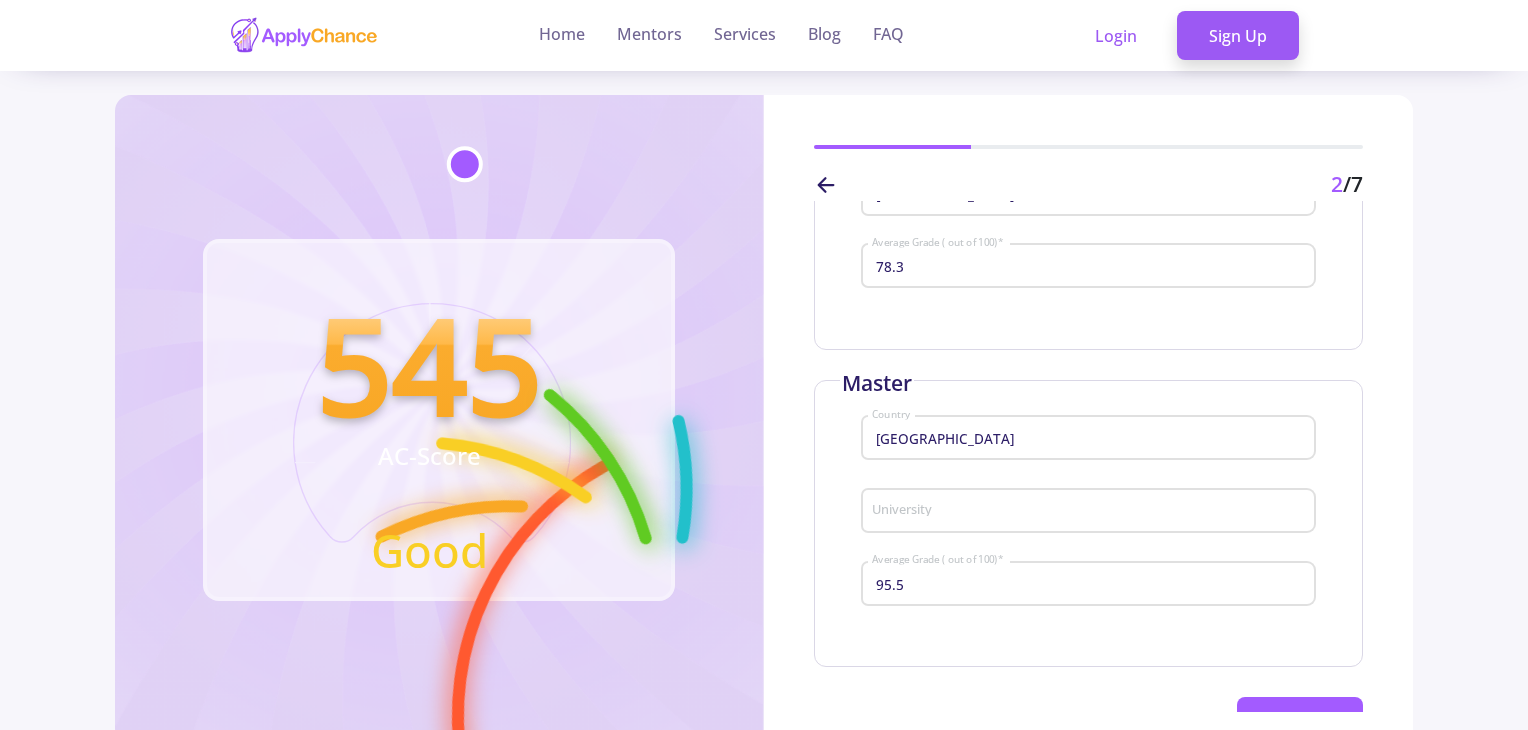 type on "[GEOGRAPHIC_DATA]" 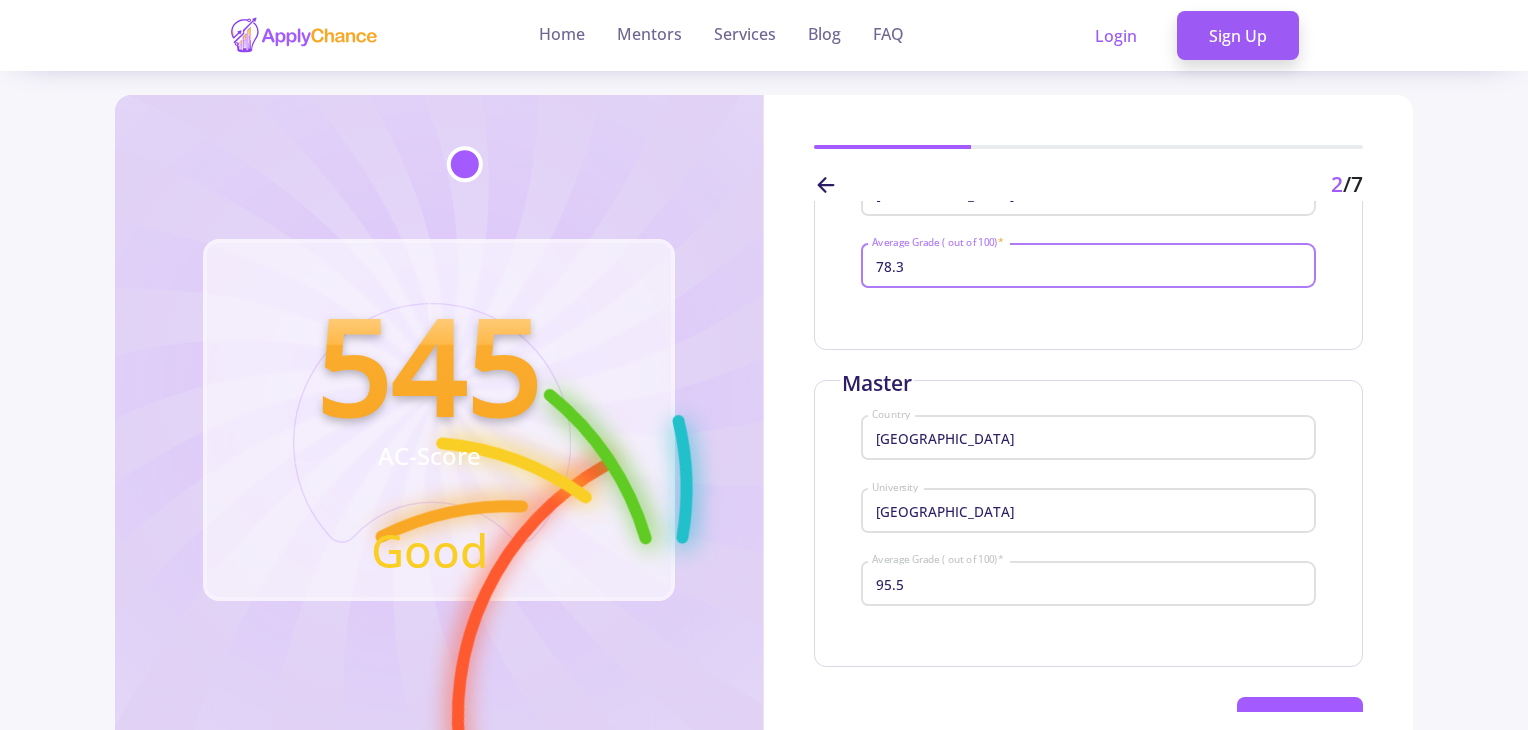 drag, startPoint x: 926, startPoint y: 273, endPoint x: 834, endPoint y: 258, distance: 93.214806 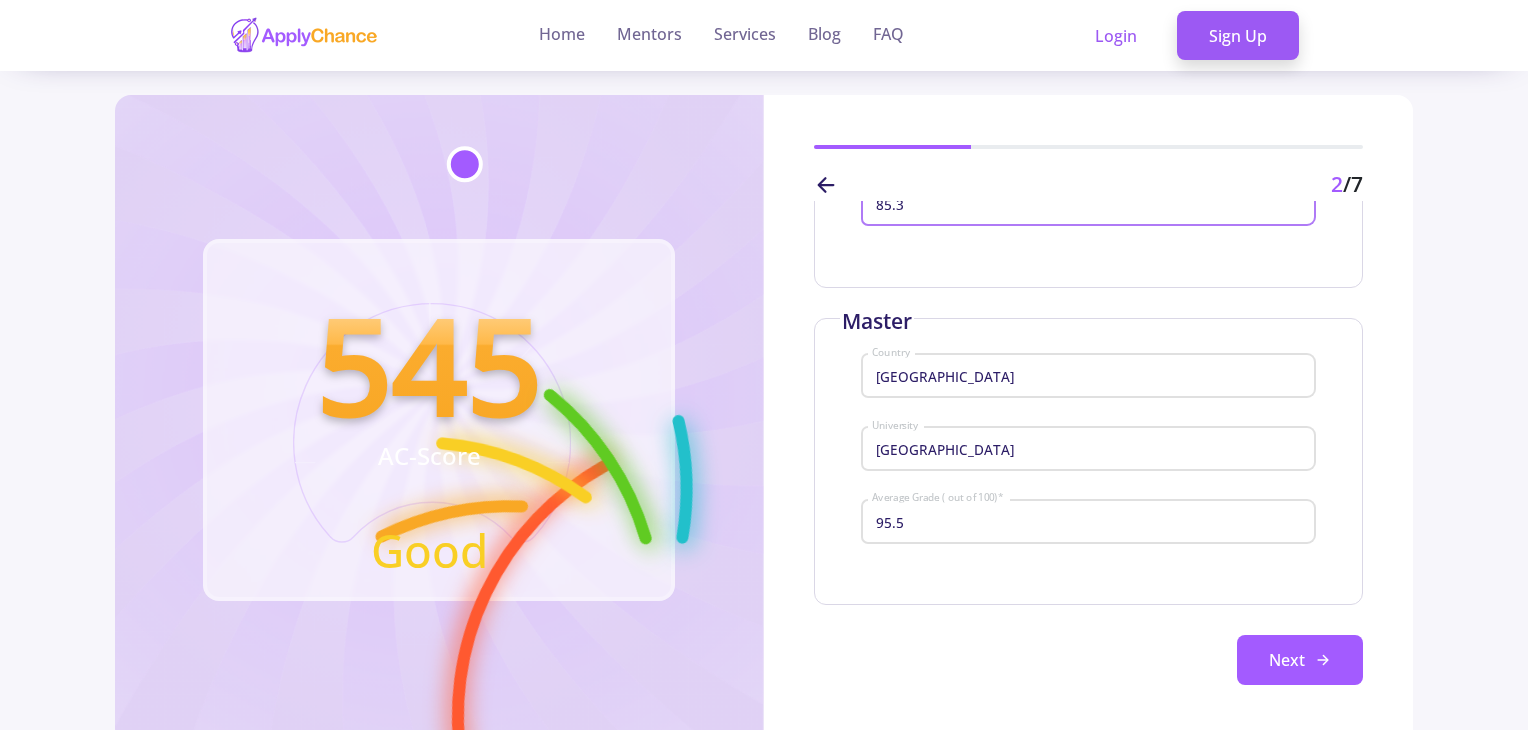 scroll, scrollTop: 333, scrollLeft: 0, axis: vertical 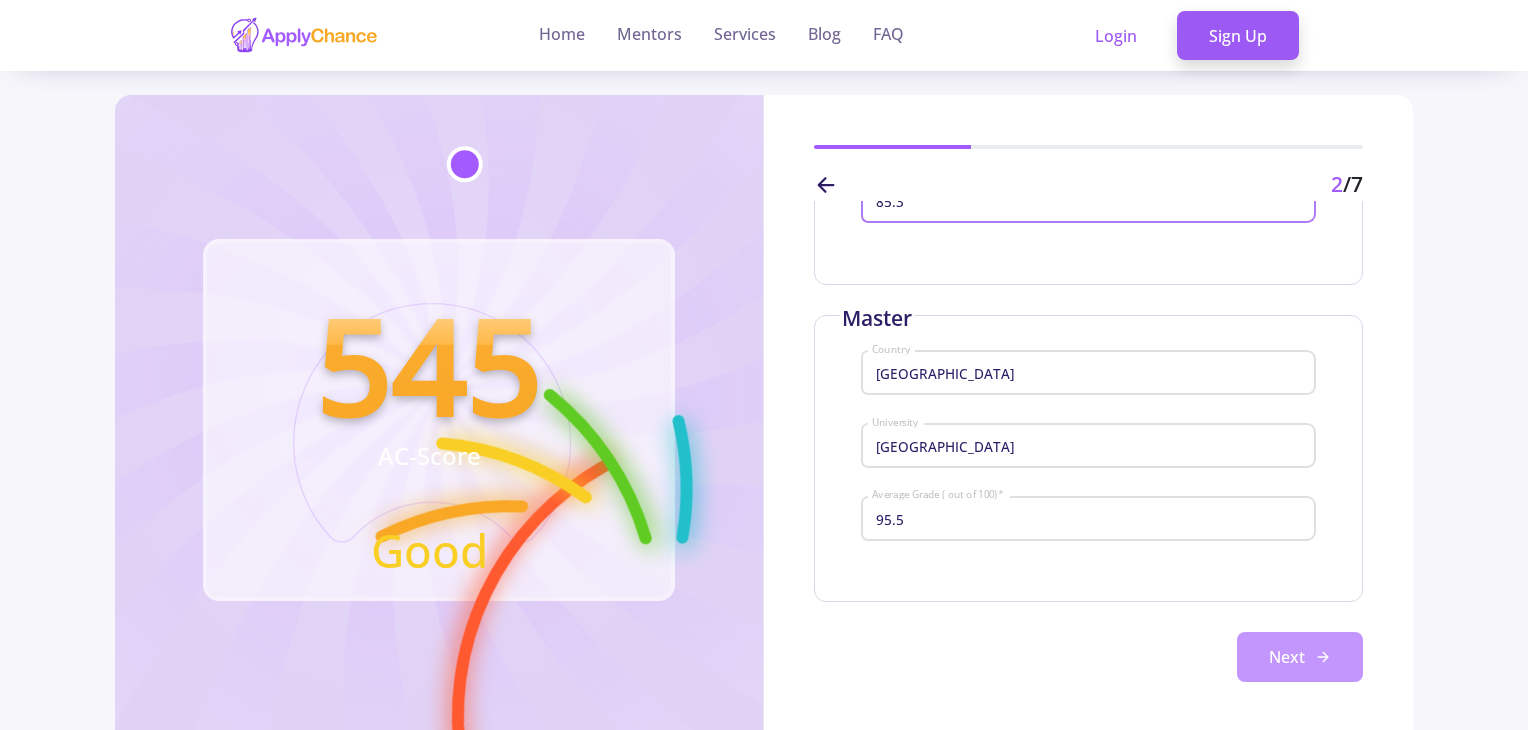 type on "85.3" 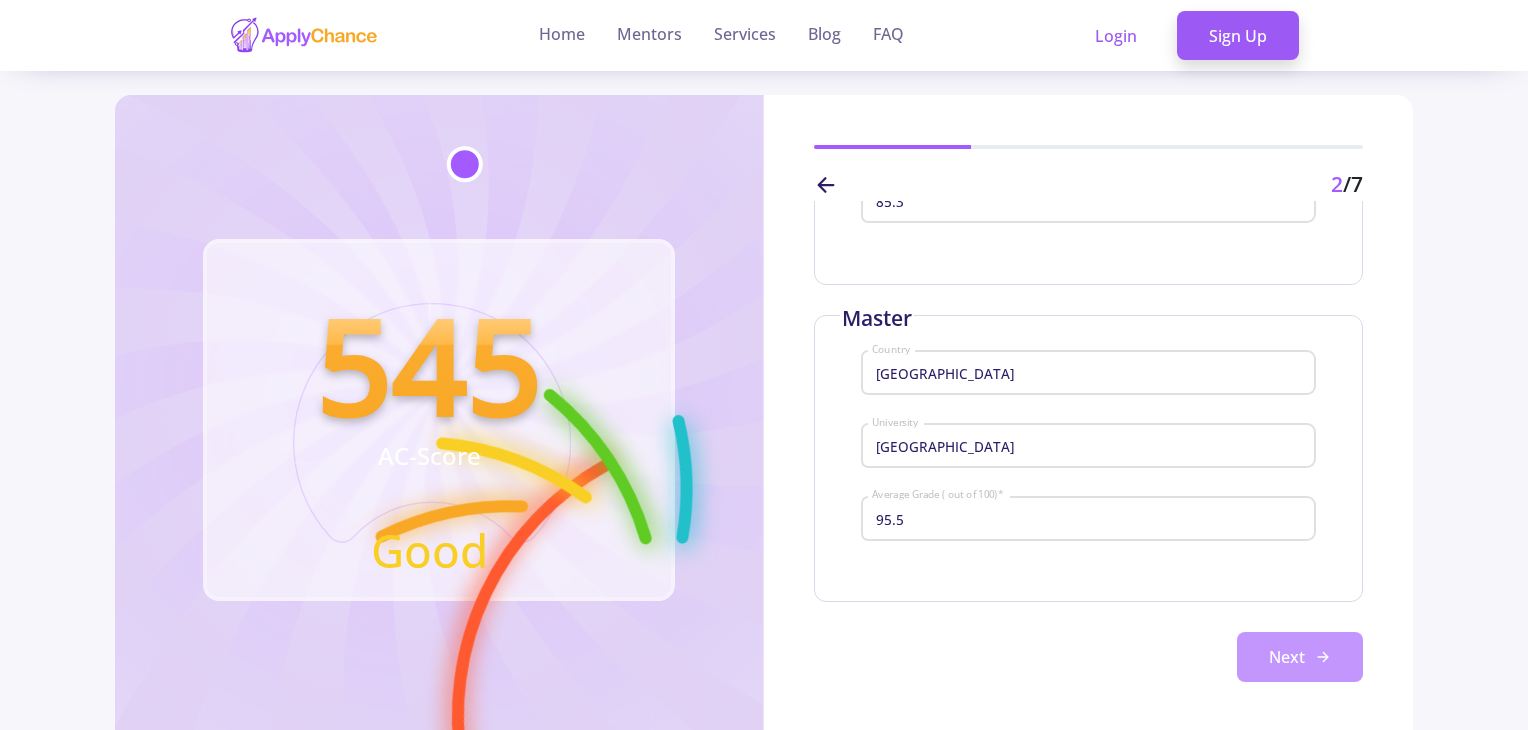 click on "Next" 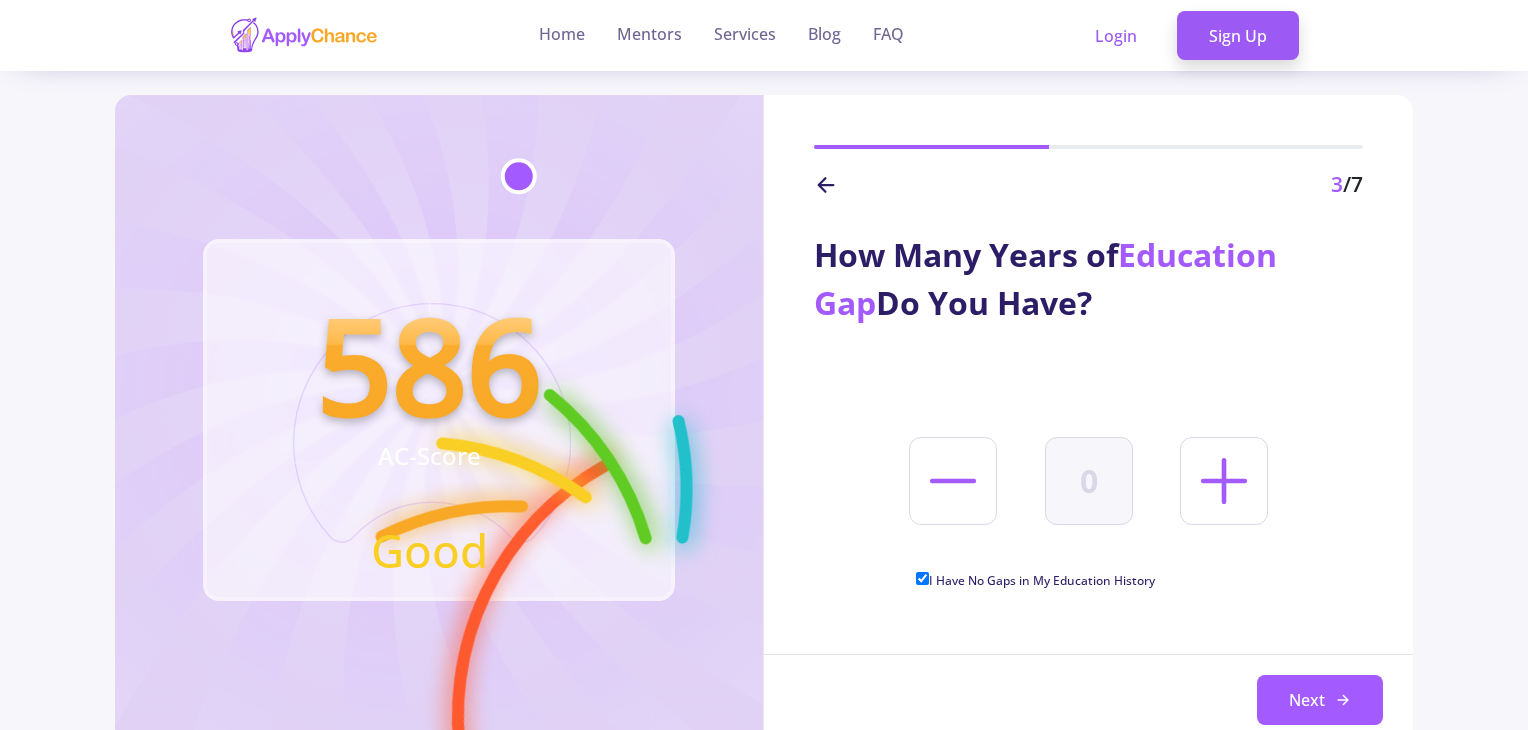 click on "How Many Years of   Education Gap   Do You Have?  0  I Have No Gaps in My Education History  Next" 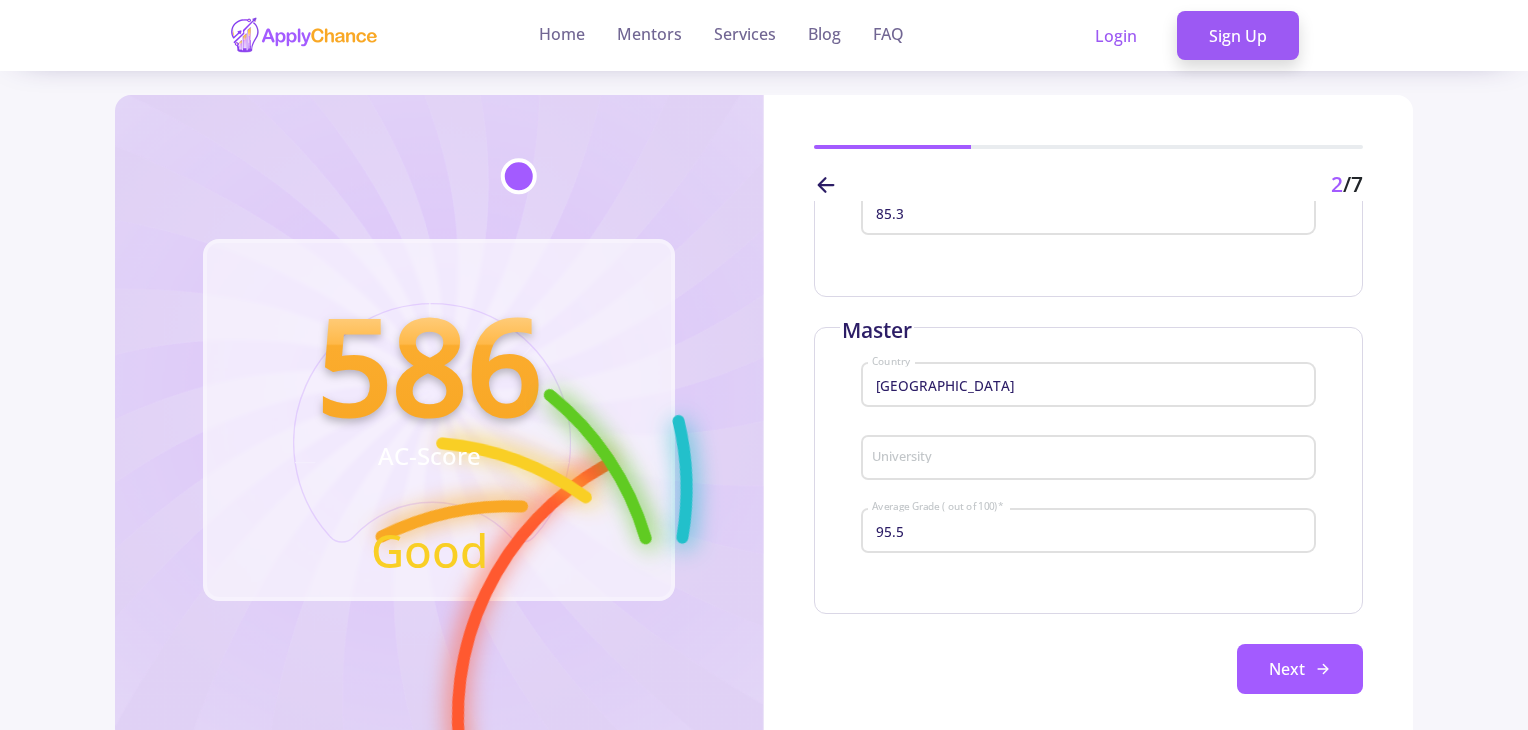 scroll, scrollTop: 333, scrollLeft: 0, axis: vertical 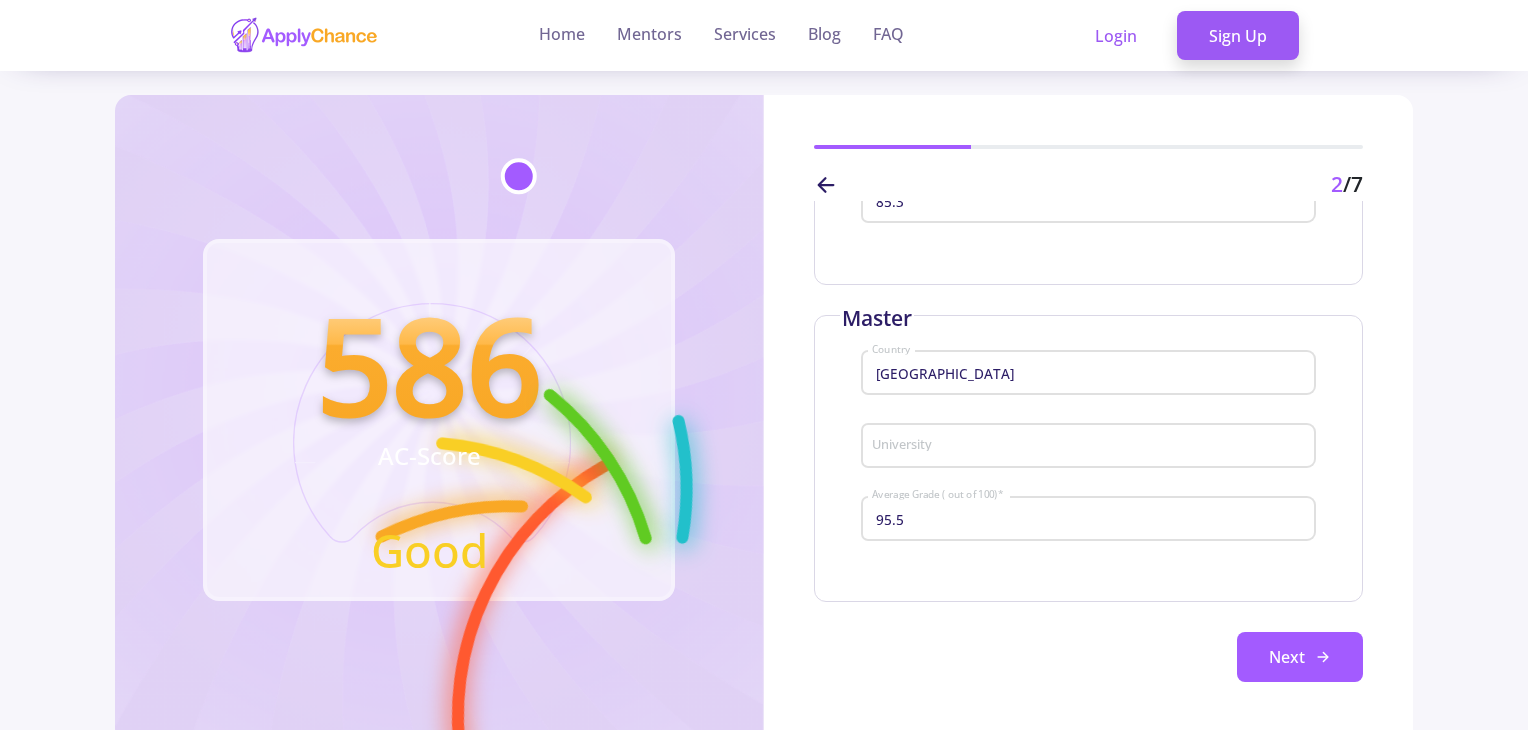 type on "[GEOGRAPHIC_DATA]" 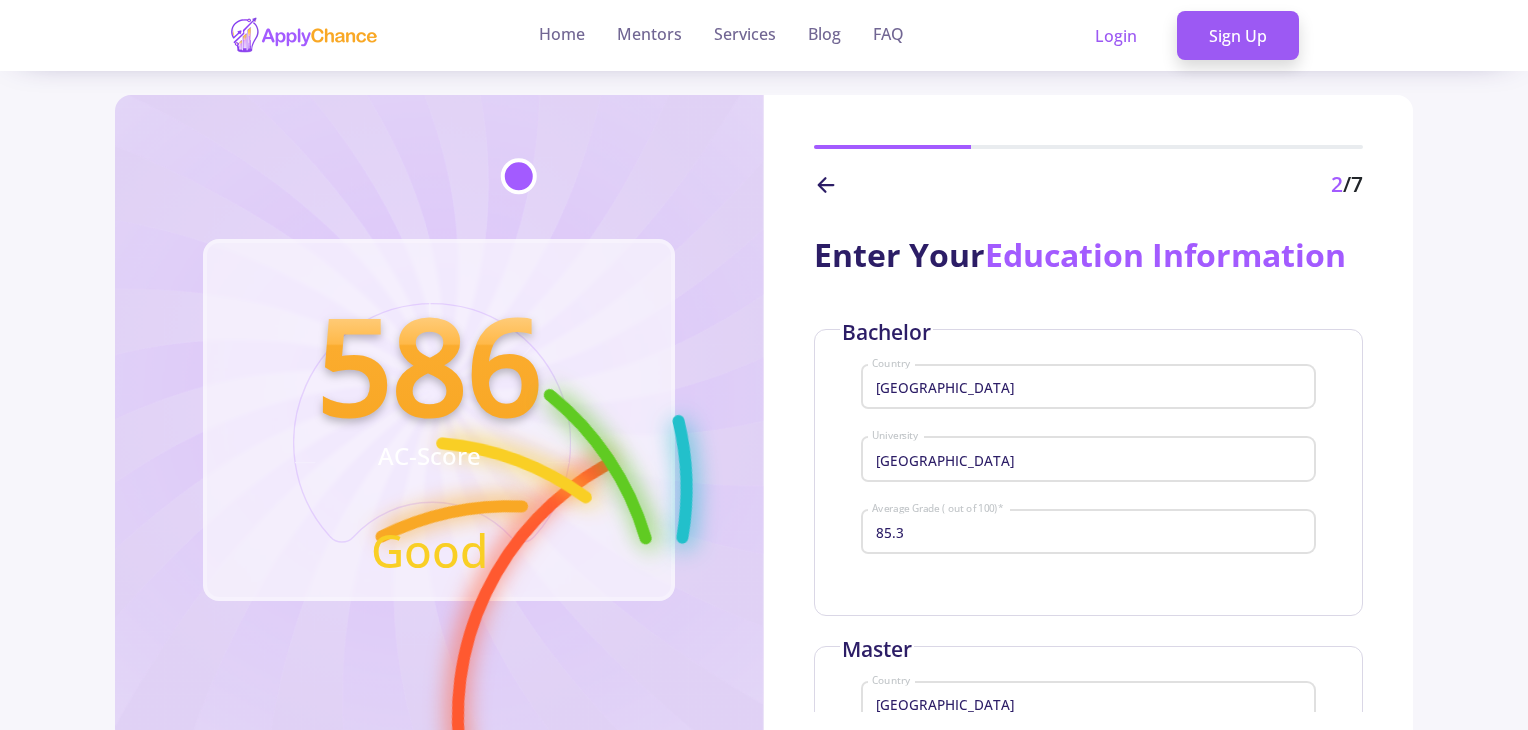 type on "[GEOGRAPHIC_DATA]" 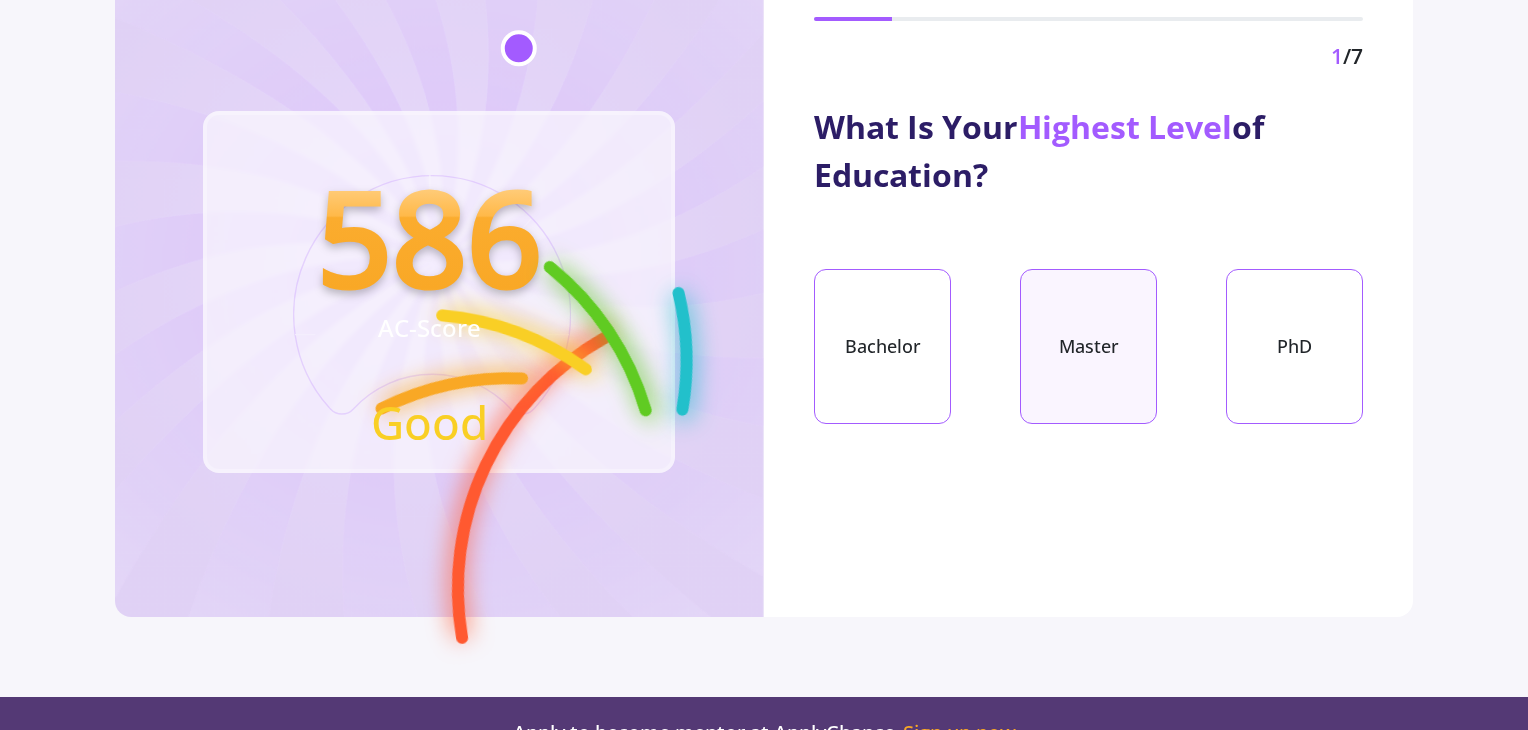 scroll, scrollTop: 133, scrollLeft: 0, axis: vertical 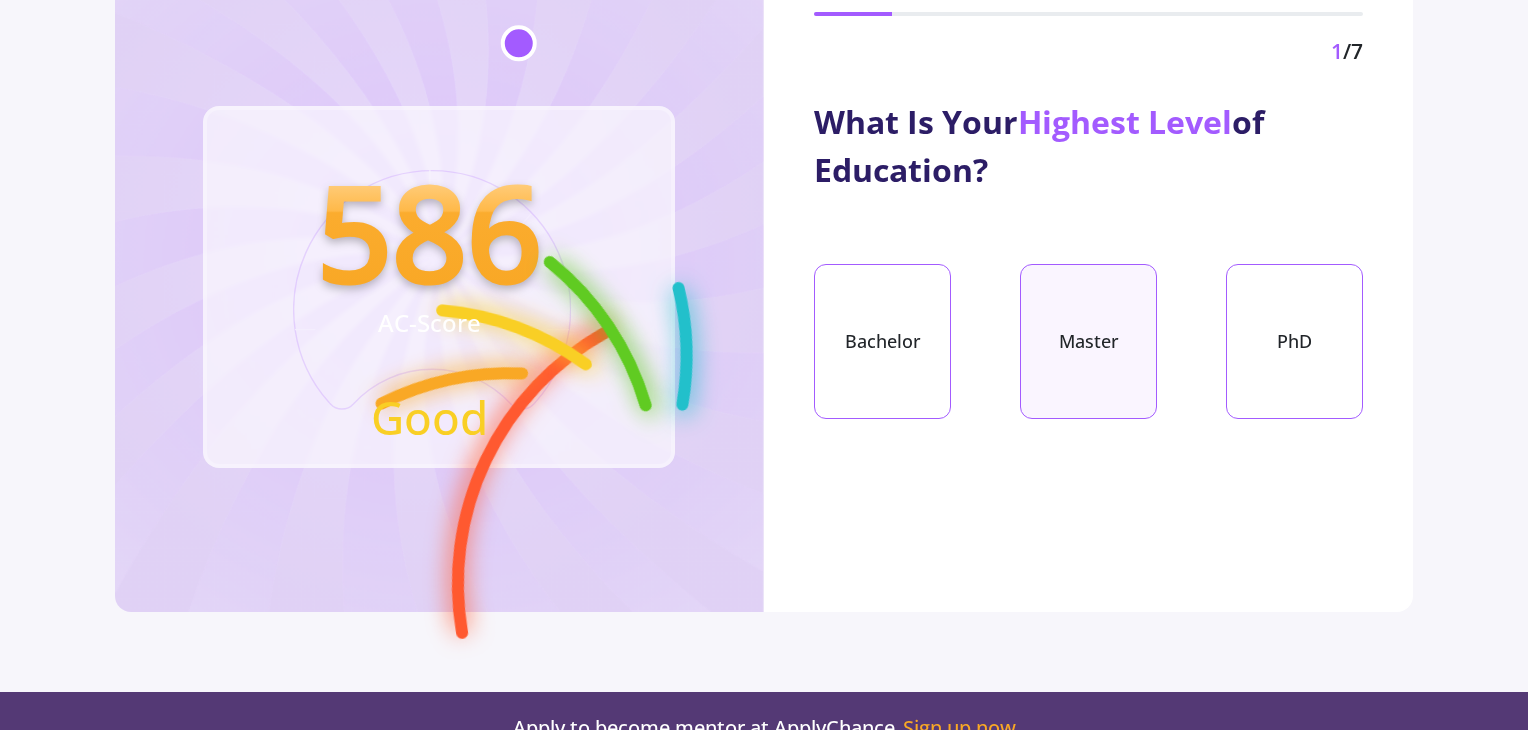 click on "Master" 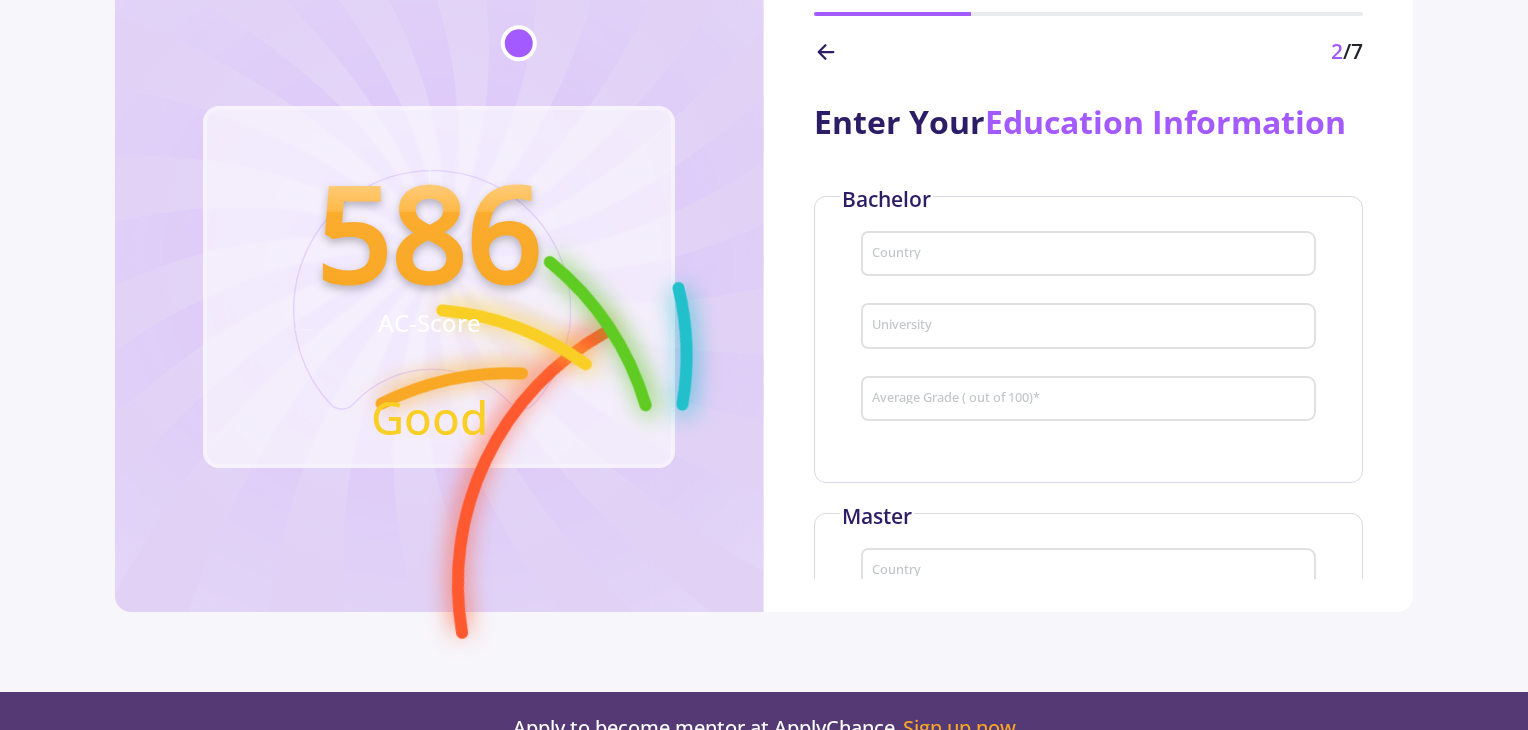 click on "Country" at bounding box center [1091, 255] 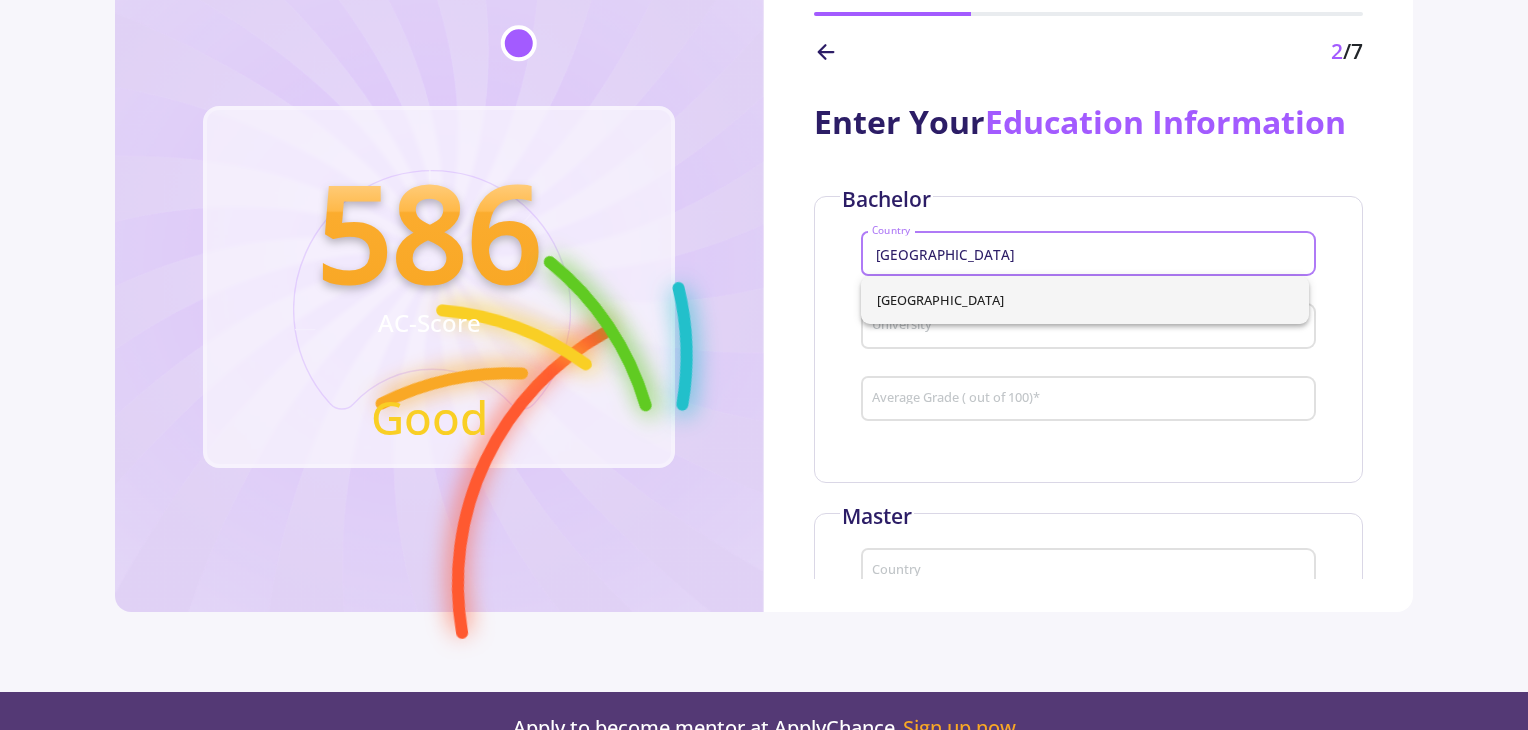 click on "[GEOGRAPHIC_DATA]" at bounding box center [1085, 300] 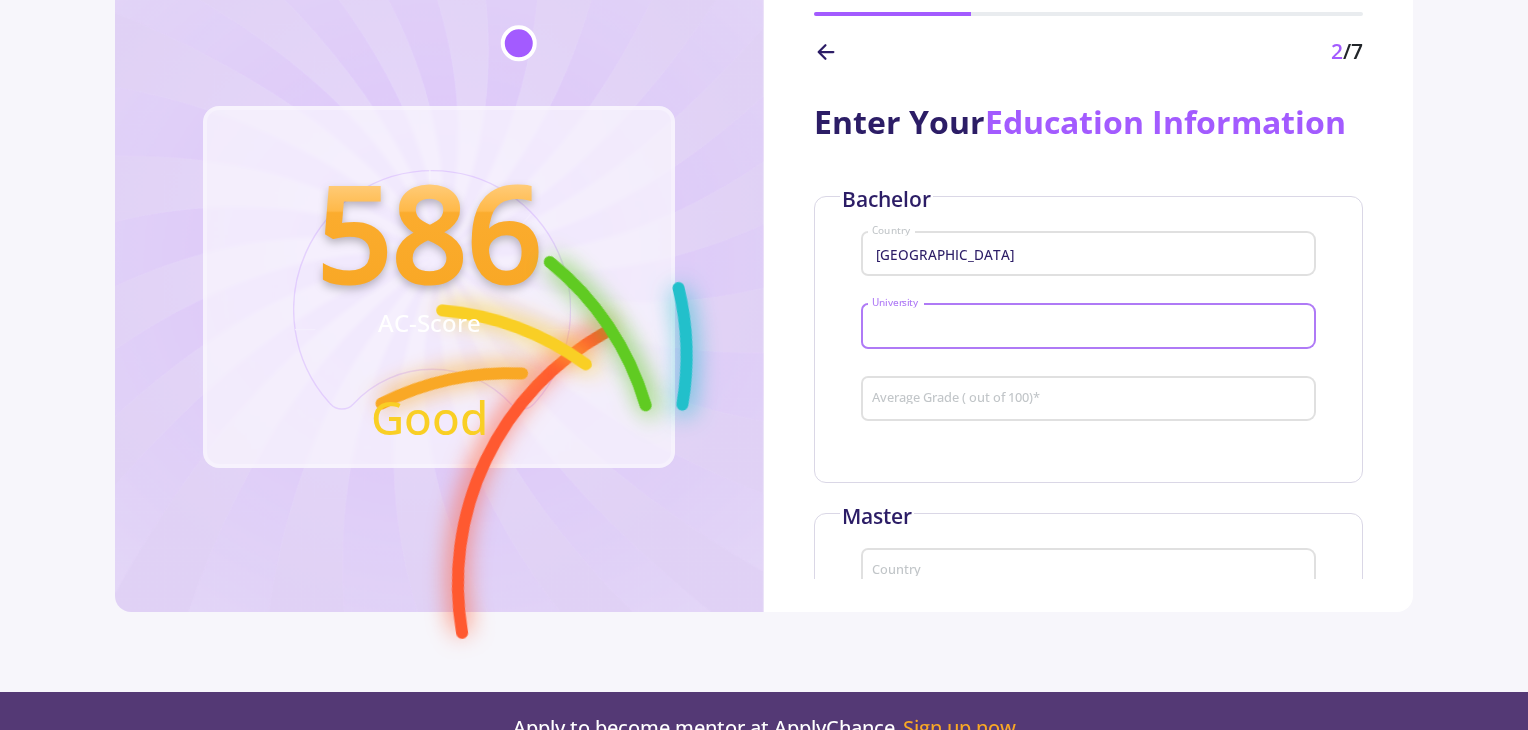 click on "University" at bounding box center [1091, 327] 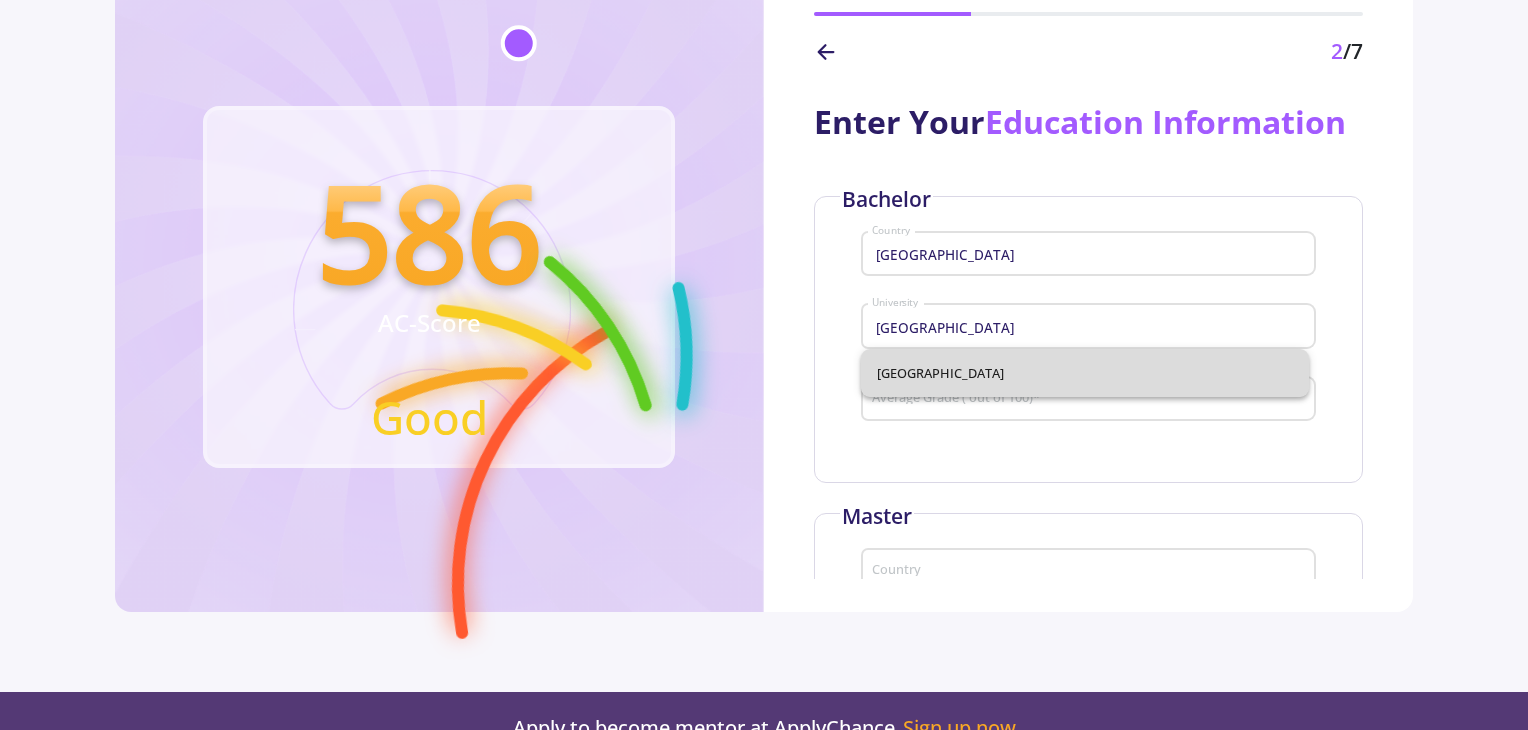 click on "[GEOGRAPHIC_DATA]" at bounding box center [1085, 373] 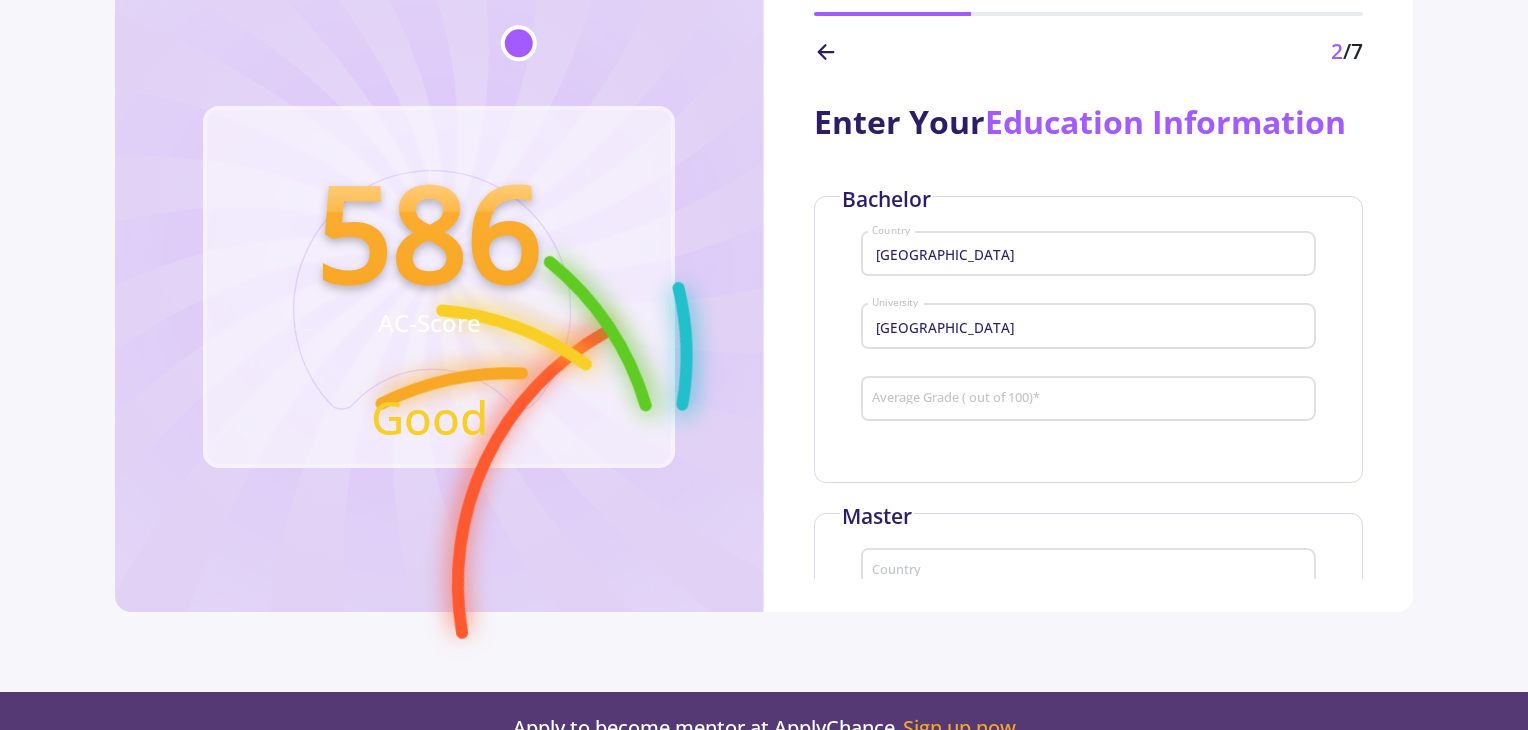 click on "Average Grade ( out of 100)   *" 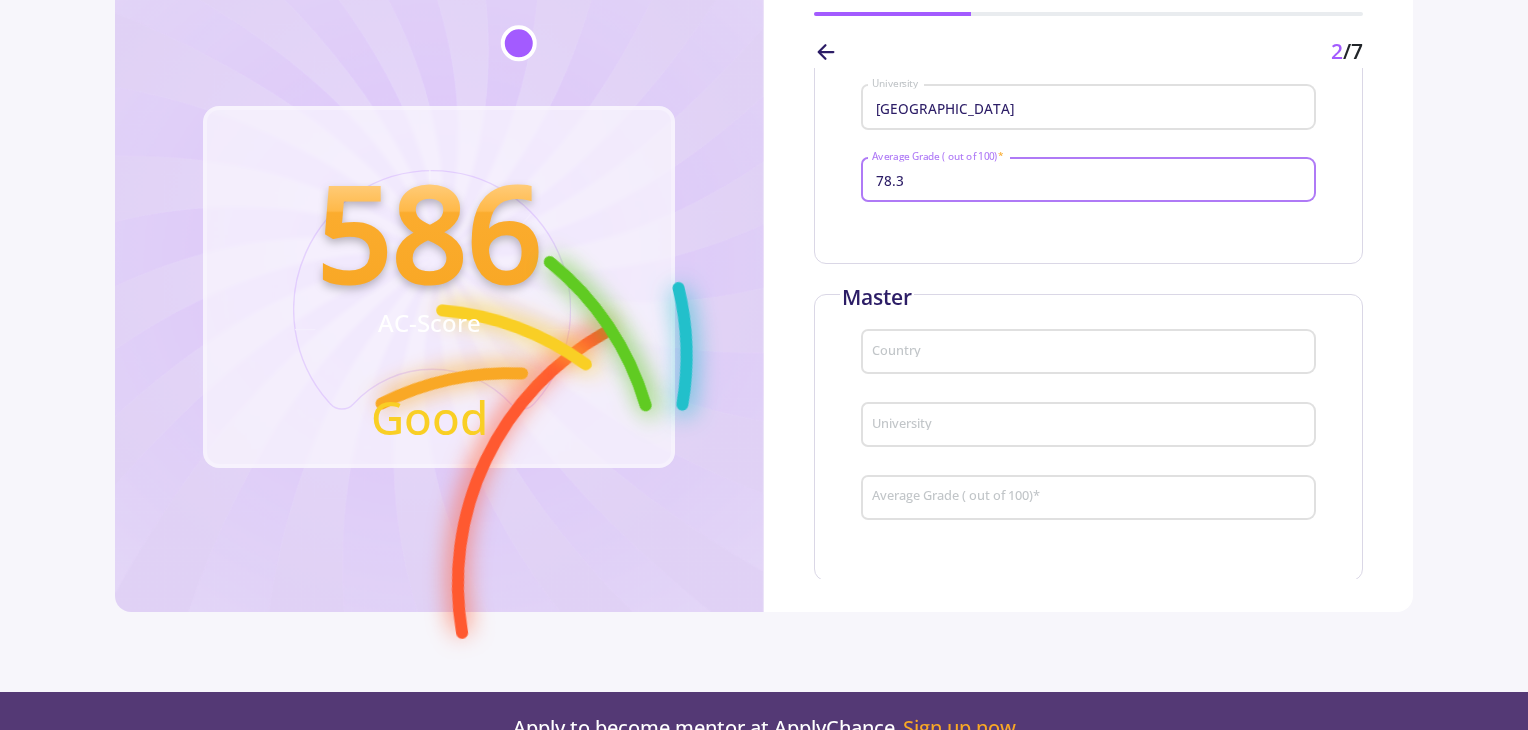 scroll, scrollTop: 266, scrollLeft: 0, axis: vertical 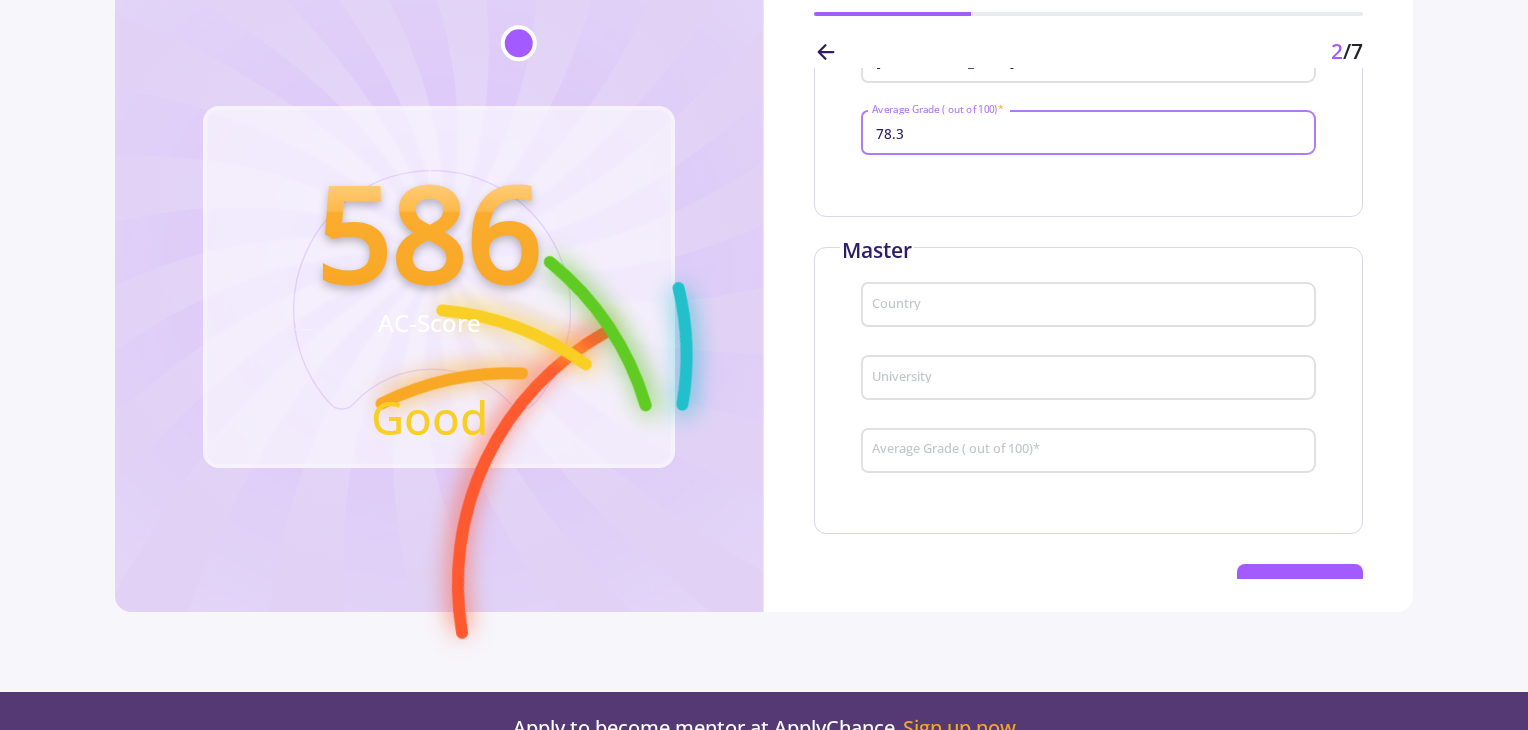 type on "78.3" 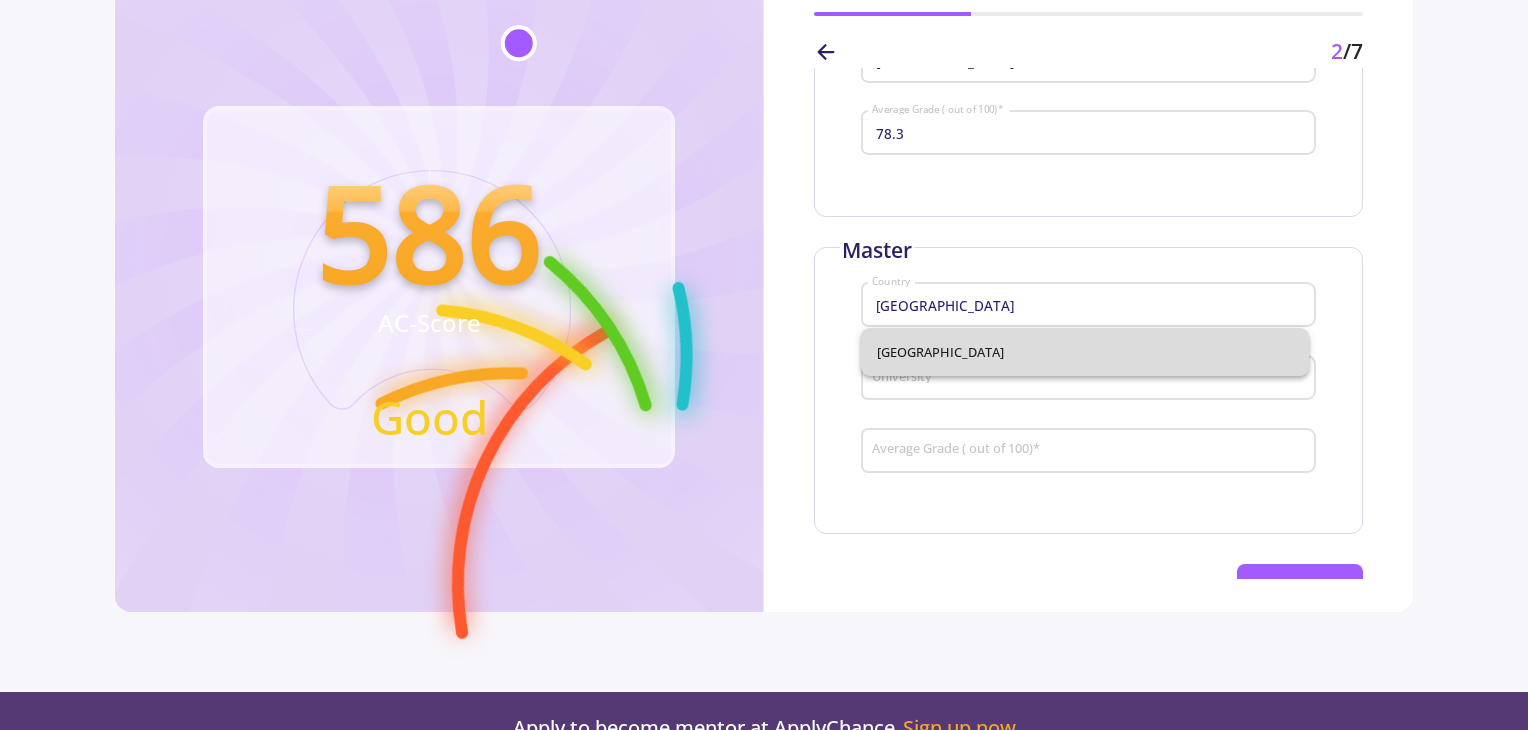 click on "[GEOGRAPHIC_DATA]" at bounding box center (1085, 352) 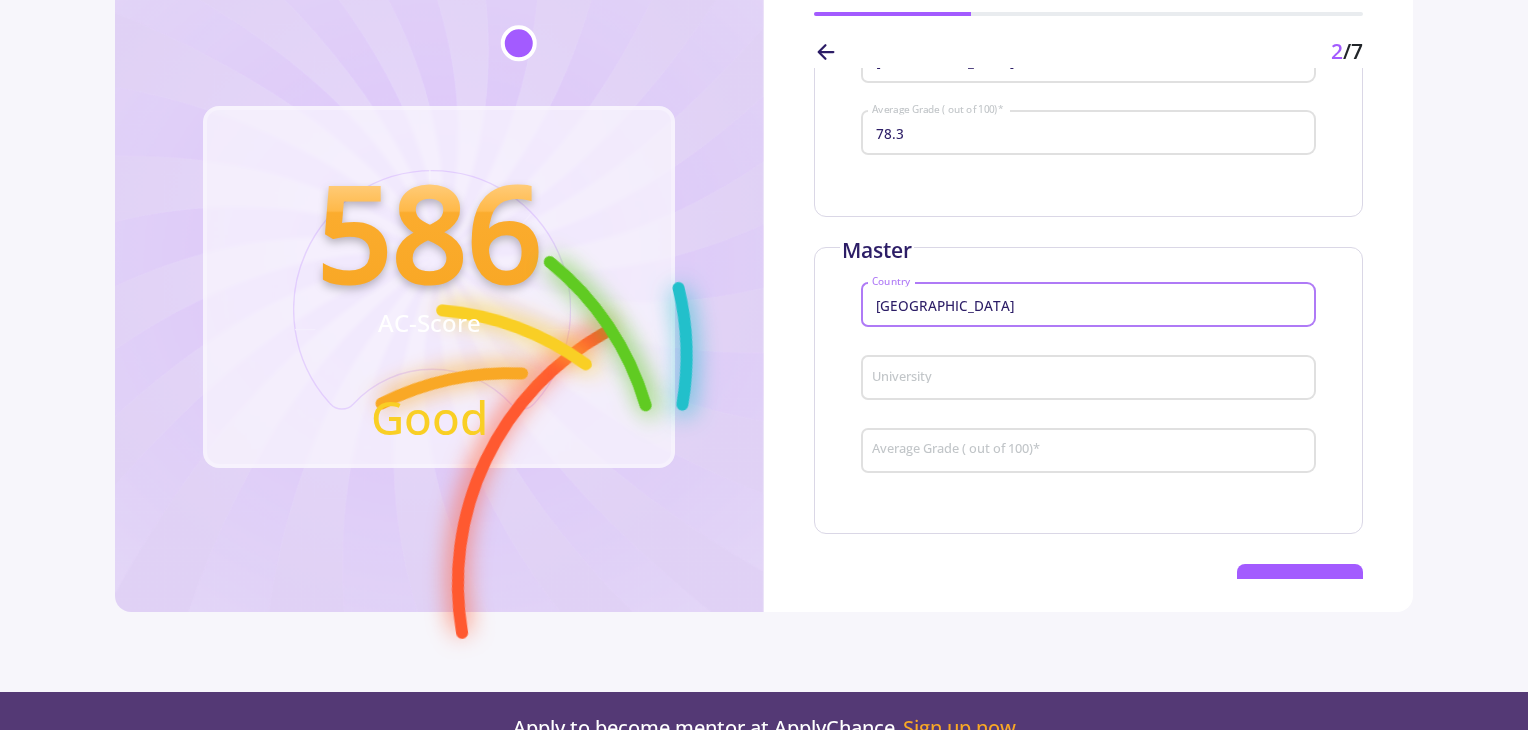 click on "University" 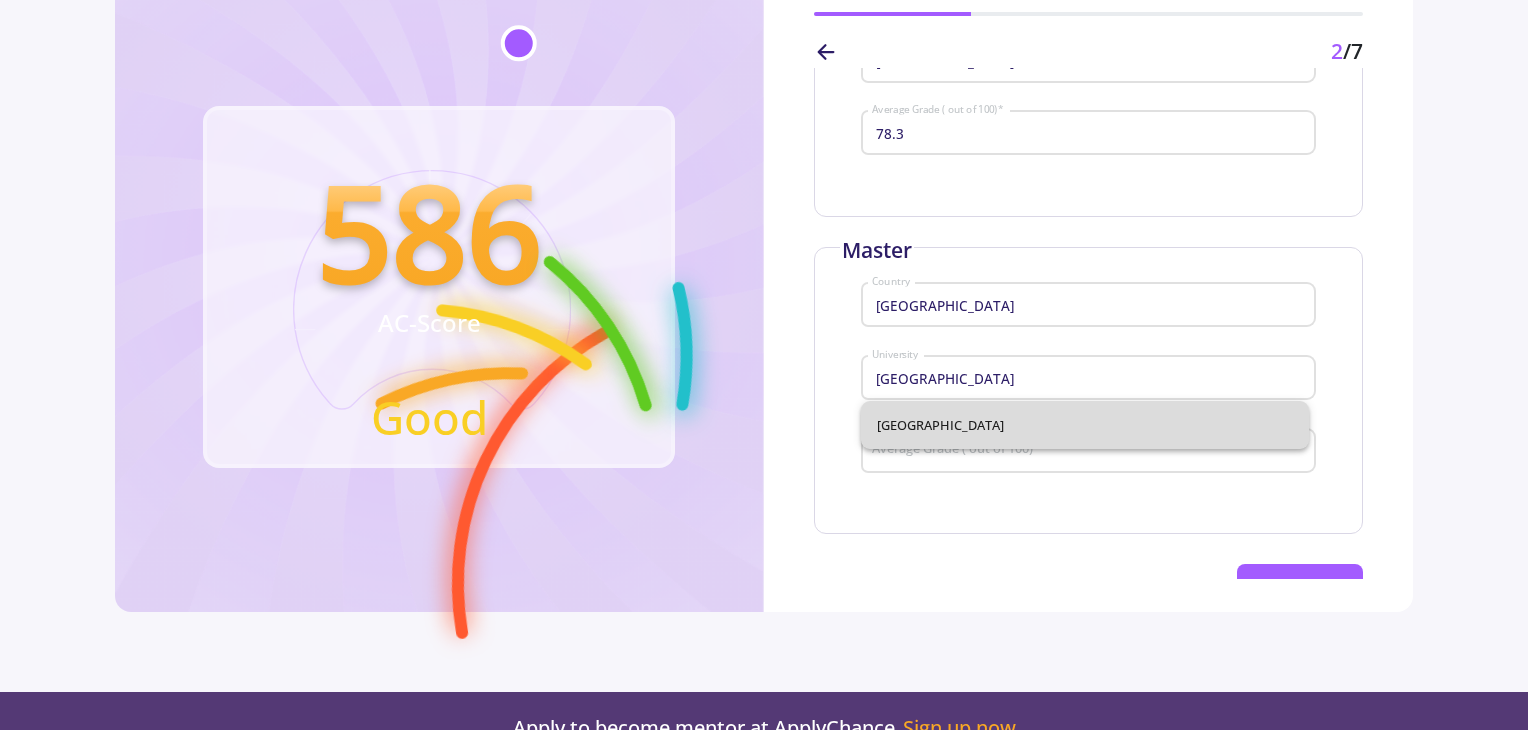 click on "[GEOGRAPHIC_DATA]" at bounding box center [1085, 425] 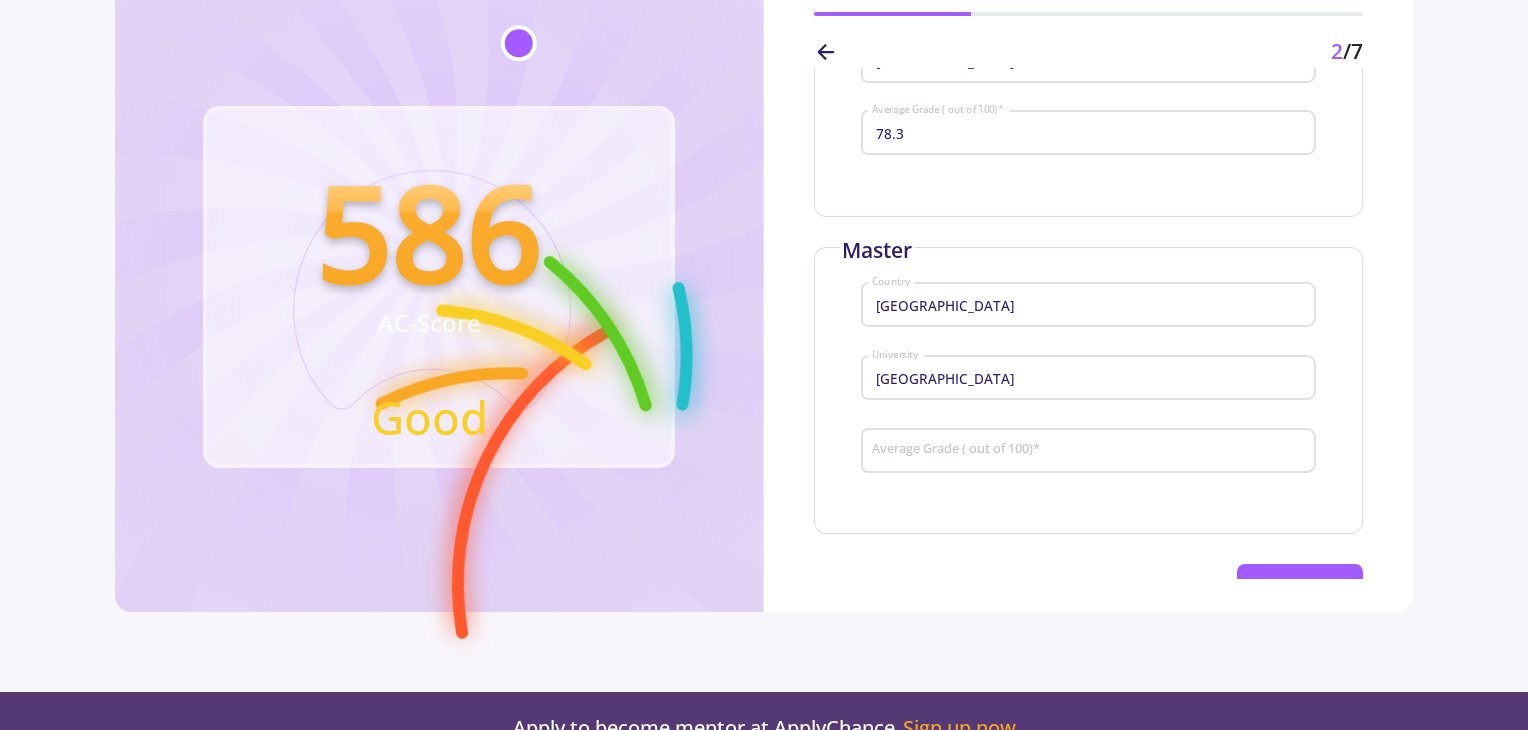 click on "Average Grade ( out of 100)   *" 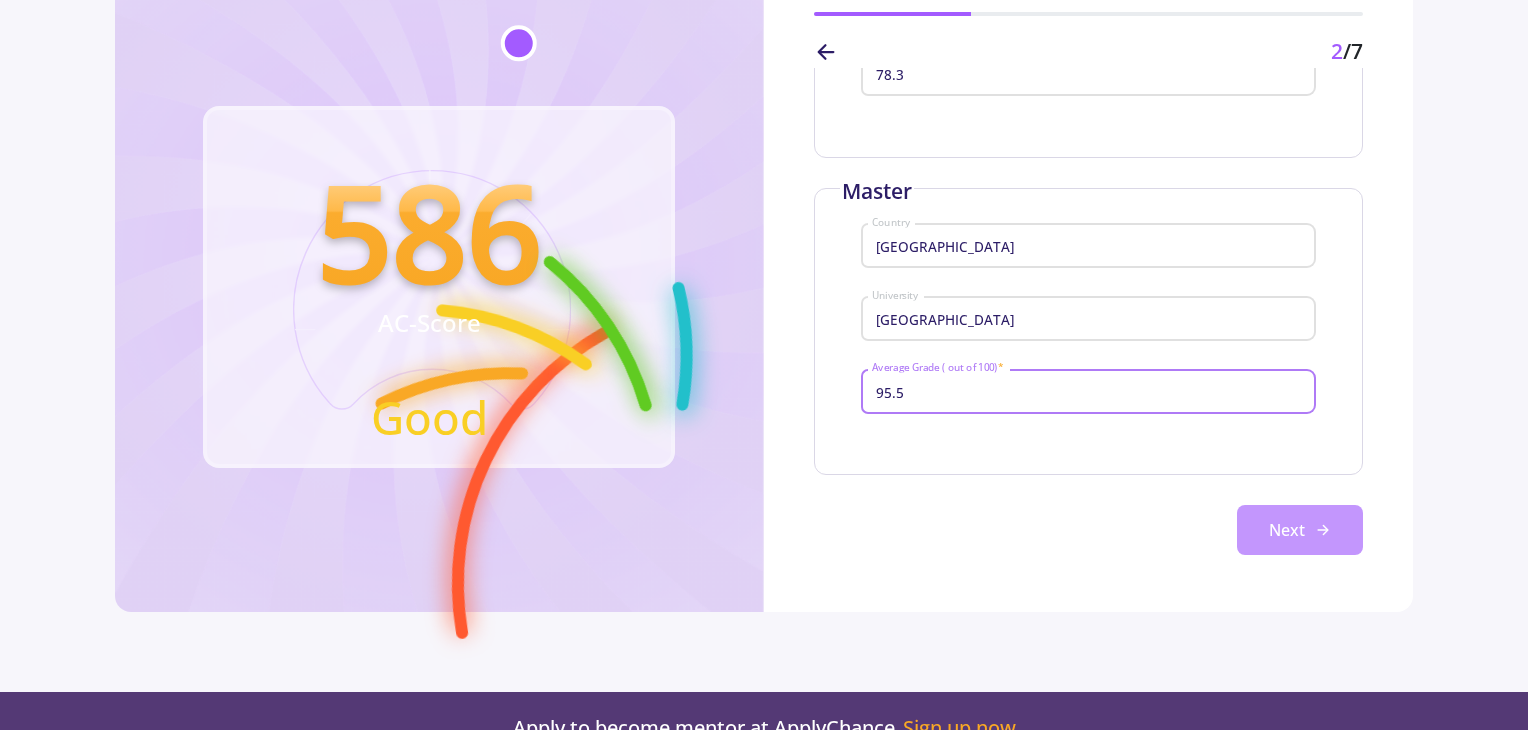 scroll, scrollTop: 333, scrollLeft: 0, axis: vertical 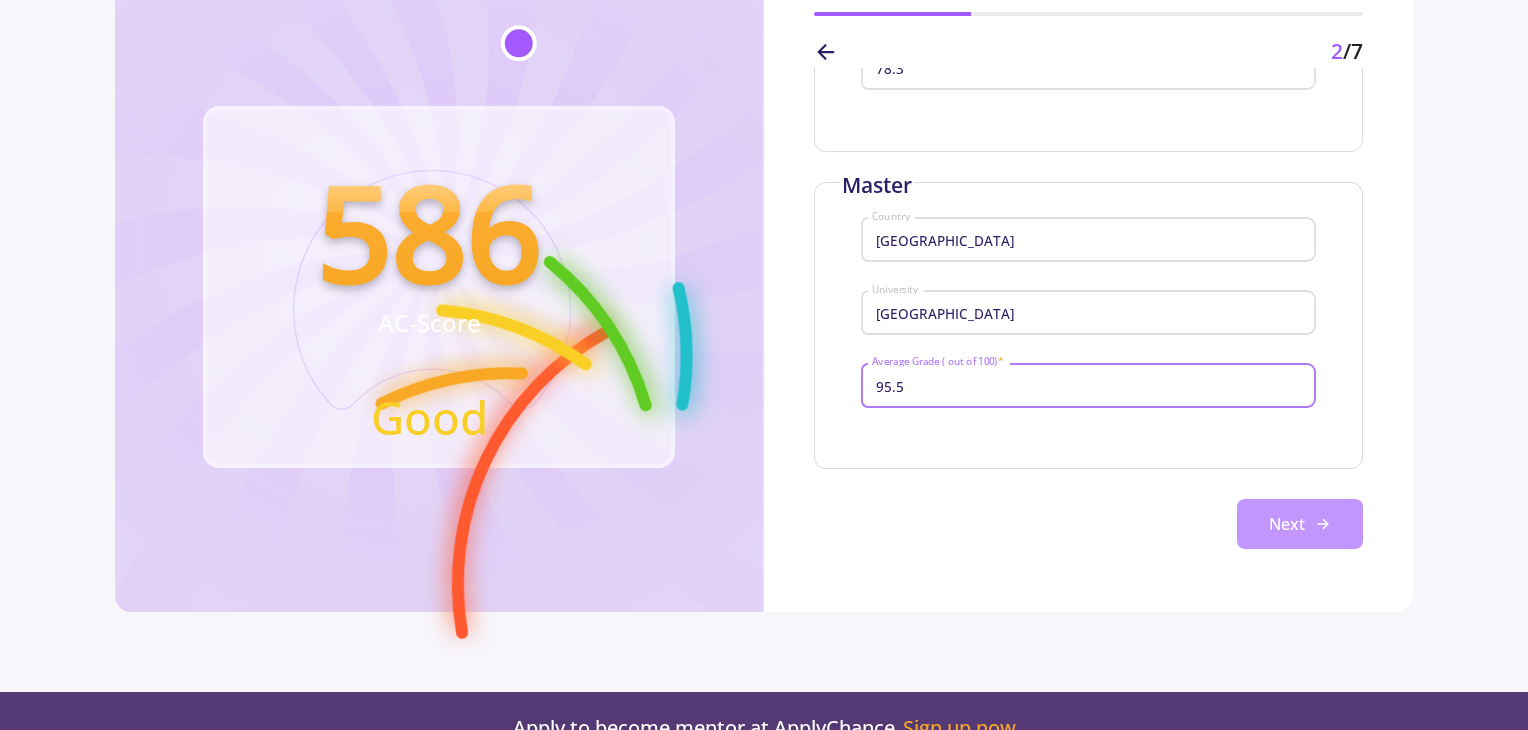 type on "95.5" 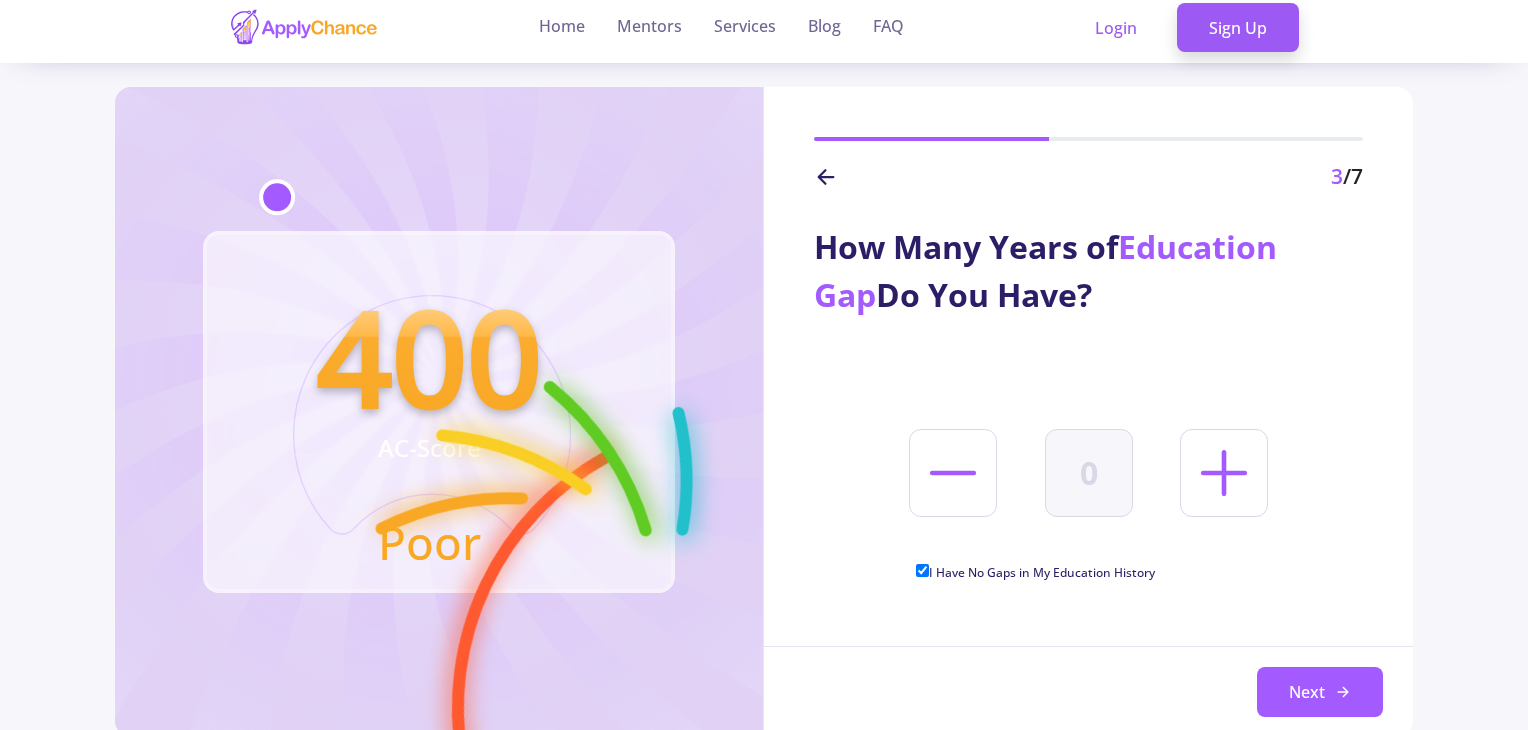 scroll, scrollTop: 0, scrollLeft: 0, axis: both 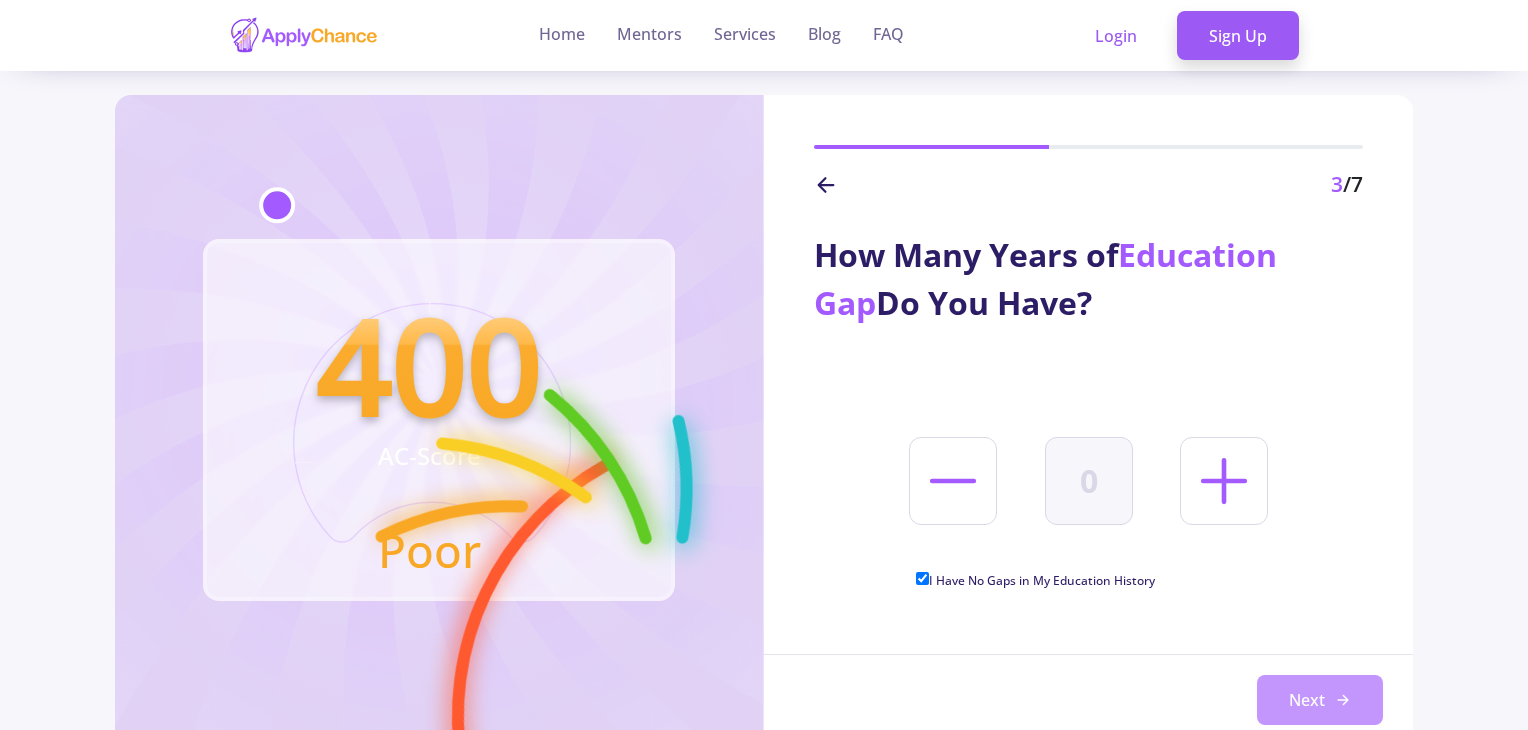 click on "Next" 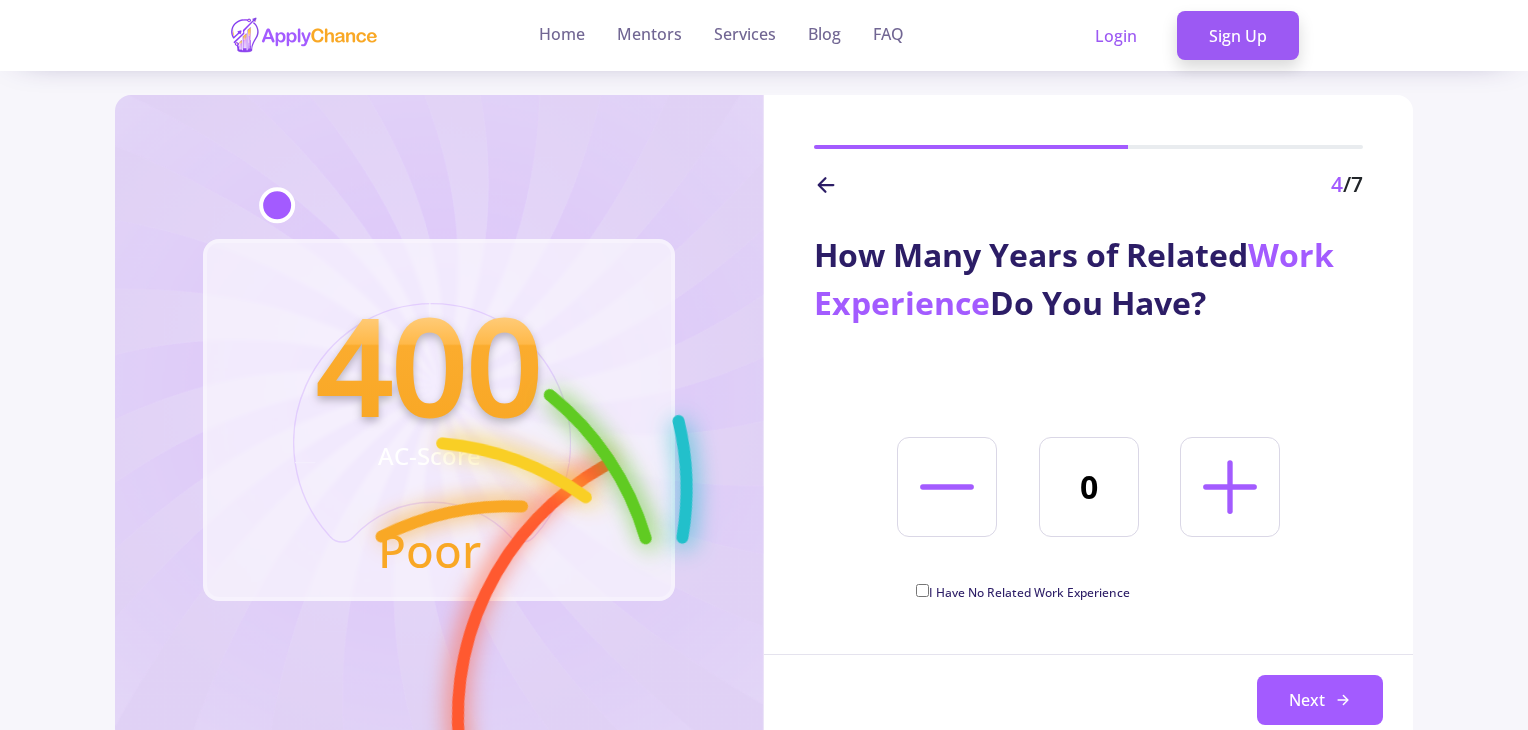 click 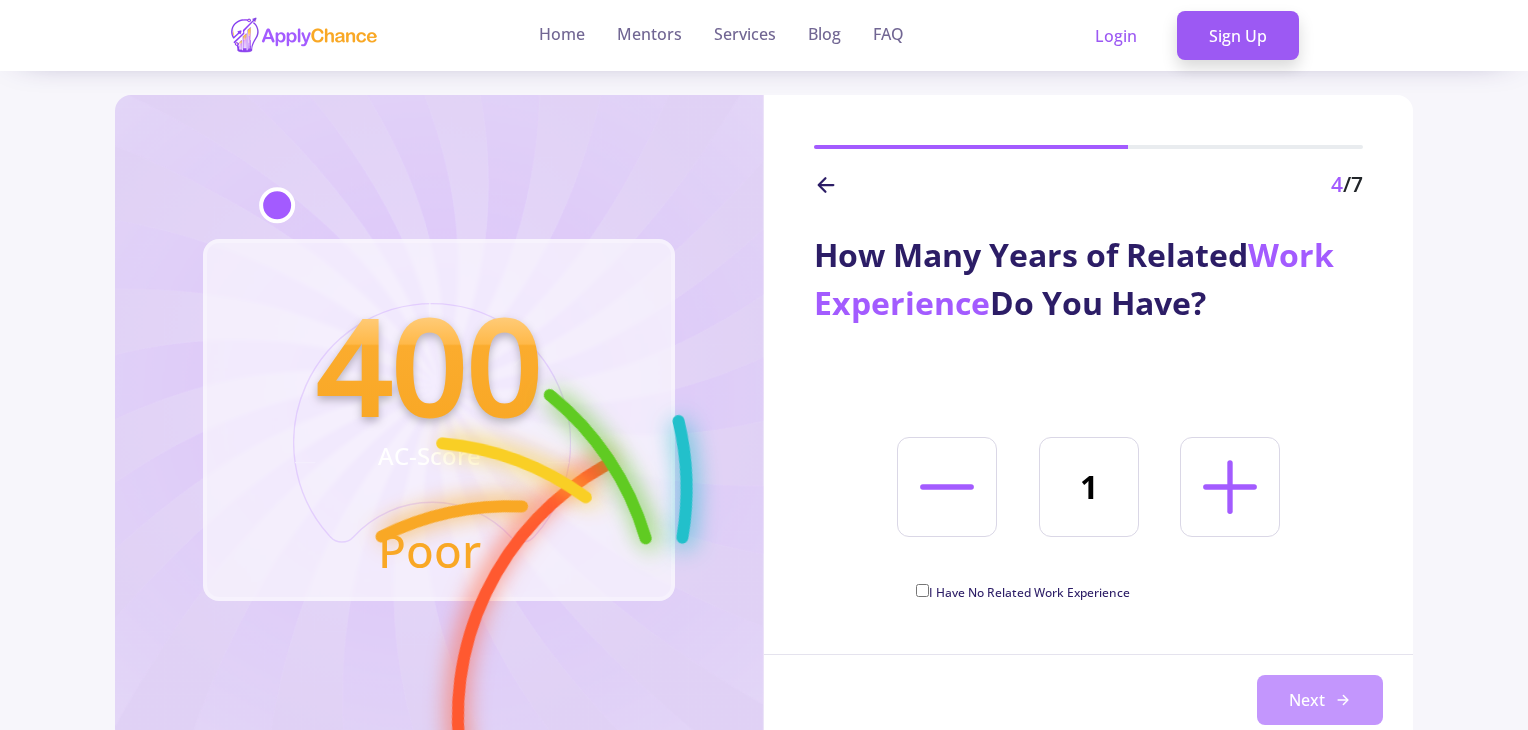 click on "Next" 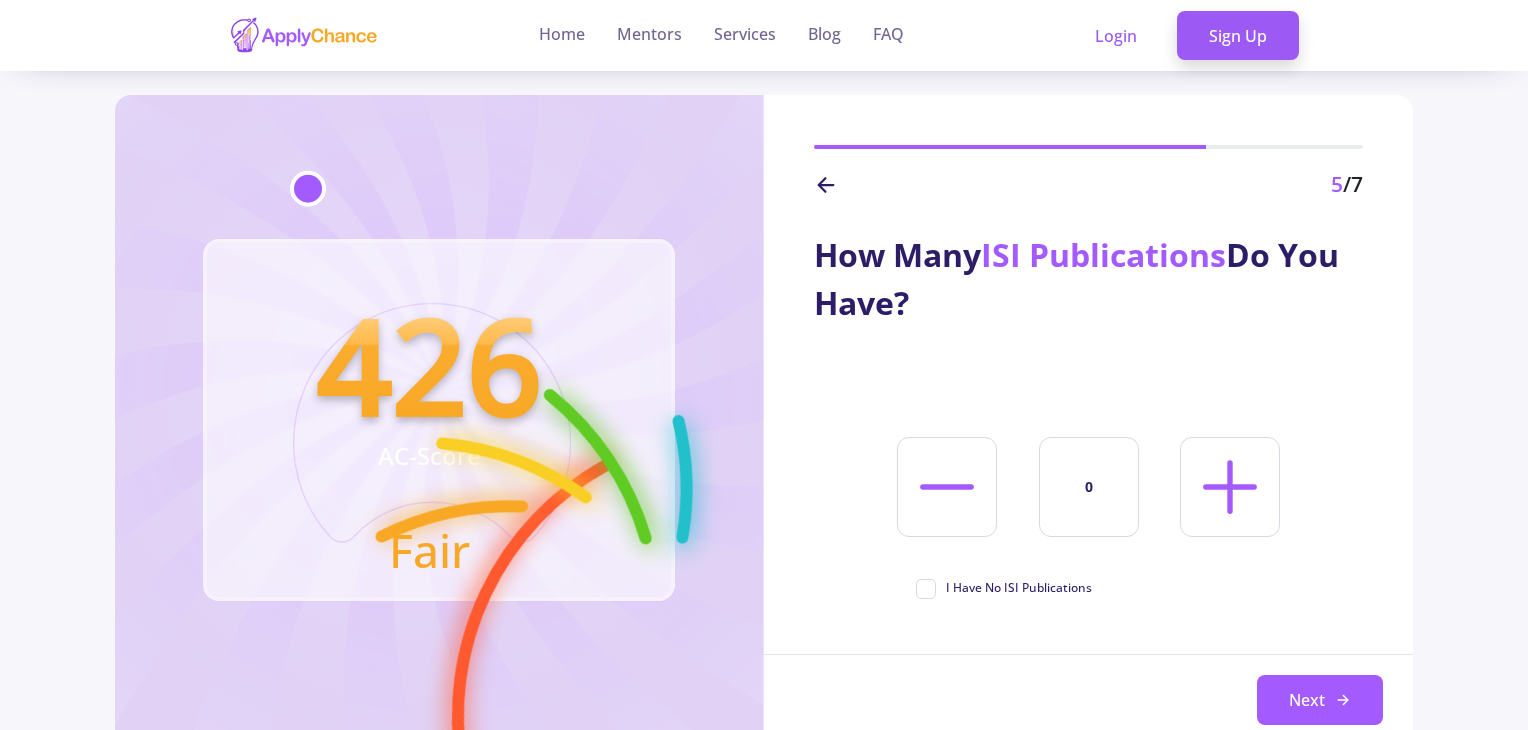 click 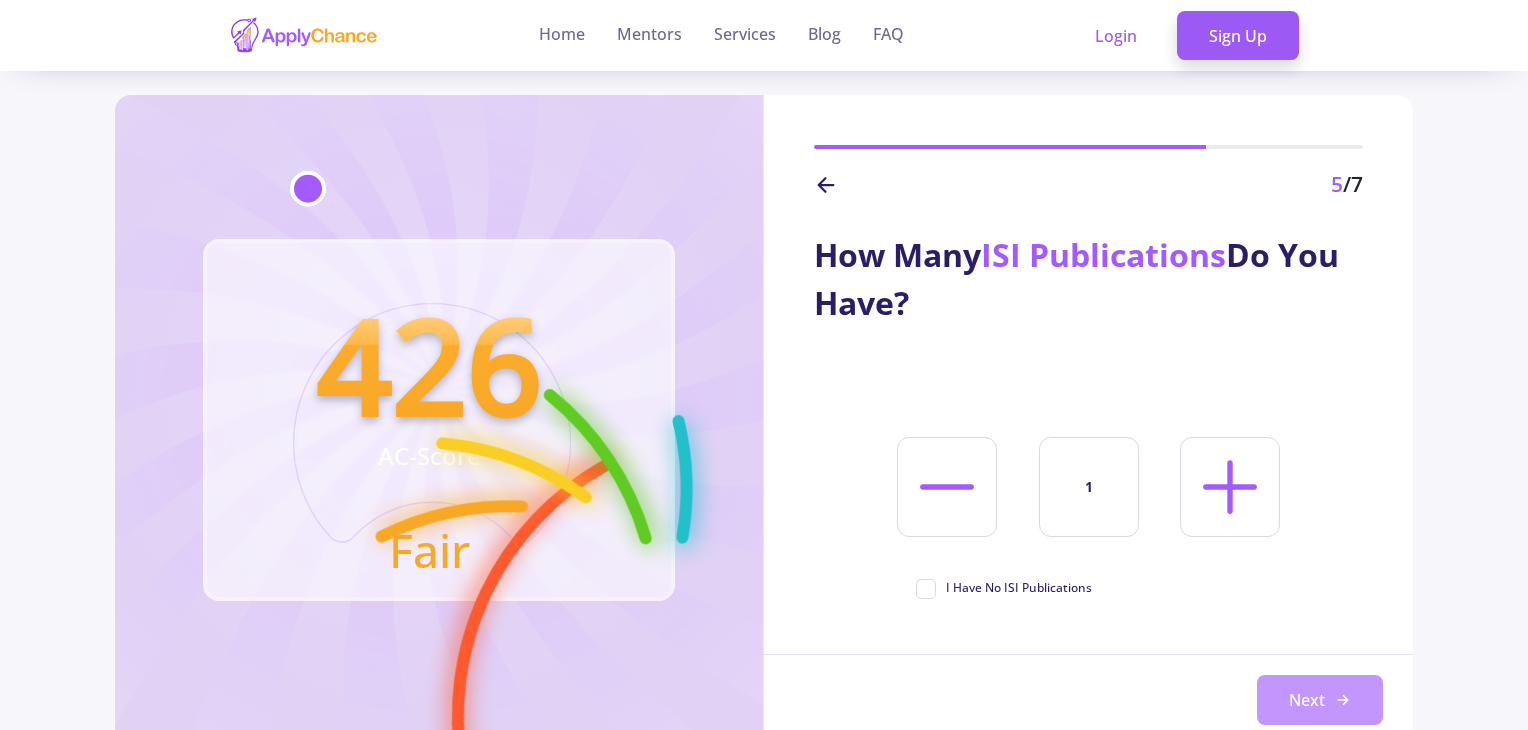 click on "Next" 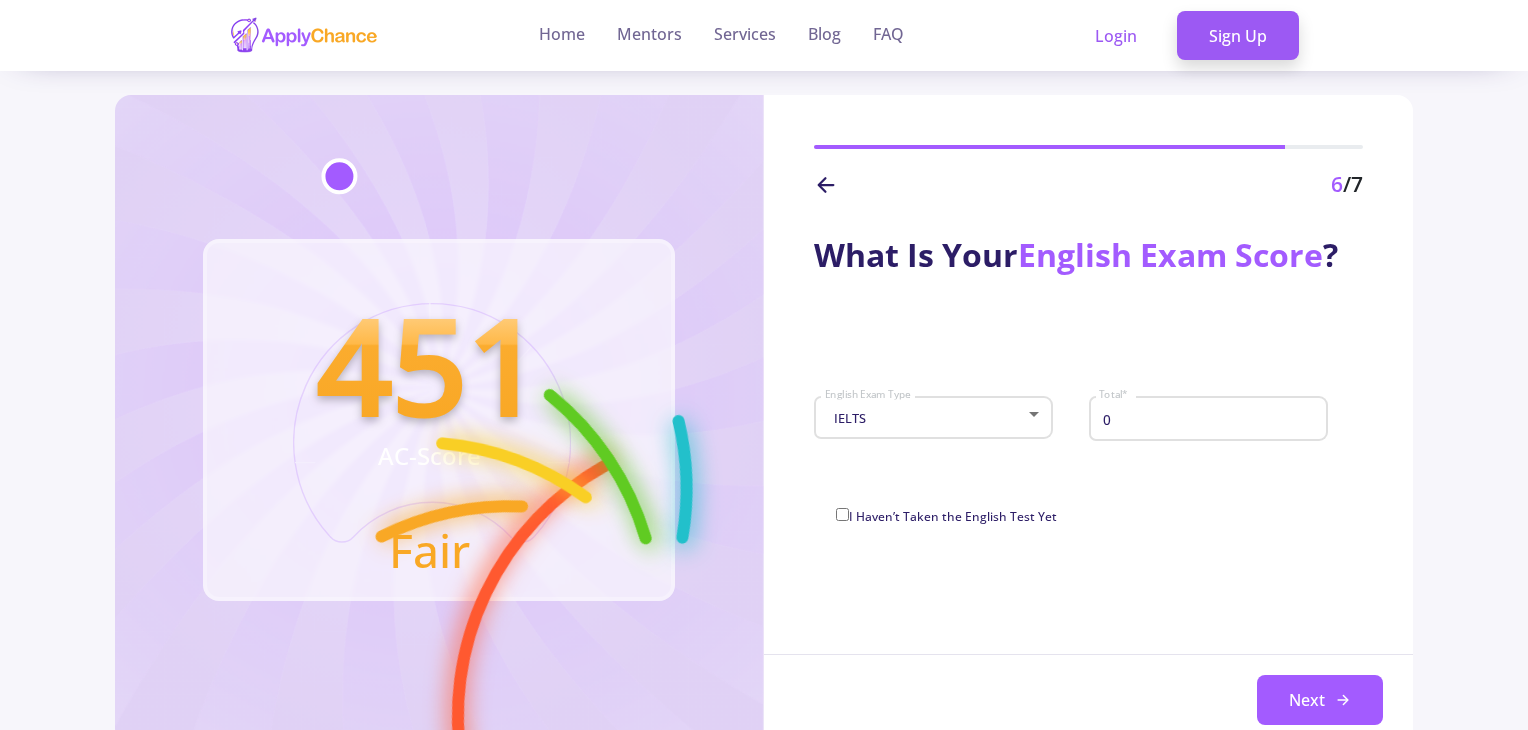 click on "0" at bounding box center (1210, 419) 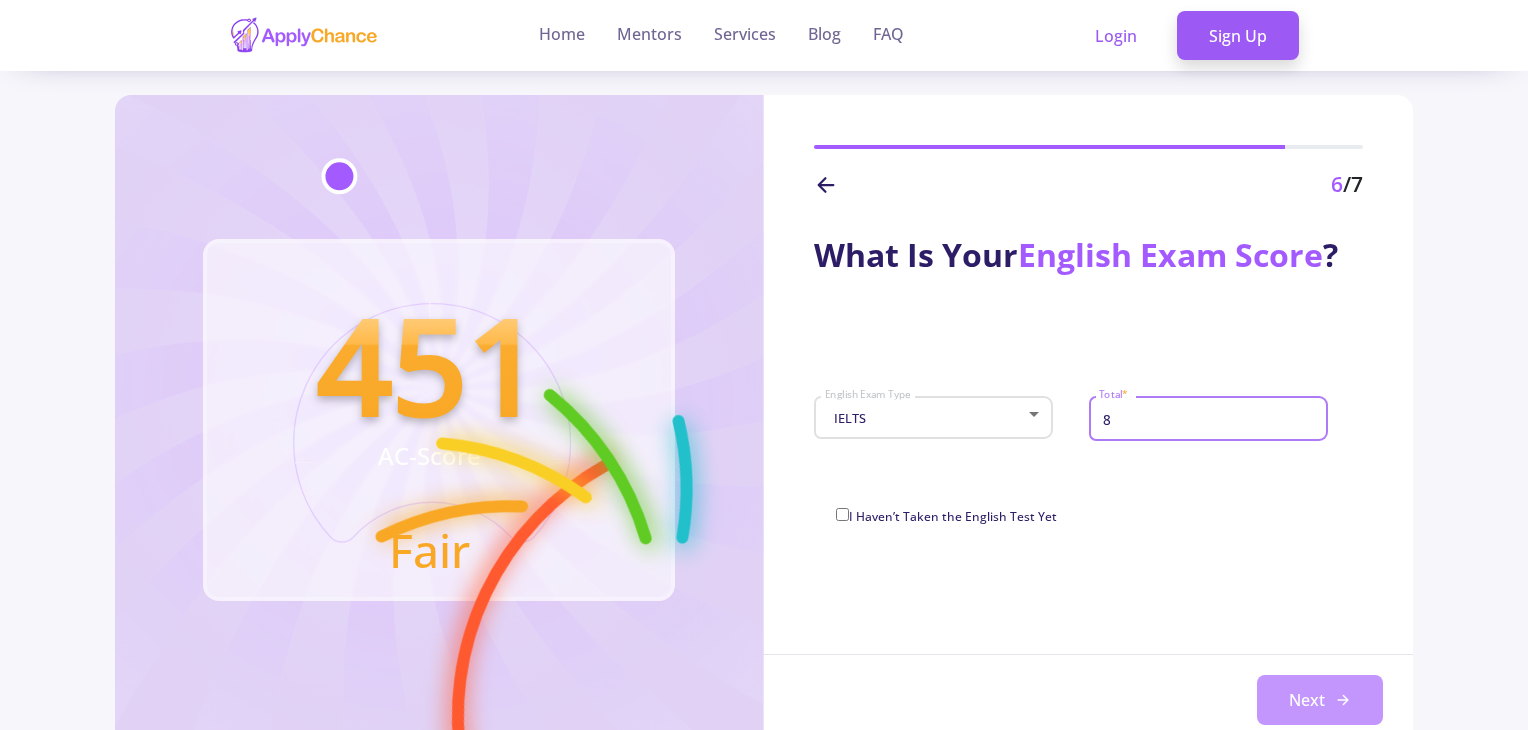 type on "8" 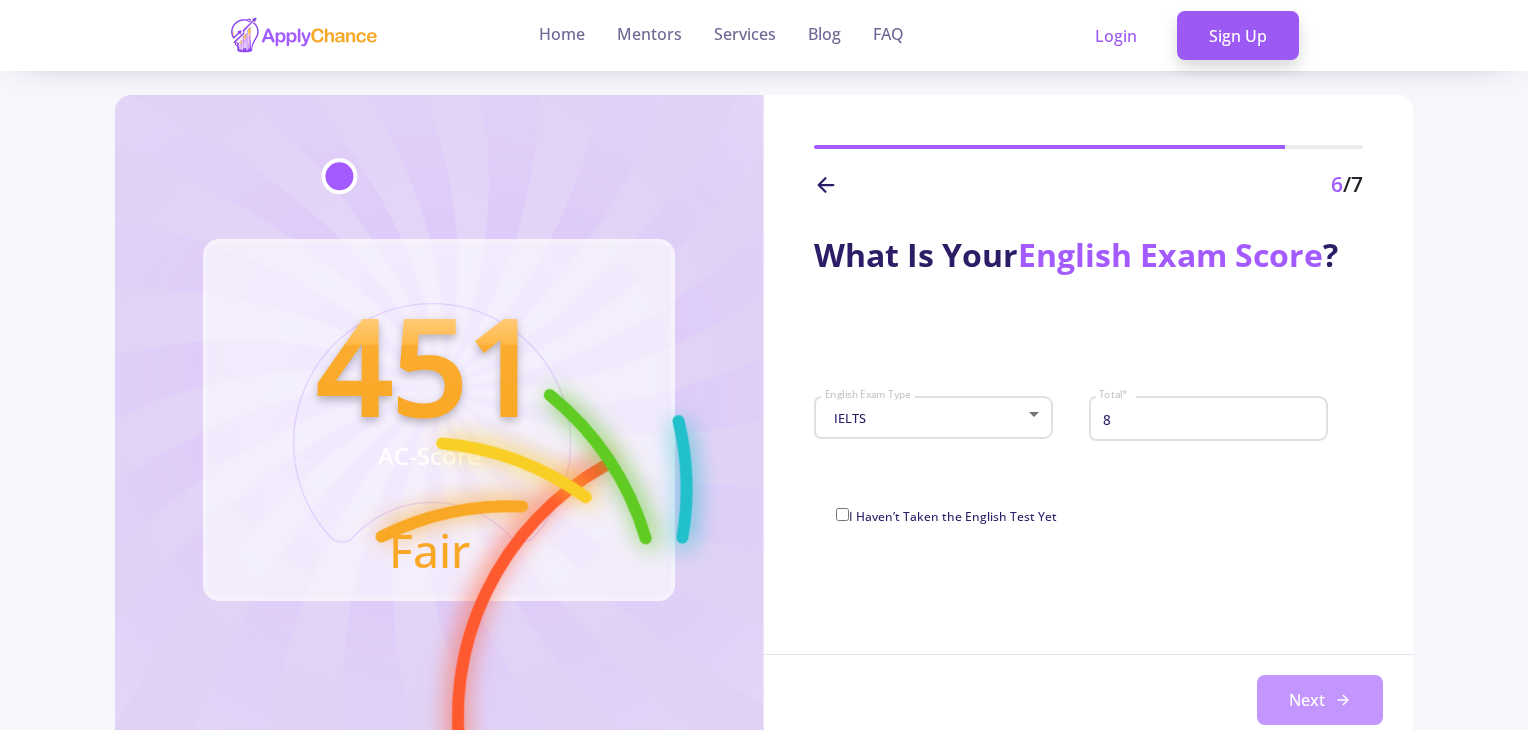 click on "Next" 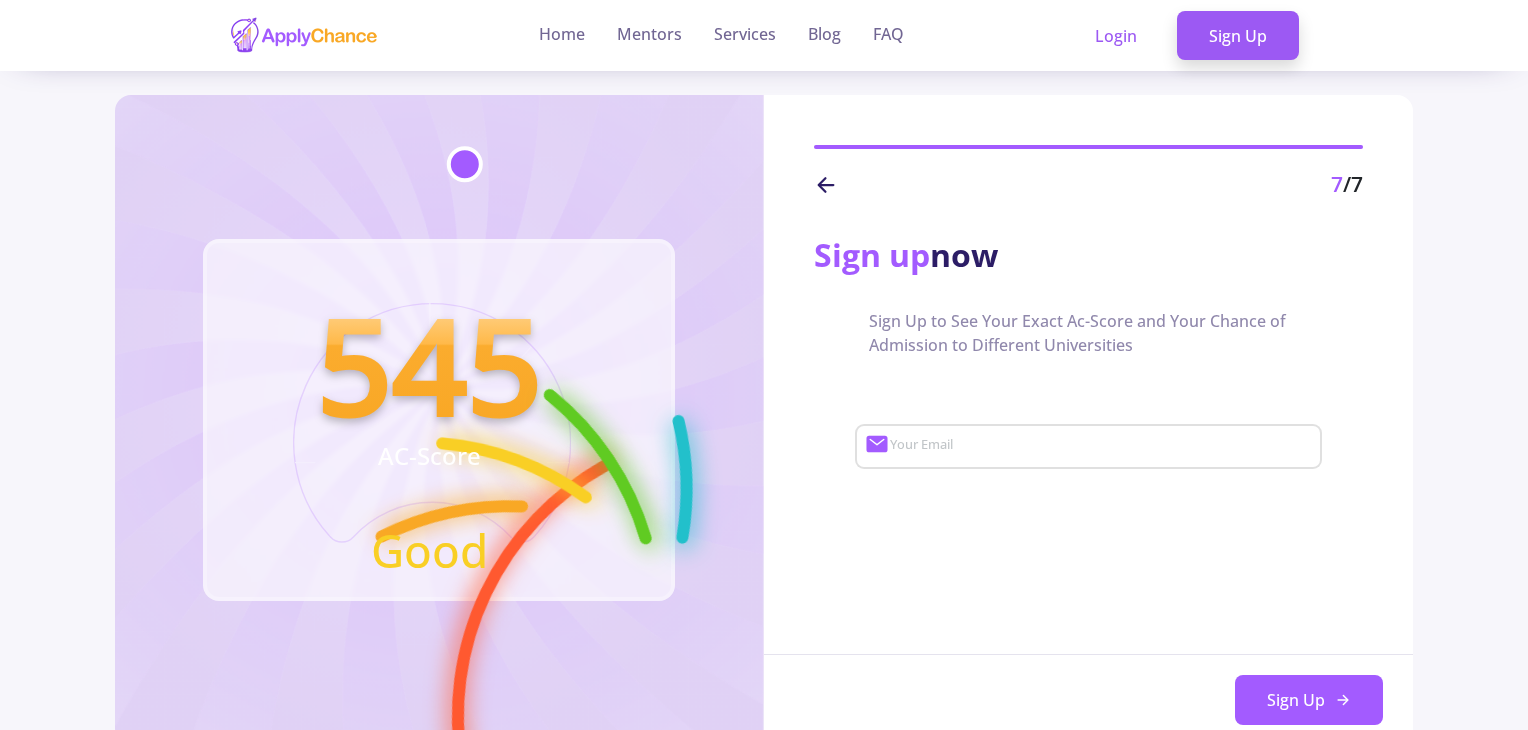 click on "7 /7" 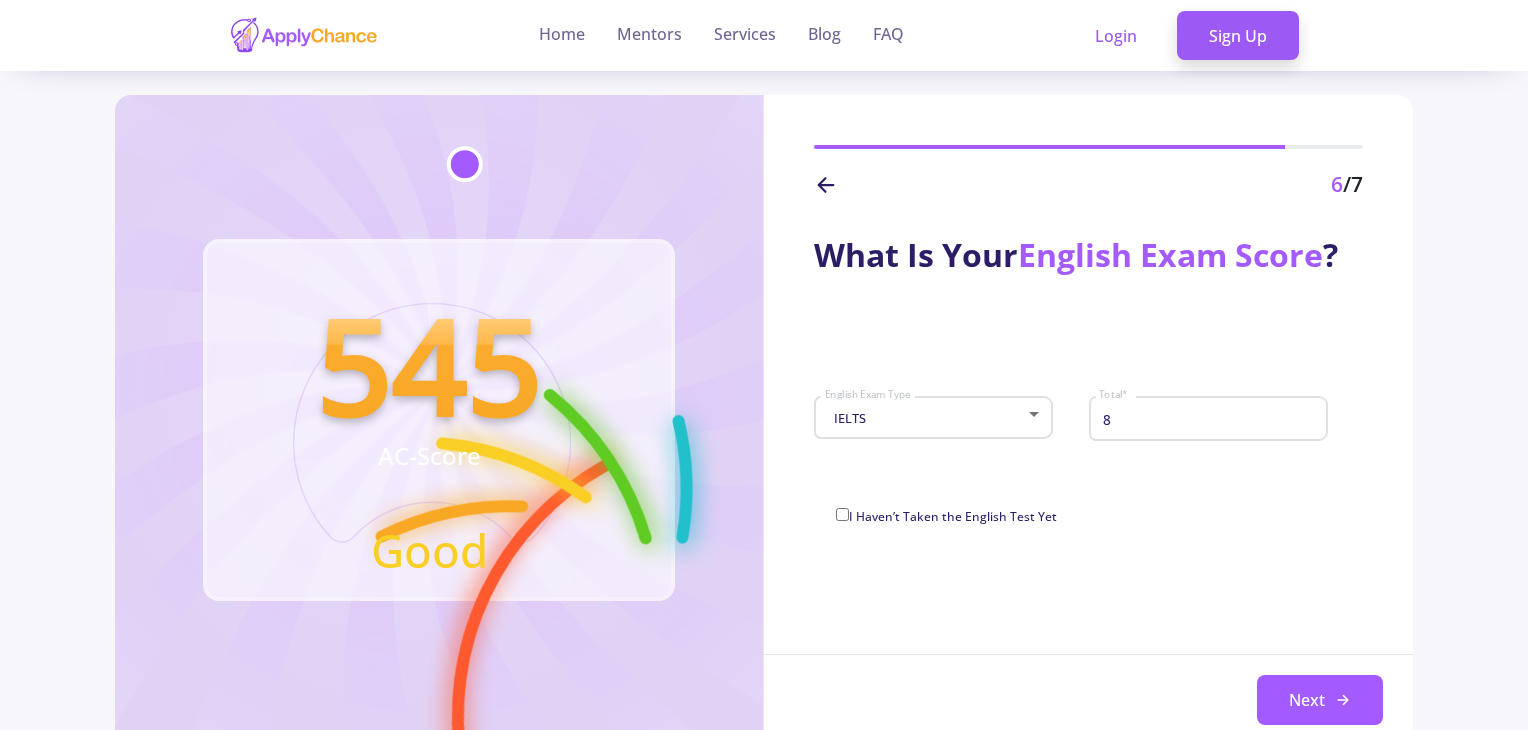 drag, startPoint x: 1152, startPoint y: 420, endPoint x: 909, endPoint y: 415, distance: 243.05144 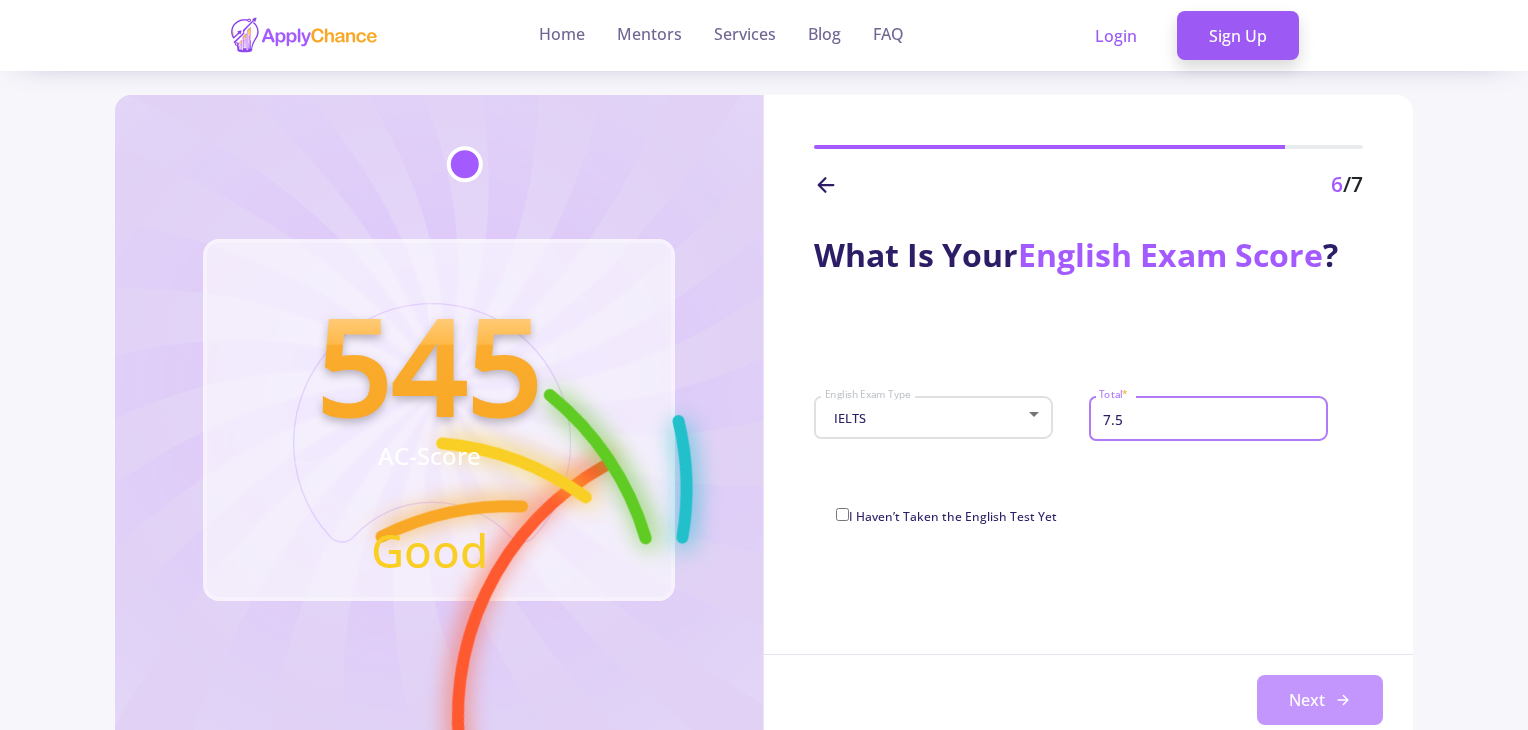 type on "7.5" 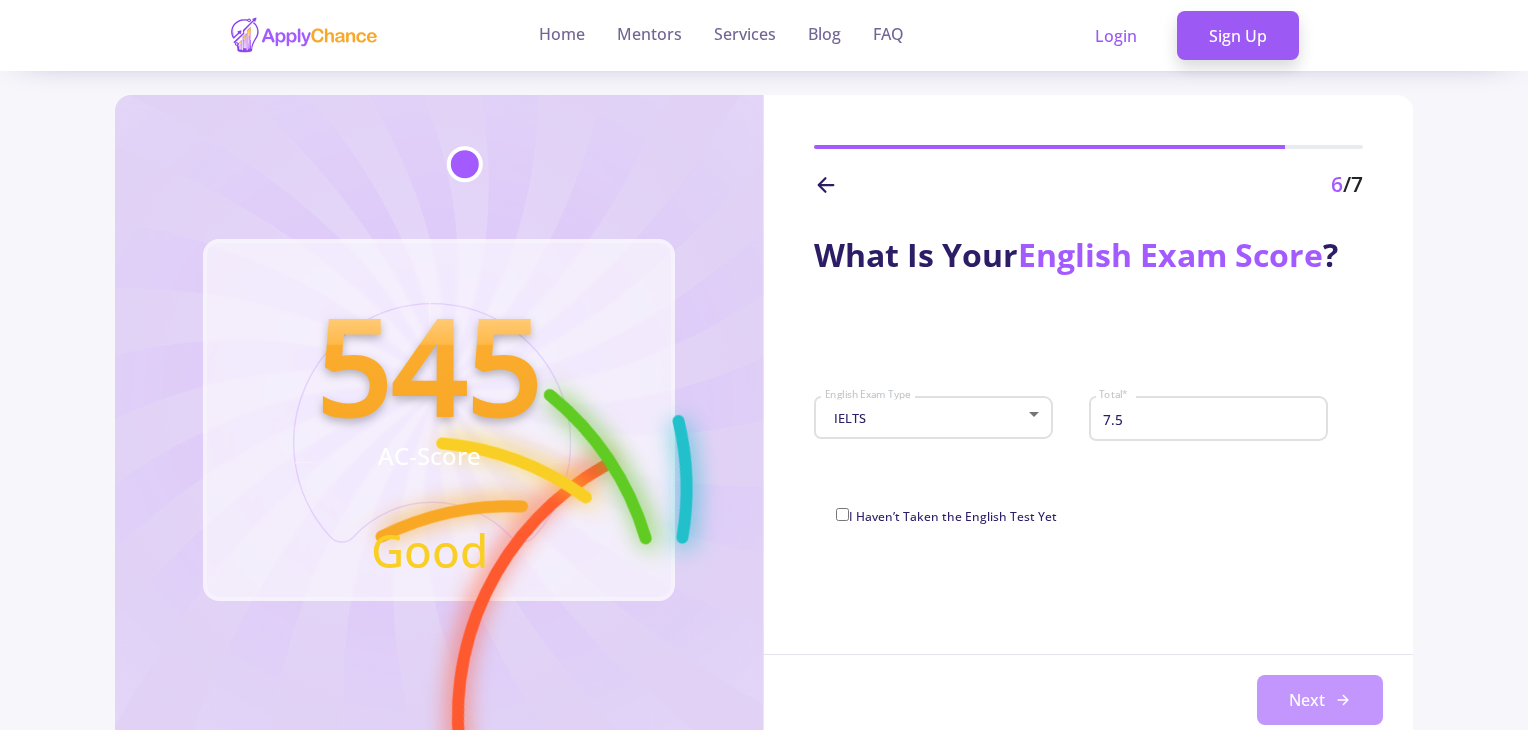 click on "Next" 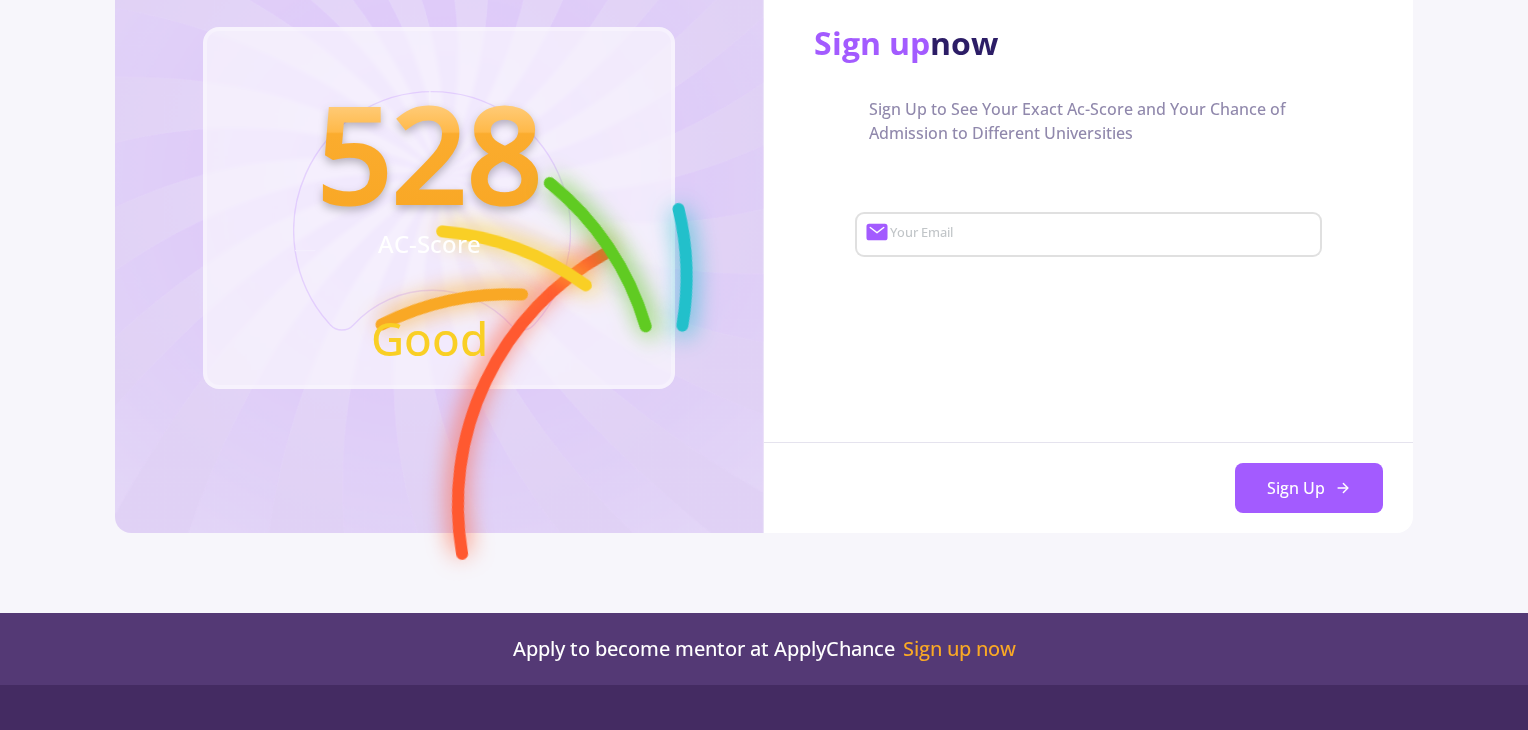 scroll, scrollTop: 0, scrollLeft: 0, axis: both 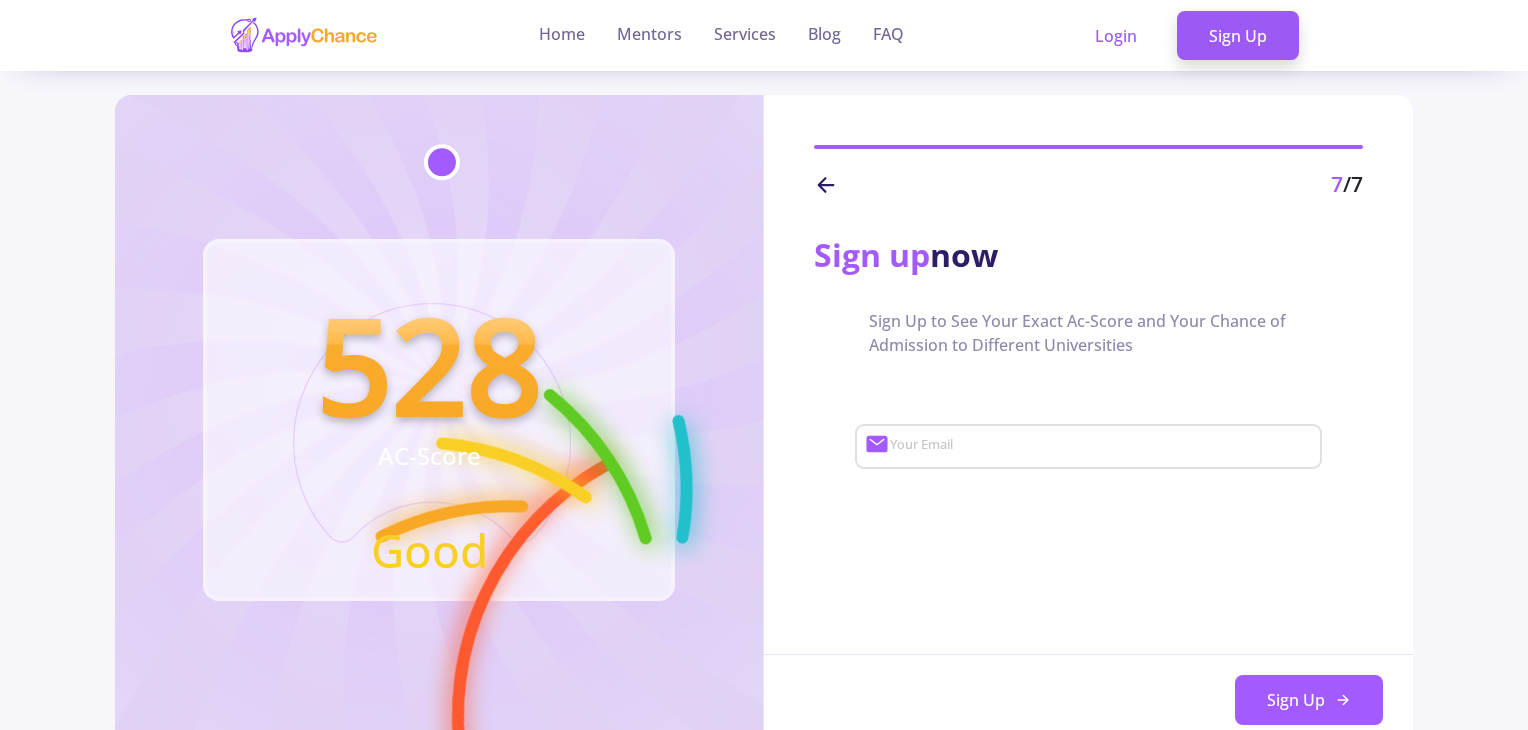 click on "Your Email" 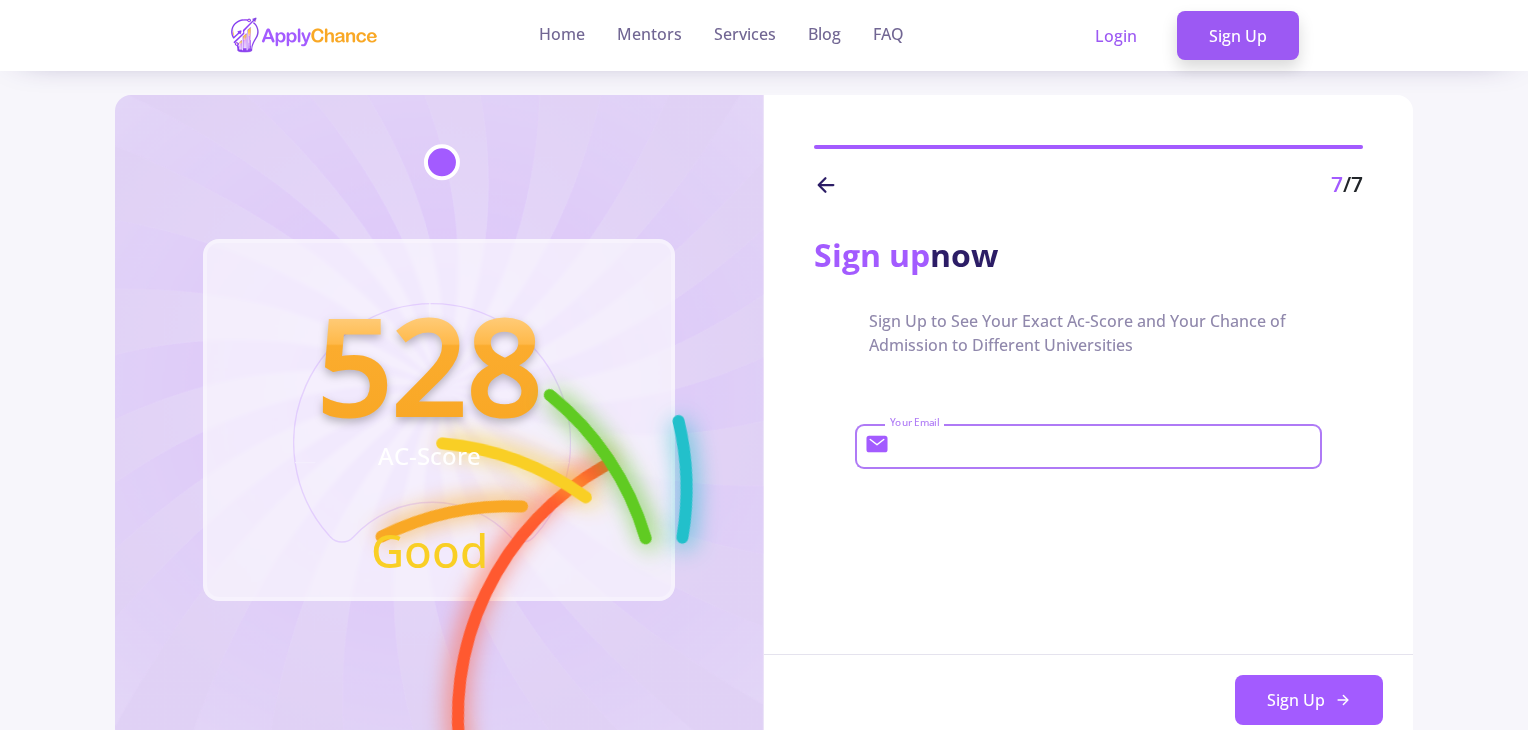 click on "Your Email" at bounding box center (1103, 447) 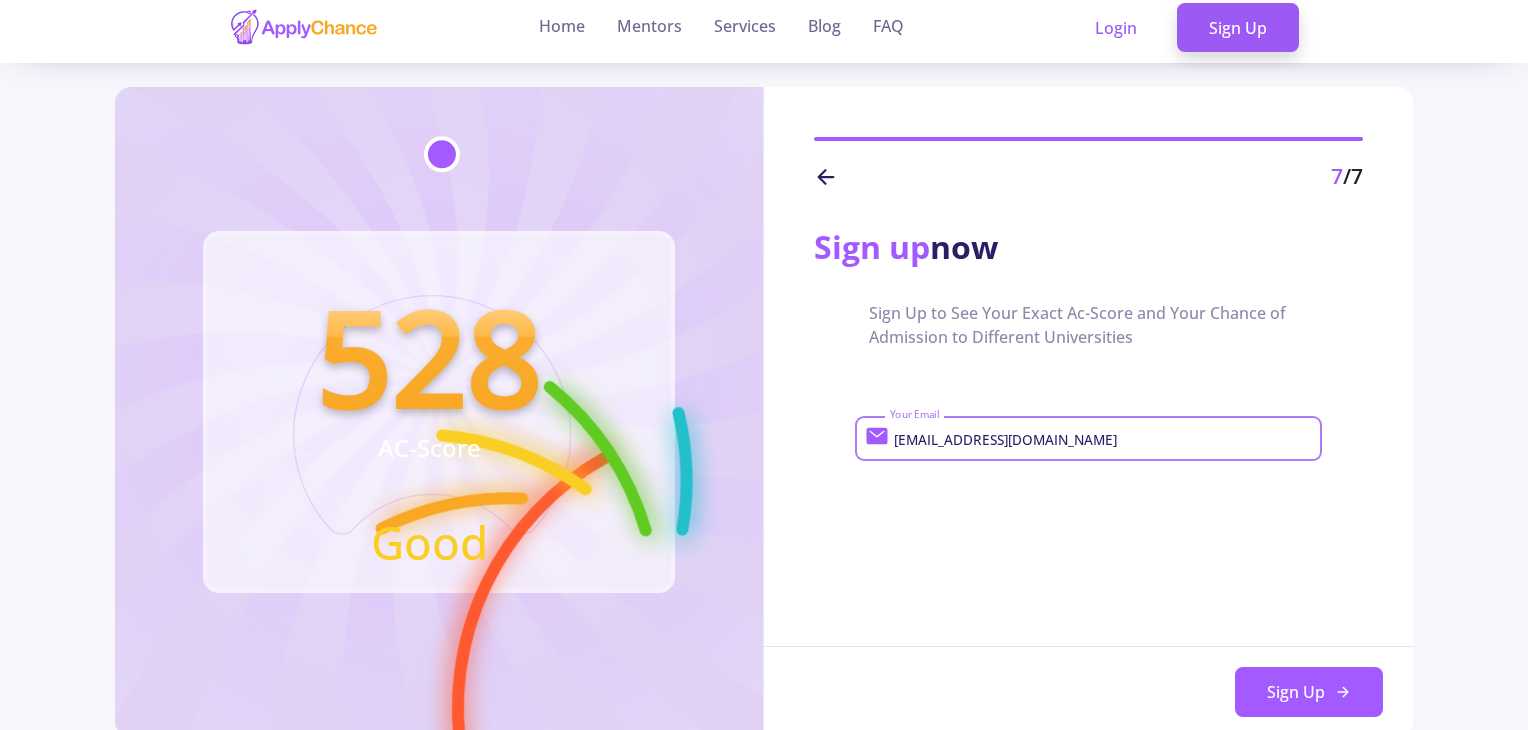 scroll, scrollTop: 0, scrollLeft: 0, axis: both 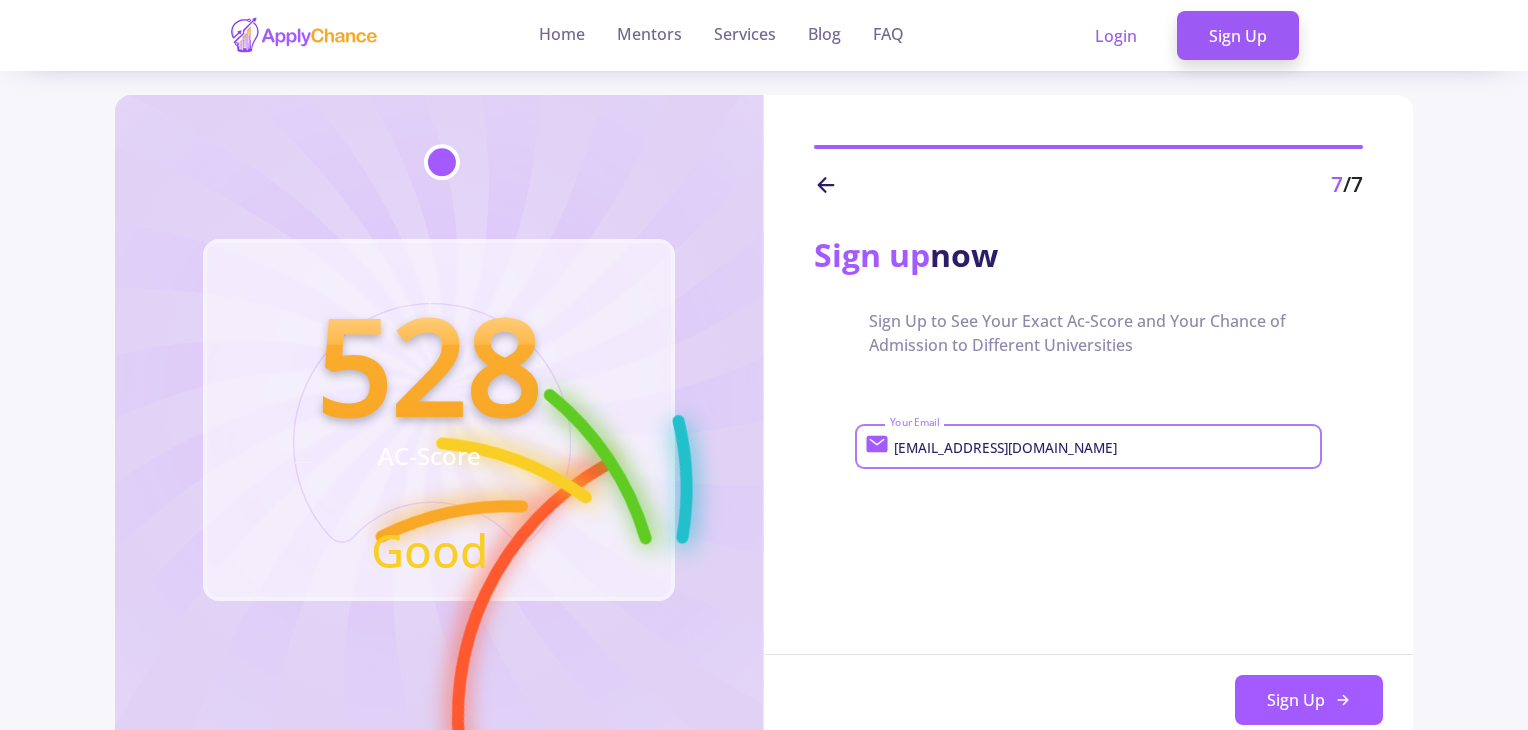 click 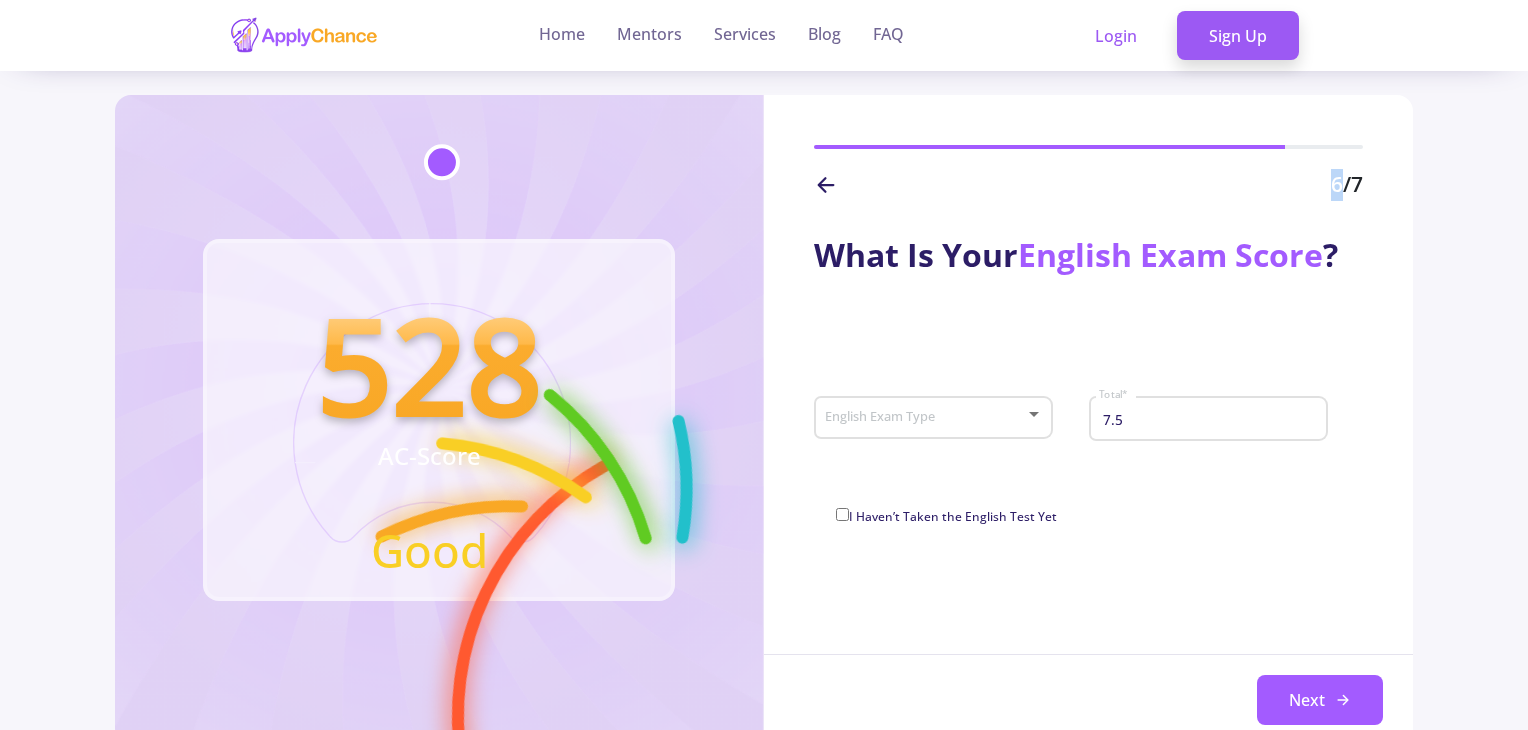 click 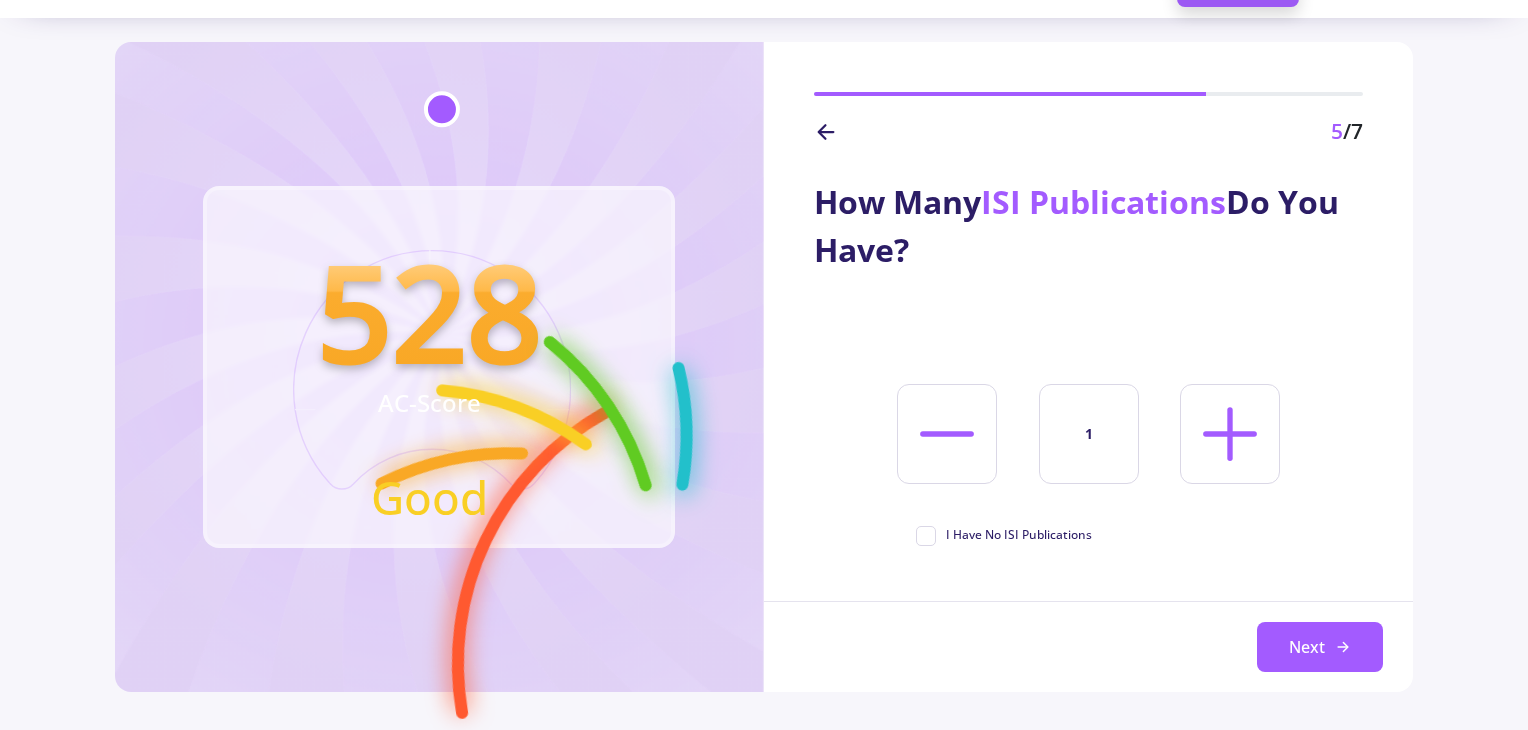 scroll, scrollTop: 133, scrollLeft: 0, axis: vertical 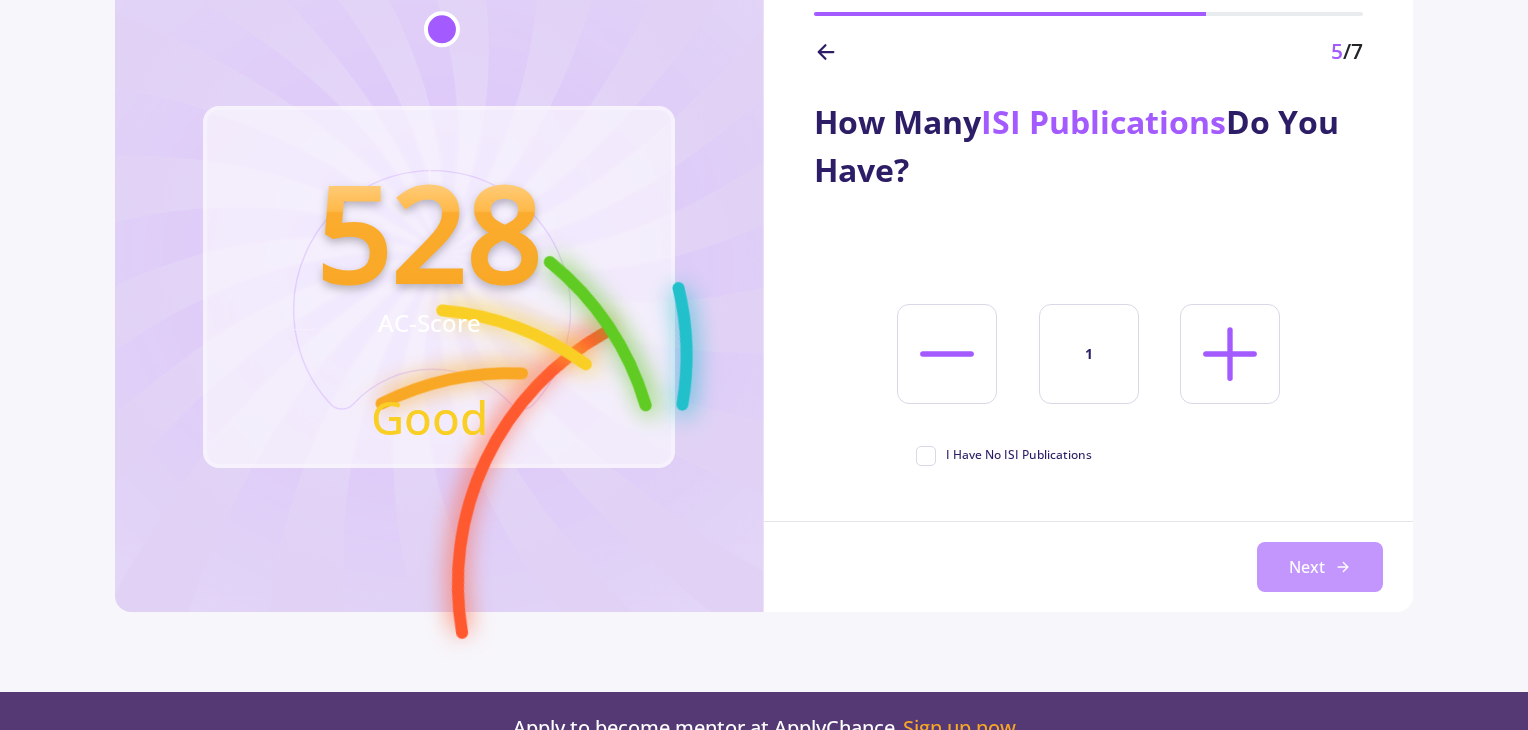 click on "Next" 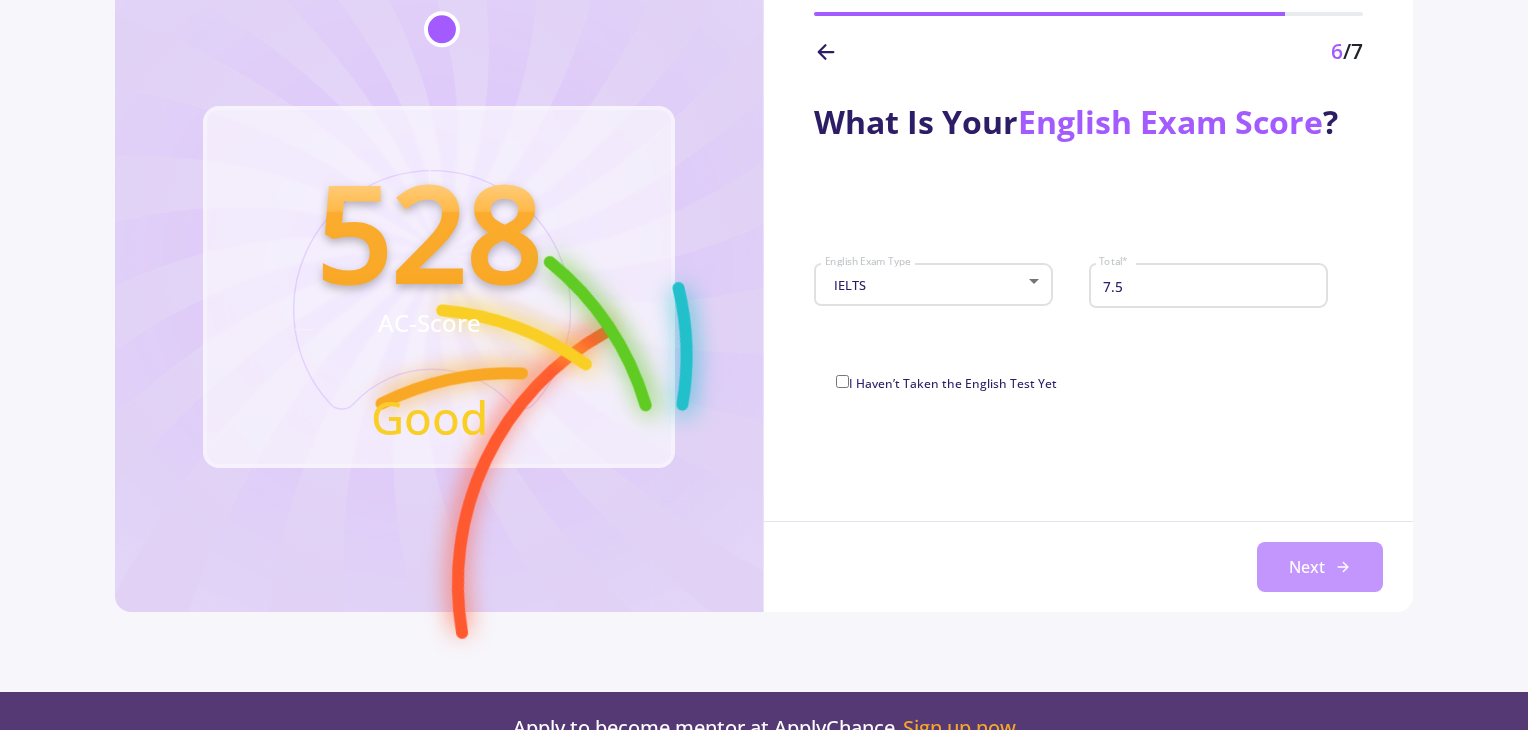 click on "Next" 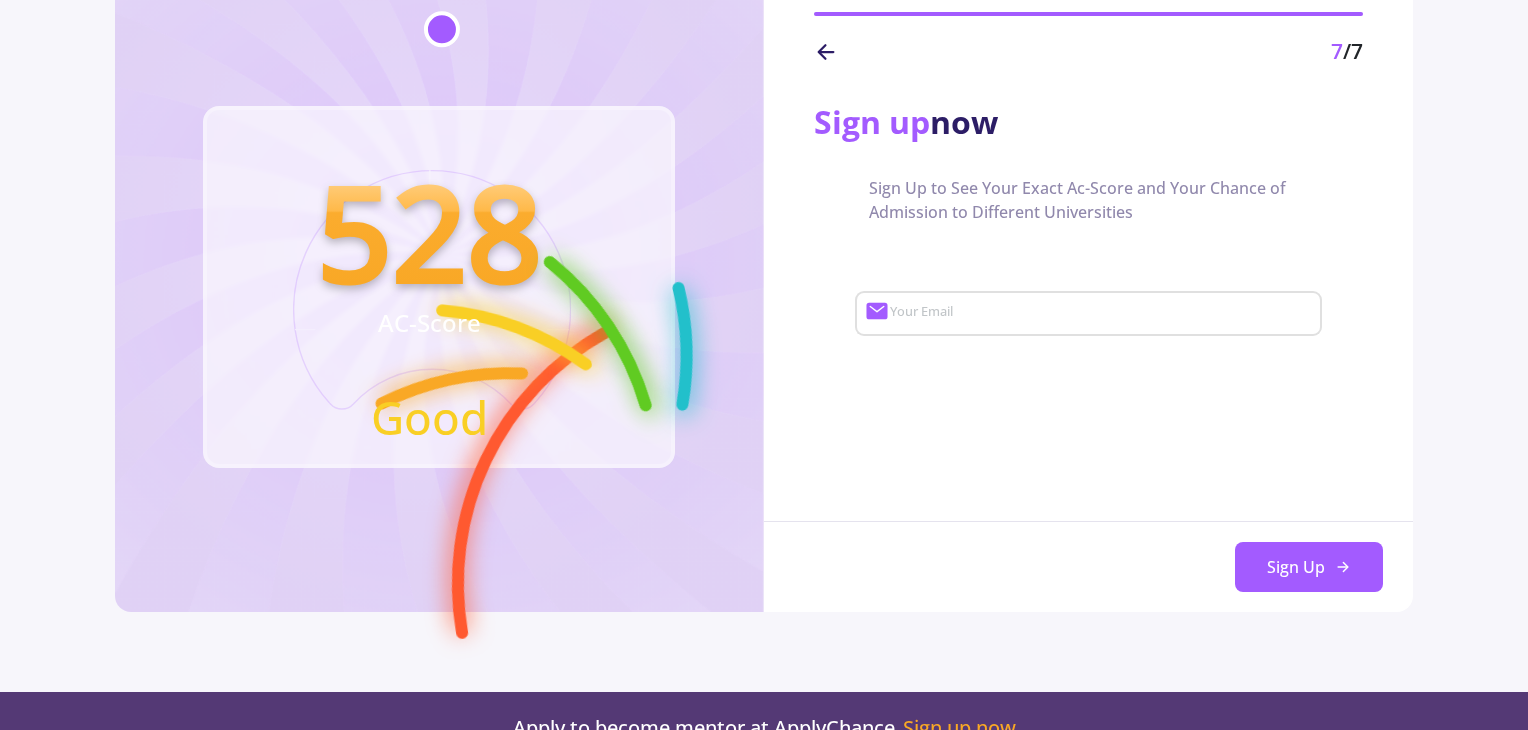 click on "Your Email" 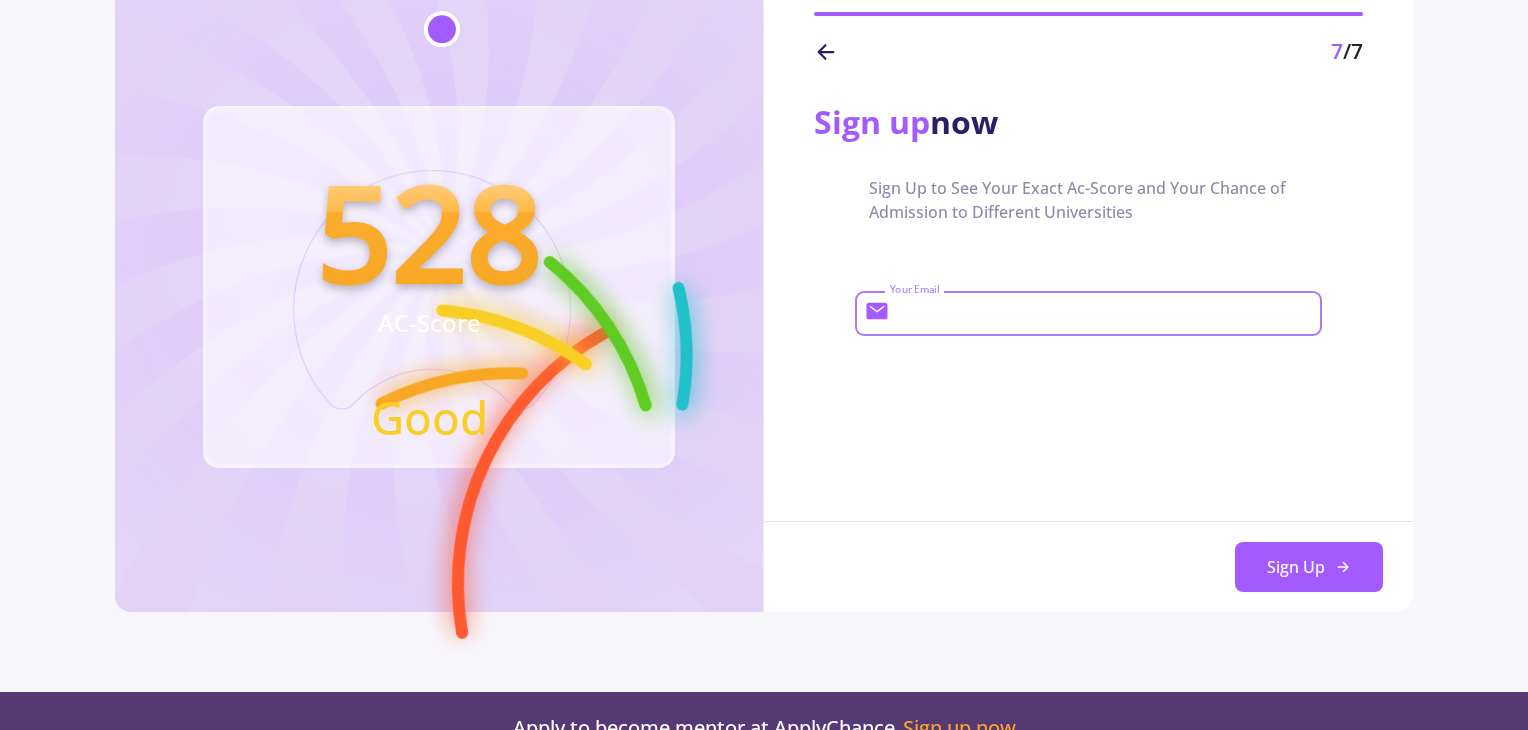 click on "Your Email" at bounding box center [1103, 314] 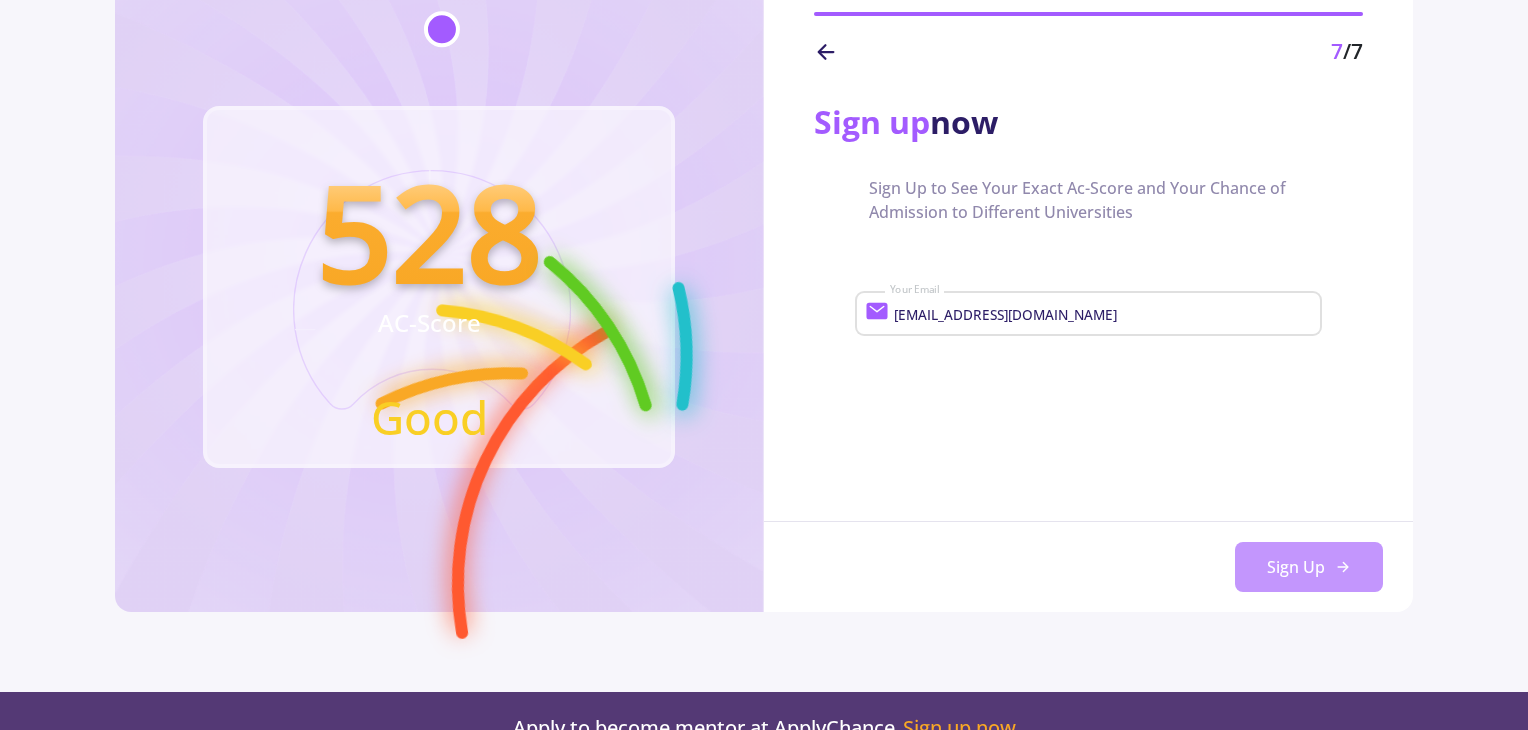click on "Sign Up" 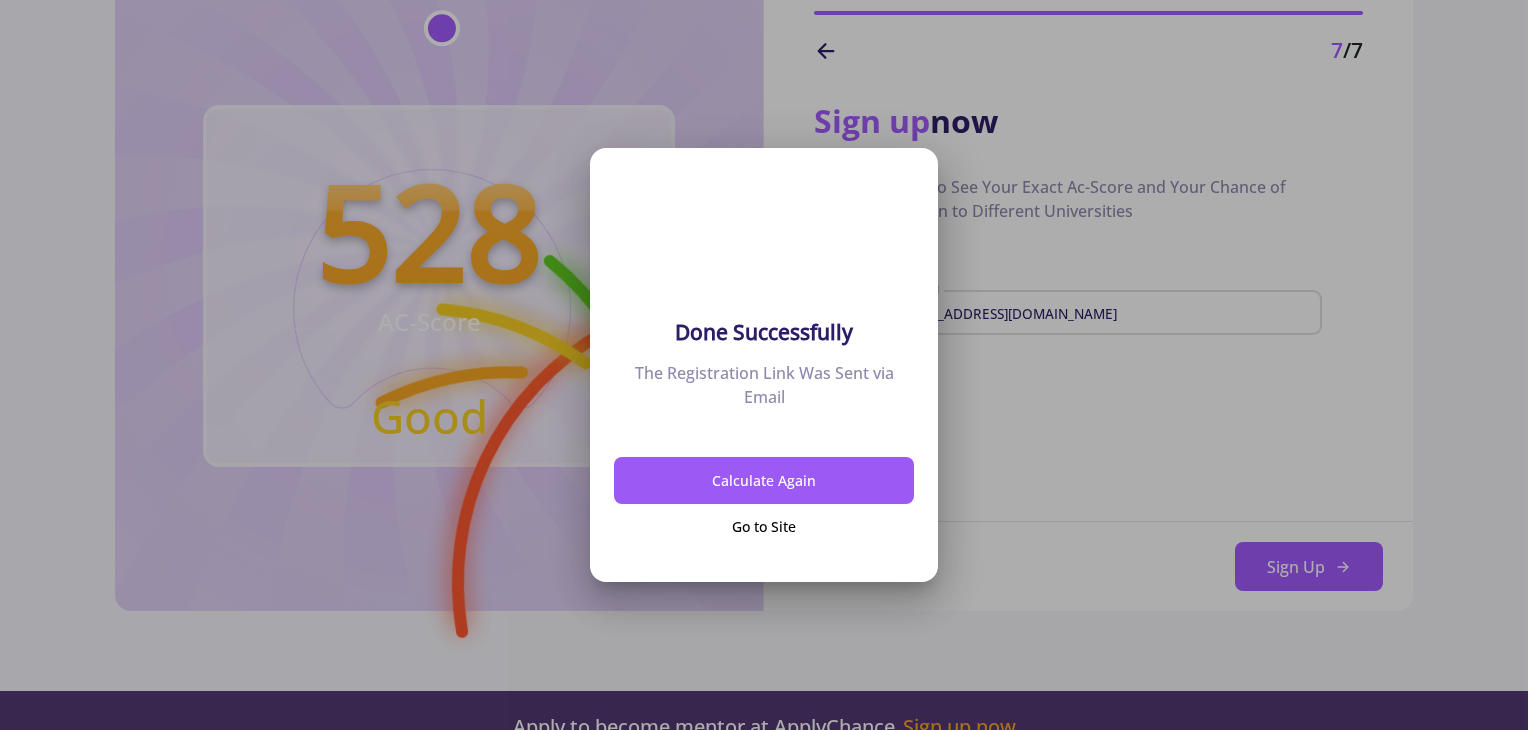 scroll, scrollTop: 0, scrollLeft: 0, axis: both 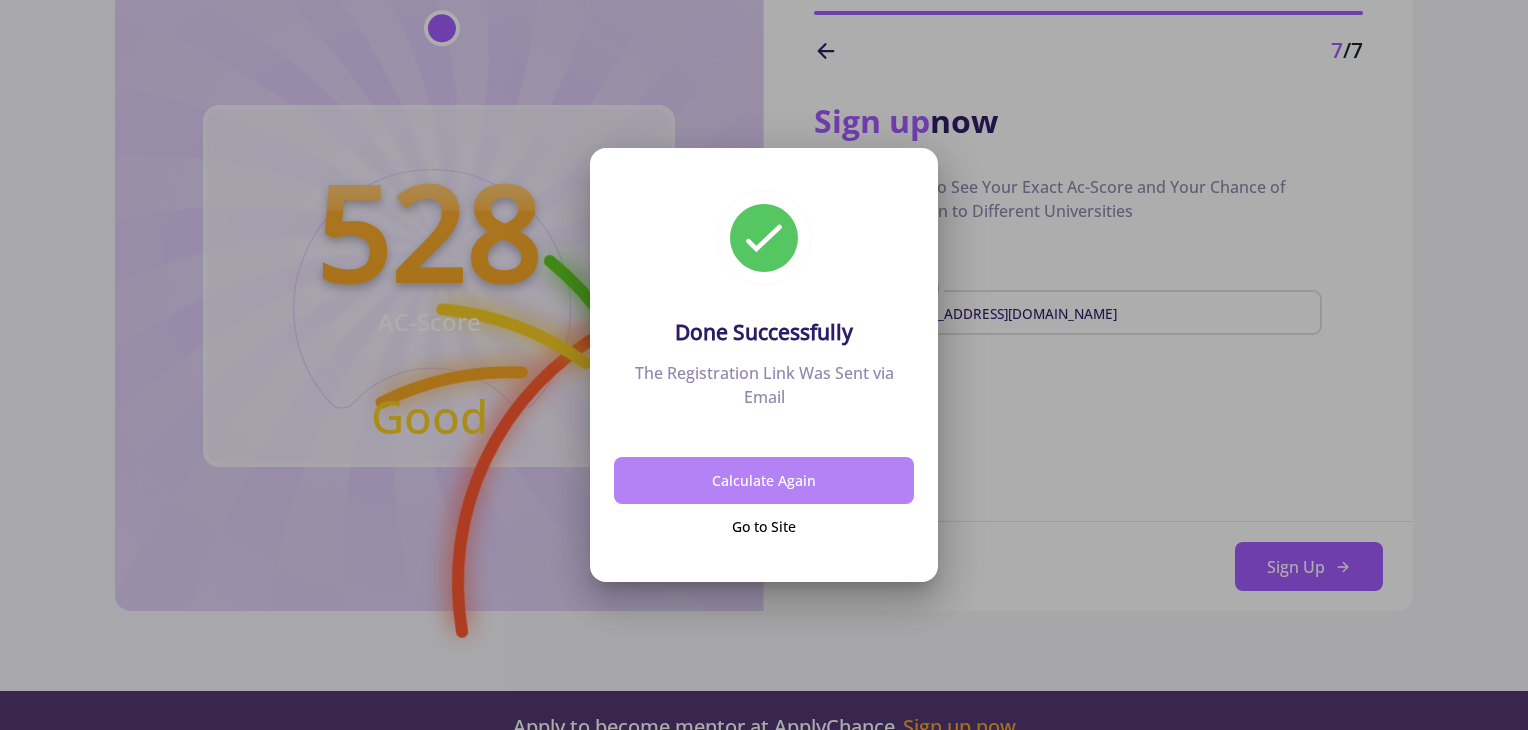 click on "Calculate Again" at bounding box center [764, 480] 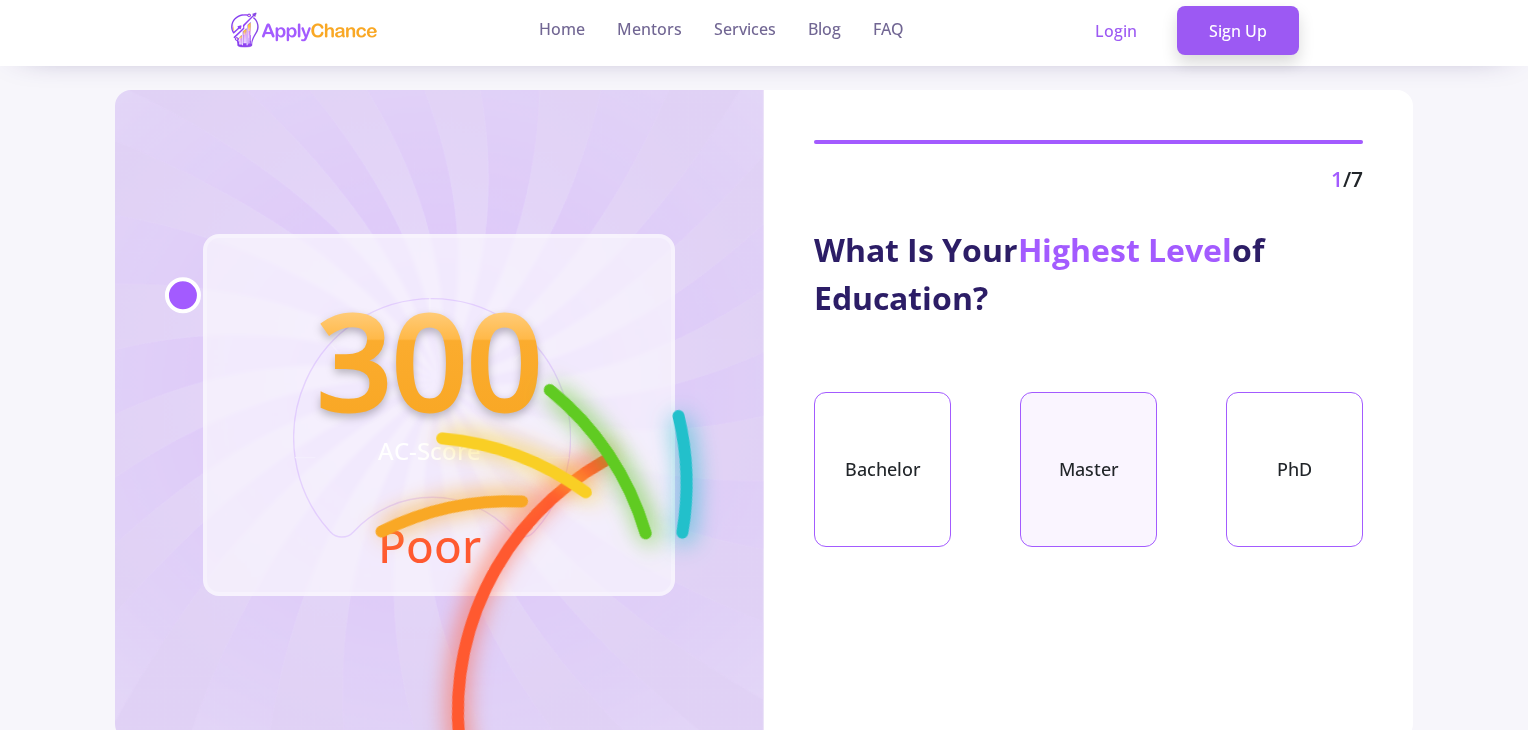 scroll, scrollTop: 0, scrollLeft: 0, axis: both 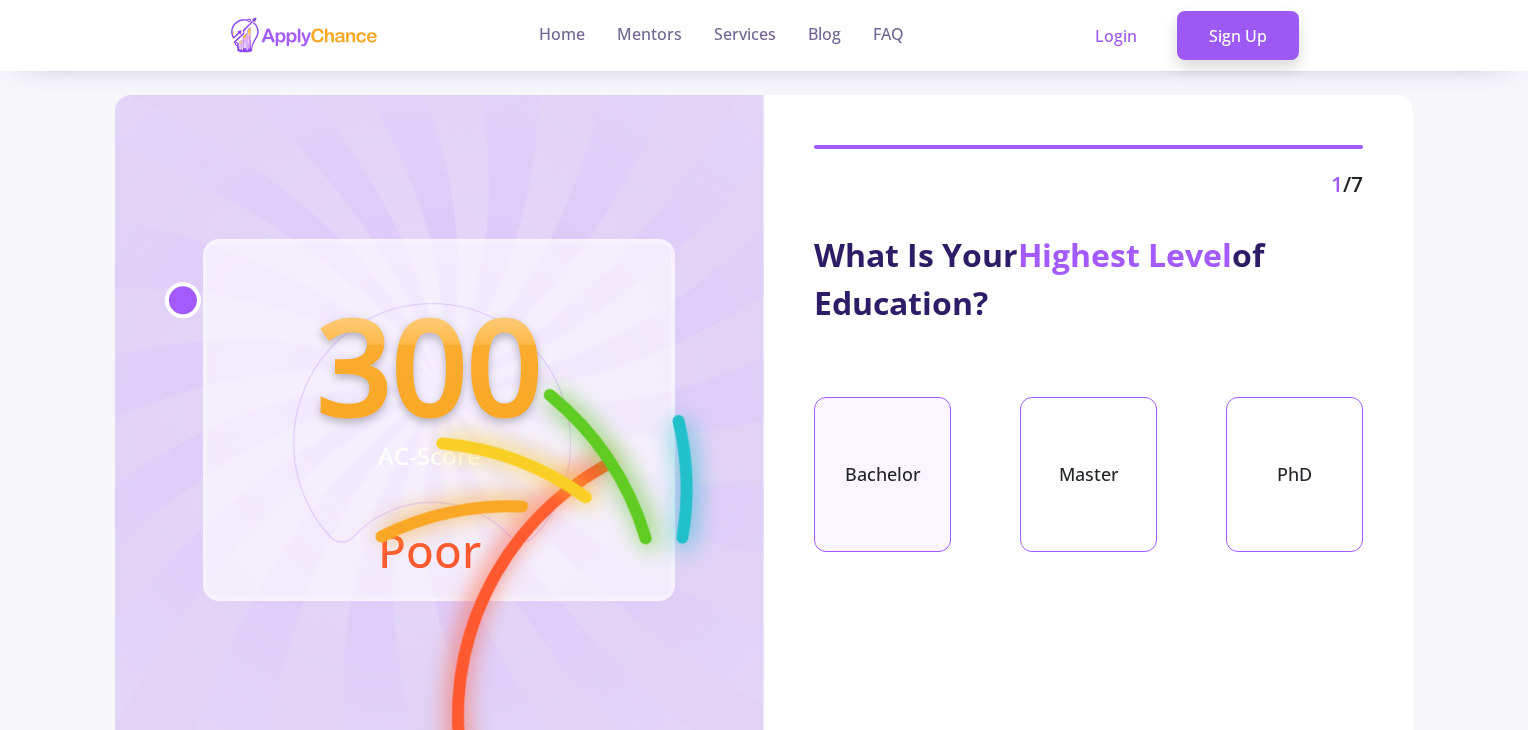 click on "Bachelor" 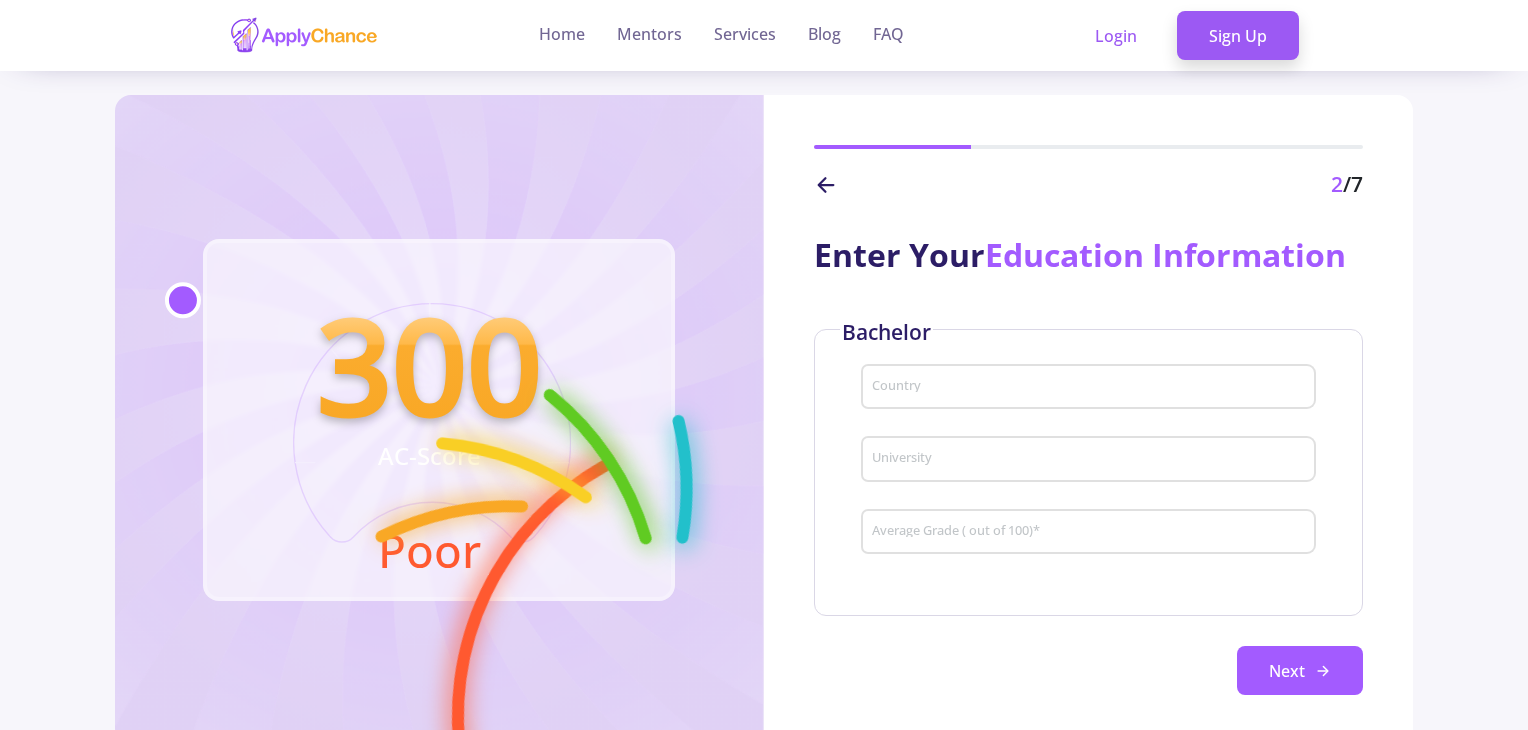 click 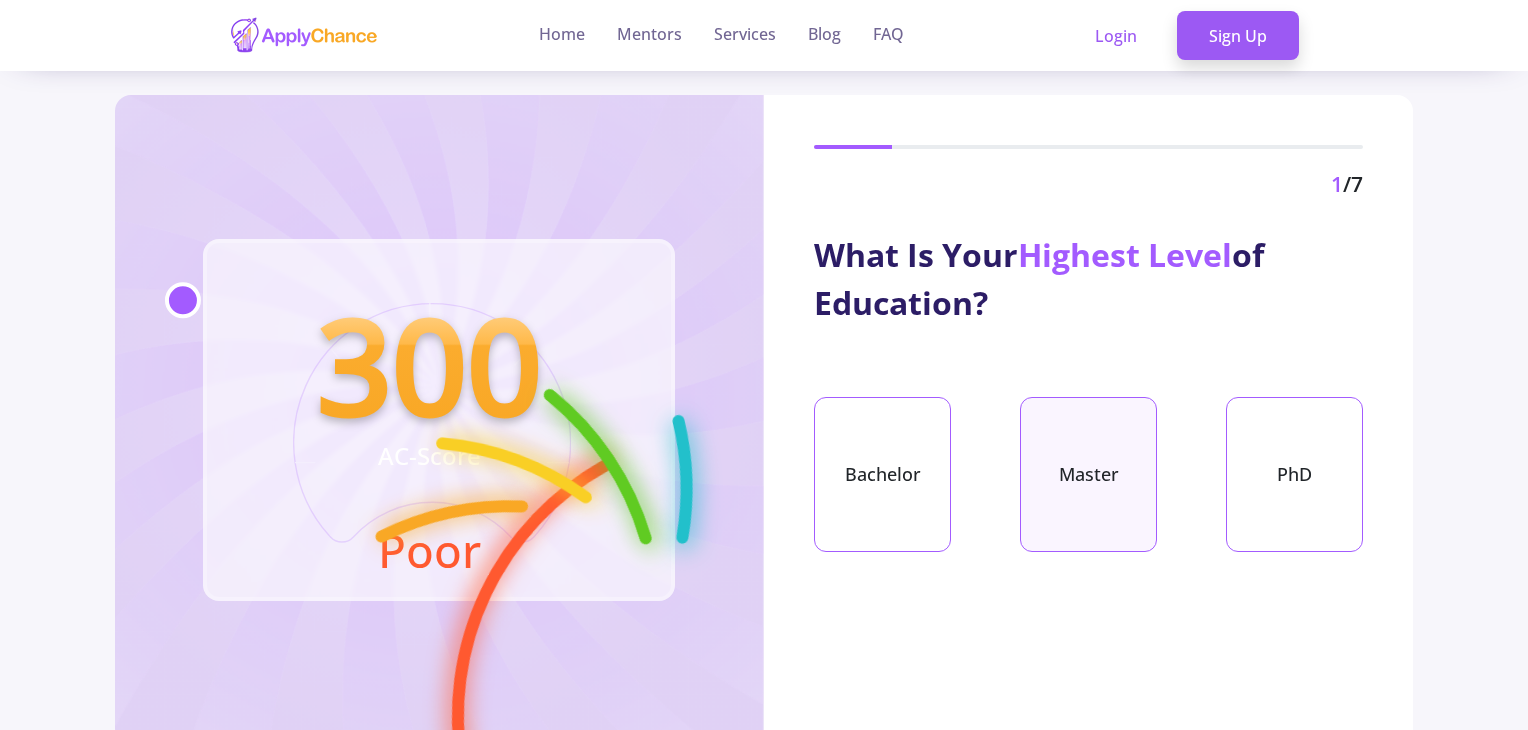 click on "Master" 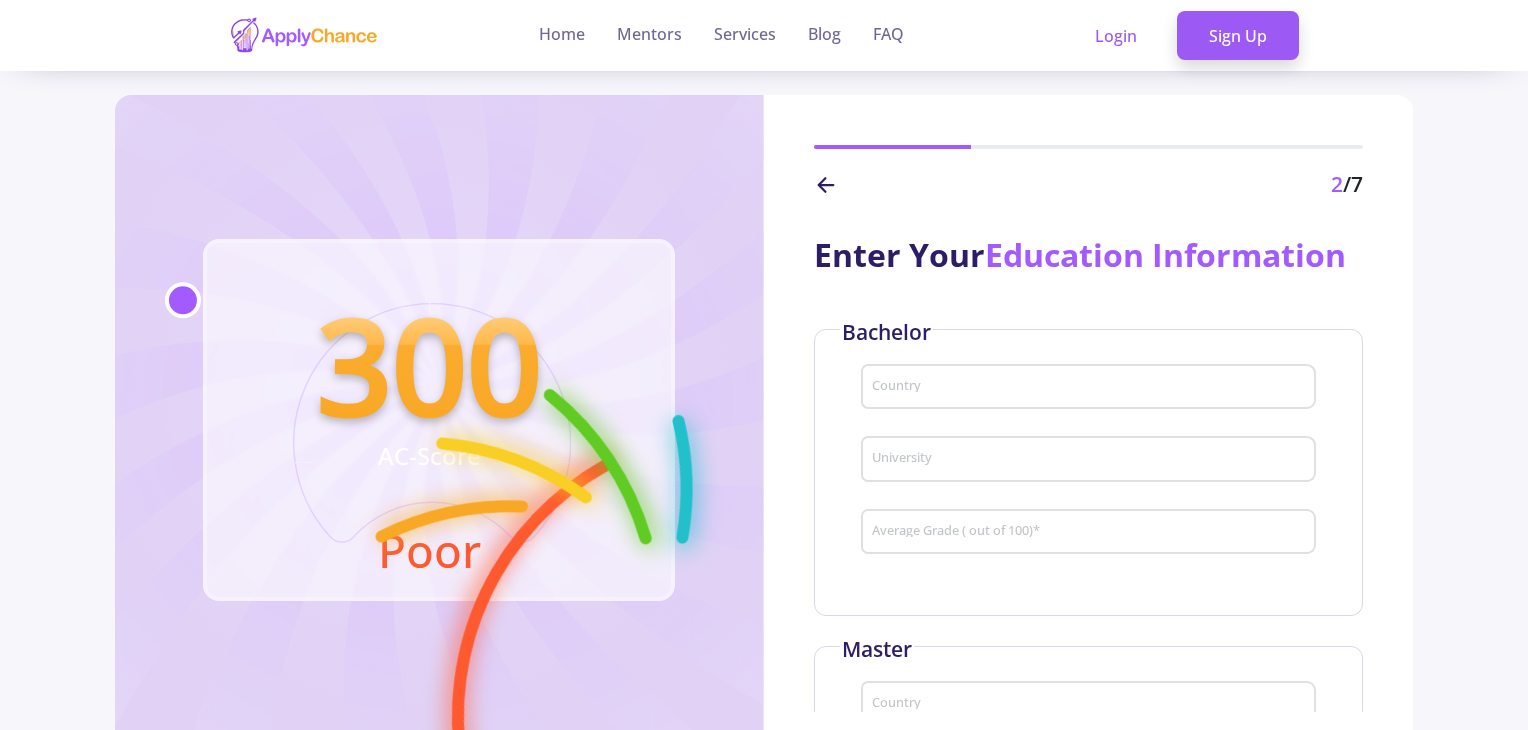 click on "Country" at bounding box center [1091, 388] 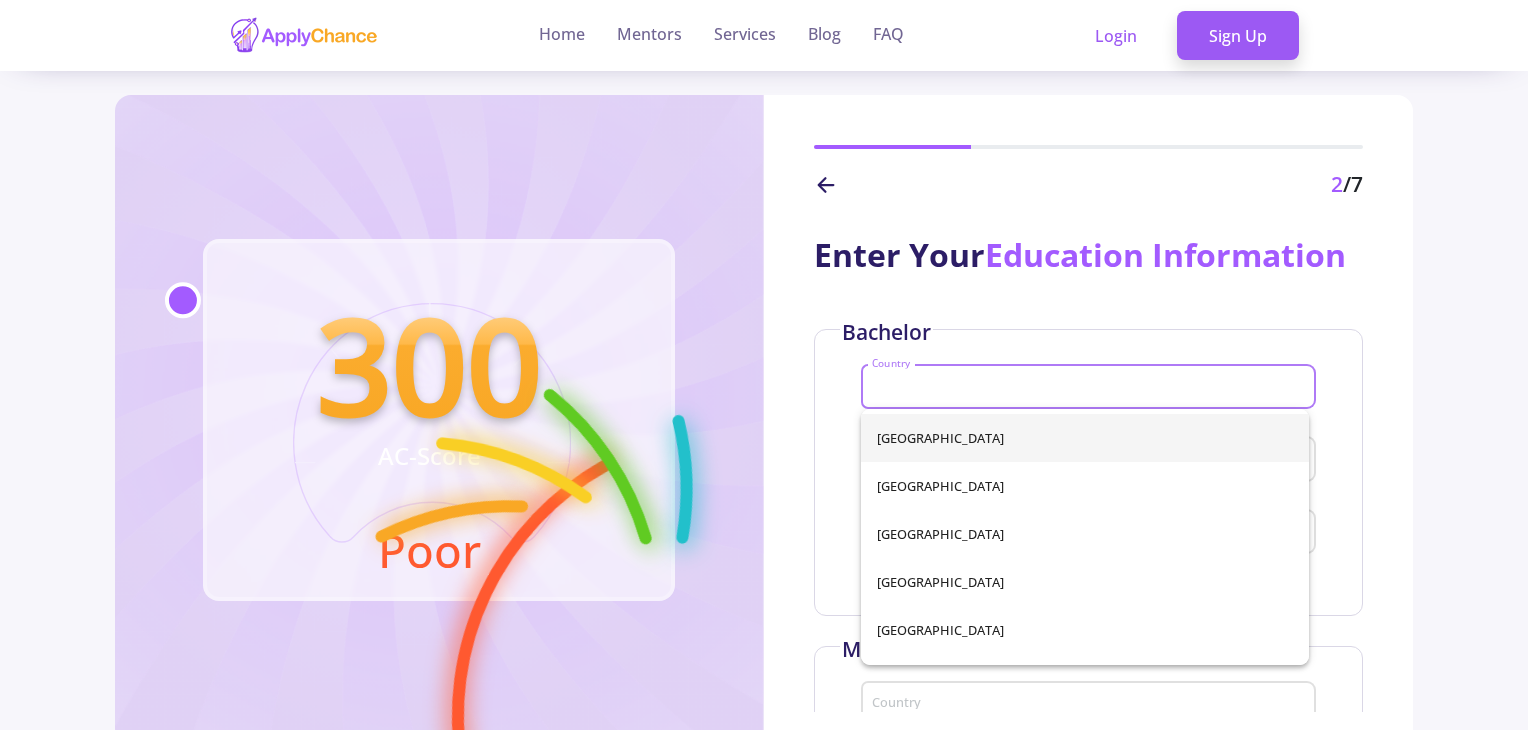 scroll, scrollTop: 266, scrollLeft: 0, axis: vertical 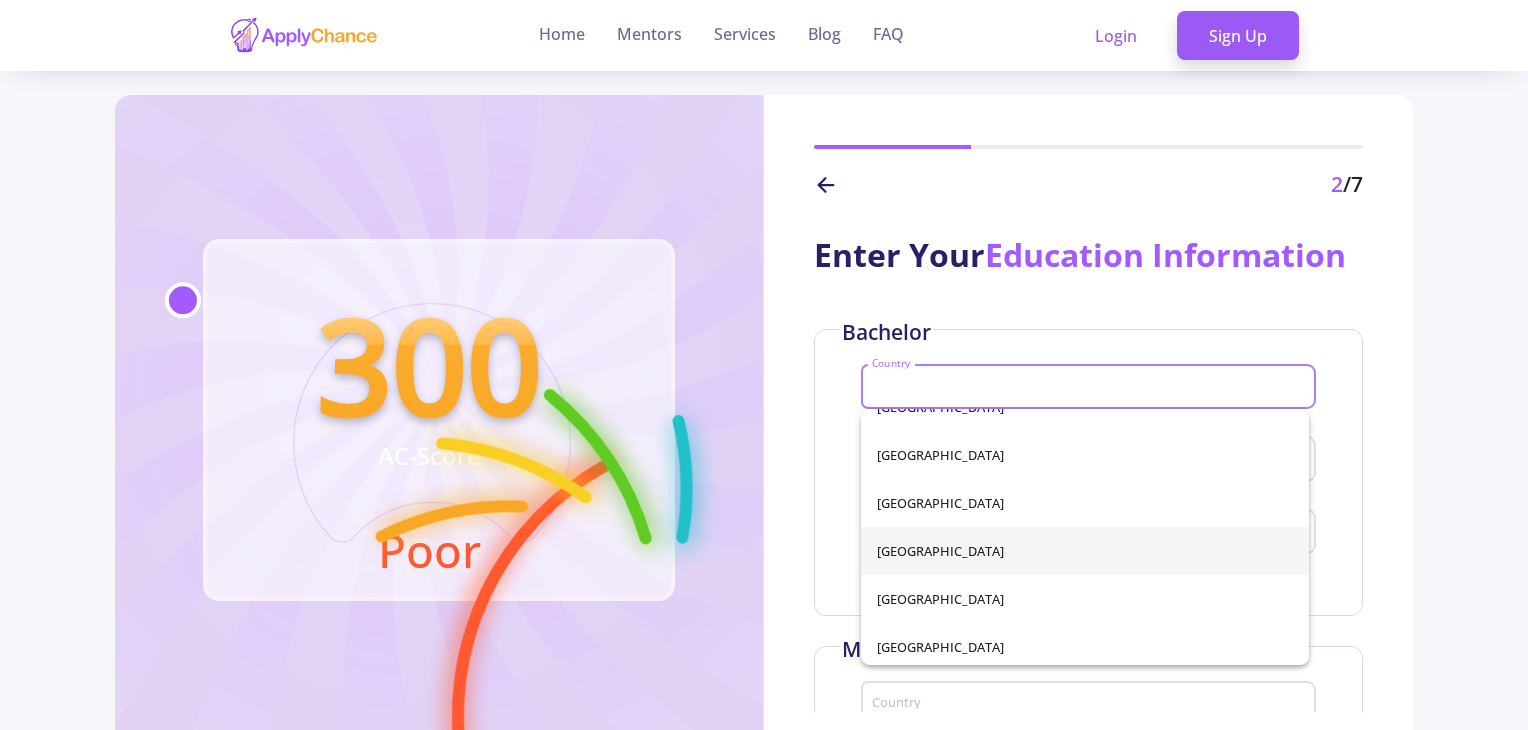click on "[GEOGRAPHIC_DATA]" at bounding box center [1085, 551] 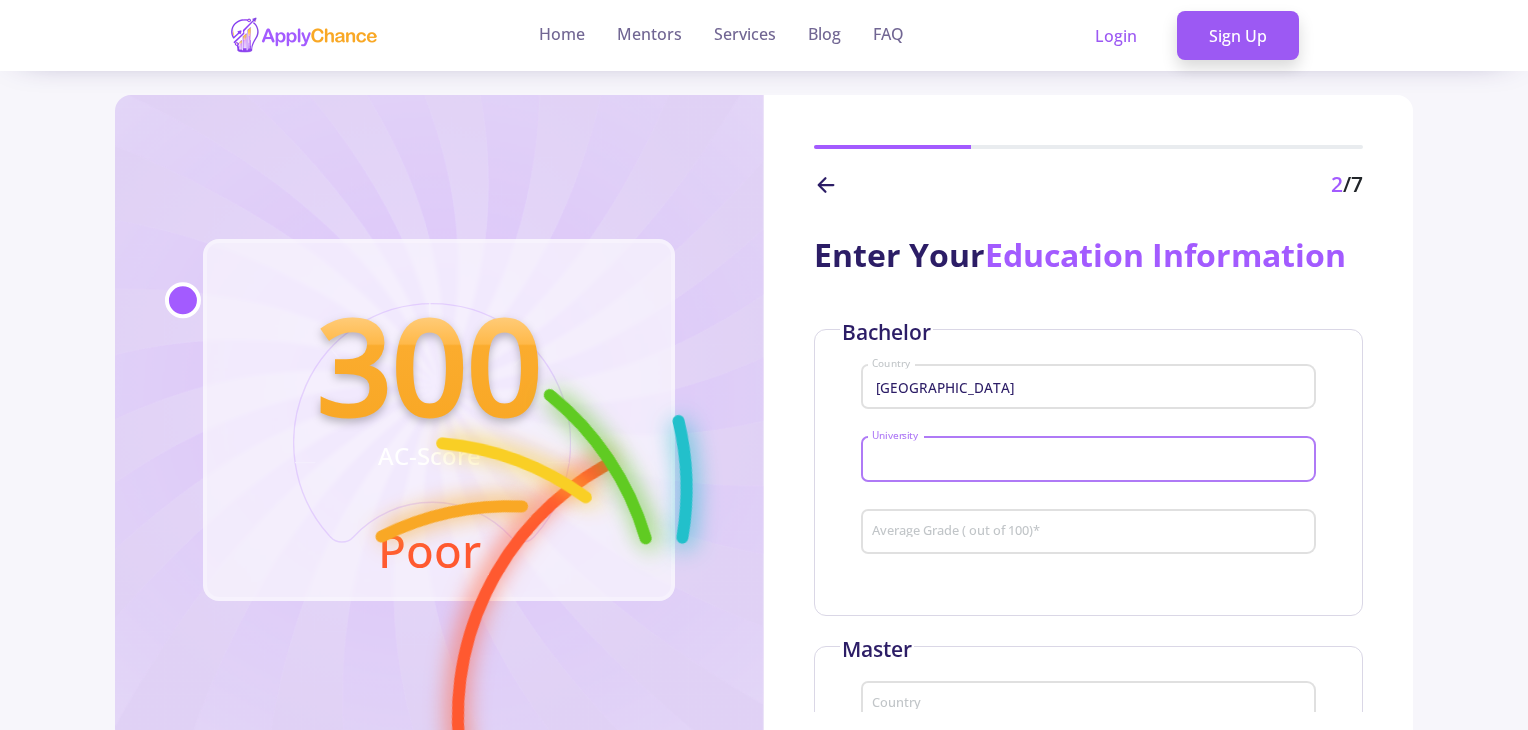 click on "University" at bounding box center [1091, 460] 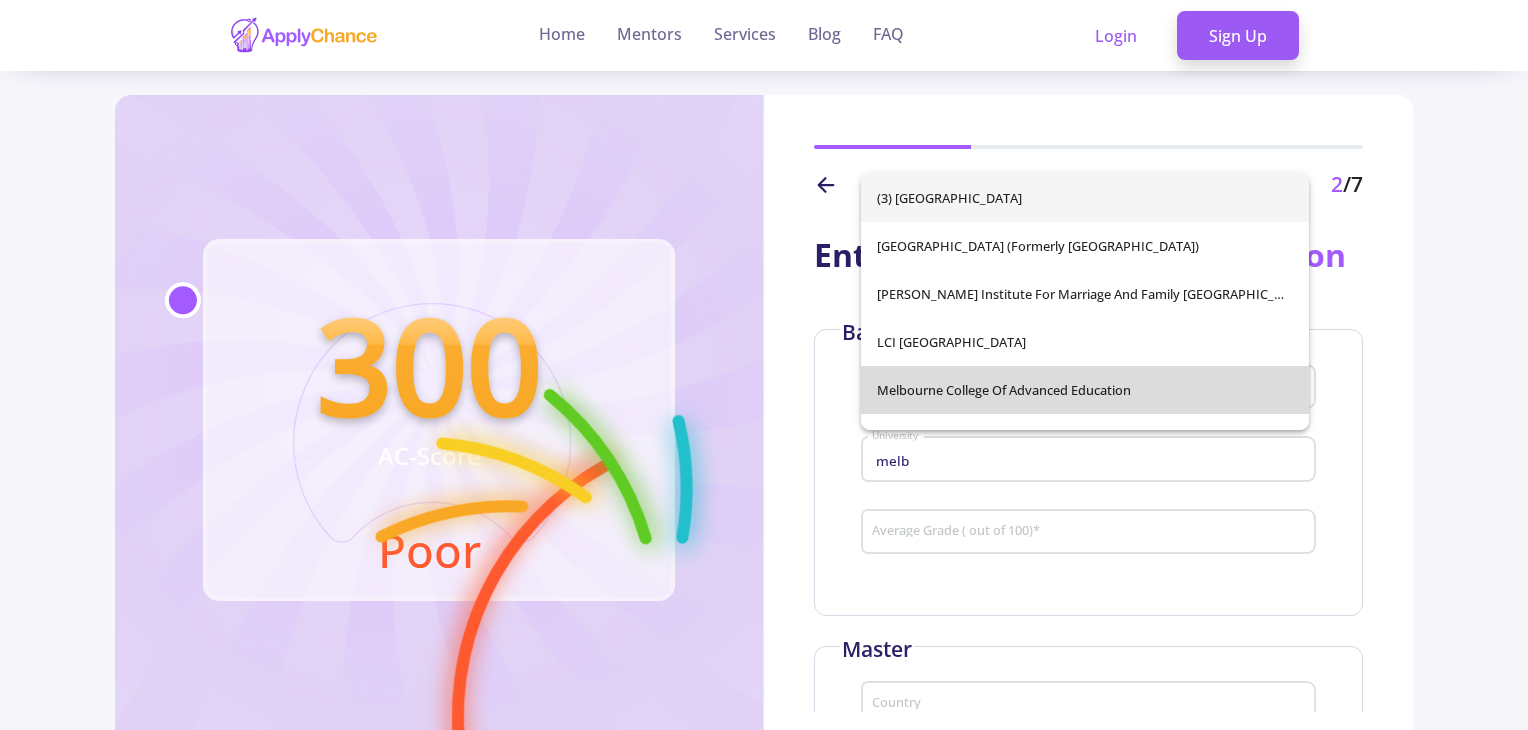 click on "Melbourne College of Advanced Education" at bounding box center [1085, 390] 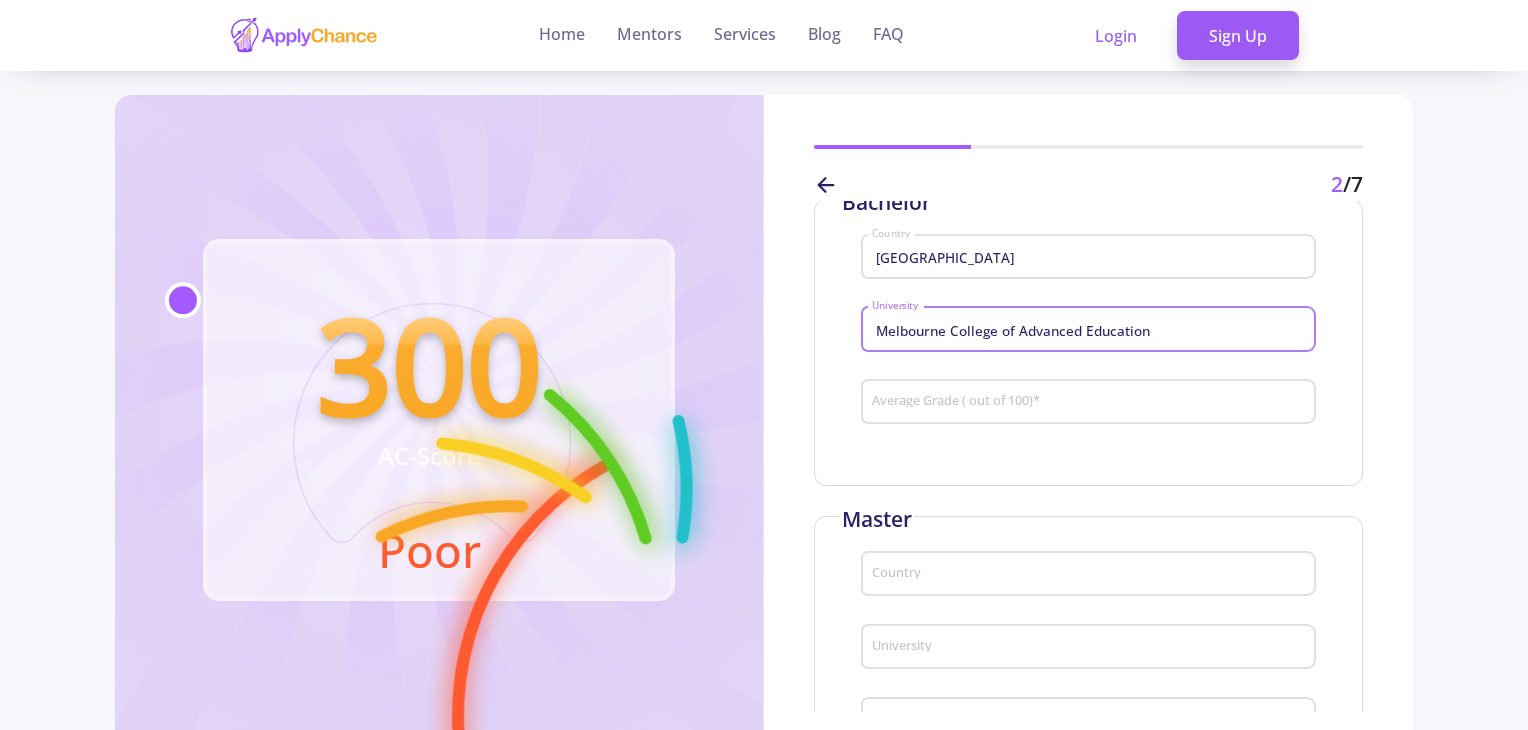 scroll, scrollTop: 133, scrollLeft: 0, axis: vertical 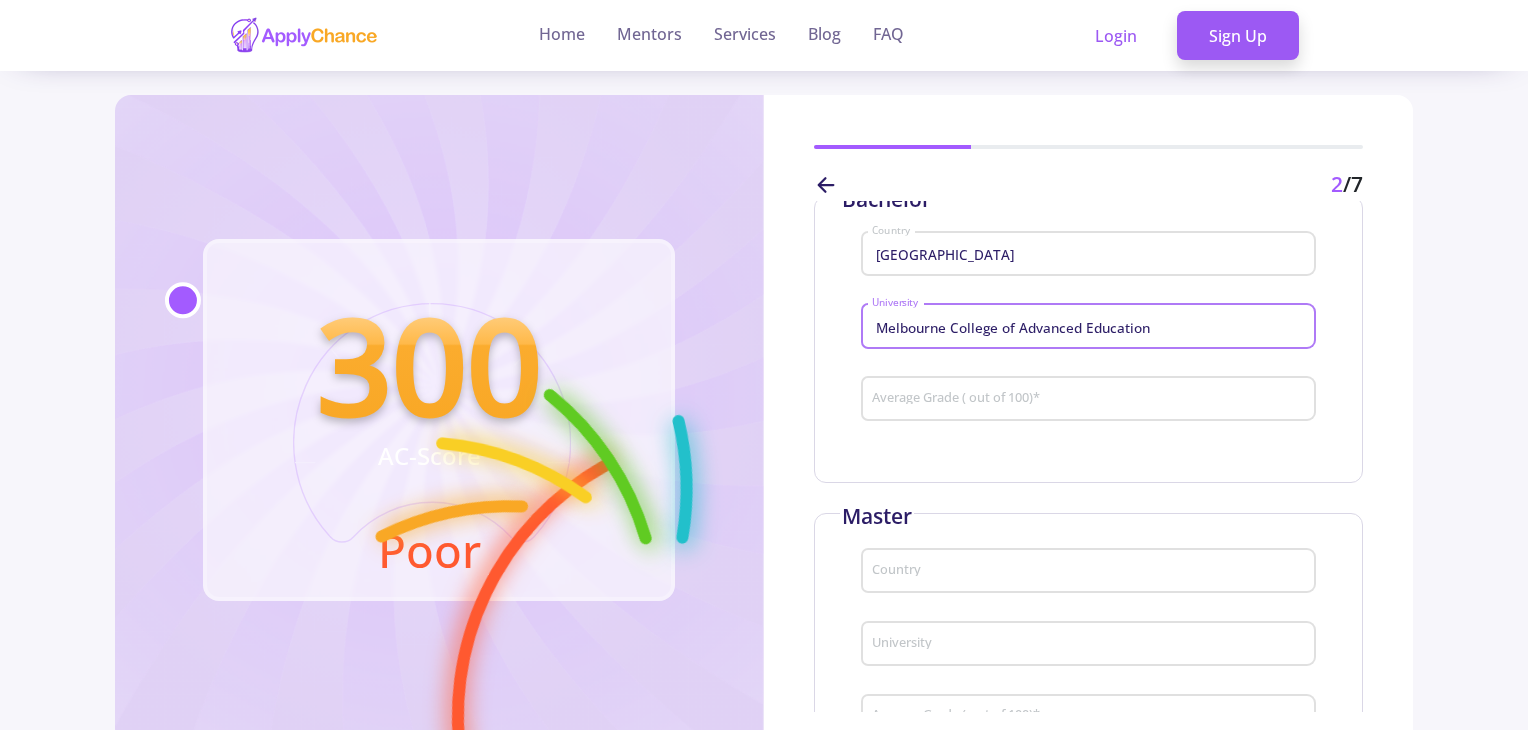 click on "Average Grade ( out of 100)   *" at bounding box center [1091, 400] 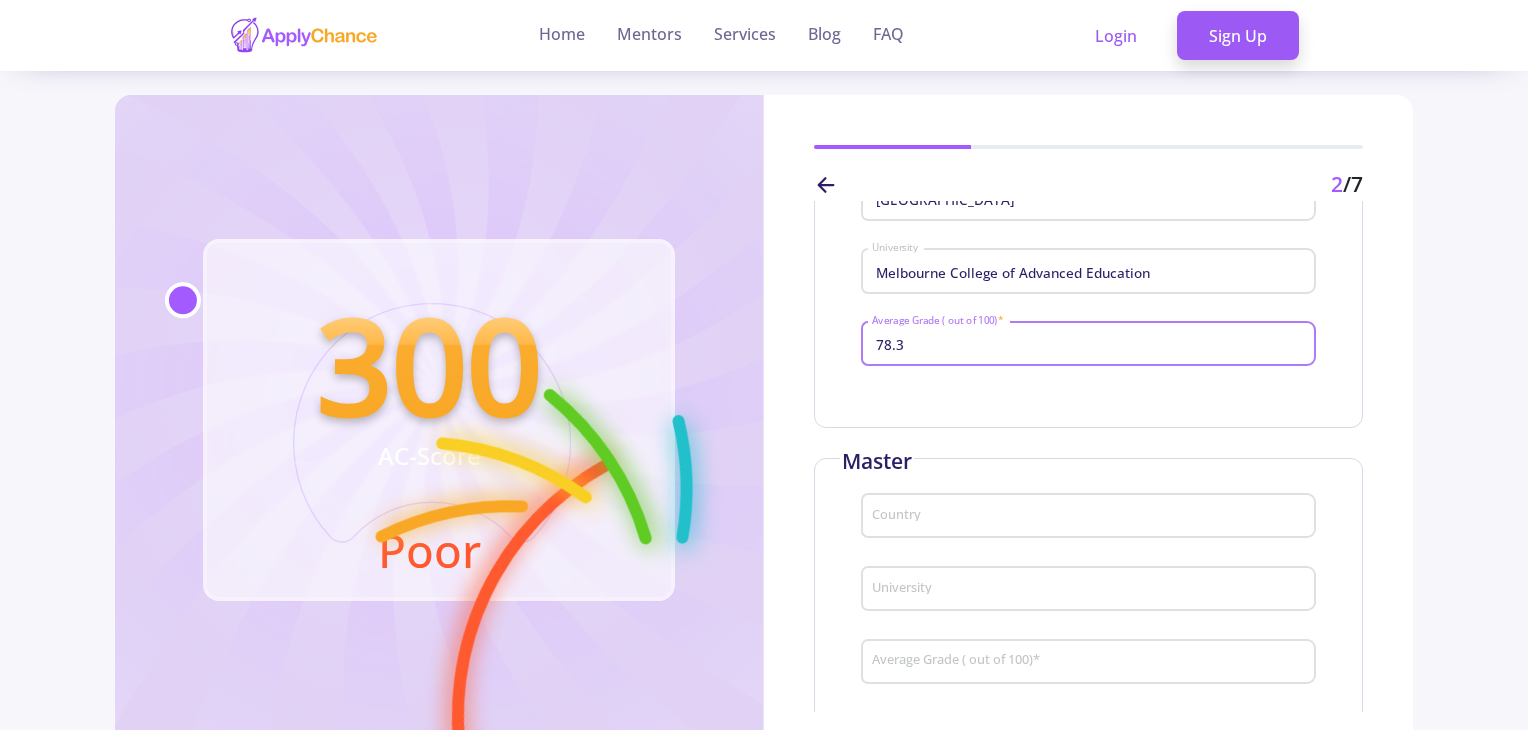 scroll, scrollTop: 266, scrollLeft: 0, axis: vertical 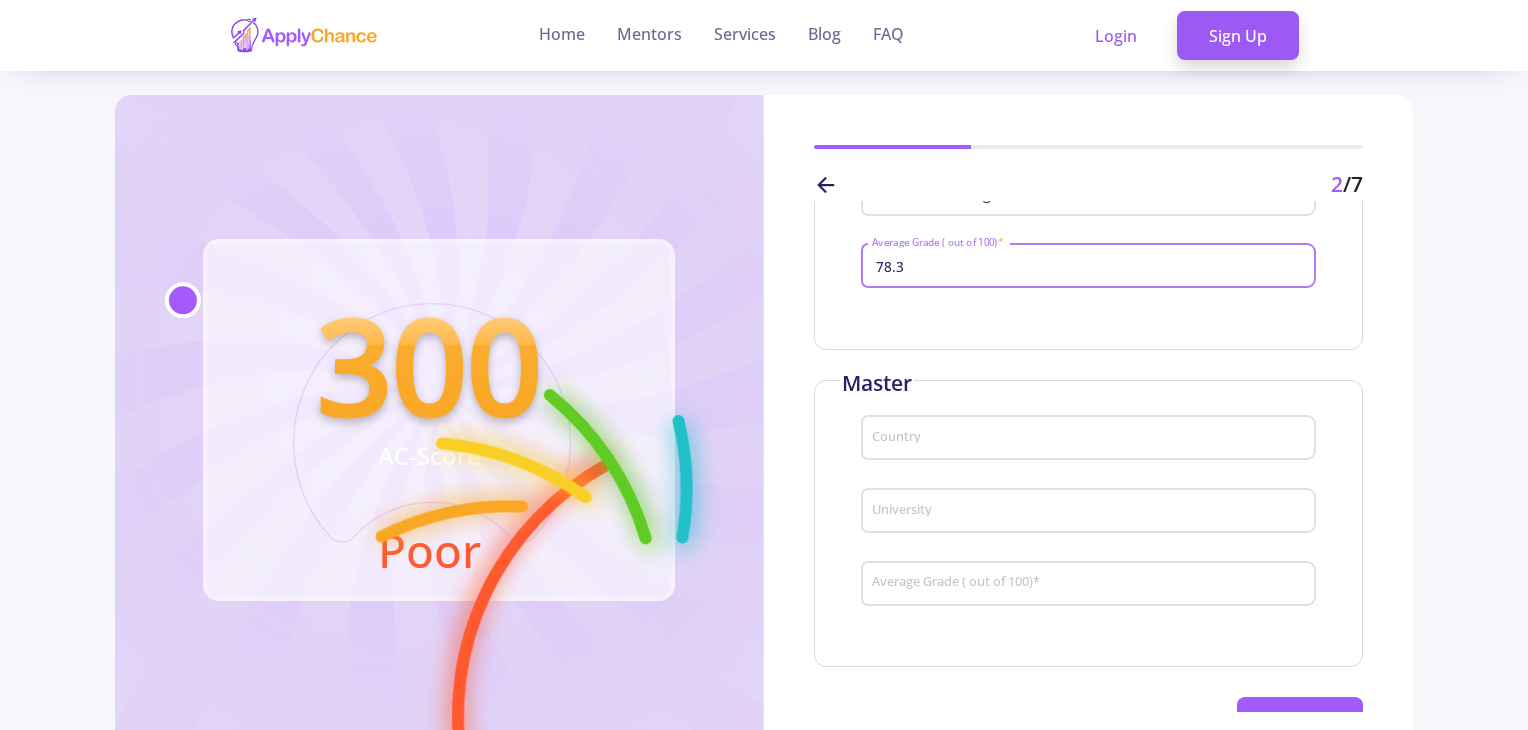 type on "78.3" 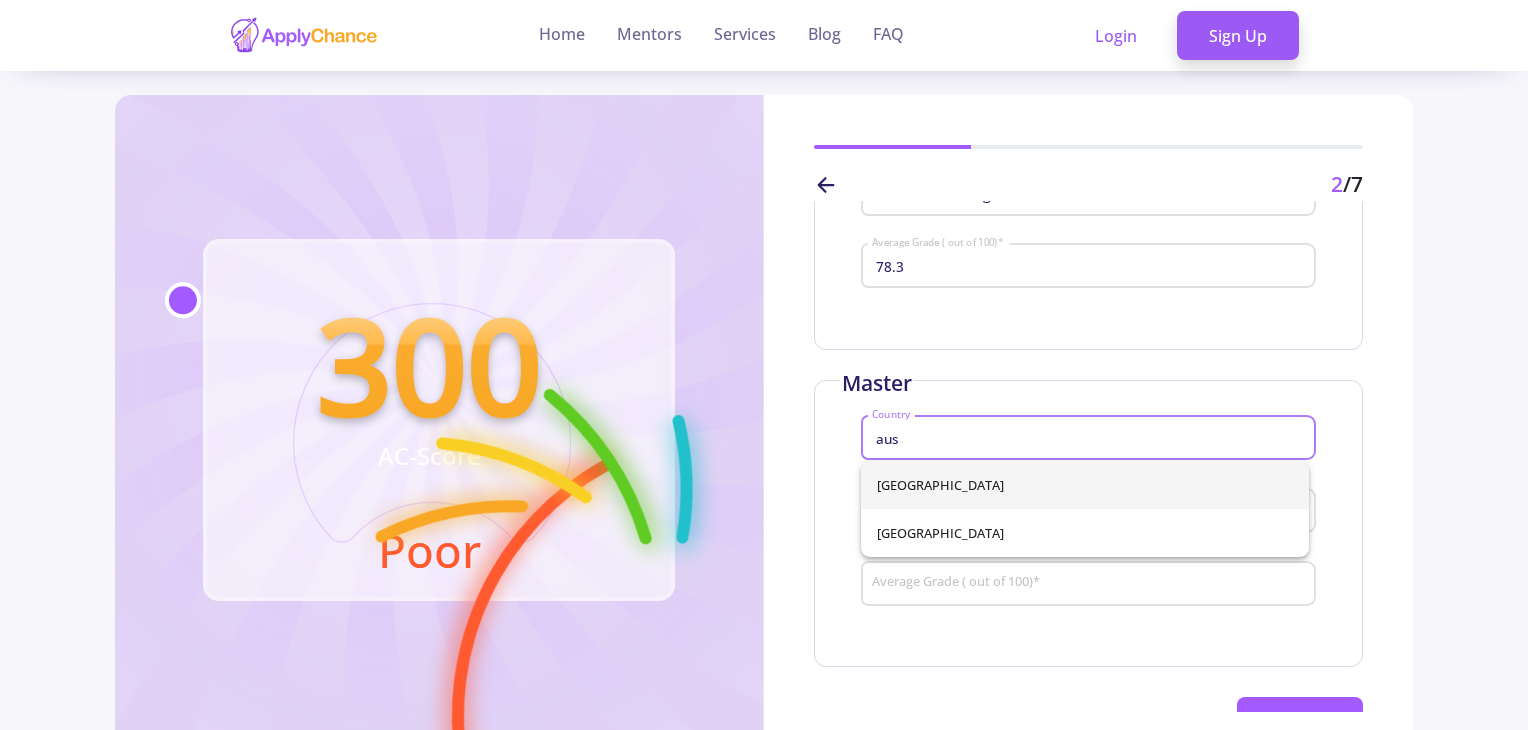 click on "[GEOGRAPHIC_DATA]" at bounding box center [1085, 485] 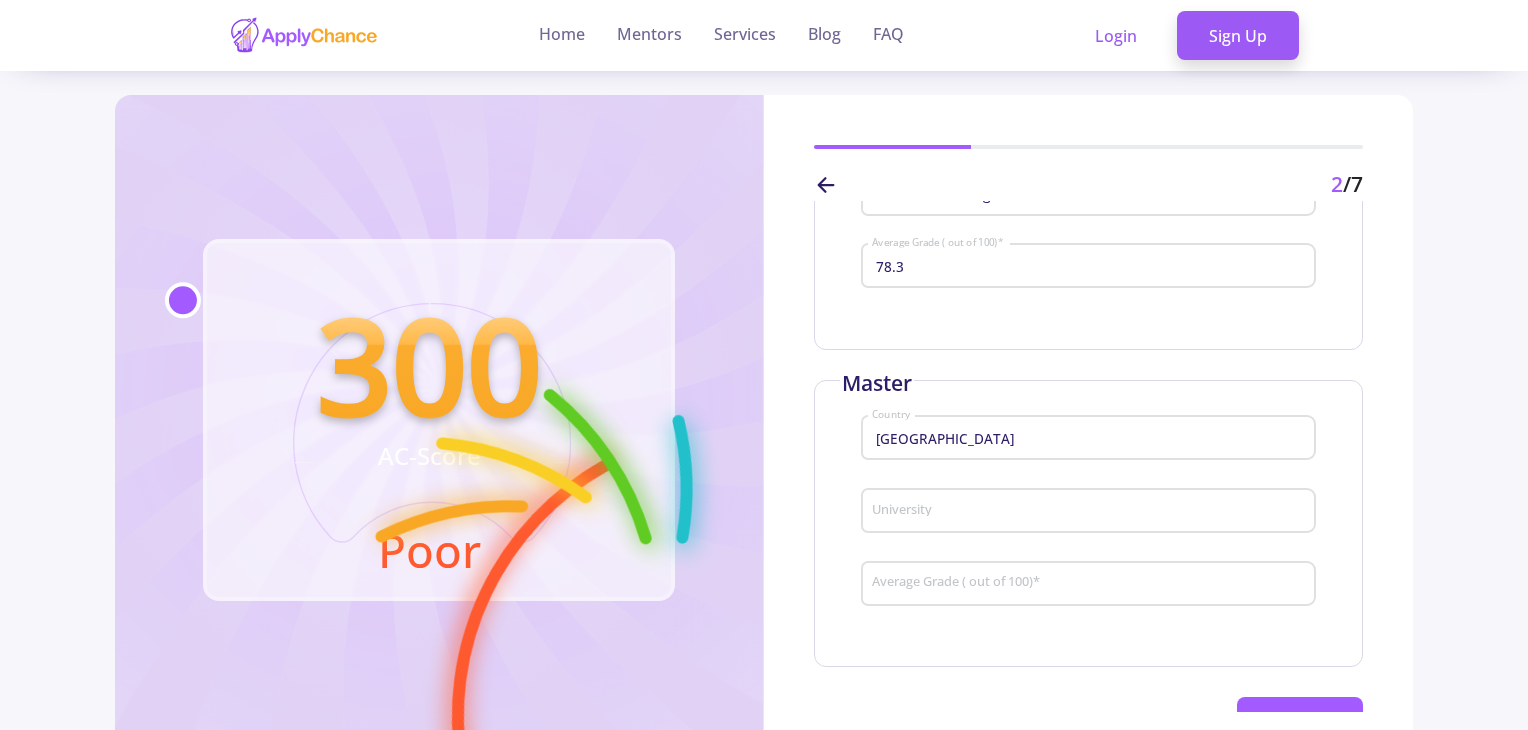 click on "University" 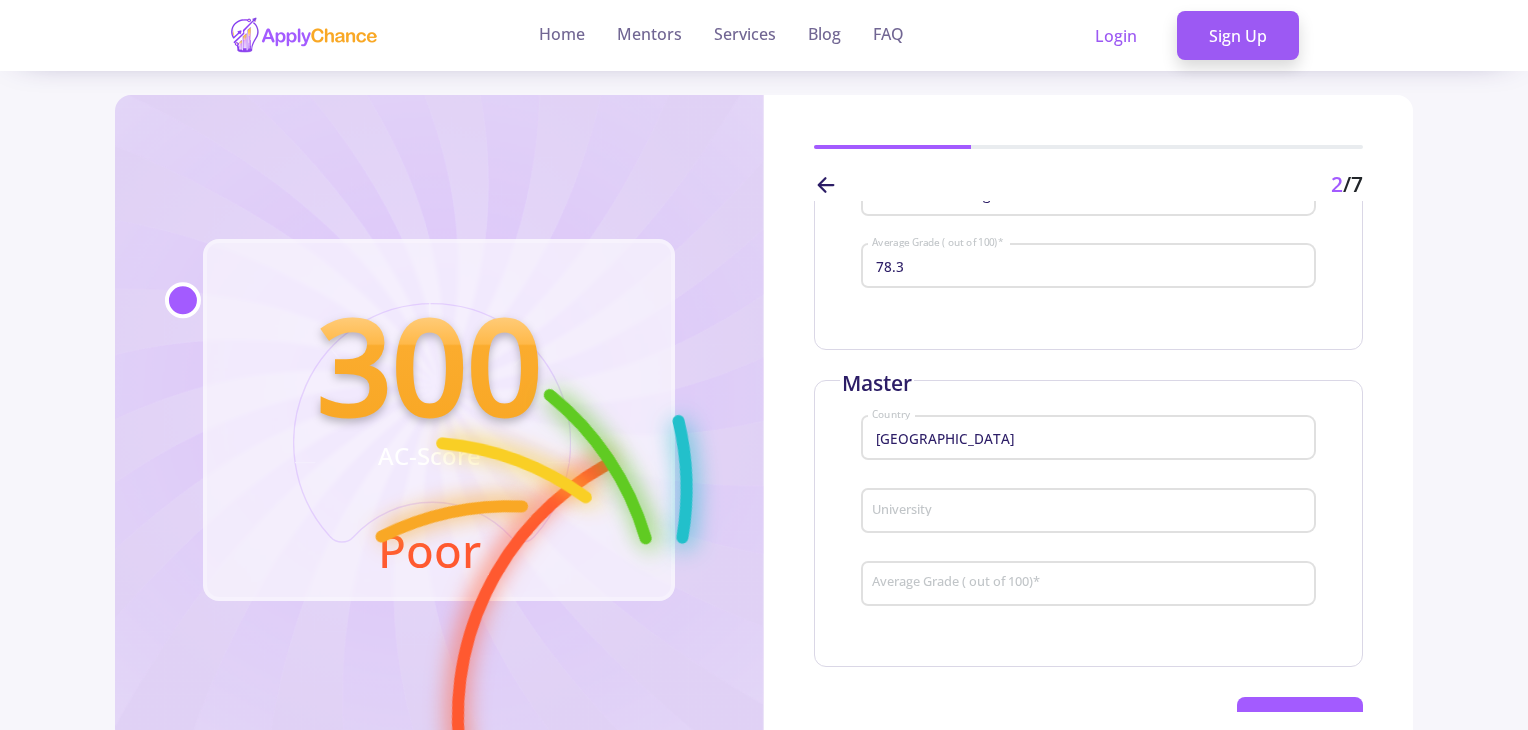 click on "University" at bounding box center [1091, 512] 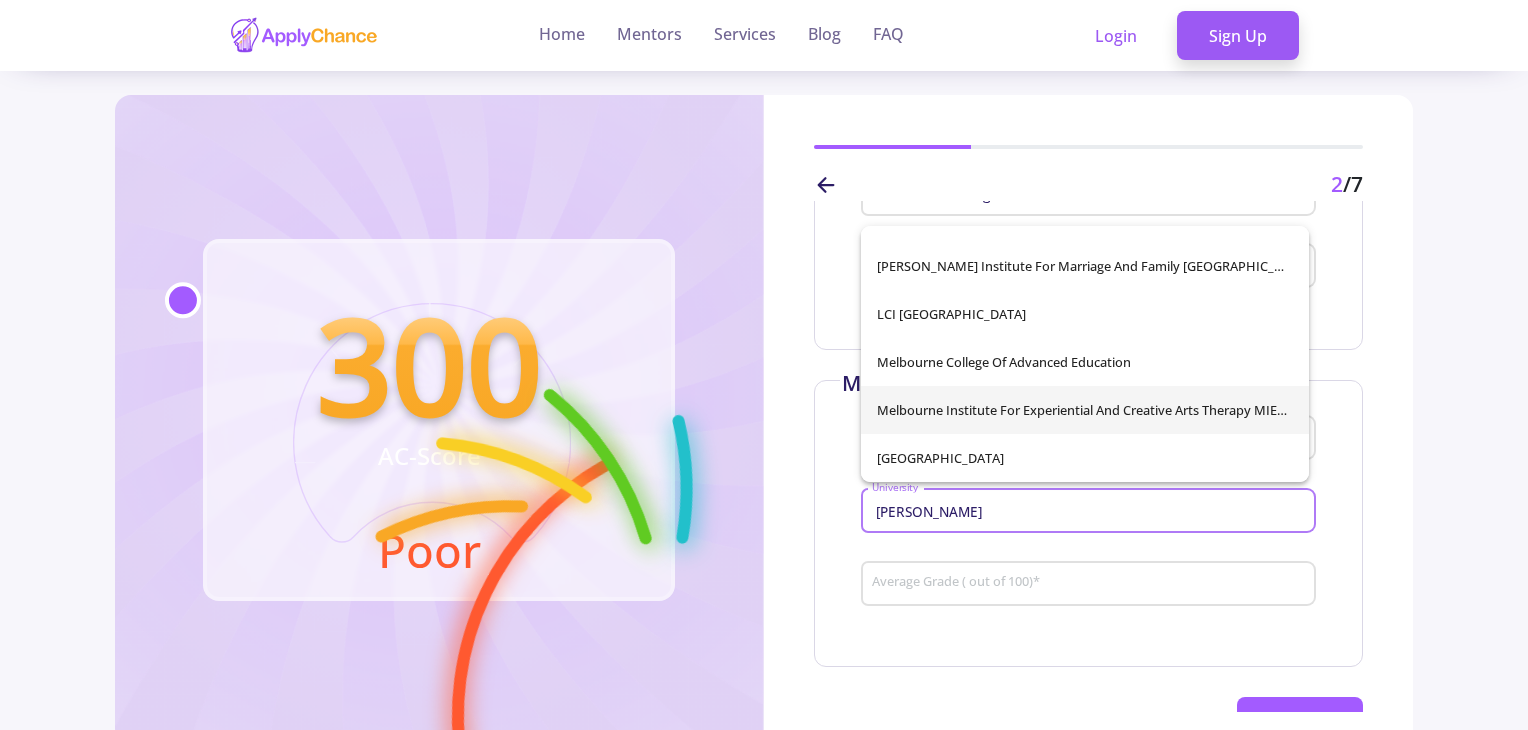 scroll, scrollTop: 133, scrollLeft: 0, axis: vertical 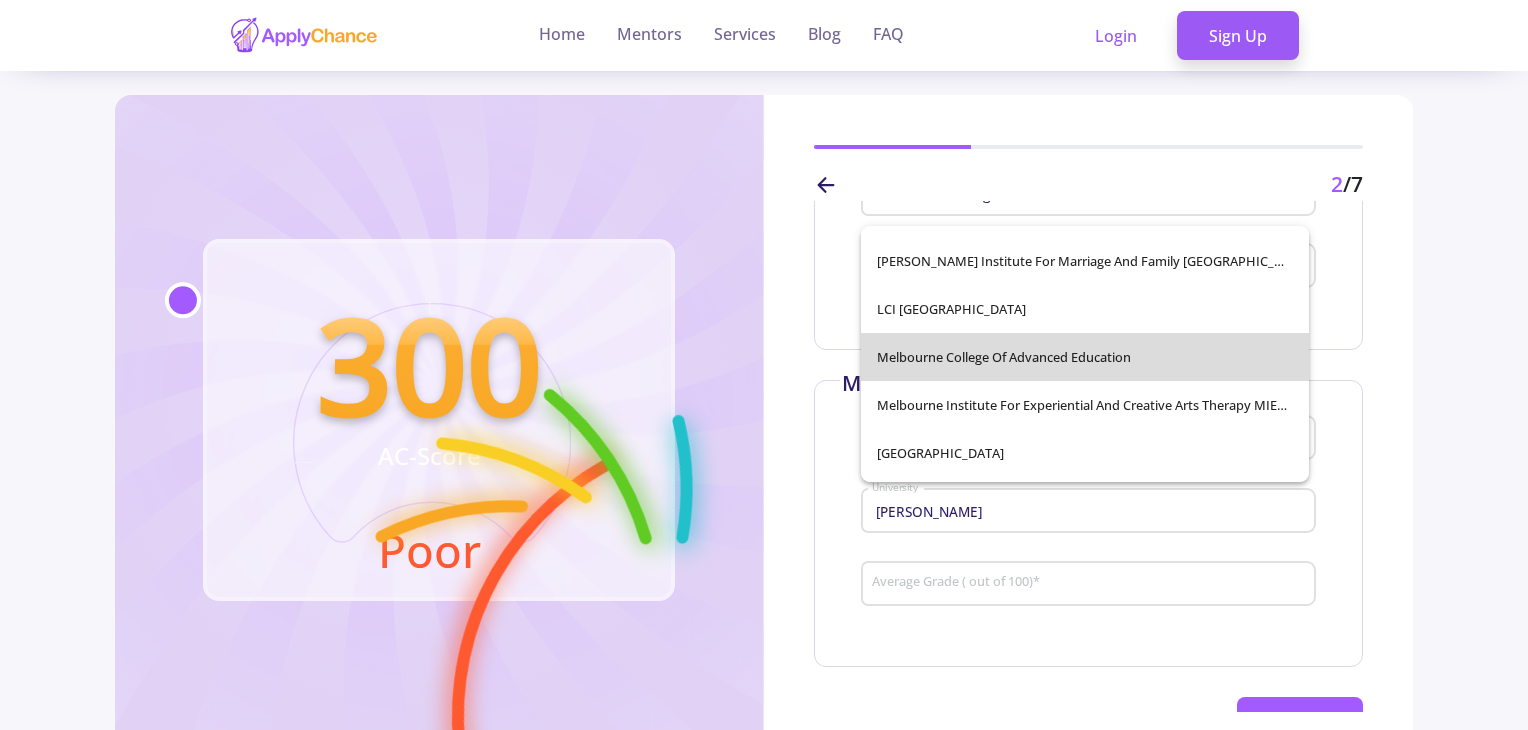 click on "Melbourne College of Advanced Education" at bounding box center (1085, 357) 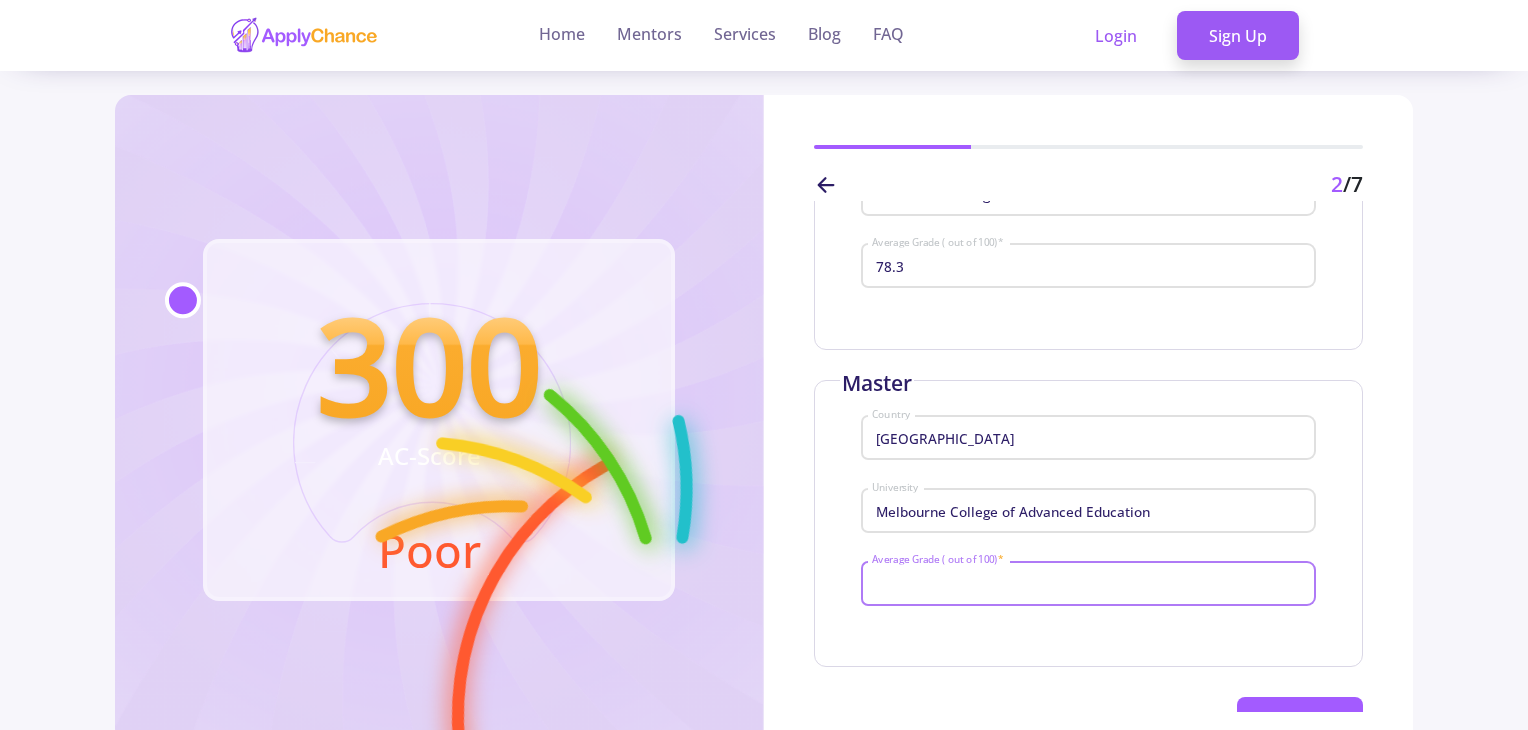 click on "Average Grade ( out of 100)   *" at bounding box center [1091, 584] 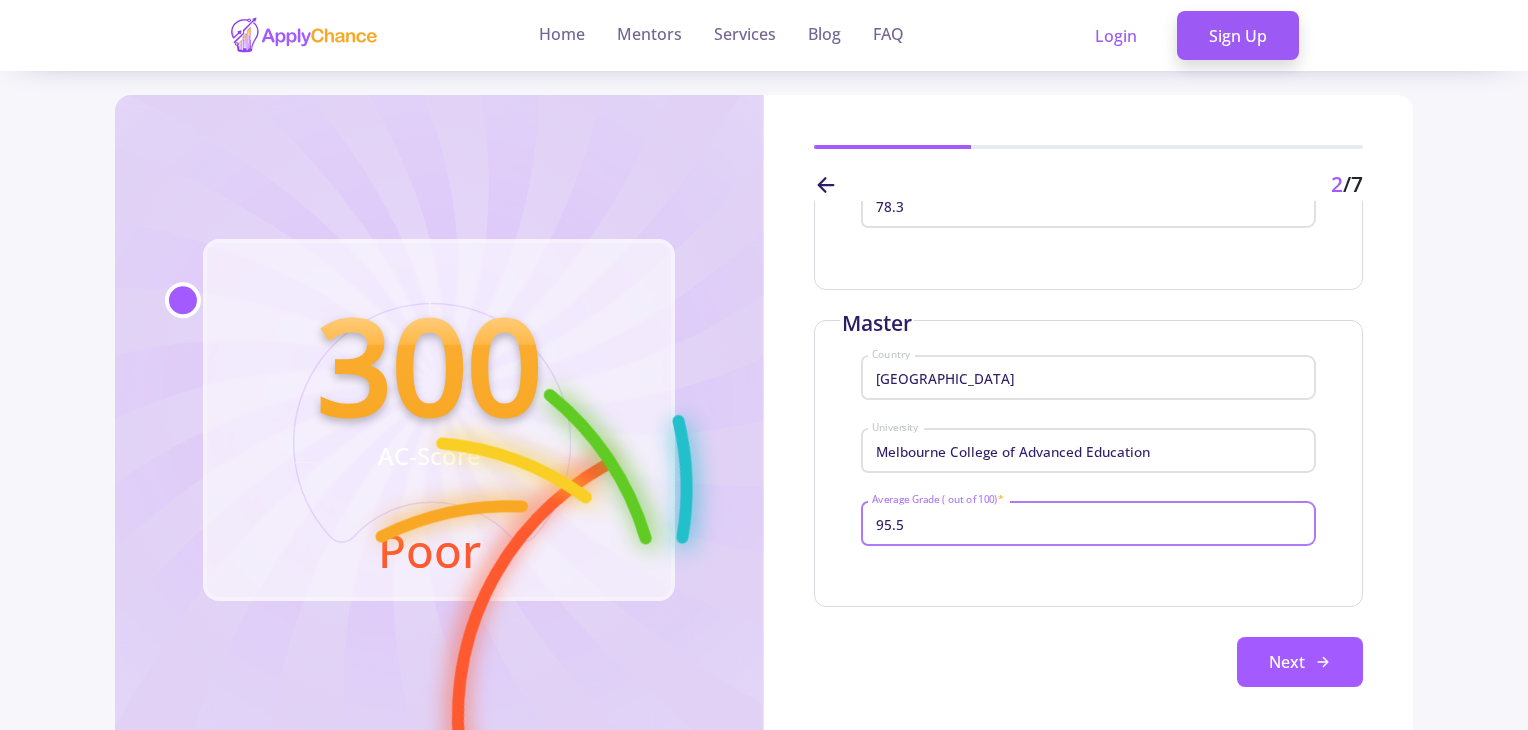 scroll, scrollTop: 333, scrollLeft: 0, axis: vertical 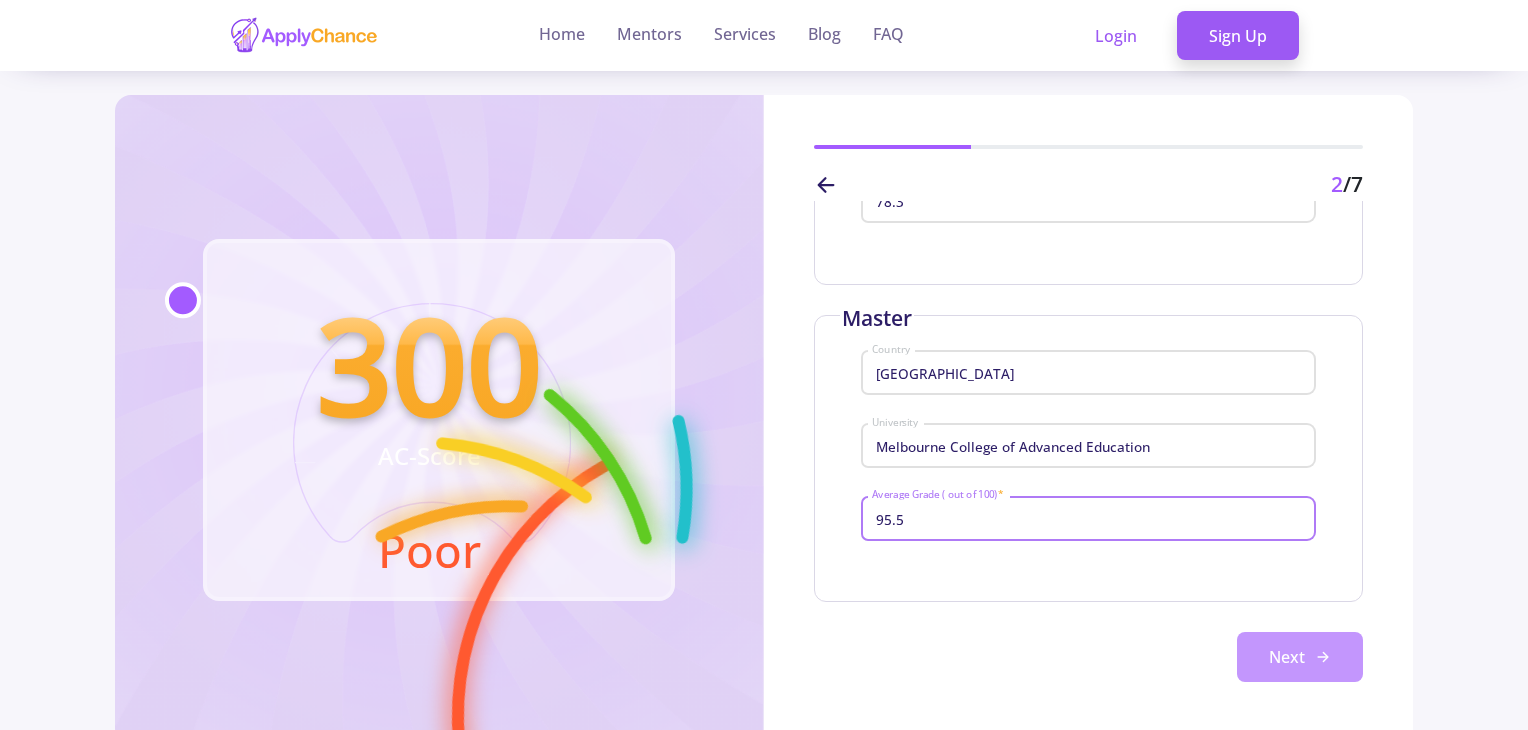 type on "95.5" 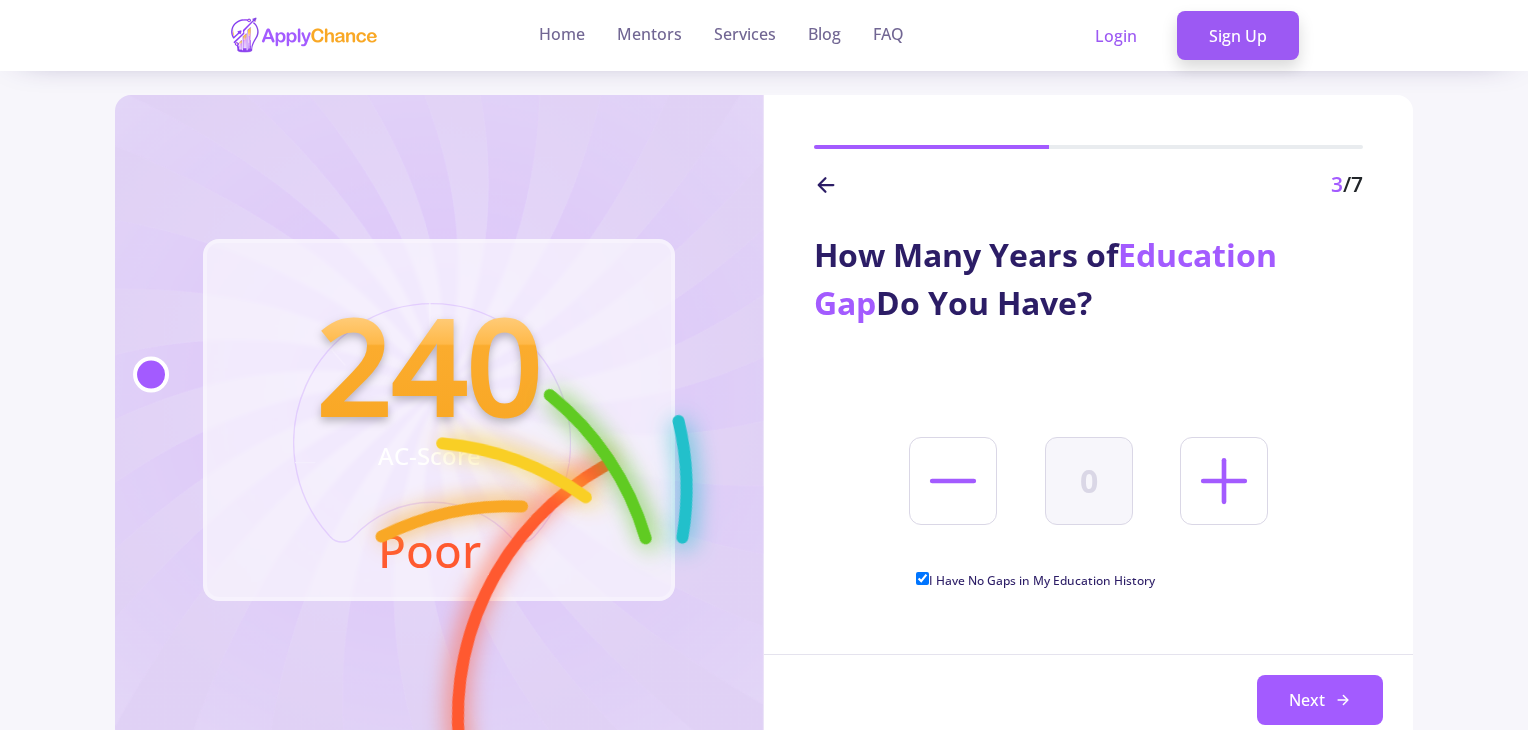 click 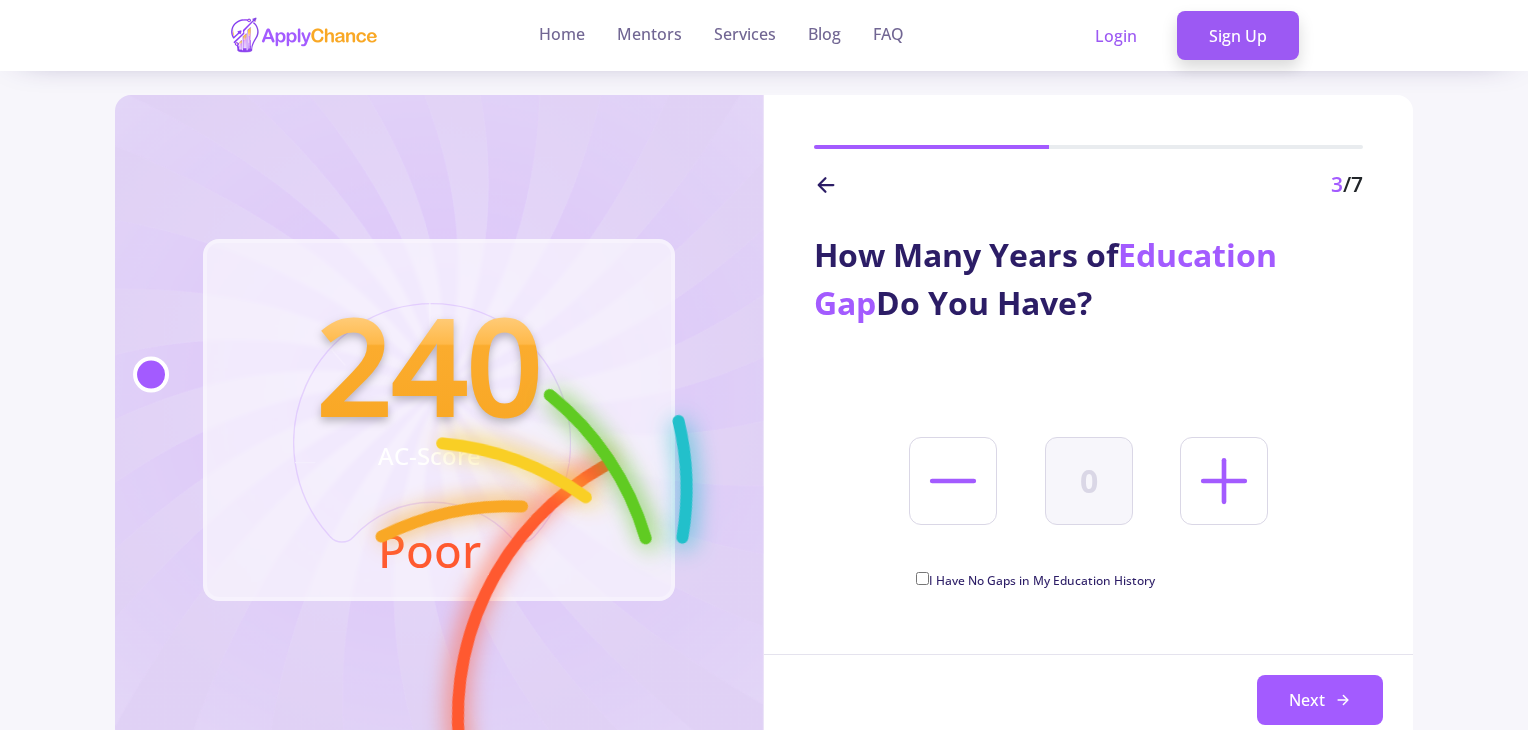 type on "1" 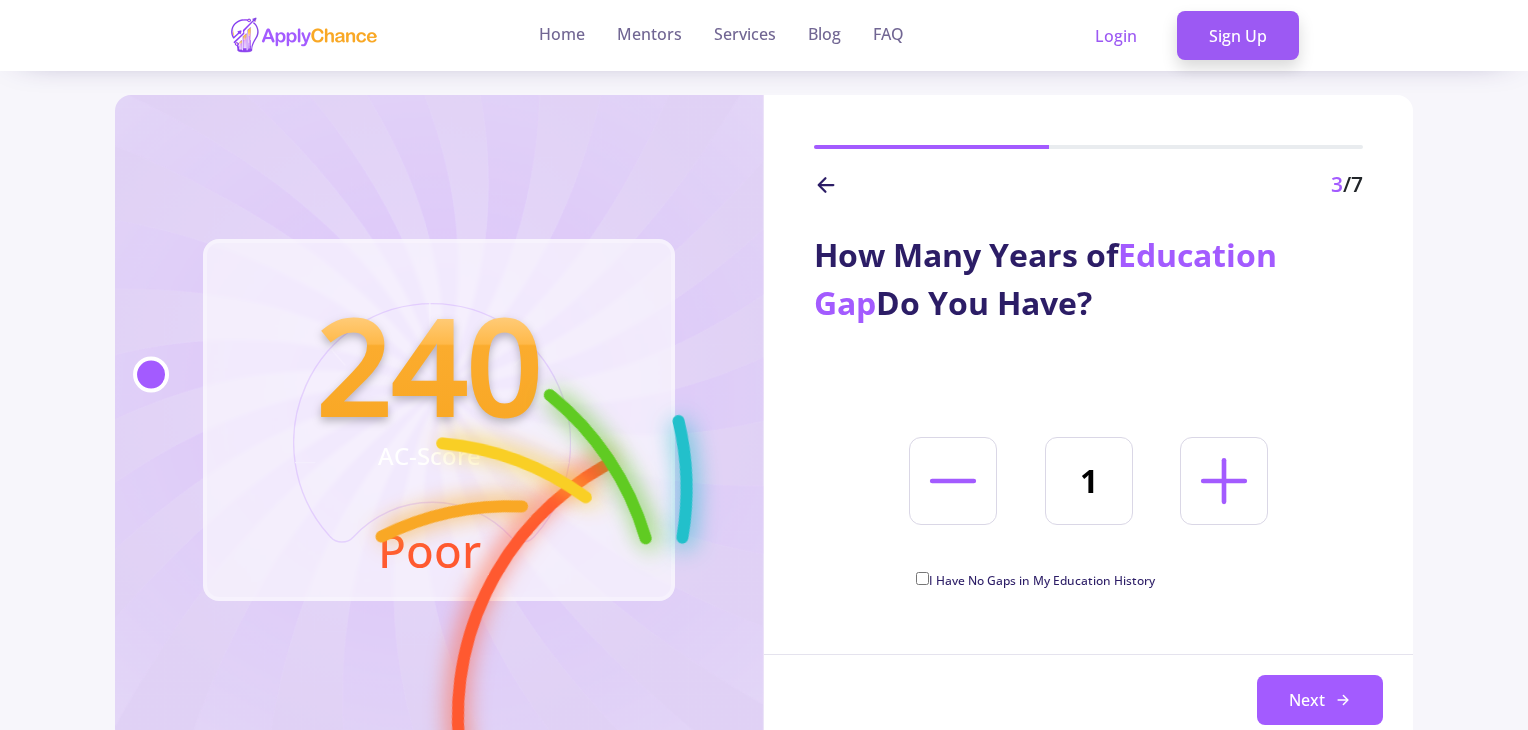 click 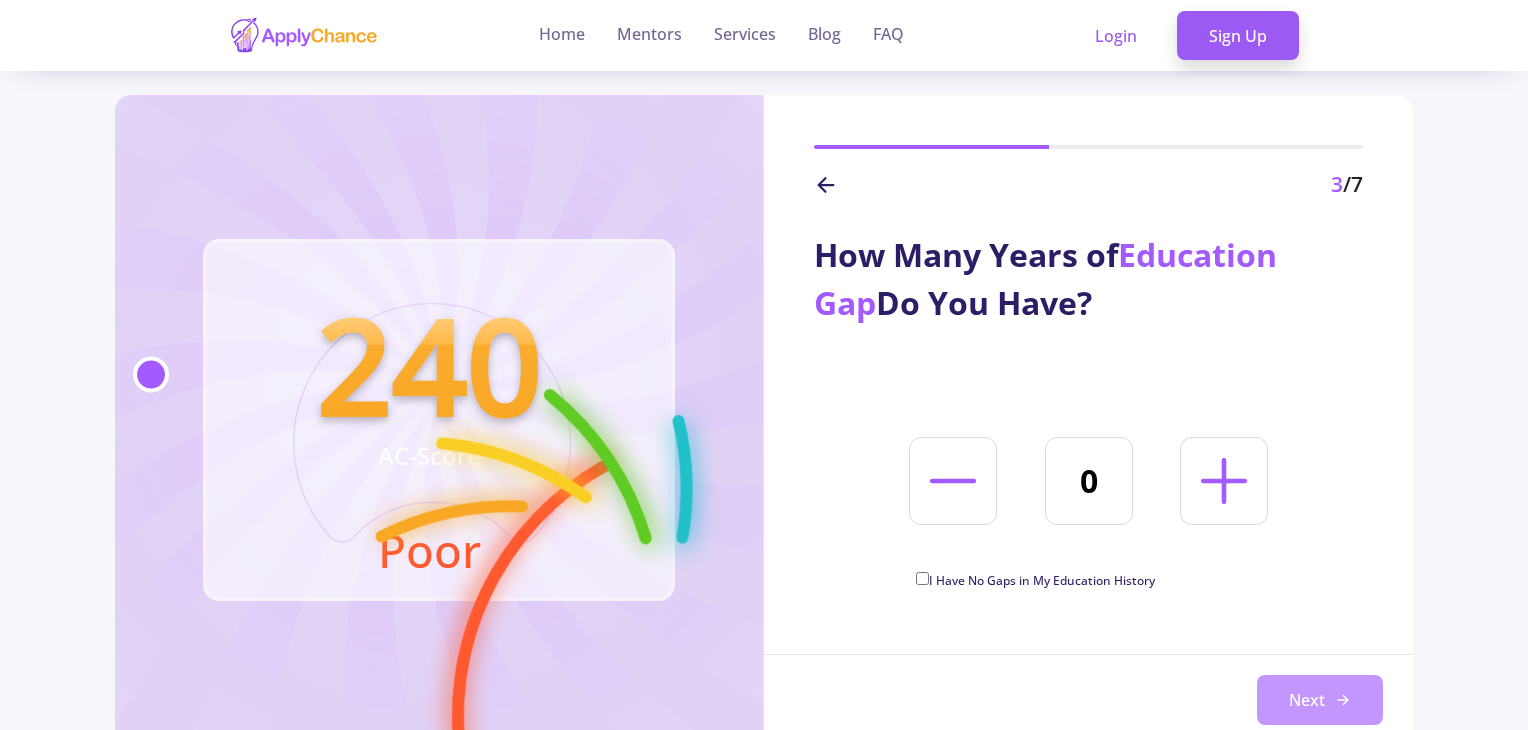 click on "Next" 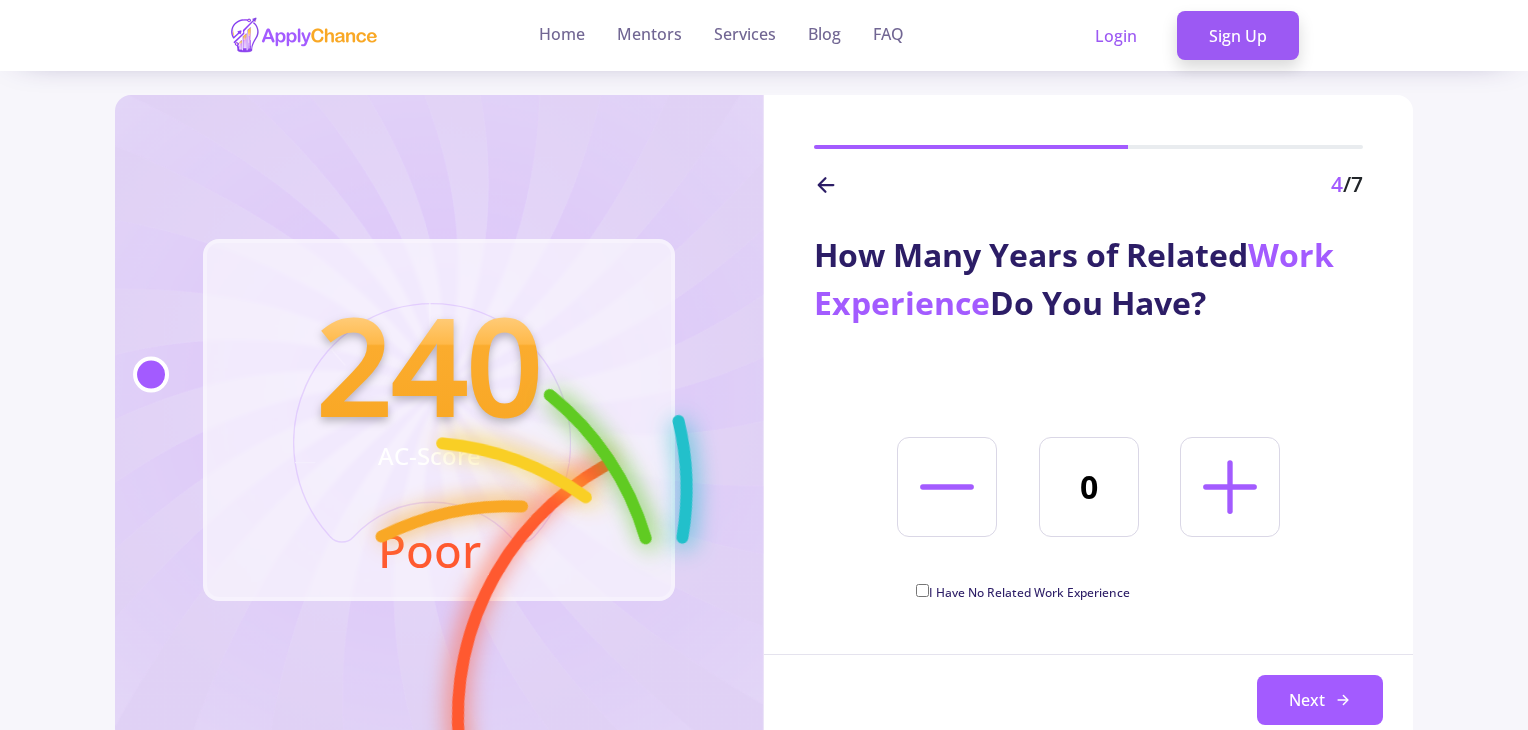 click 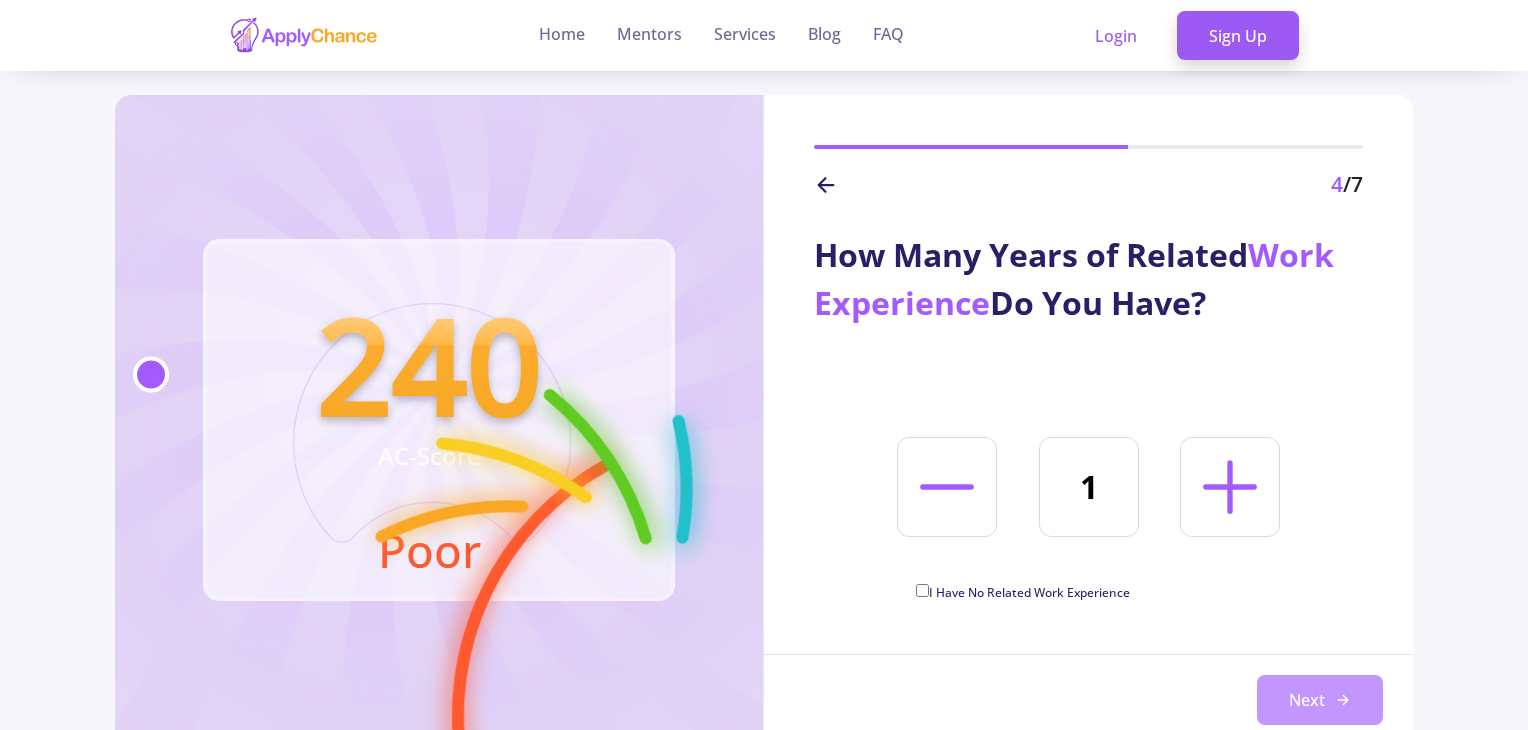 click on "Next" 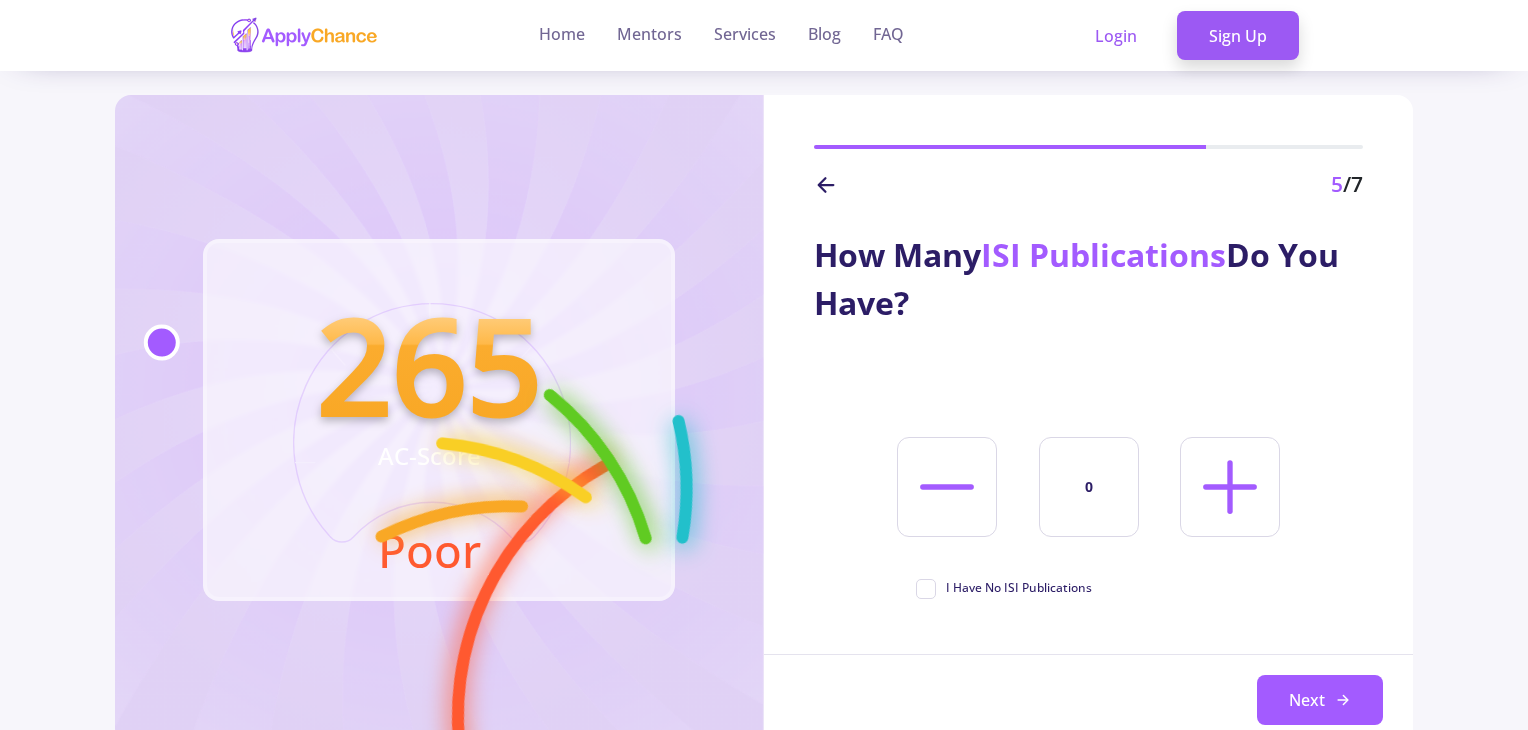 click on "5 /7" 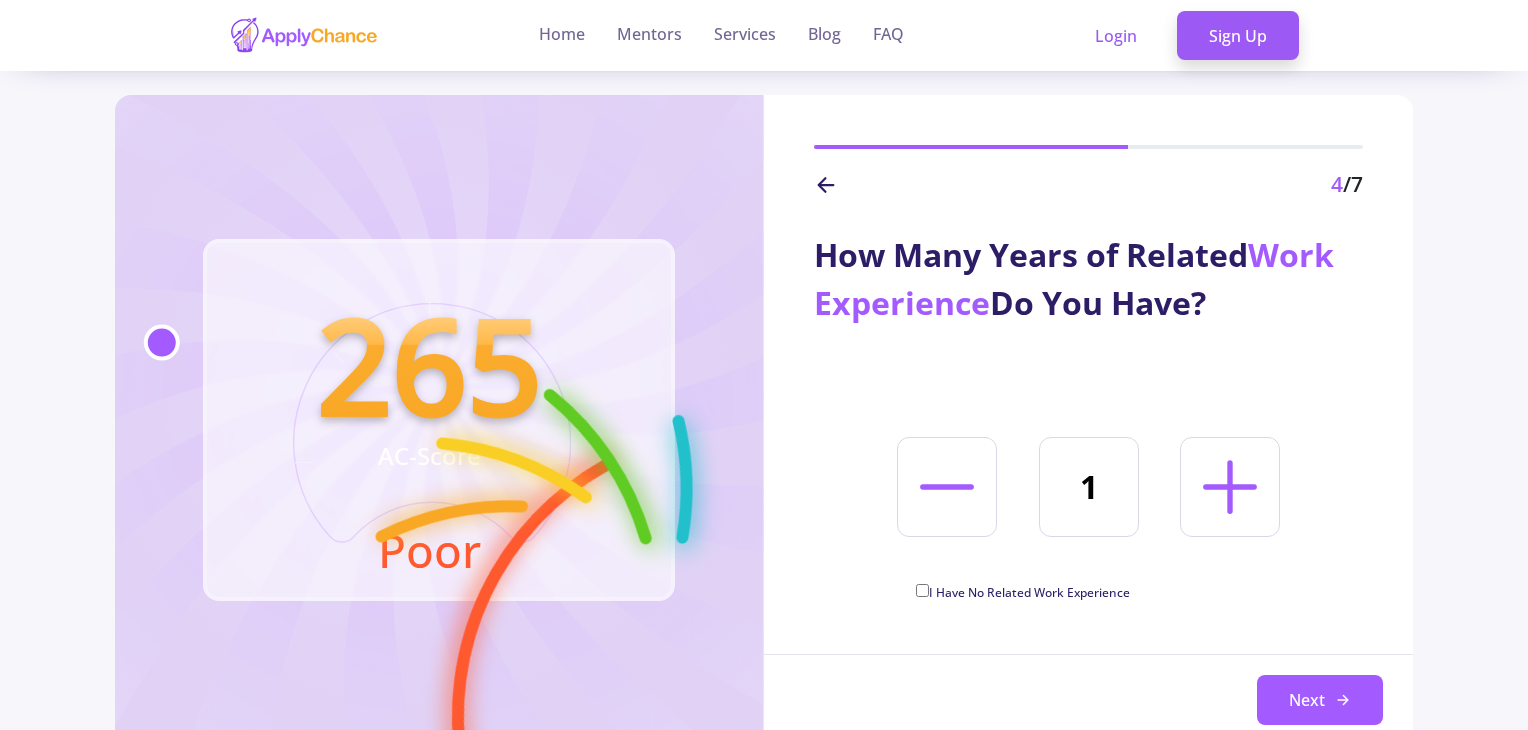 click 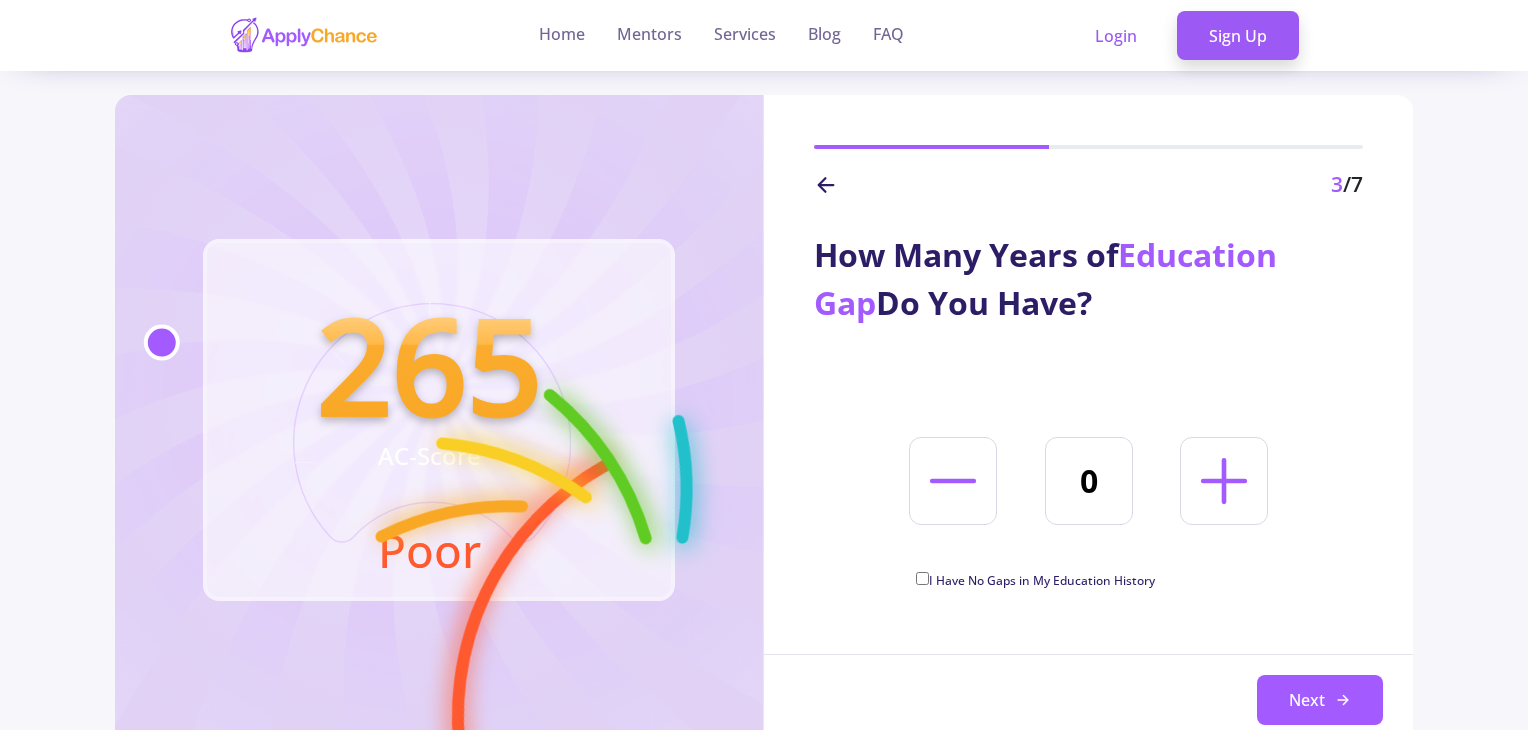 click 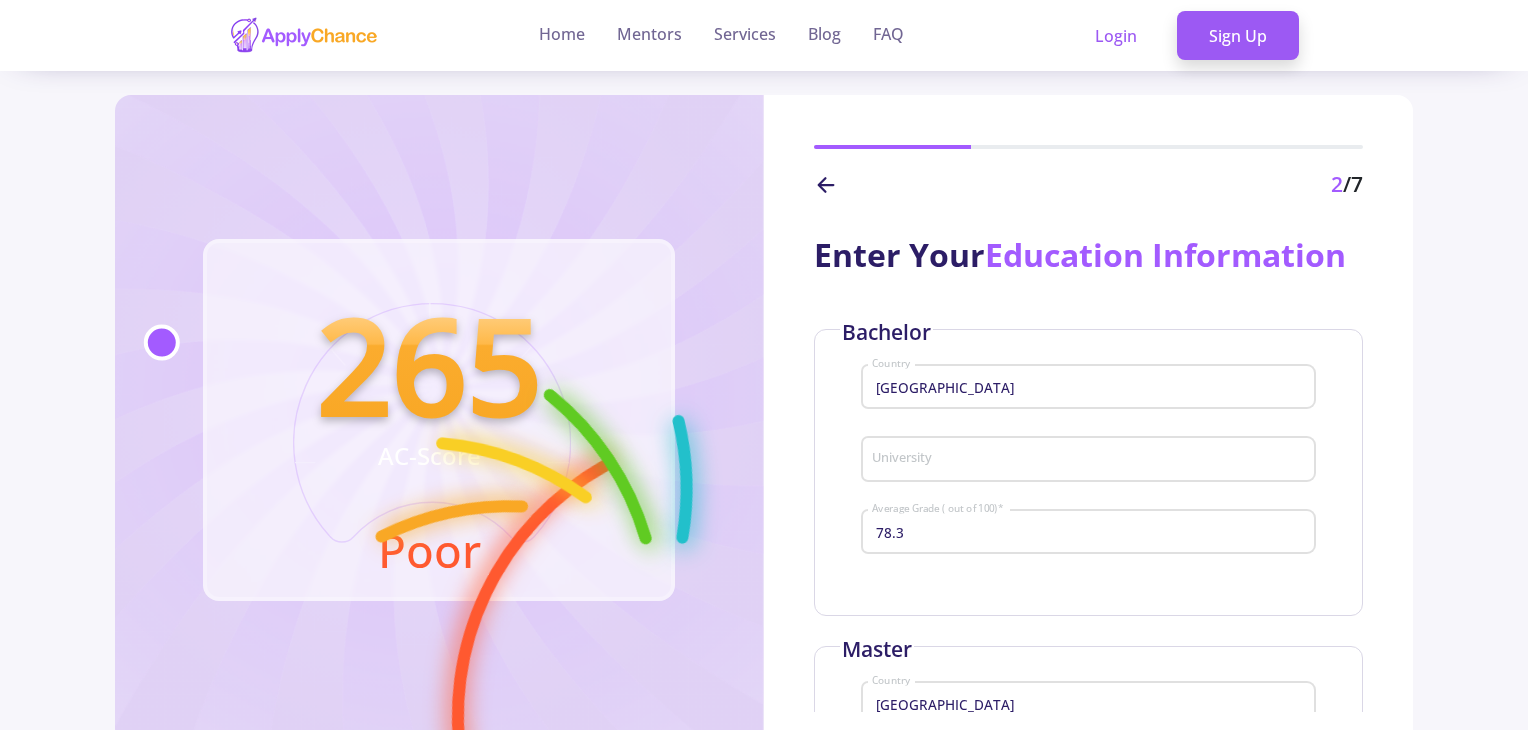 type on "Melbourne College of Advanced Education" 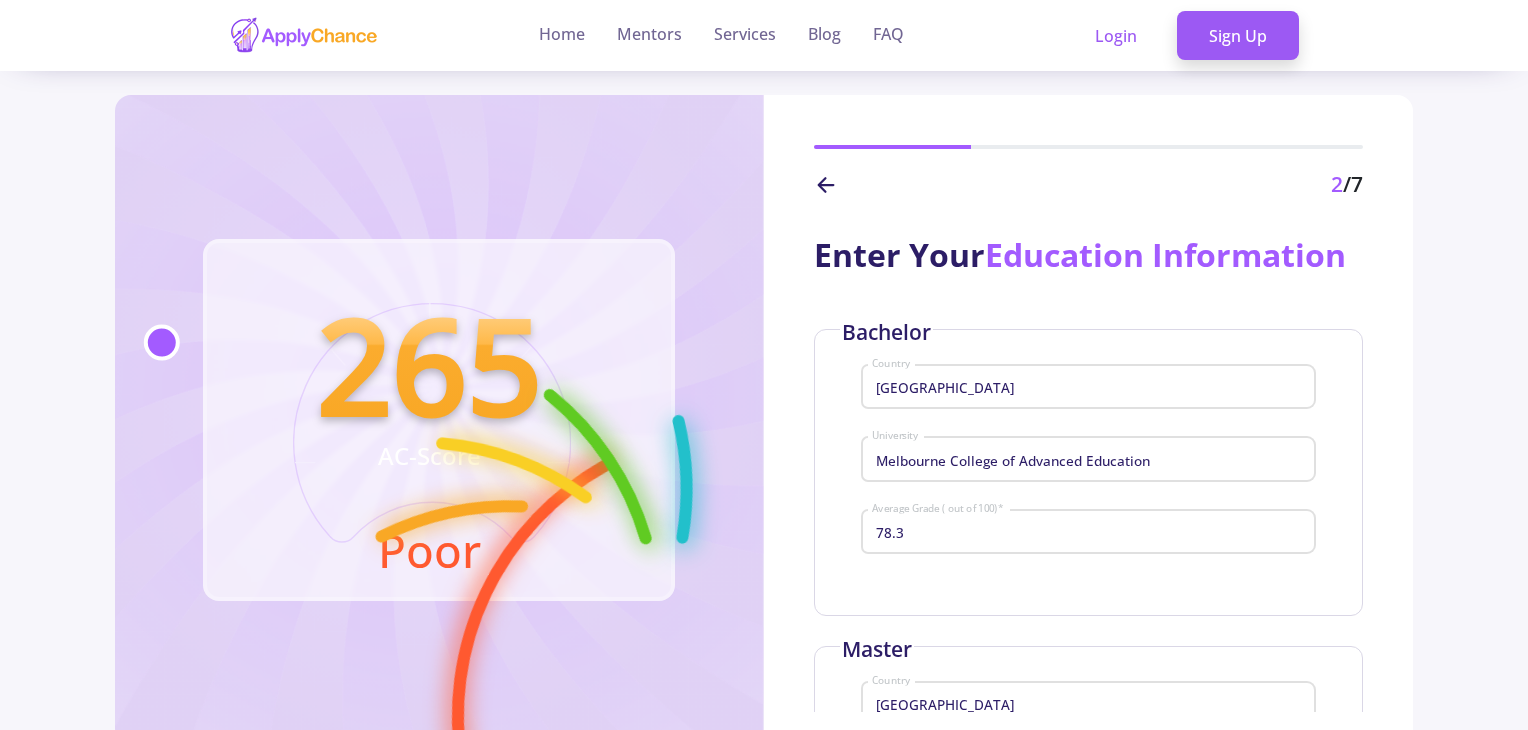type on "Melbourne College of Advanced Education" 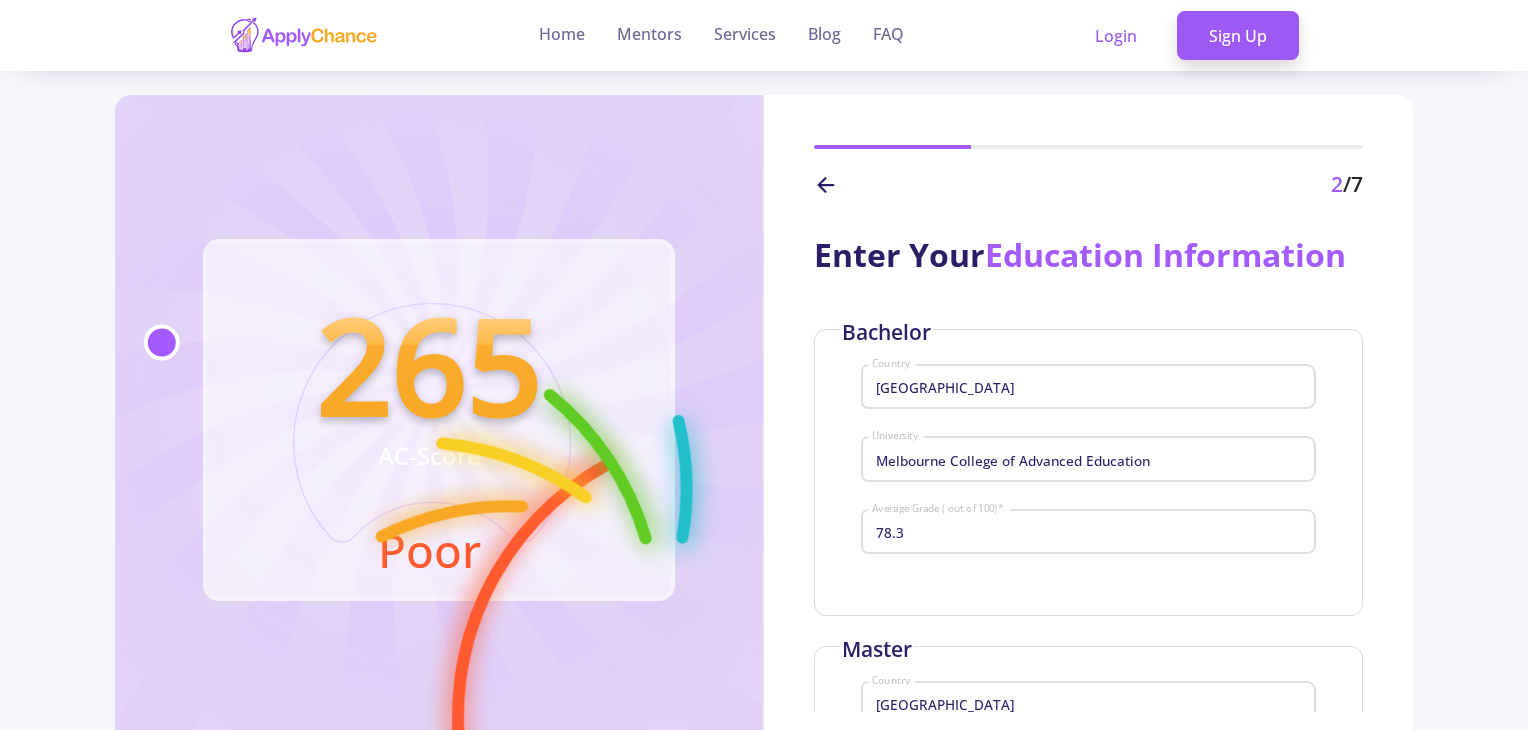 click on "78.3 Average Grade ( out of 100)   *" 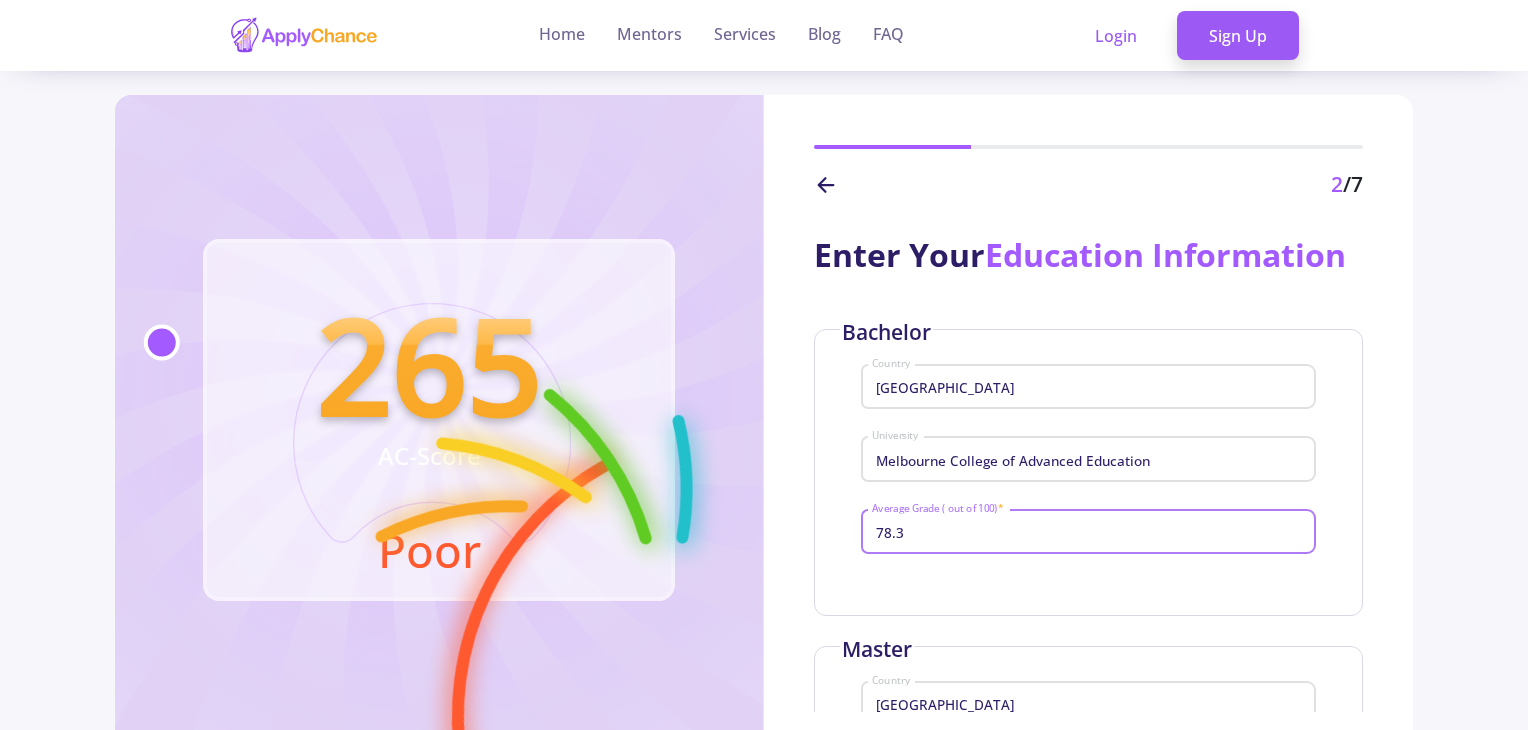 click on "[GEOGRAPHIC_DATA]" 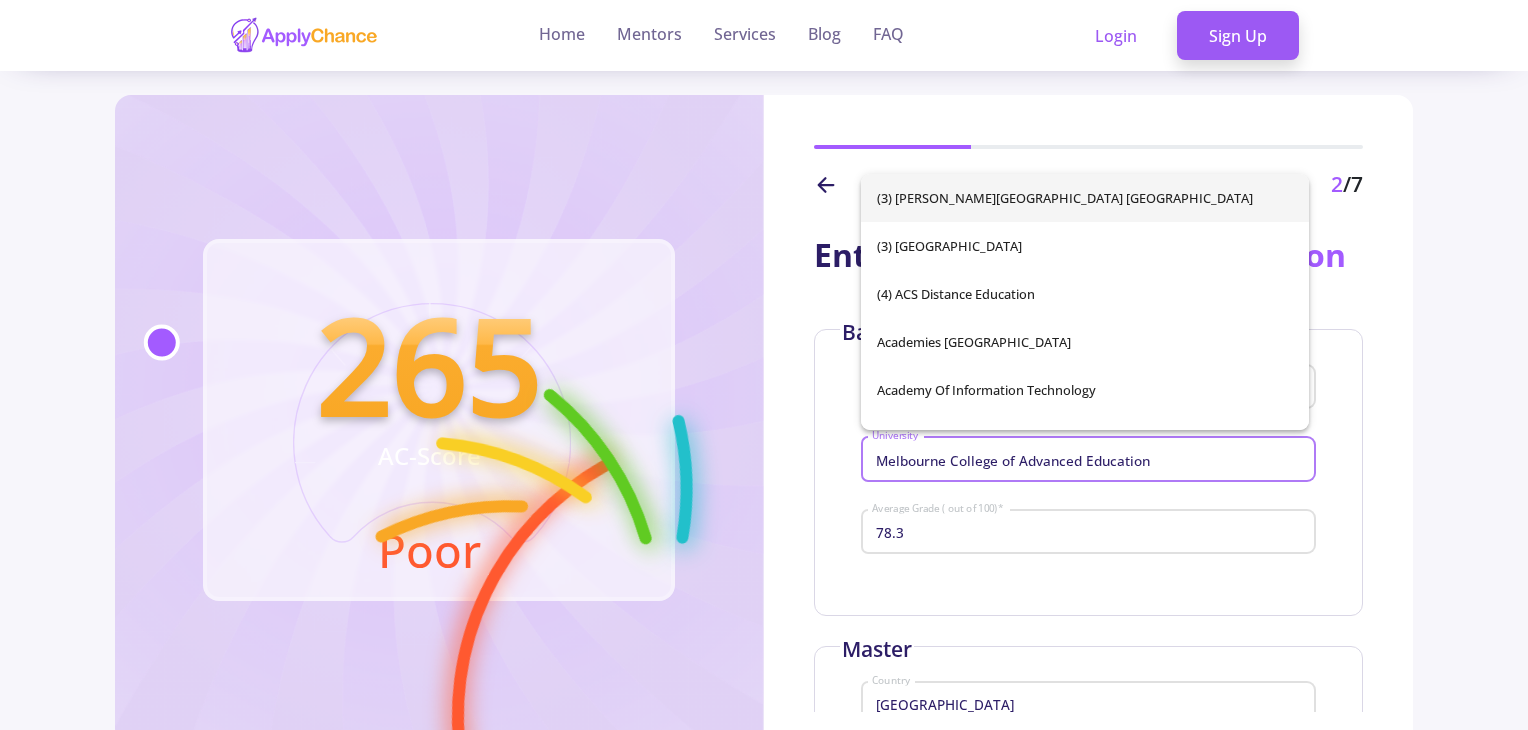 click on "Melbourne College of Advanced Education" at bounding box center [1091, 460] 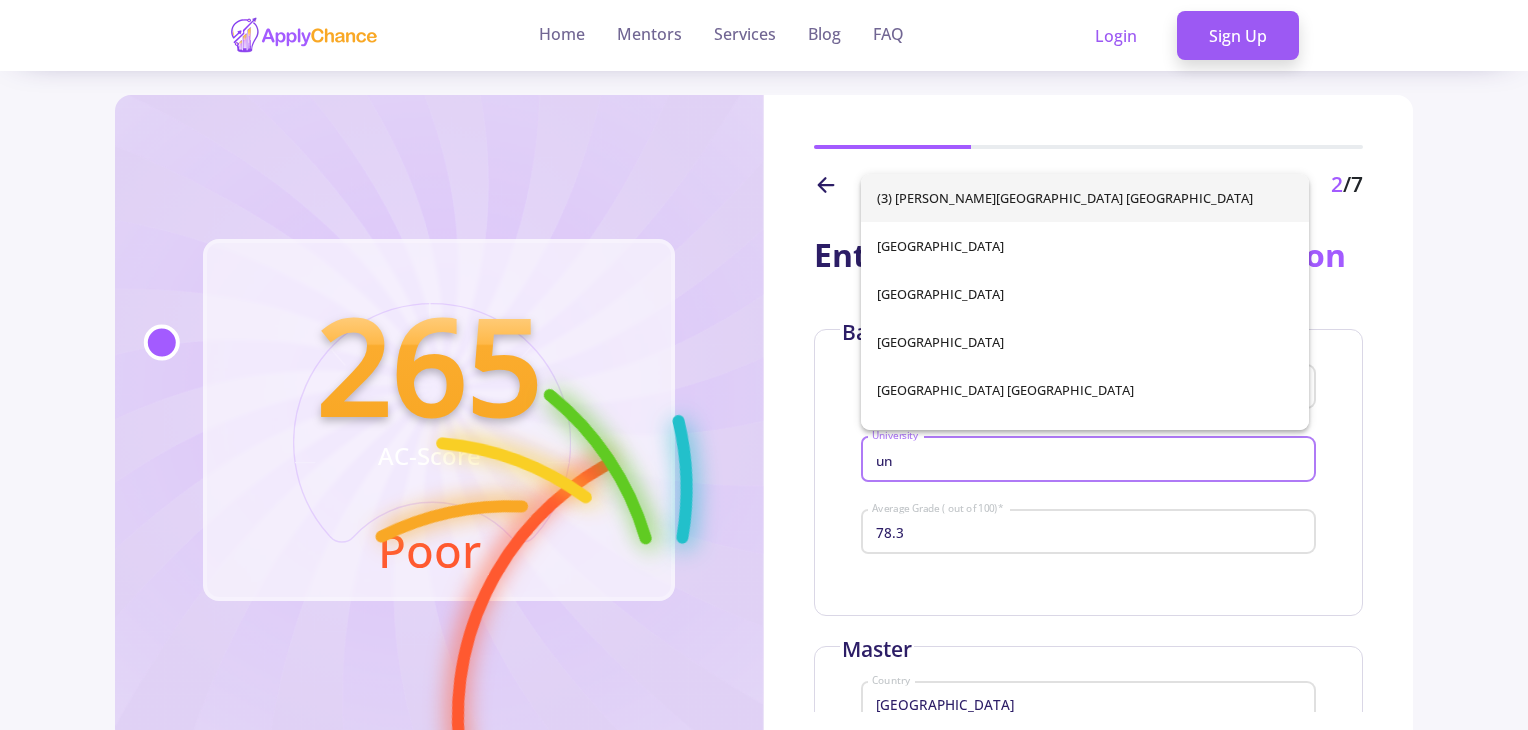 type on "u" 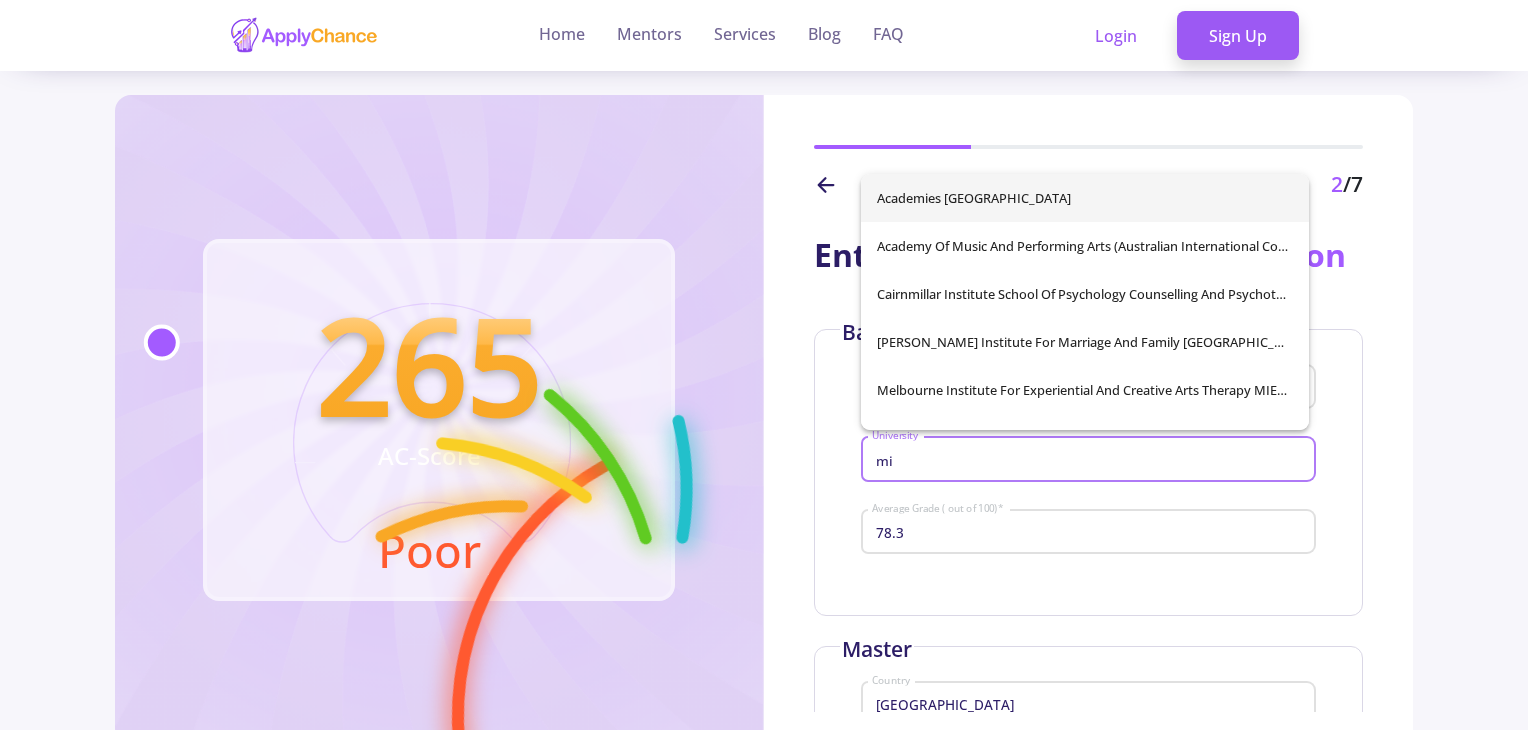 type on "m" 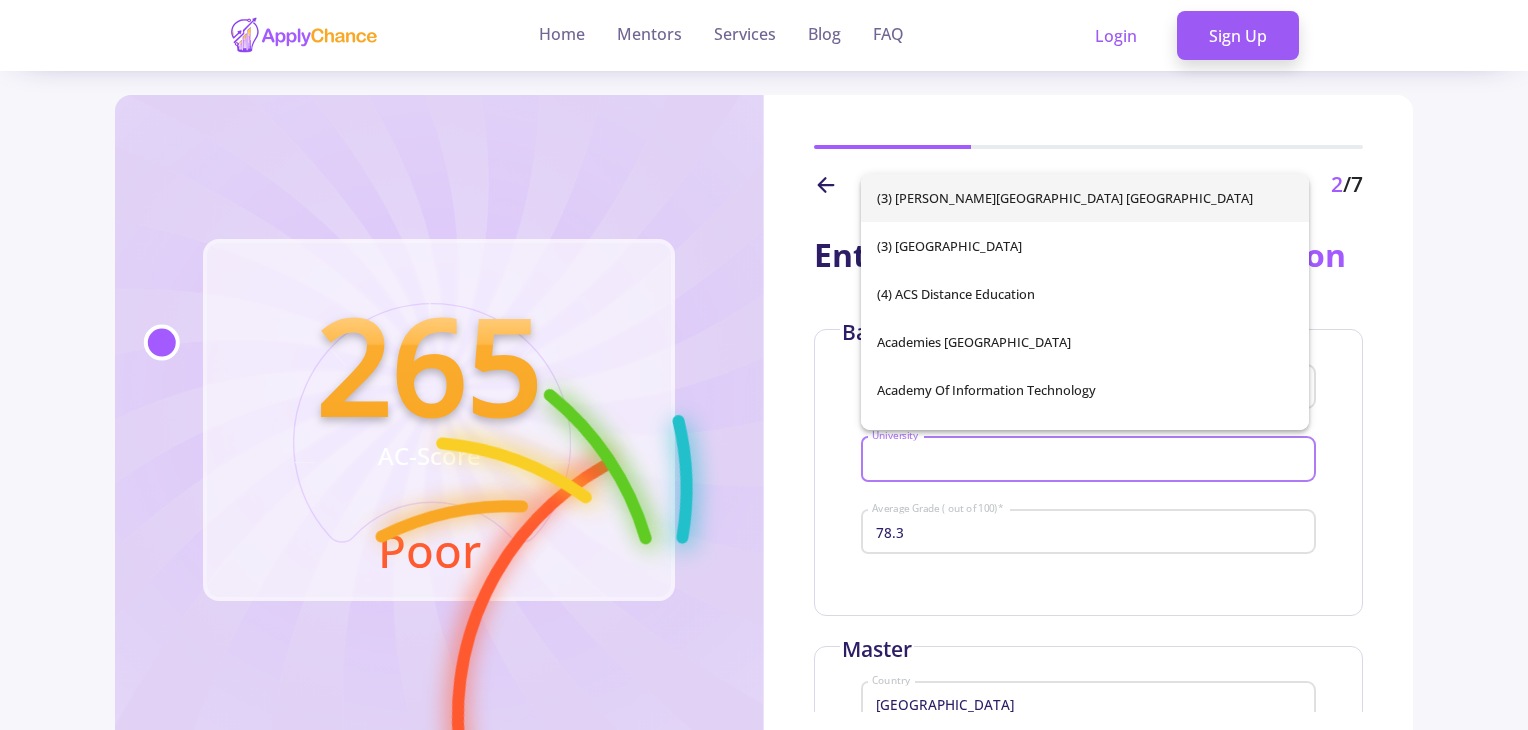 type 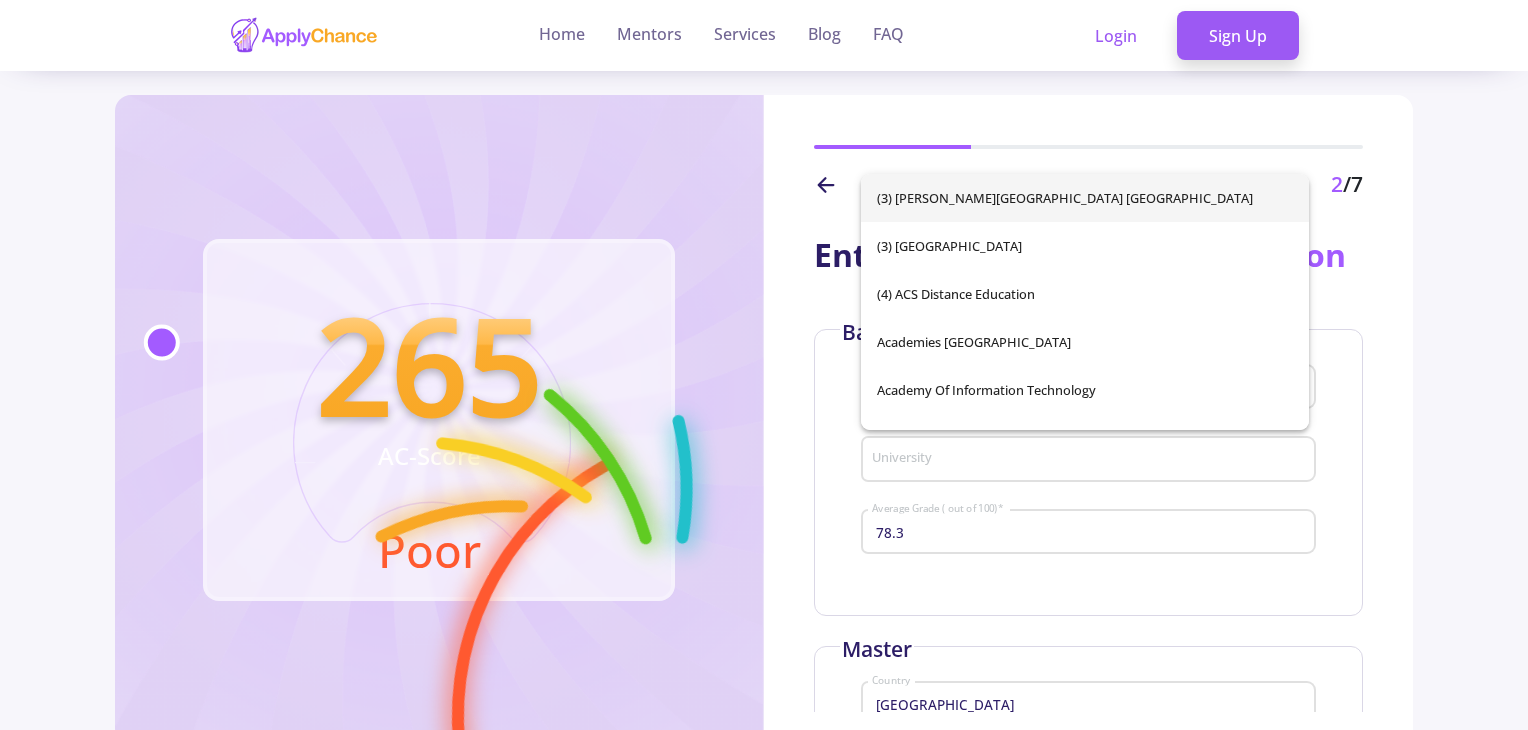 click on "Enter Your  Education Information   Bachelor  [GEOGRAPHIC_DATA] 78.3 Average Grade ( out of 100)   *  Master  [GEOGRAPHIC_DATA] Country [GEOGRAPHIC_DATA] of Advanced Education University 95.5 Average Grade ( out of 100)   * Next" 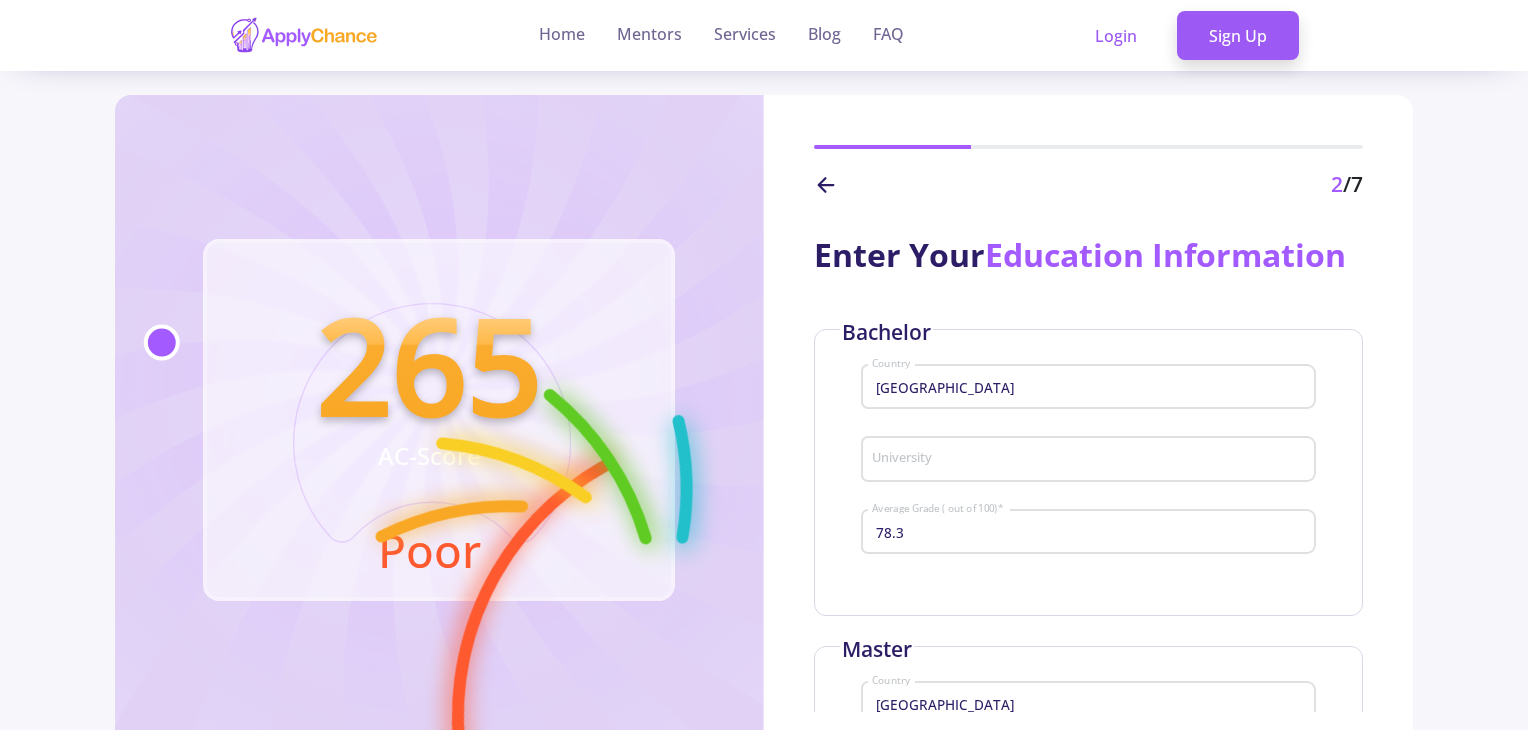 click on "Australia Country" at bounding box center (1089, 383) 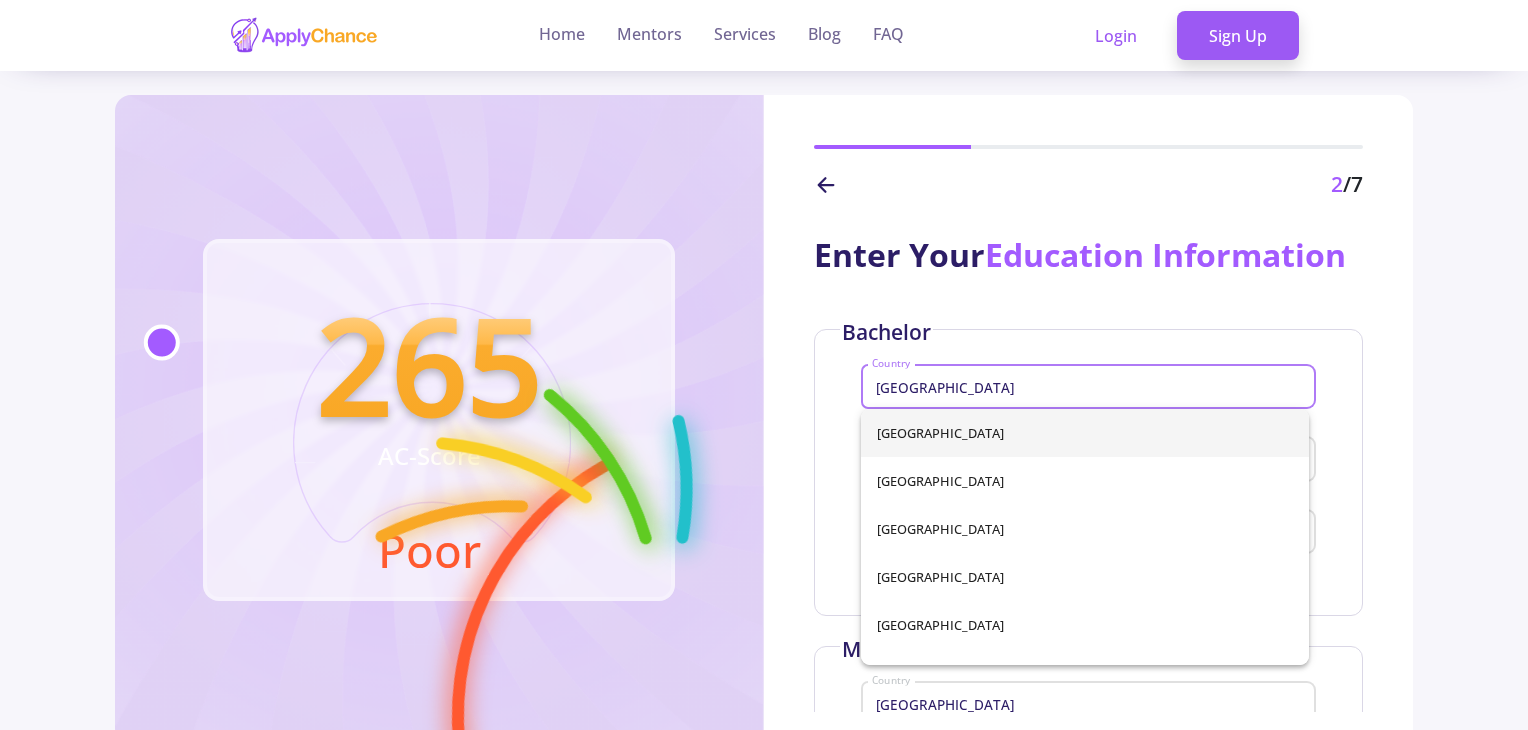 click on "Australia Country" at bounding box center (1089, 383) 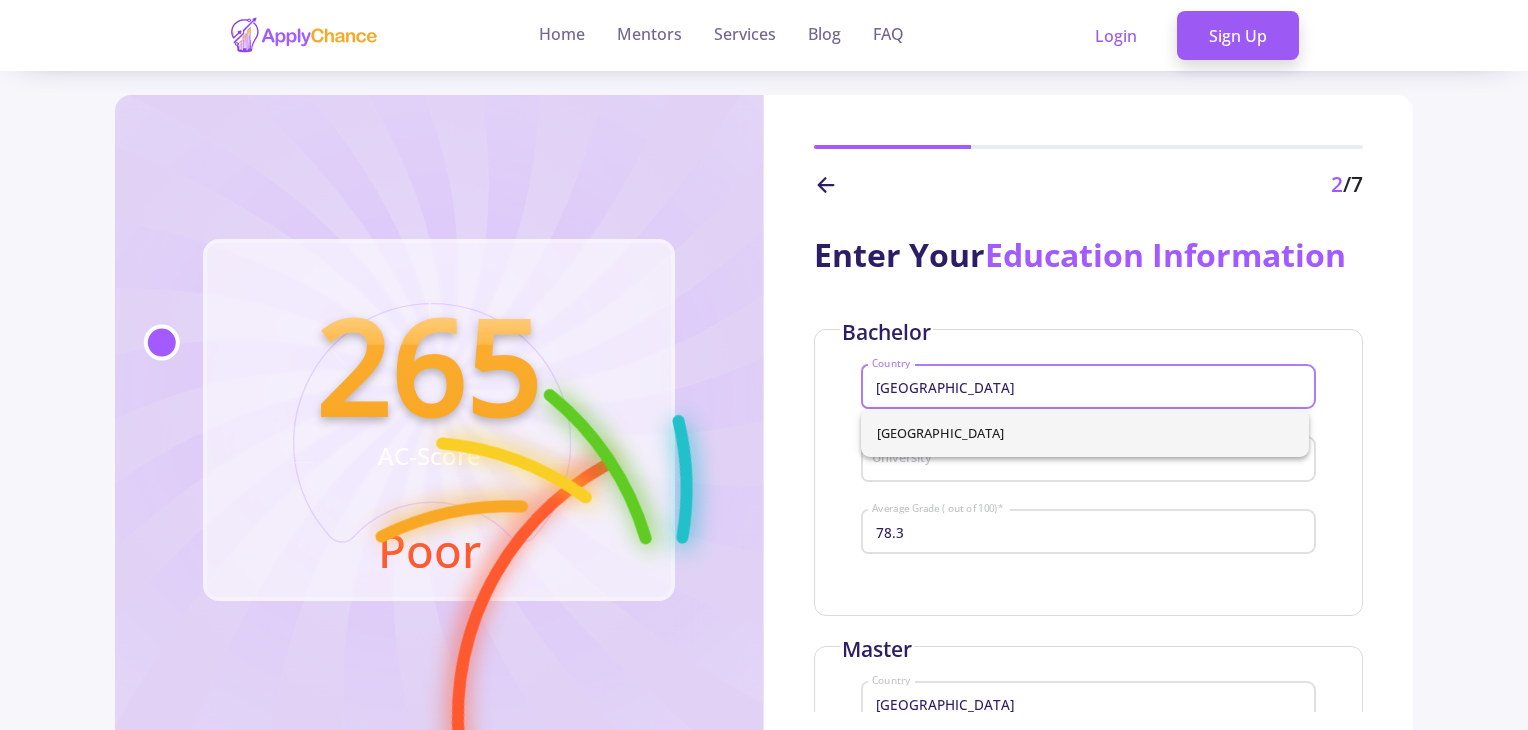 click on "[GEOGRAPHIC_DATA]" at bounding box center [1085, 433] 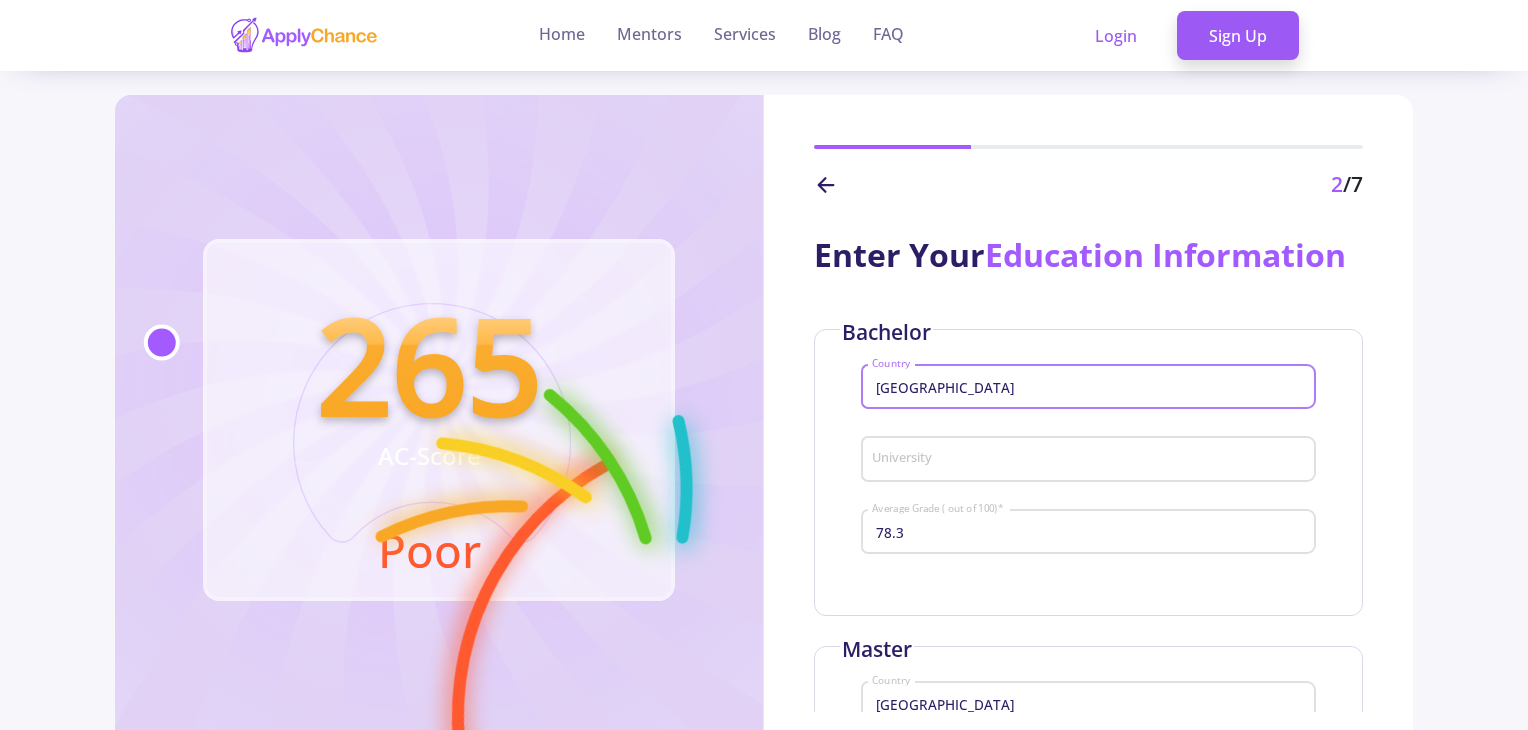 click on "University" at bounding box center [1091, 460] 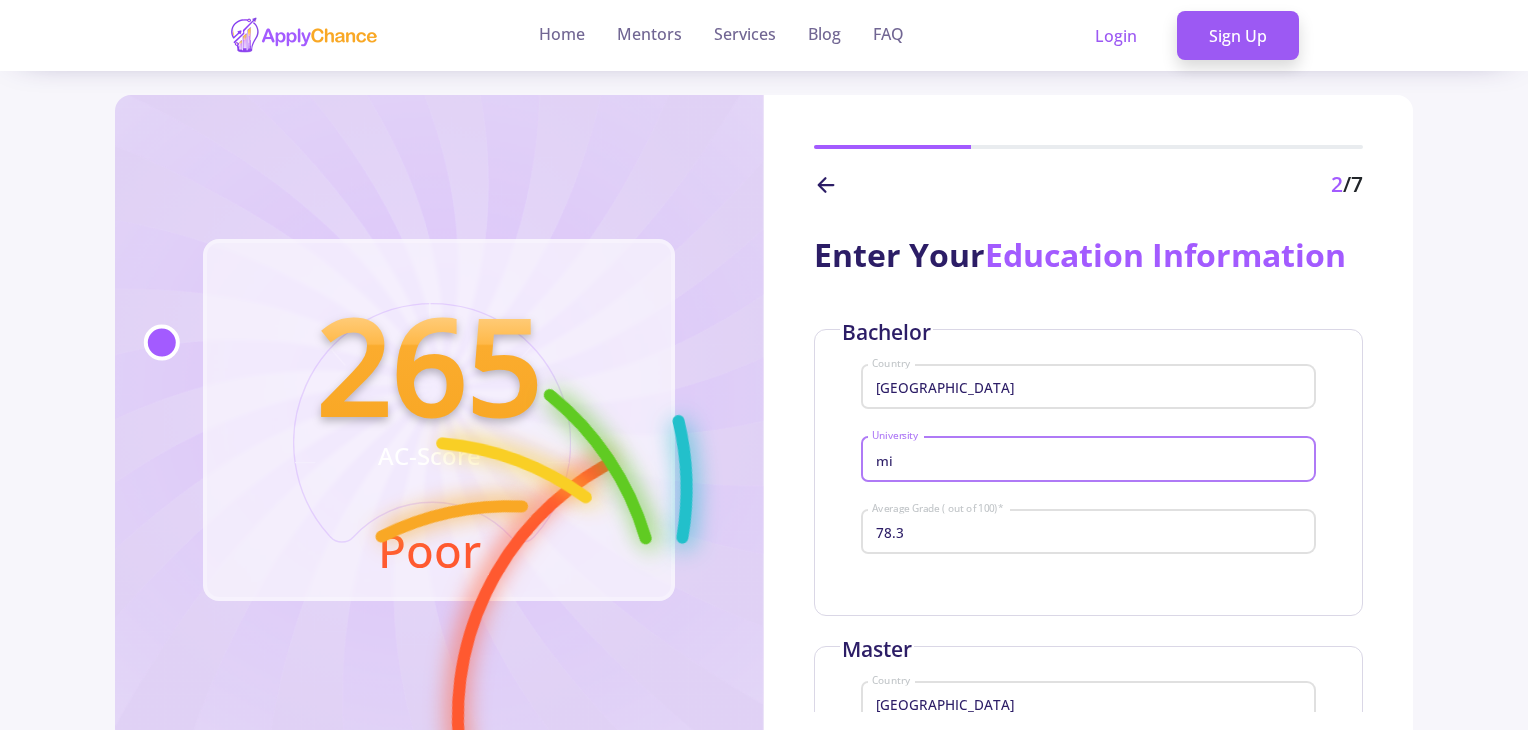 type on "m" 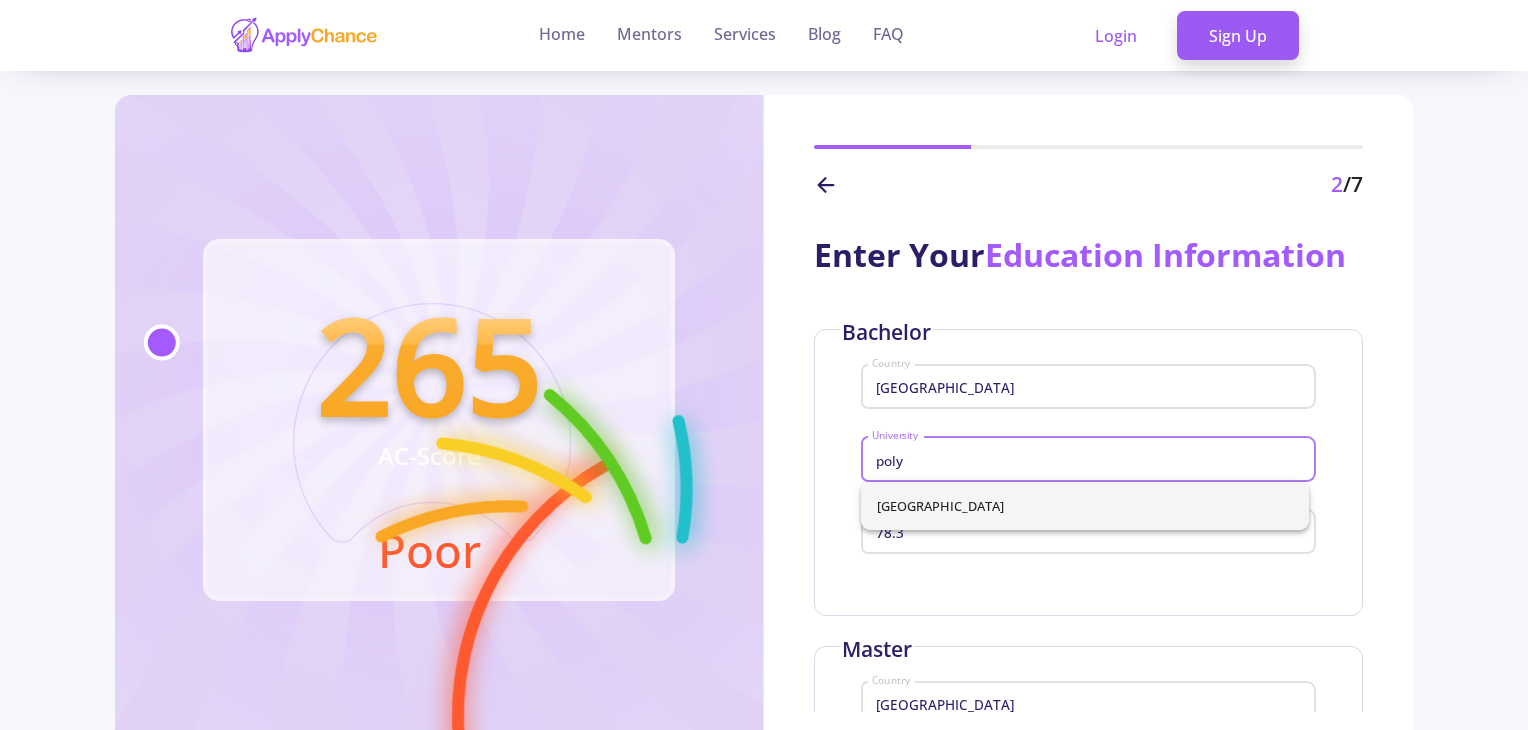 click on "[GEOGRAPHIC_DATA]" at bounding box center (1085, 506) 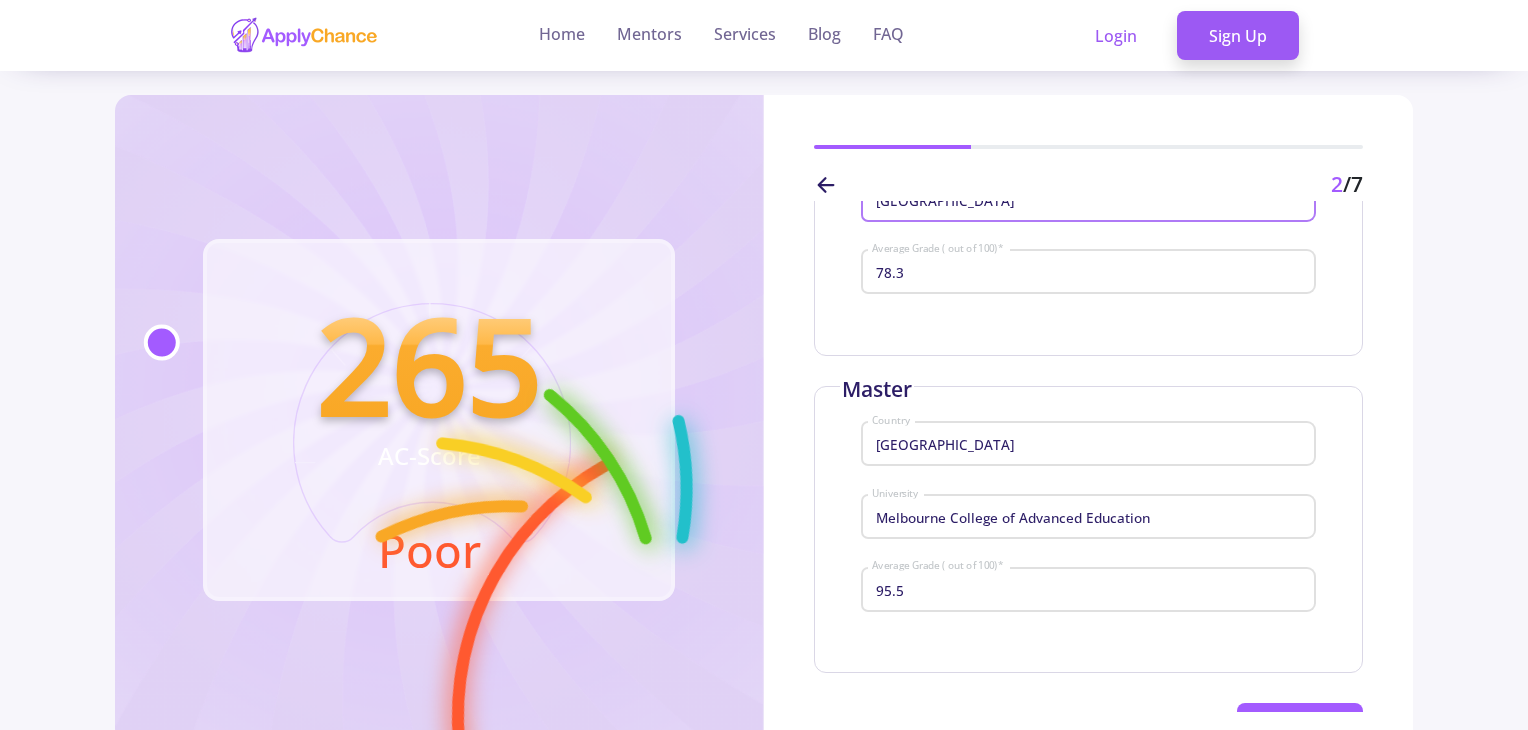 scroll, scrollTop: 266, scrollLeft: 0, axis: vertical 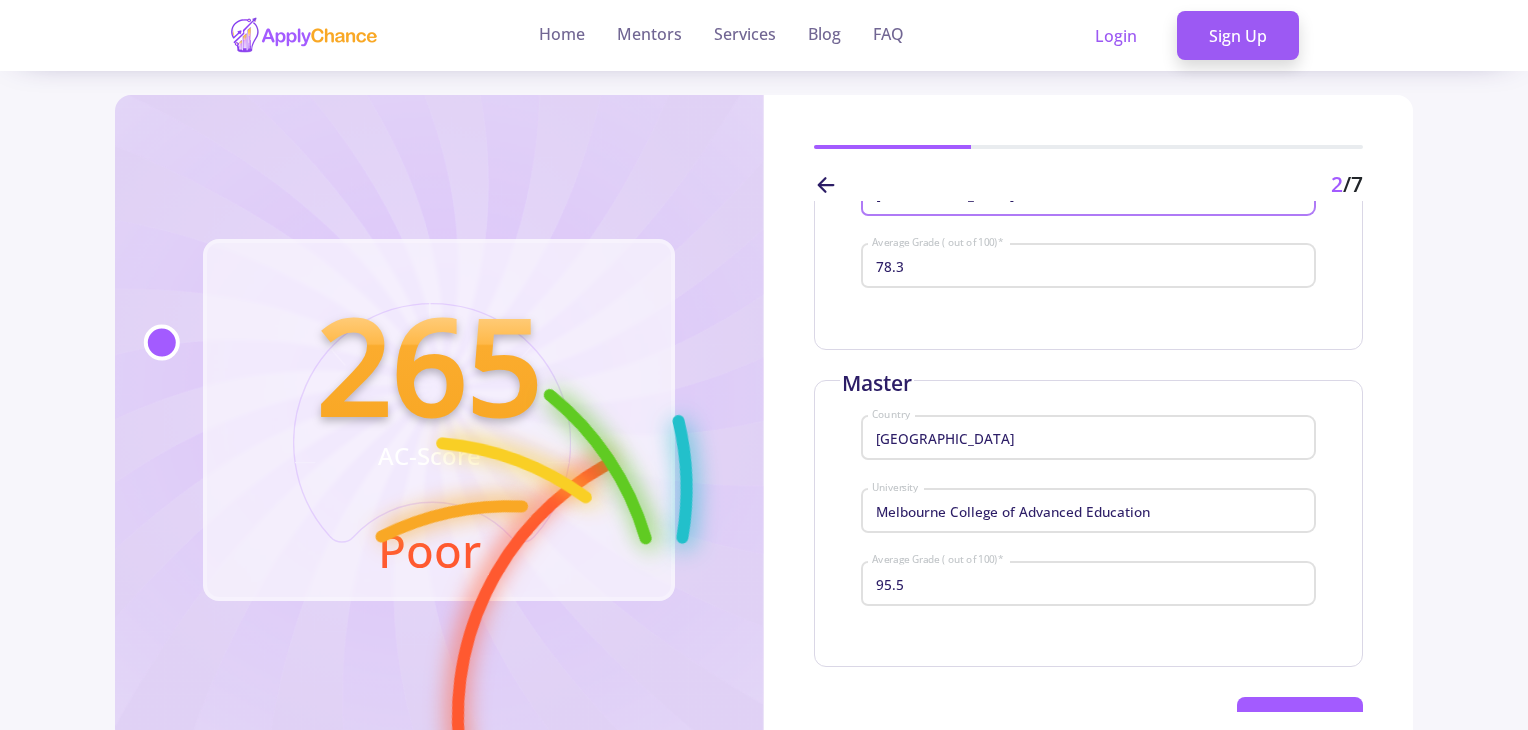 click on "[GEOGRAPHIC_DATA]" at bounding box center (1091, 439) 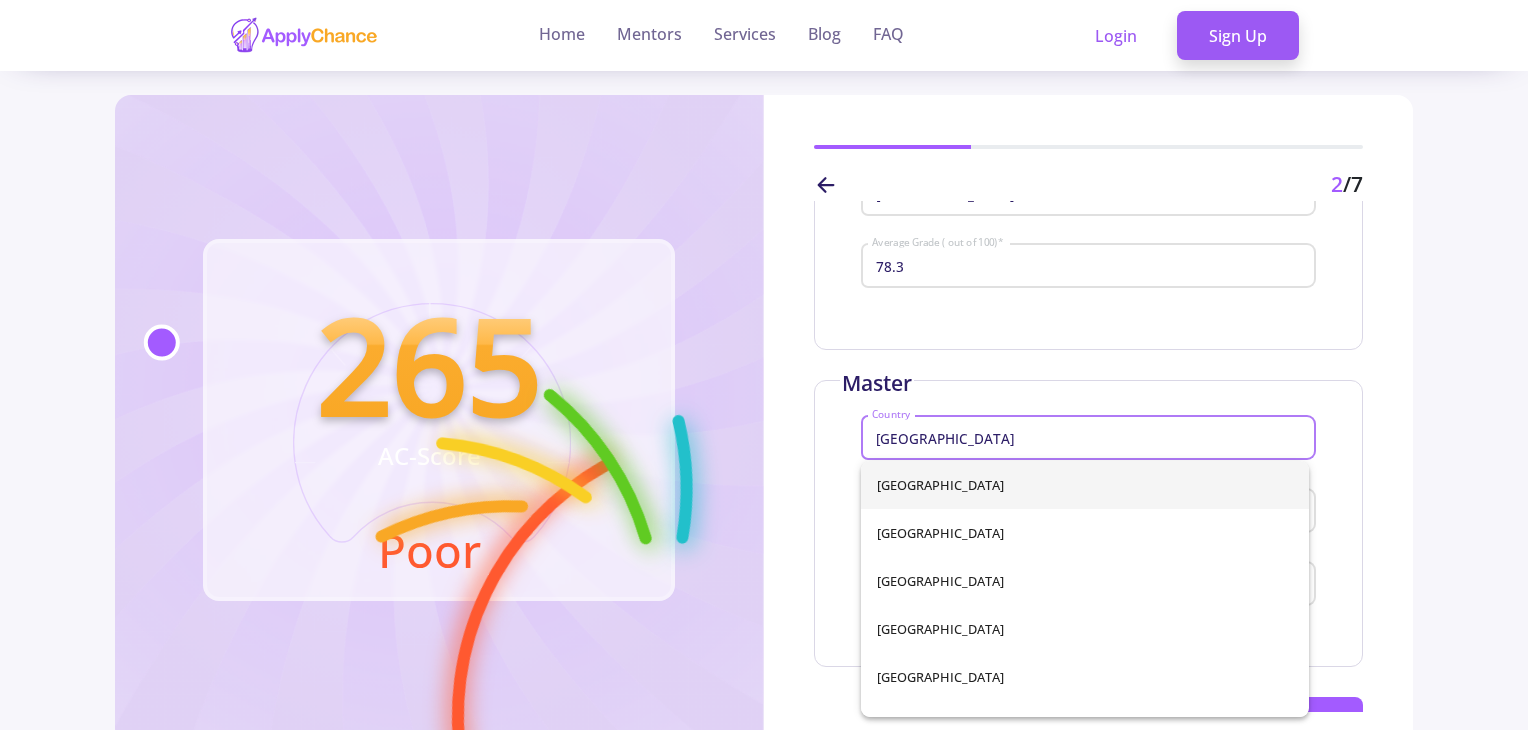 click on "[GEOGRAPHIC_DATA]" at bounding box center (1091, 439) 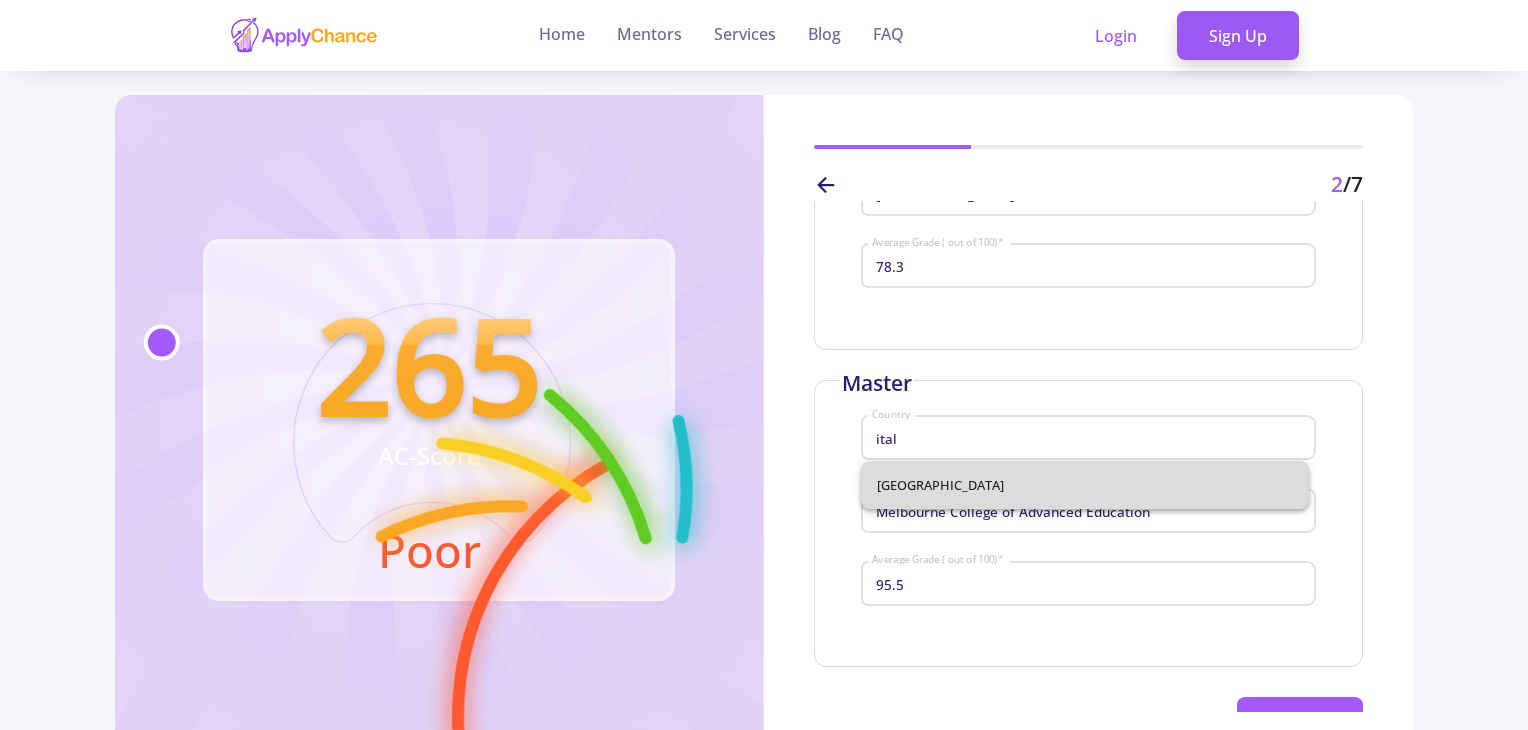 click on "[GEOGRAPHIC_DATA]" at bounding box center (1085, 485) 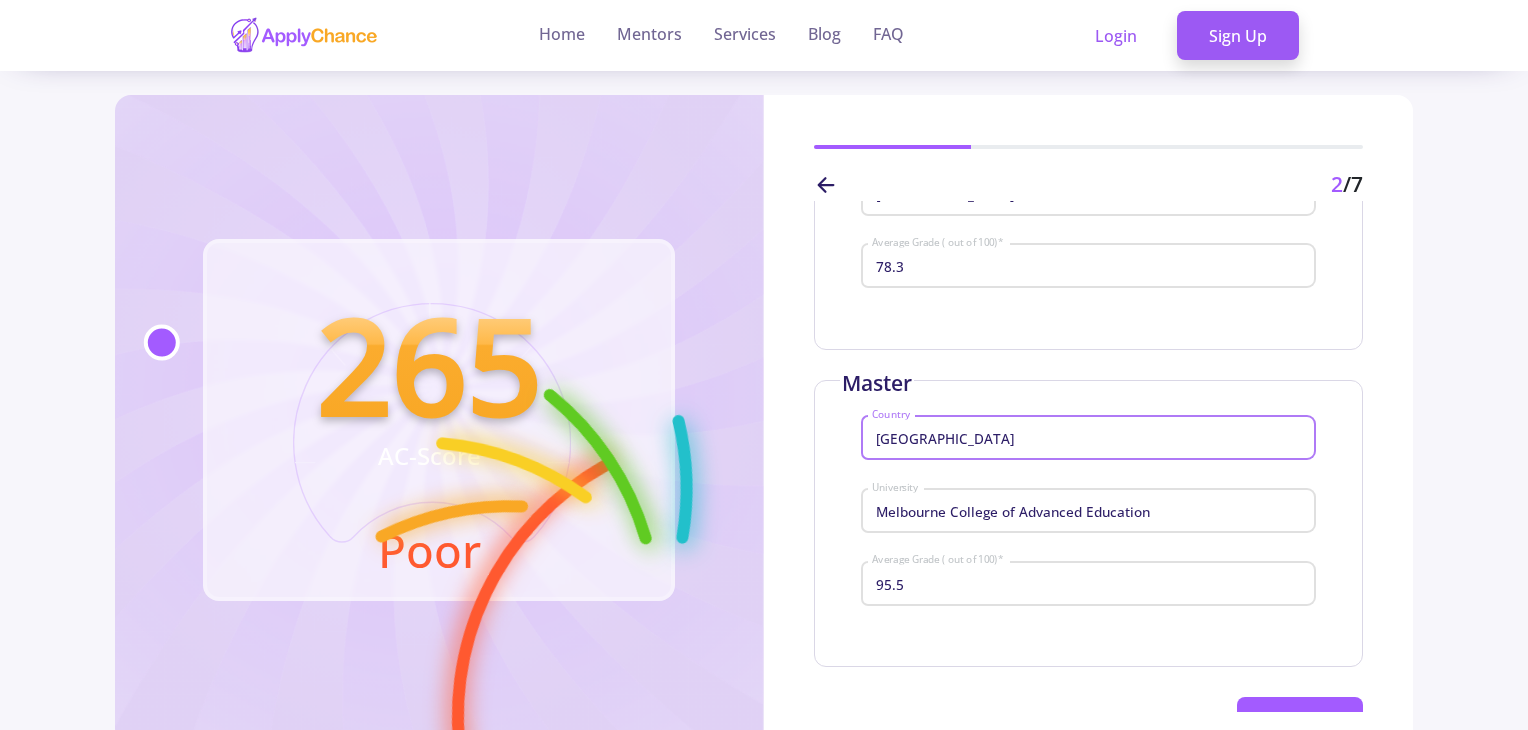 click on "Melbourne College of Advanced Education" at bounding box center [1091, 512] 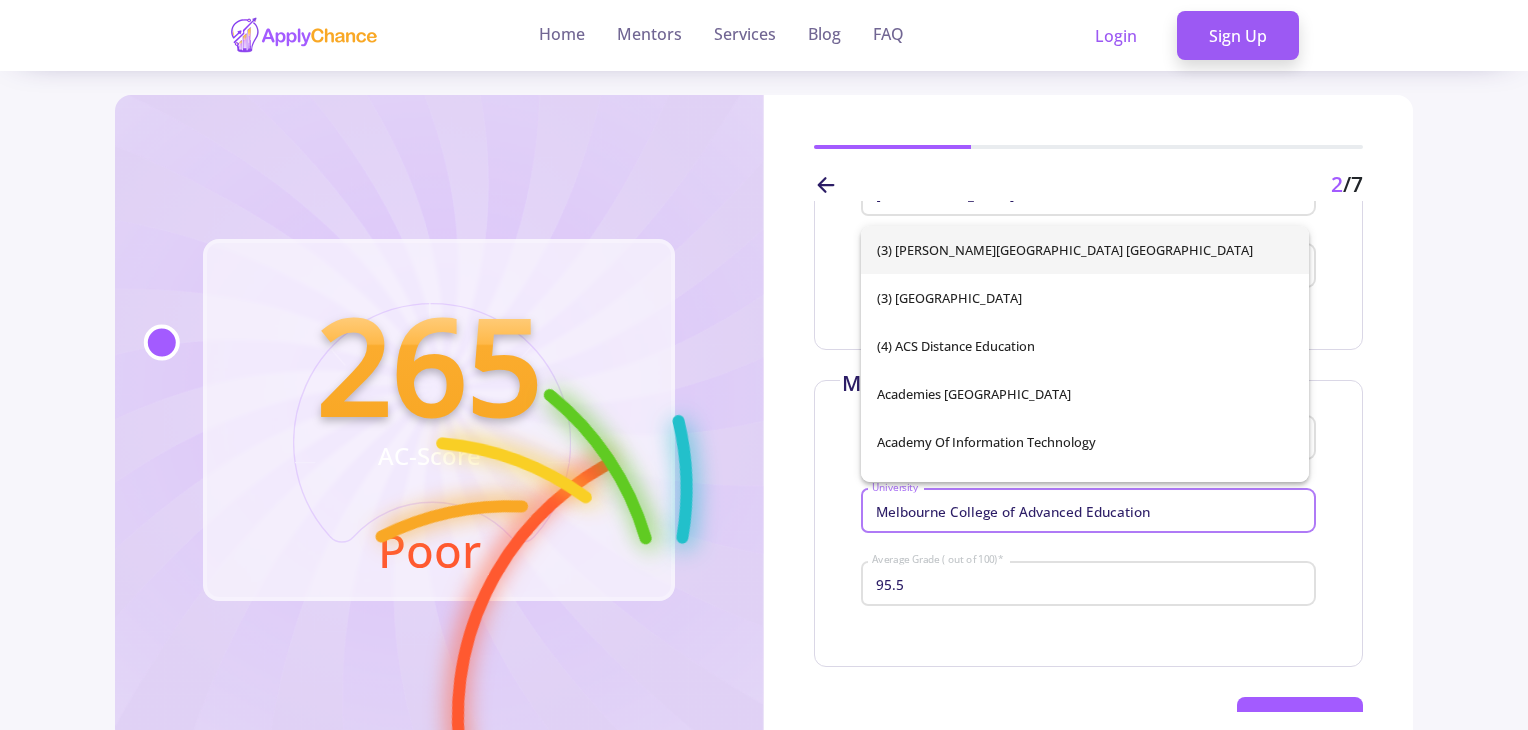 click on "Melbourne College of Advanced Education" at bounding box center (1091, 512) 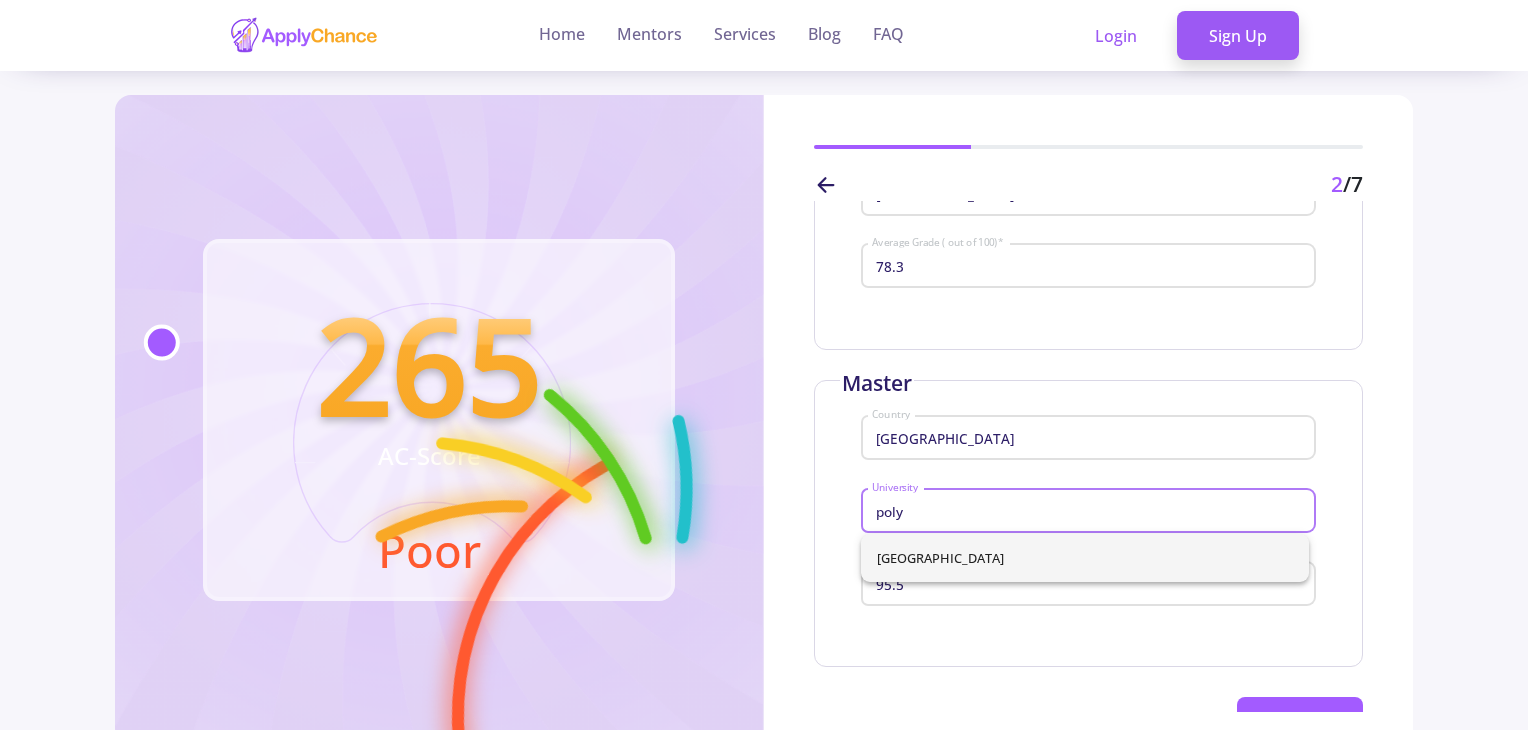 click on "[GEOGRAPHIC_DATA]" at bounding box center [1085, 558] 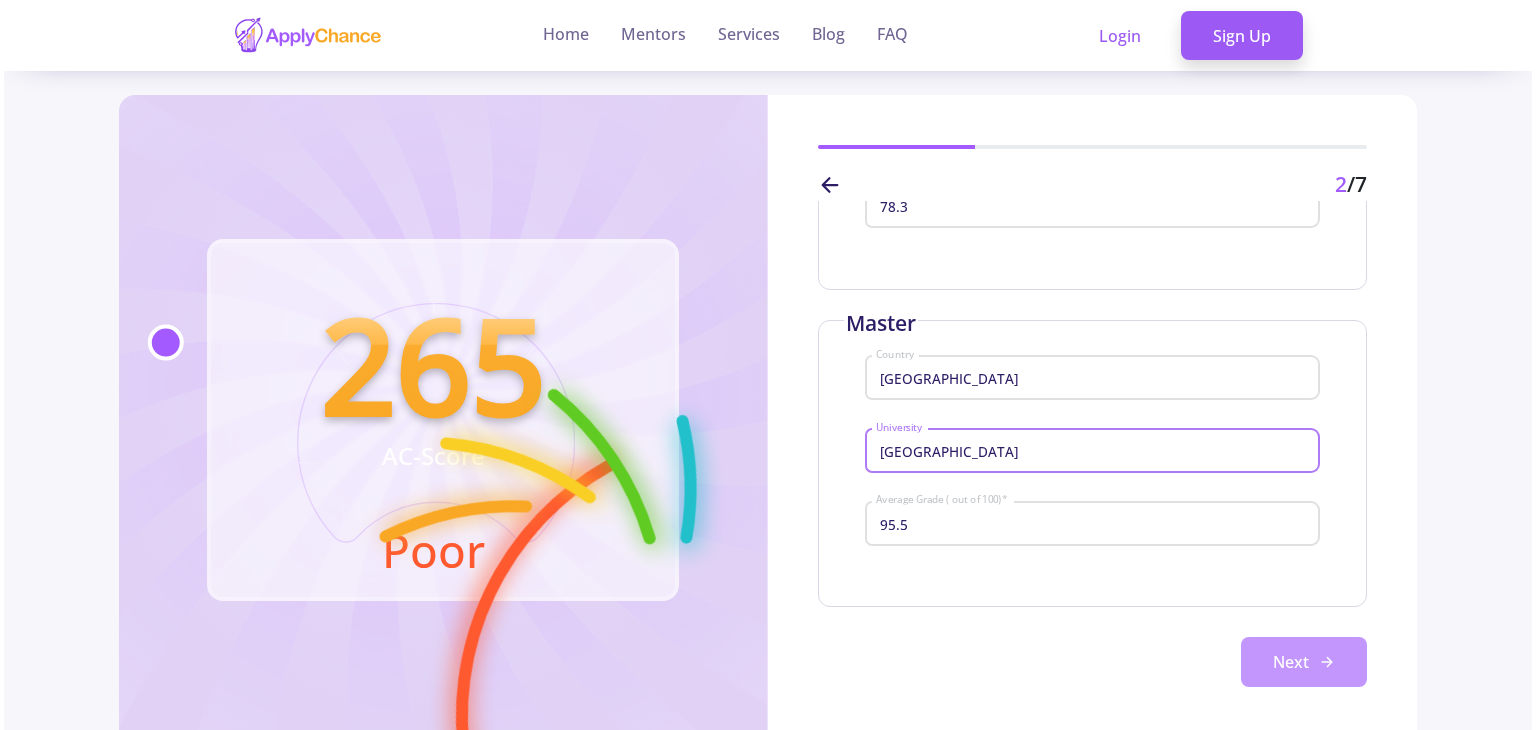 scroll, scrollTop: 333, scrollLeft: 0, axis: vertical 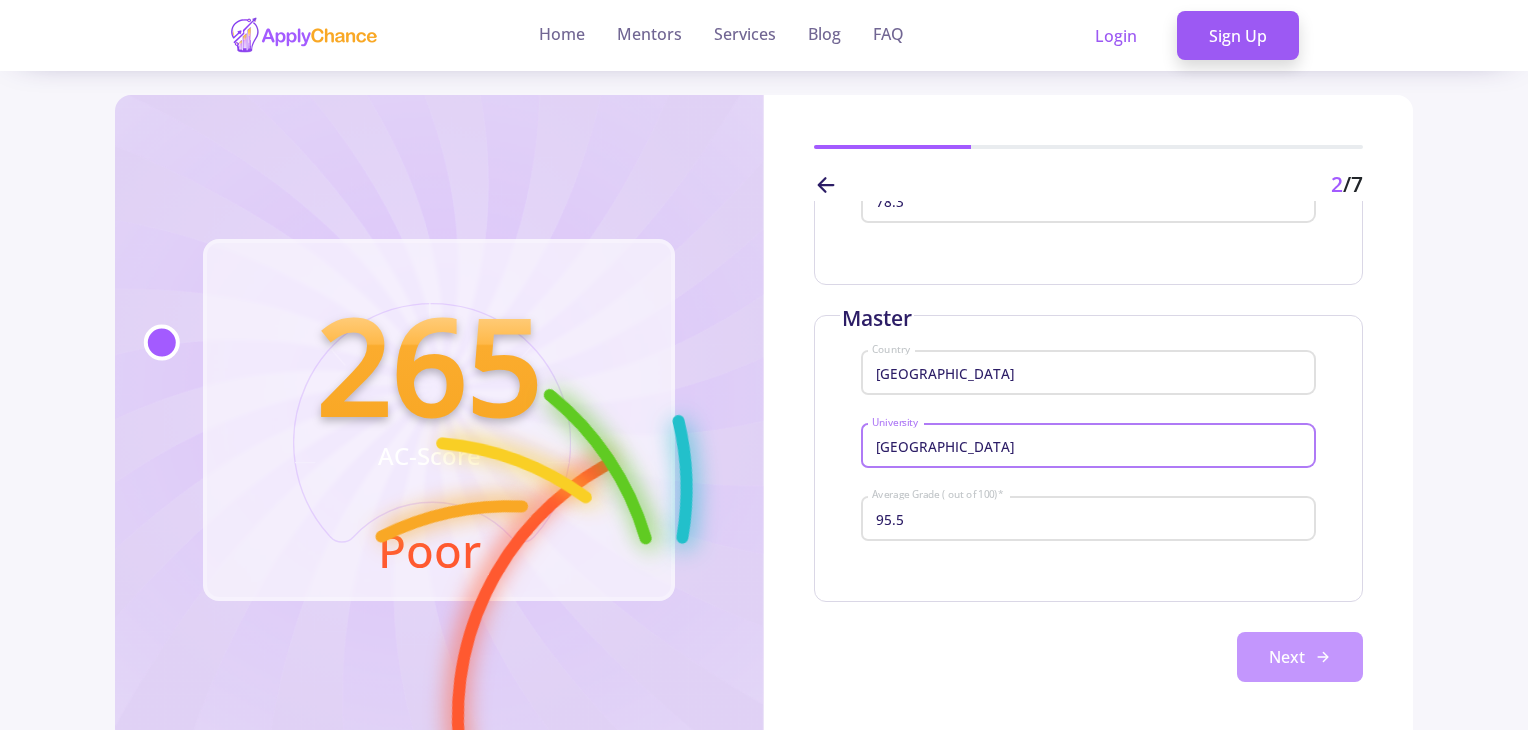 click on "Next" 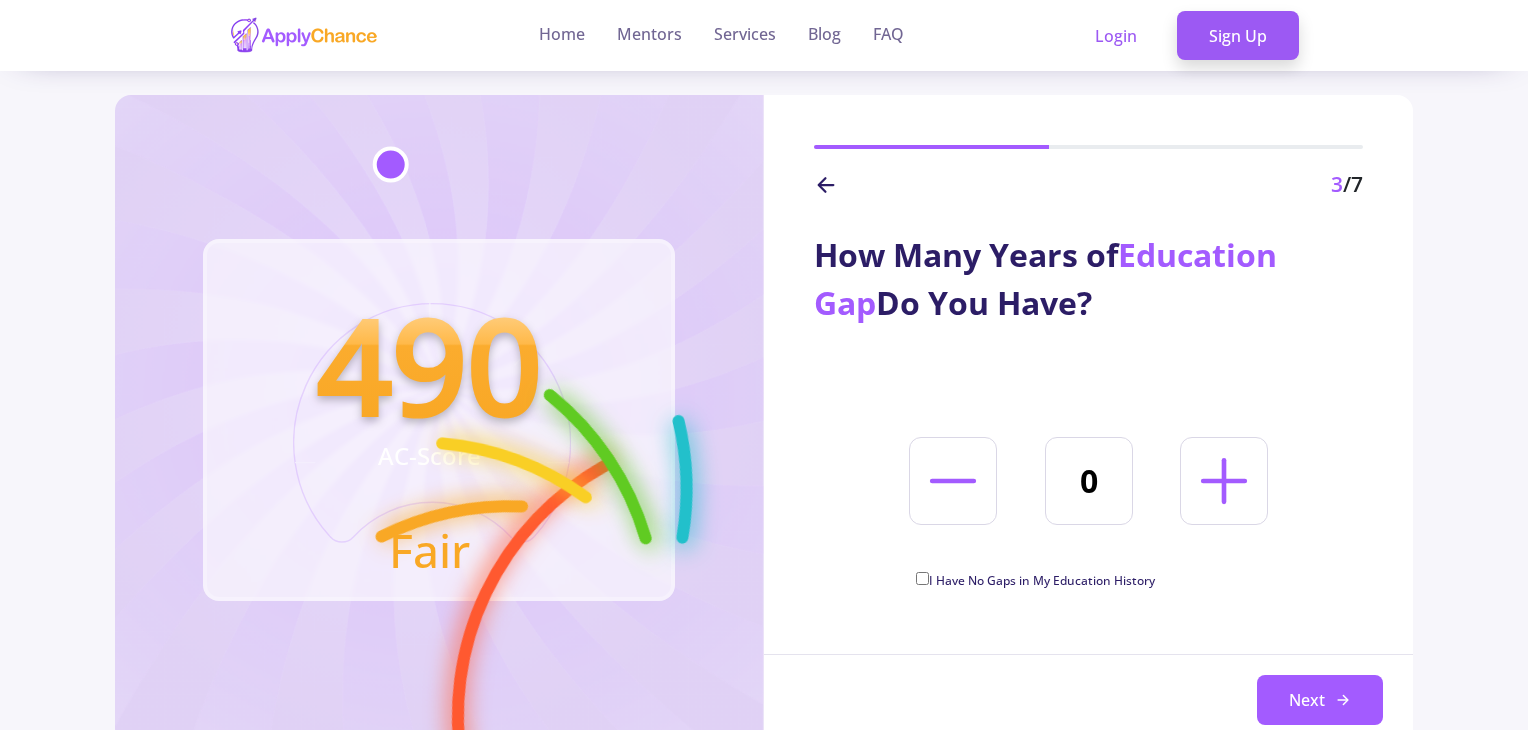 click on "I Have No Gaps in My Education History" 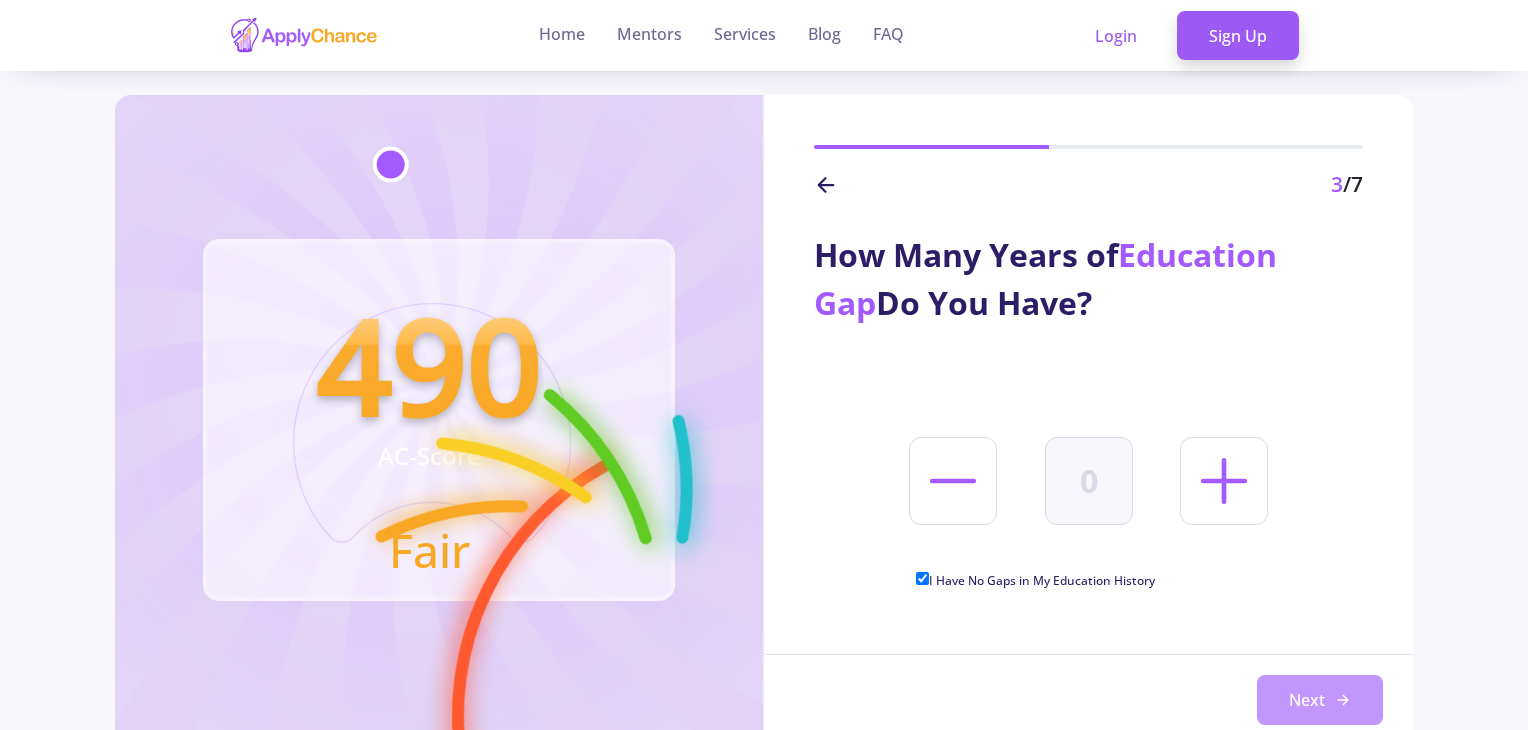 click 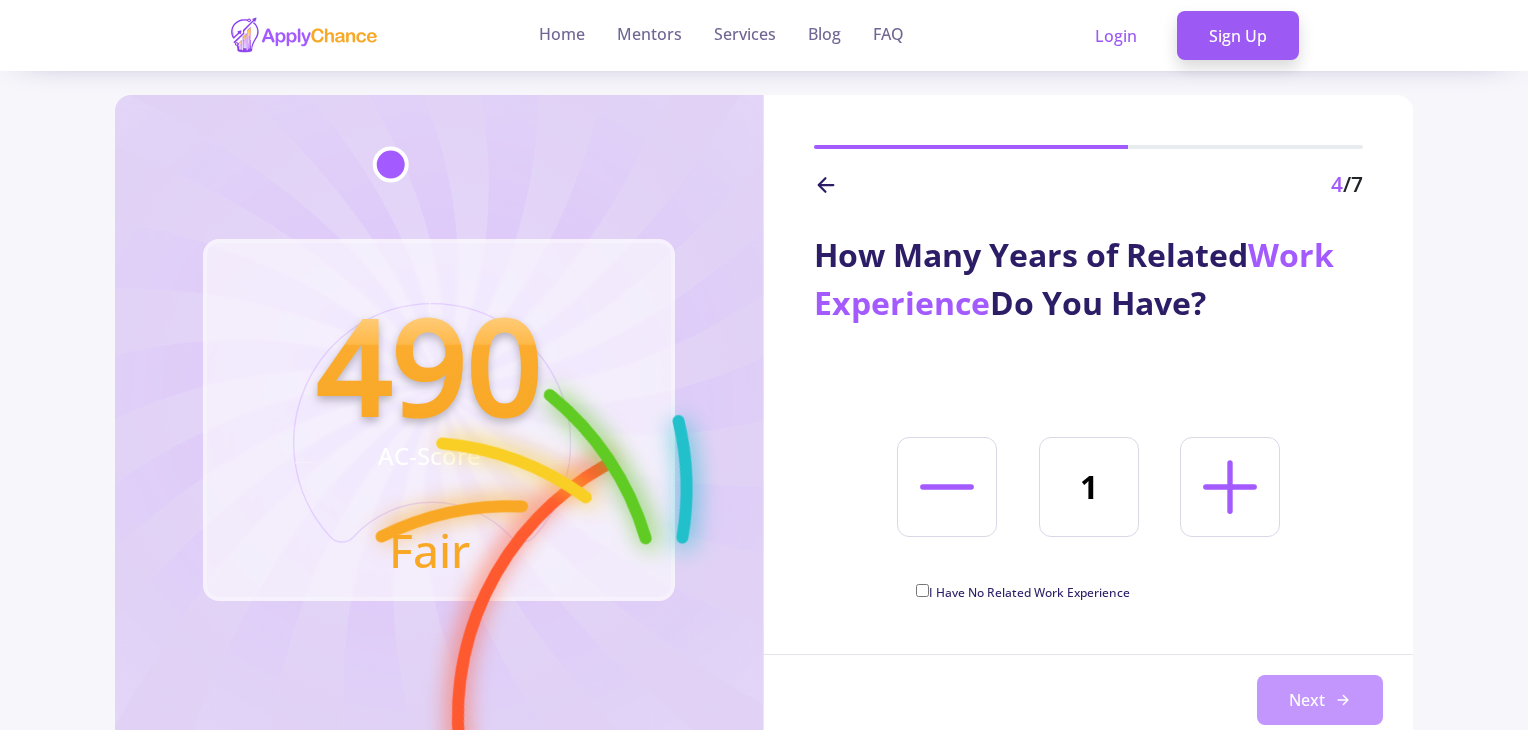 click 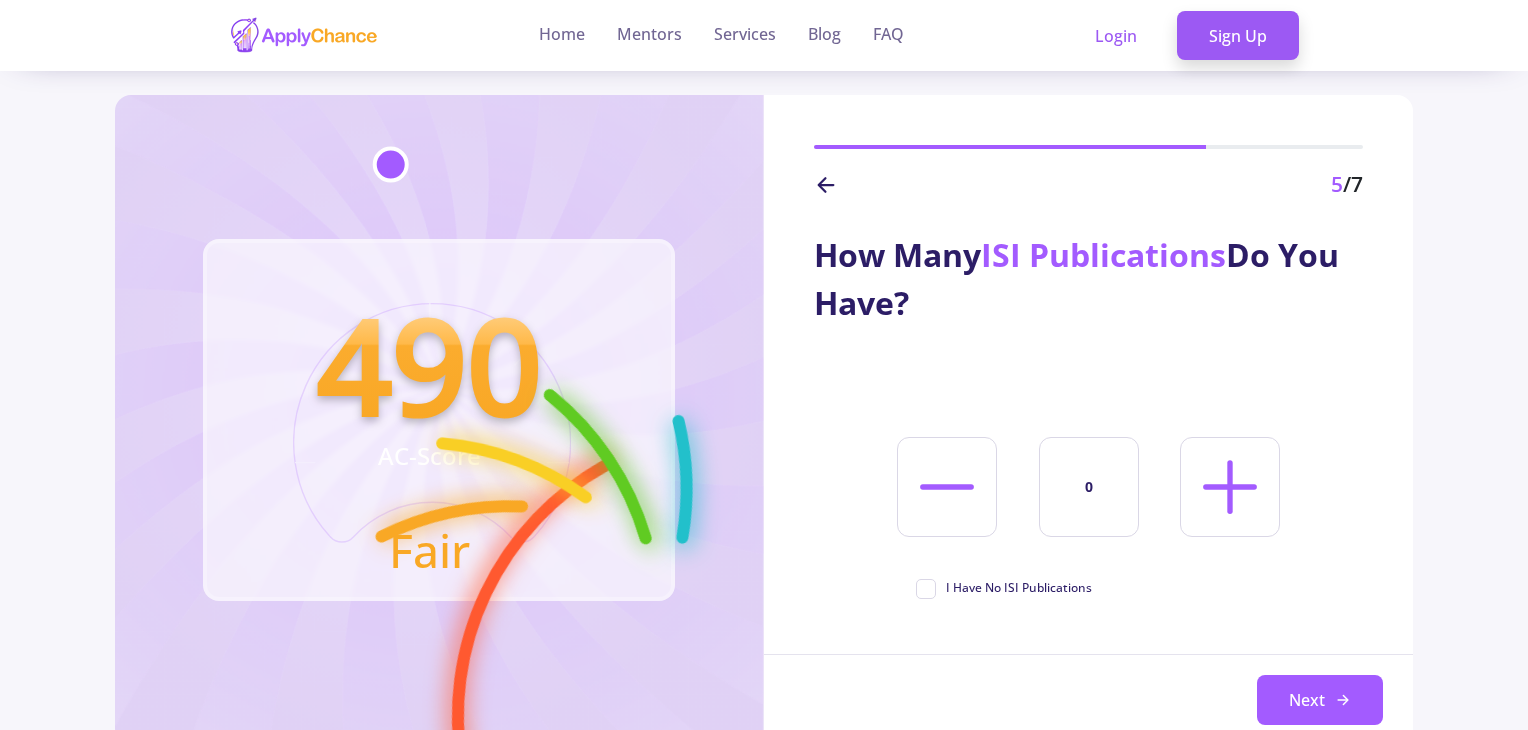 click 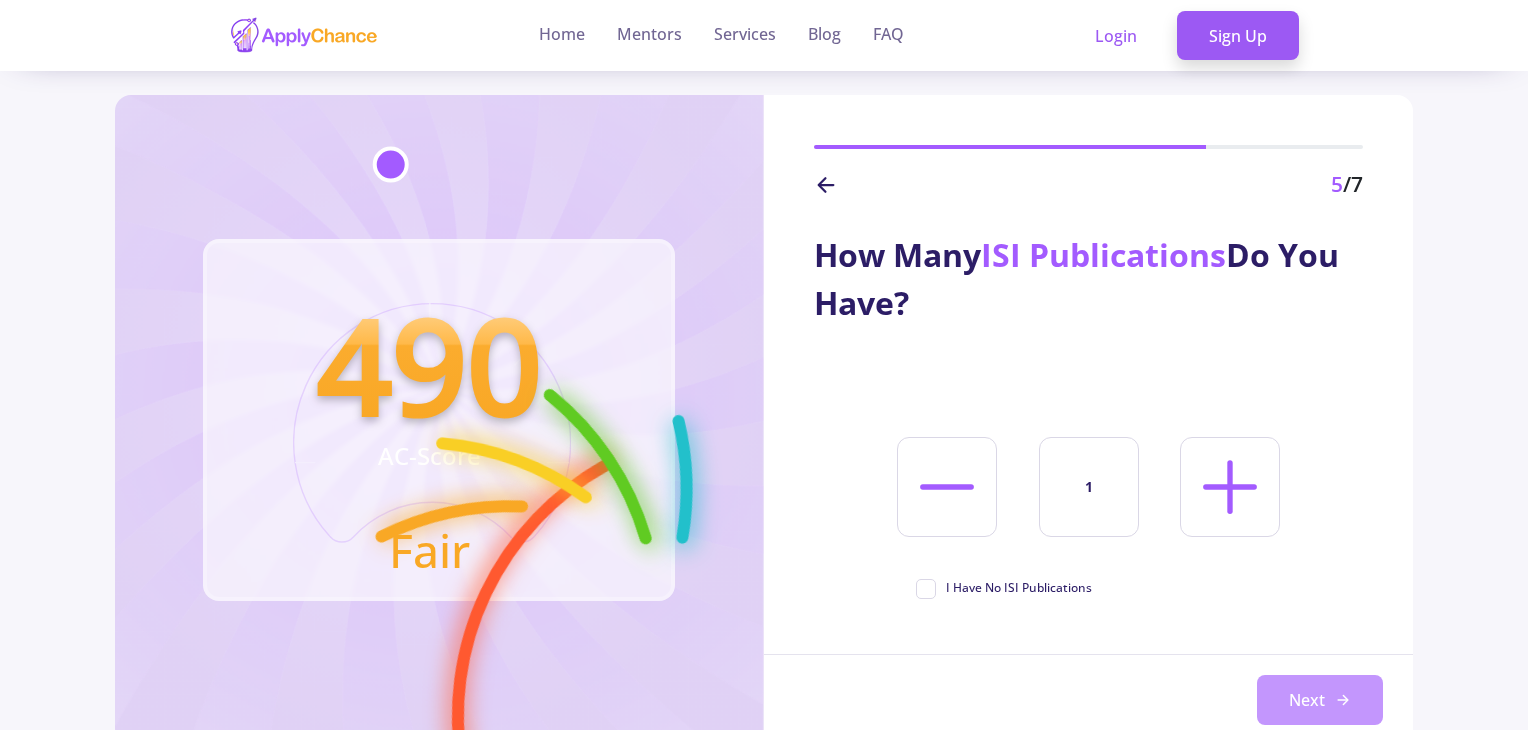 click on "Next" 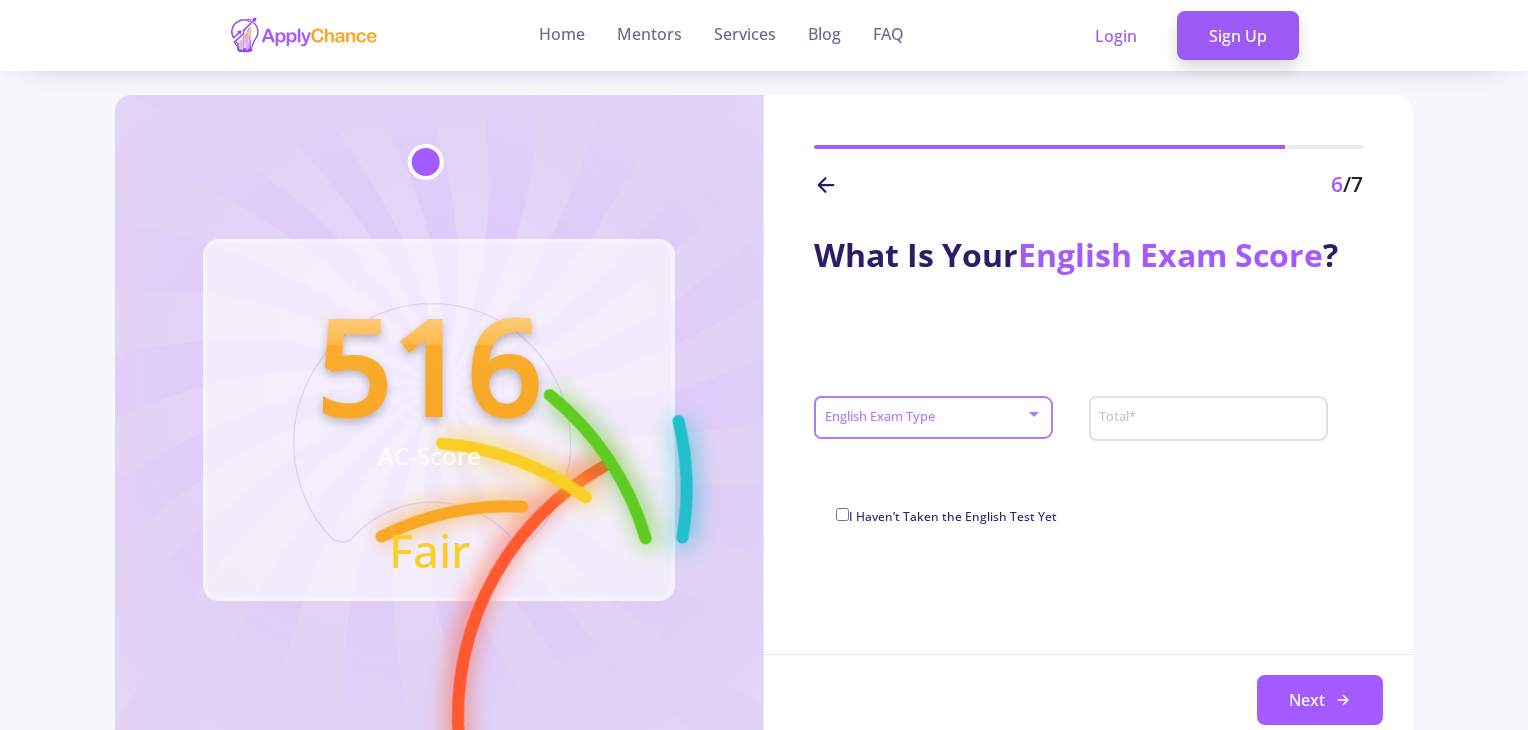 click at bounding box center [925, 418] 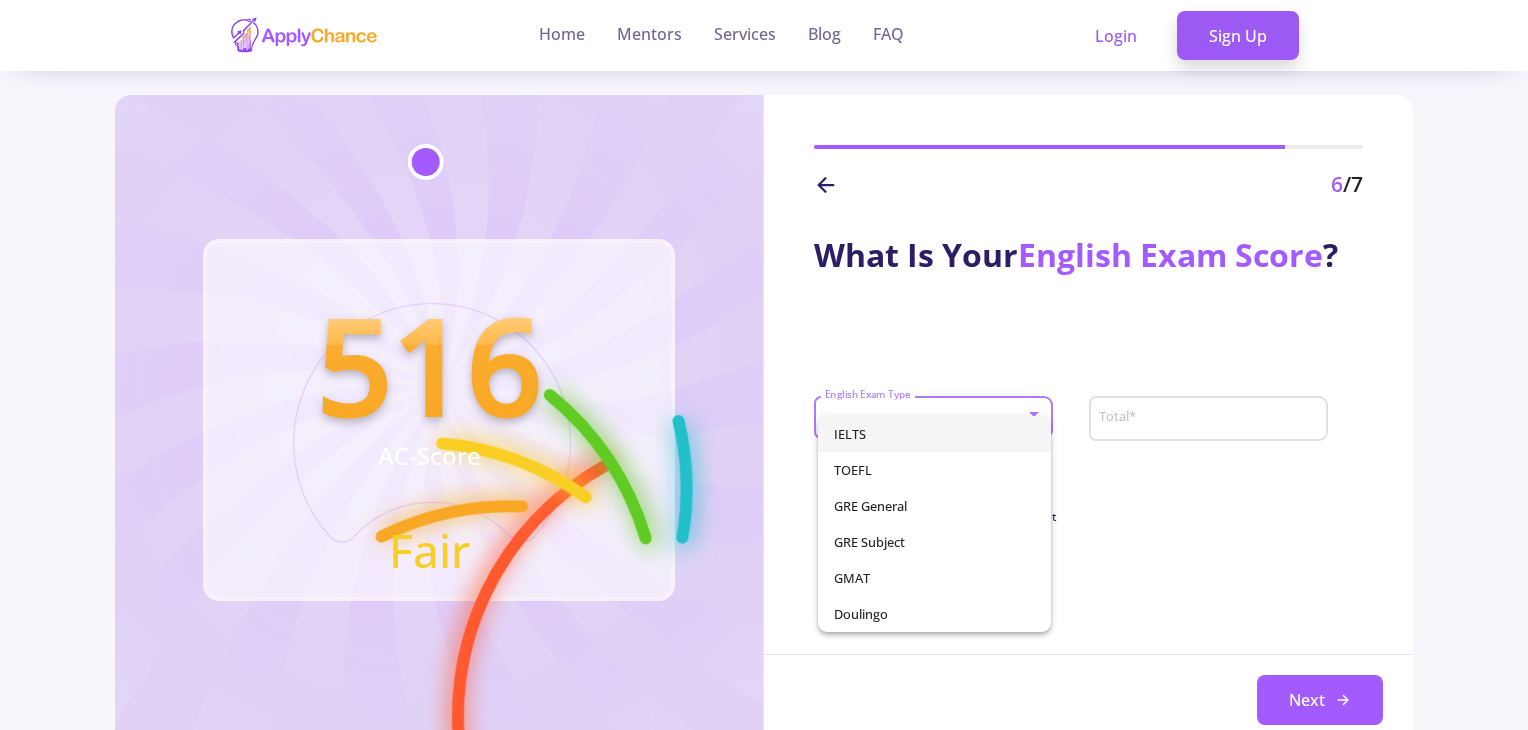 click on "IELTS" at bounding box center (935, 434) 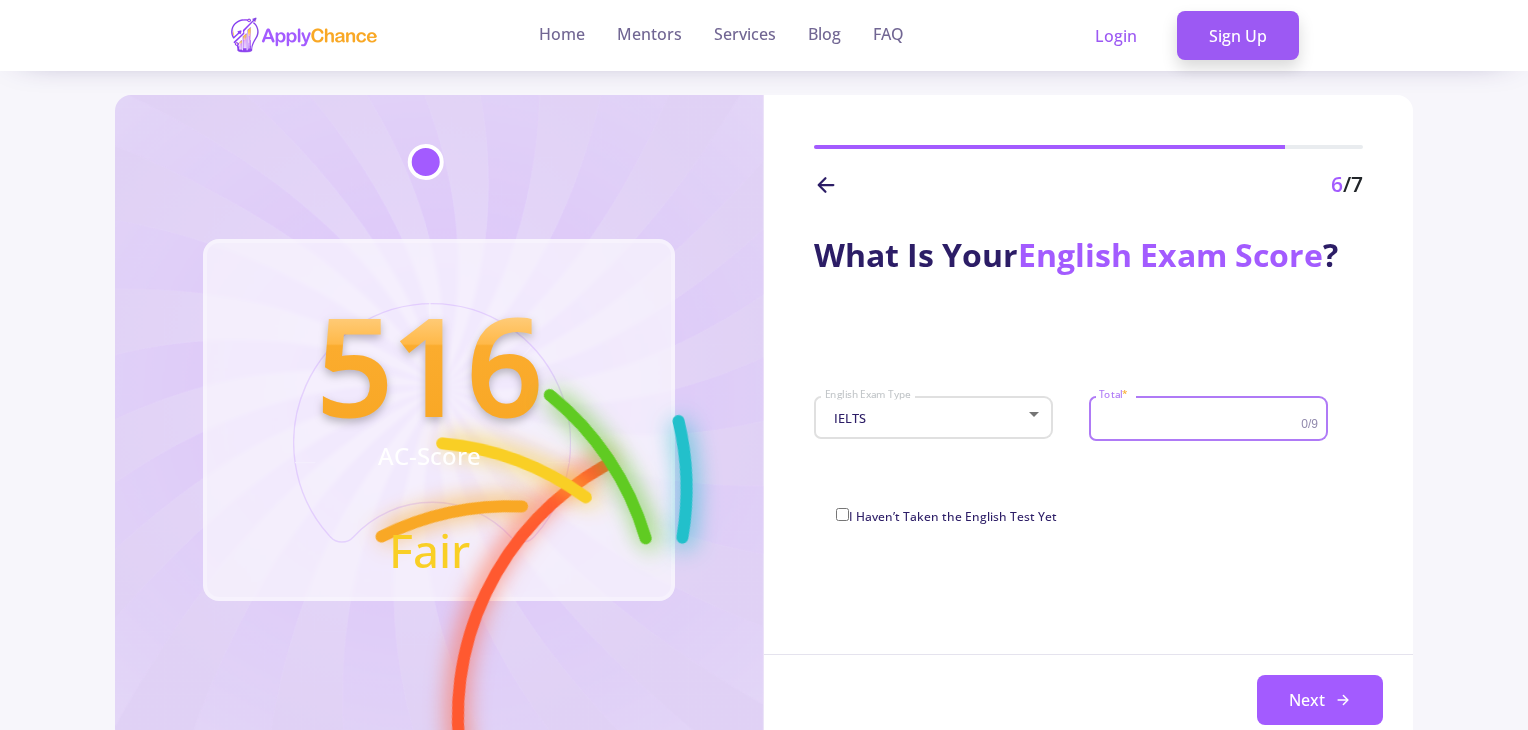 click on "Total  *" at bounding box center (1202, 419) 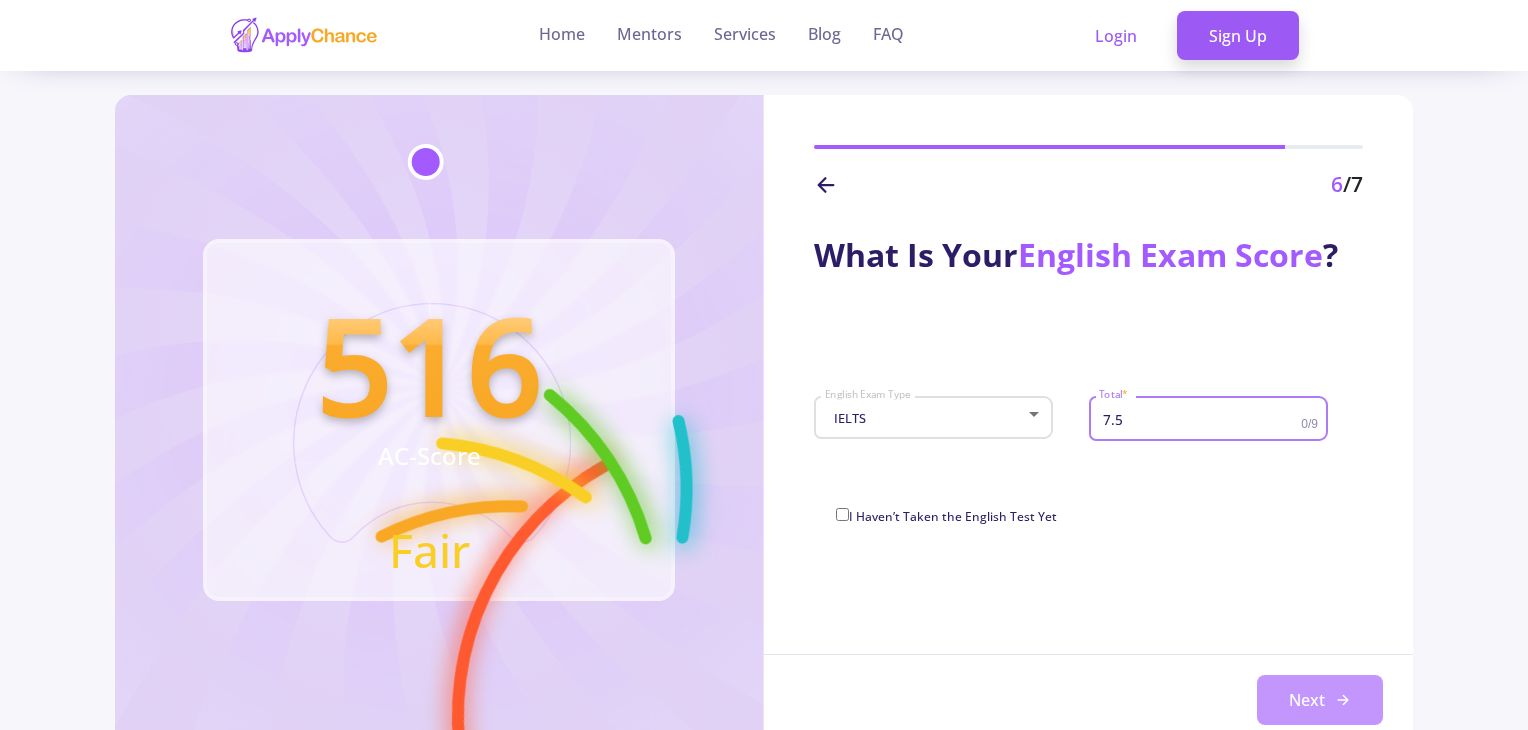 type on "7.5" 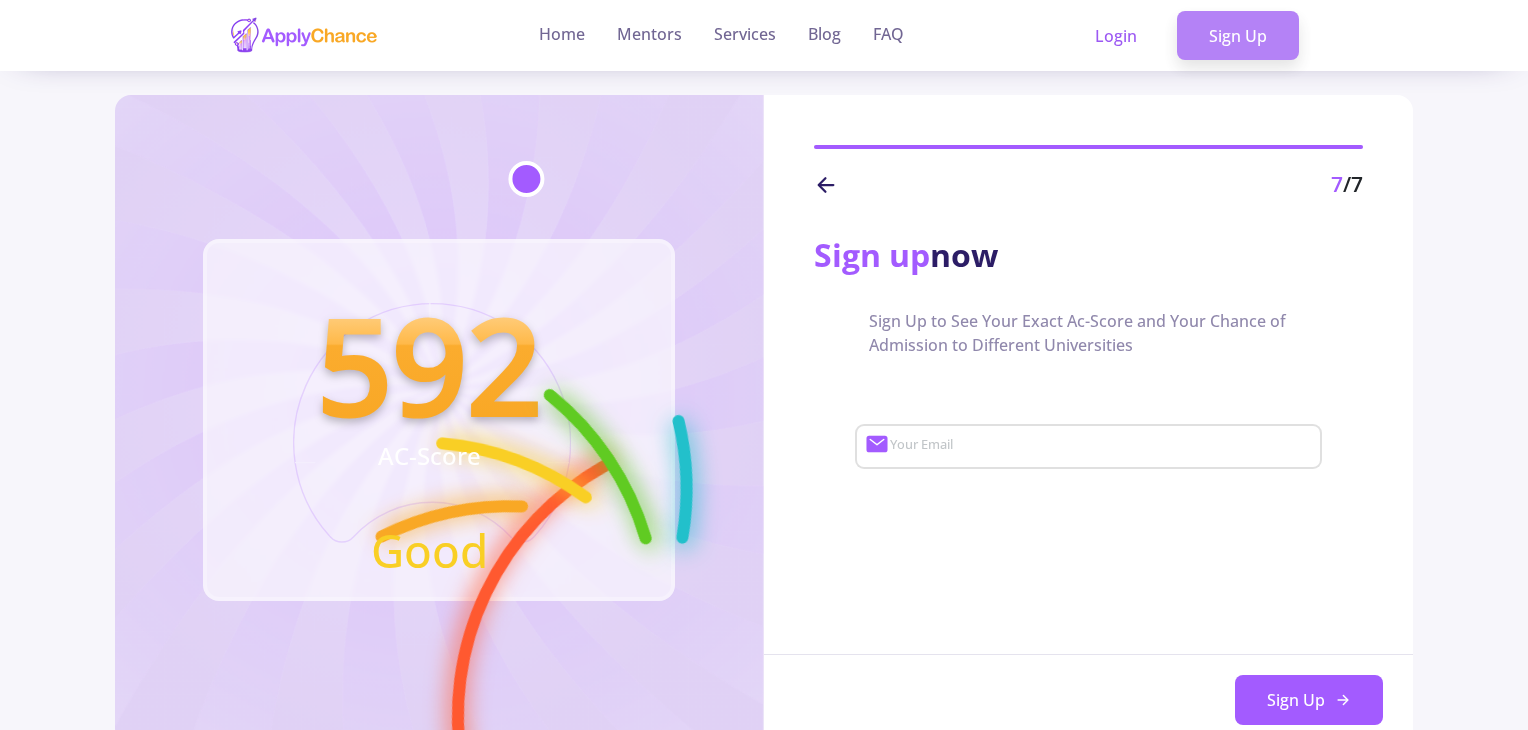 click on "Sign Up" 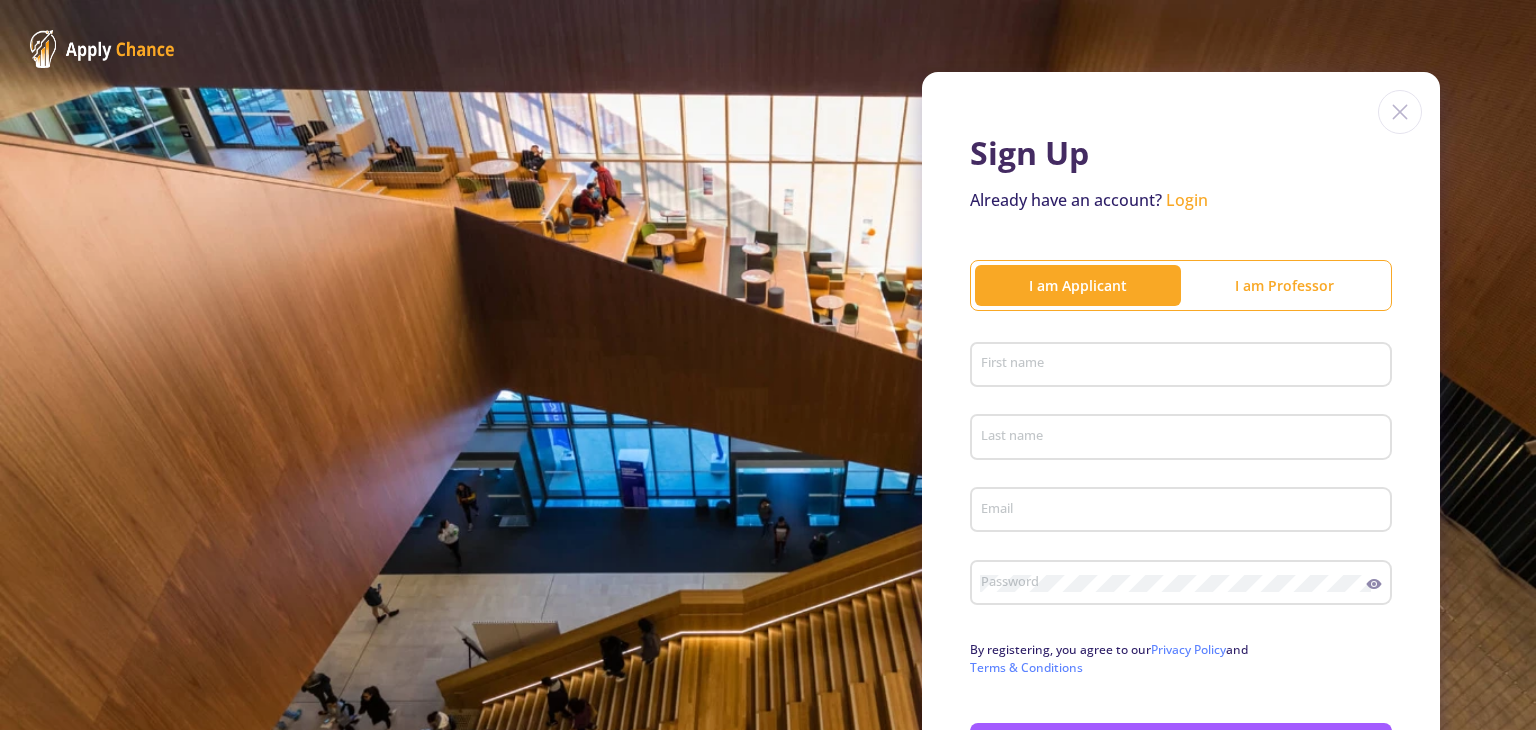 click on "First name" at bounding box center (1184, 366) 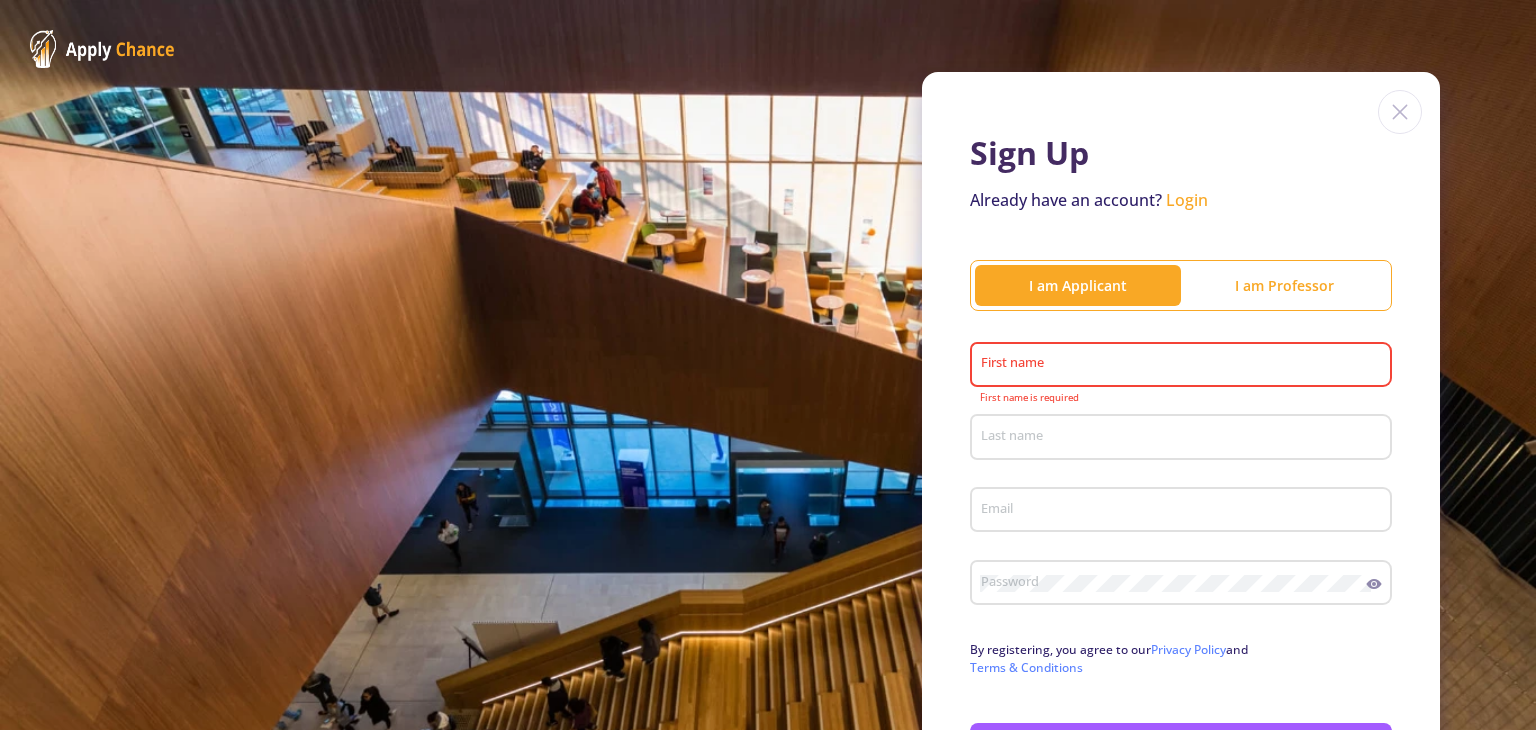 click on "First name" 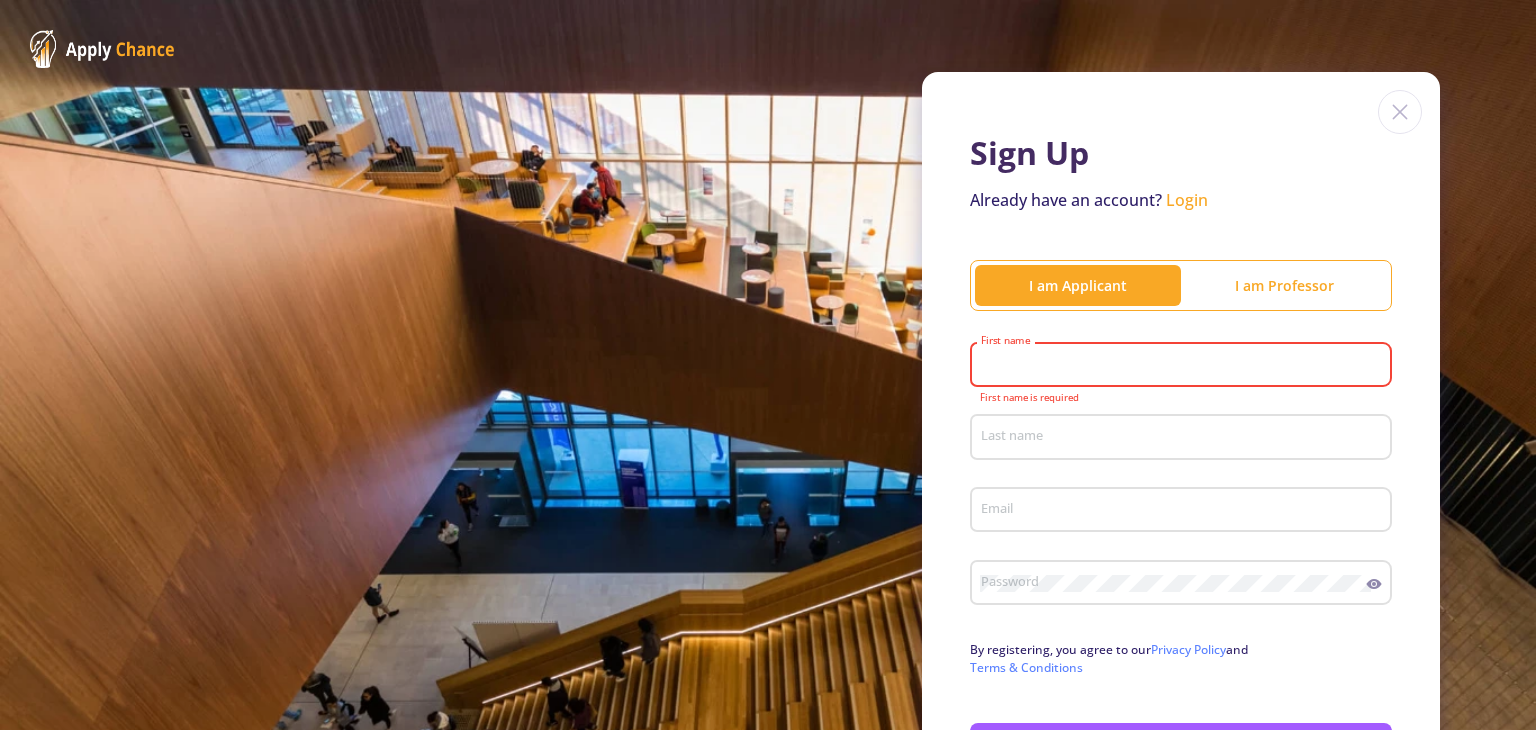 click on "First name" at bounding box center [1184, 366] 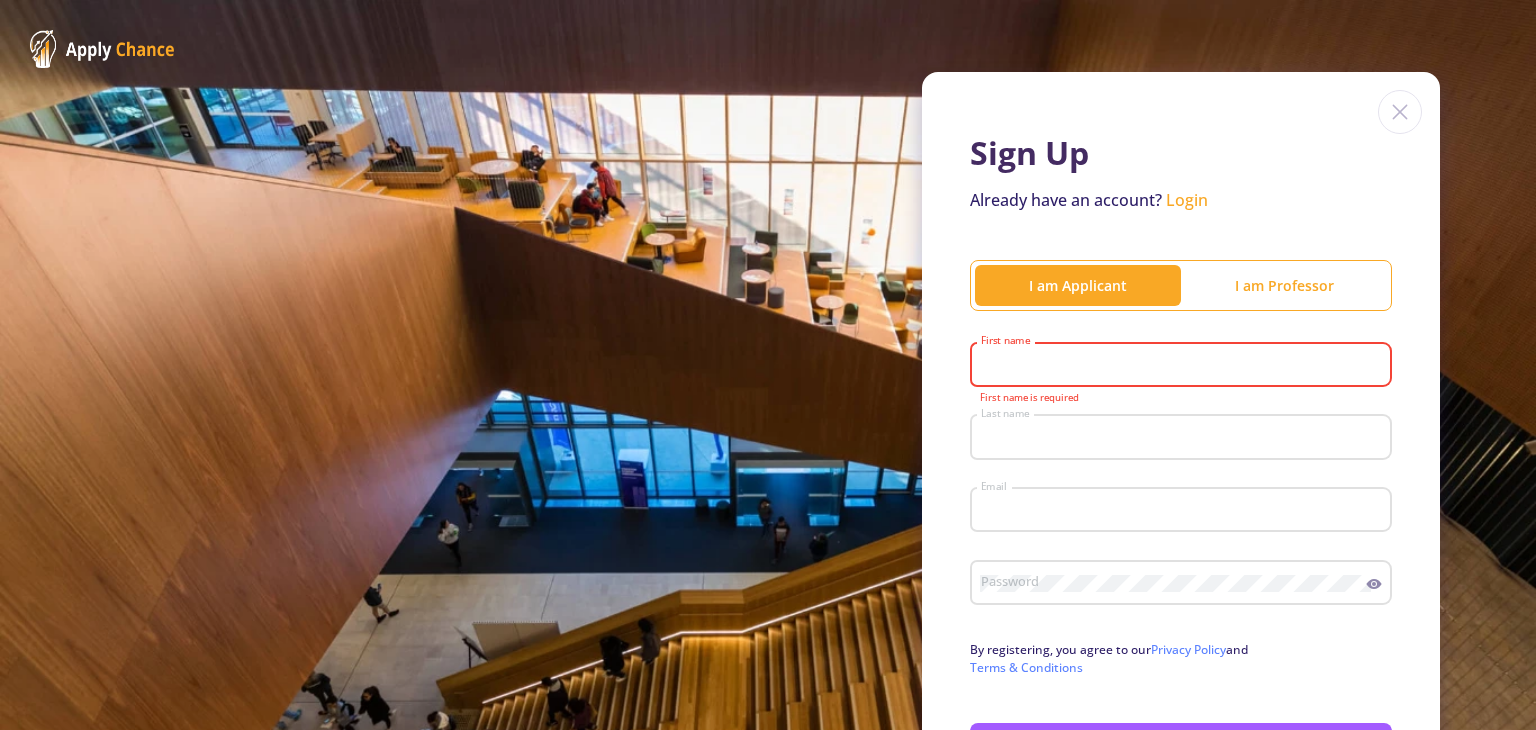 type on "[PERSON_NAME]" 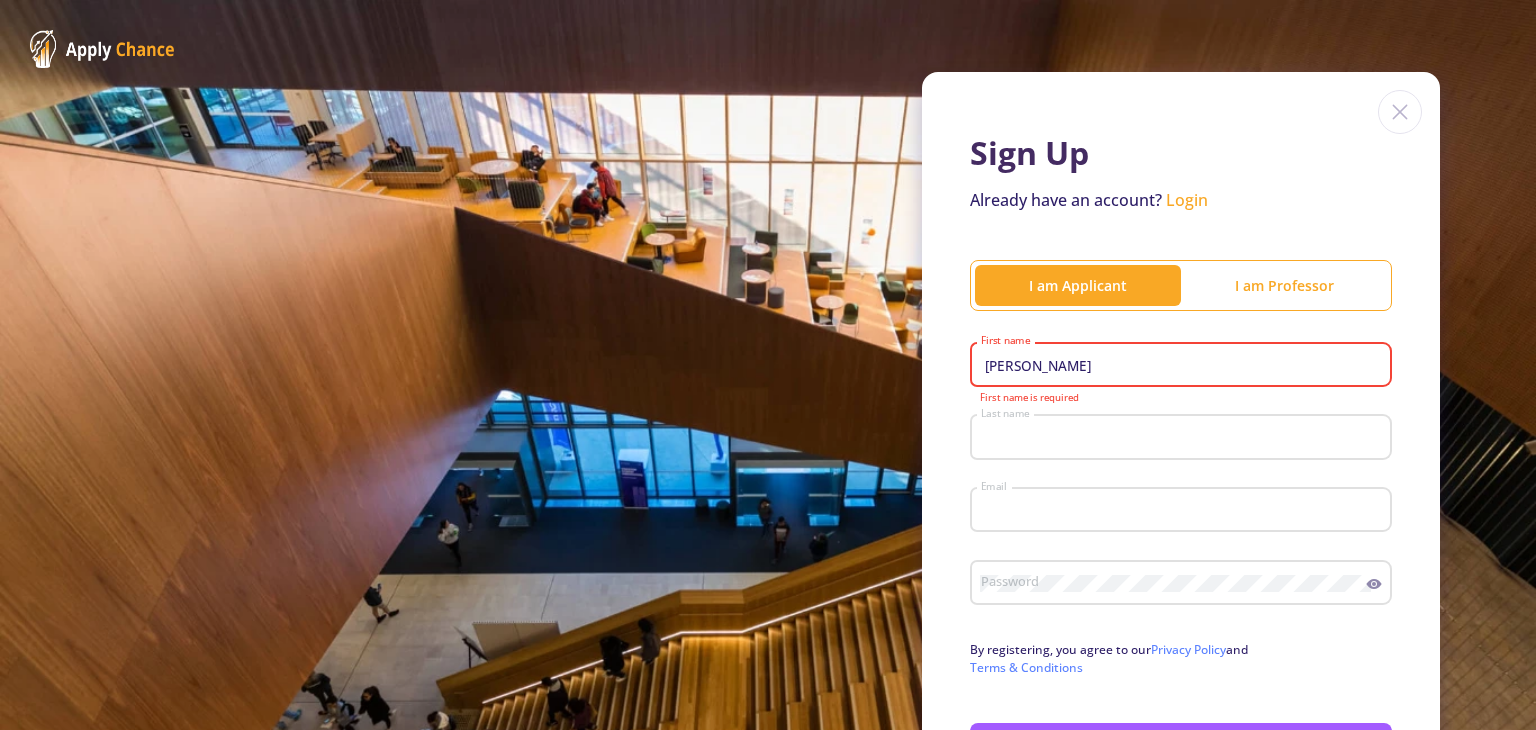 type on "[PERSON_NAME]" 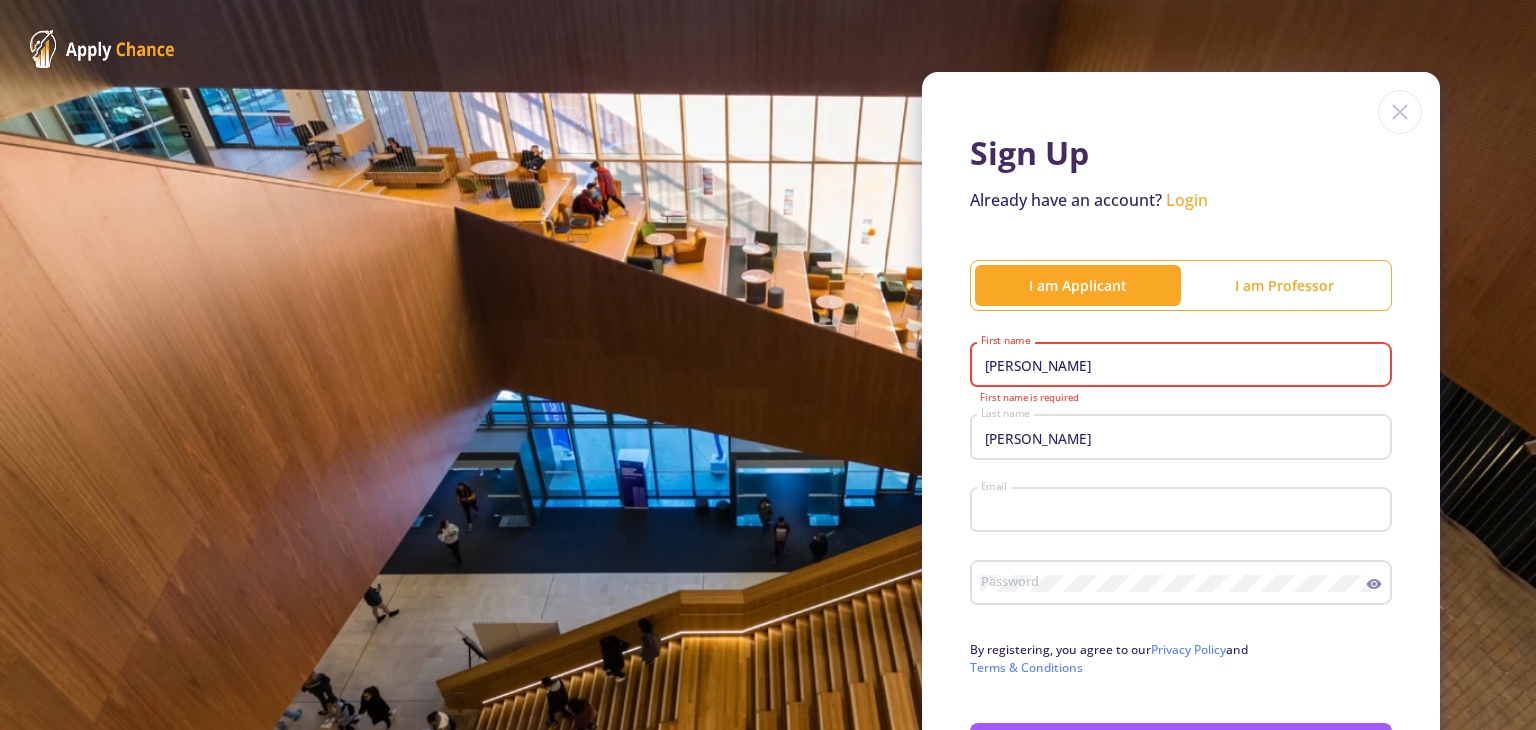 type on "[EMAIL_ADDRESS][DOMAIN_NAME]" 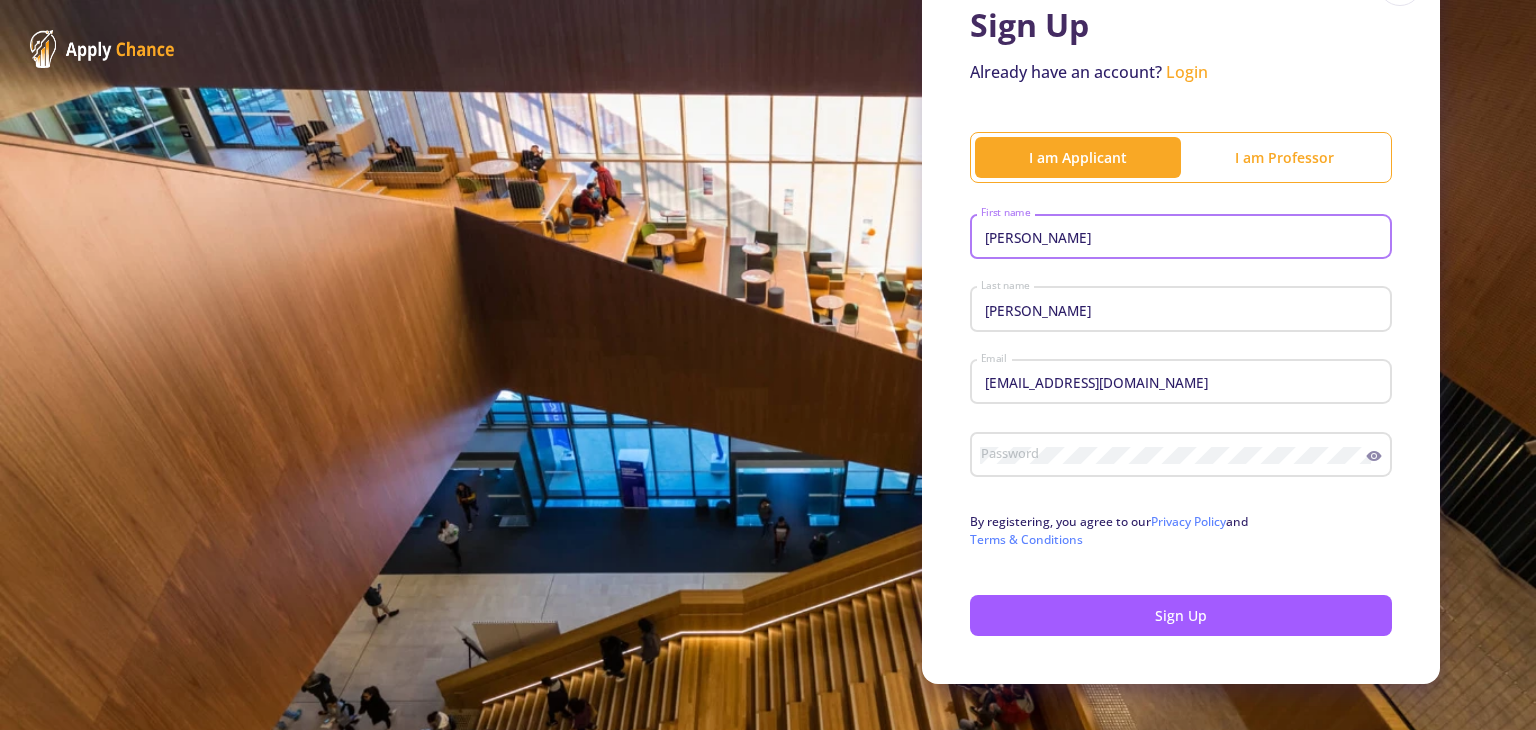 scroll, scrollTop: 133, scrollLeft: 0, axis: vertical 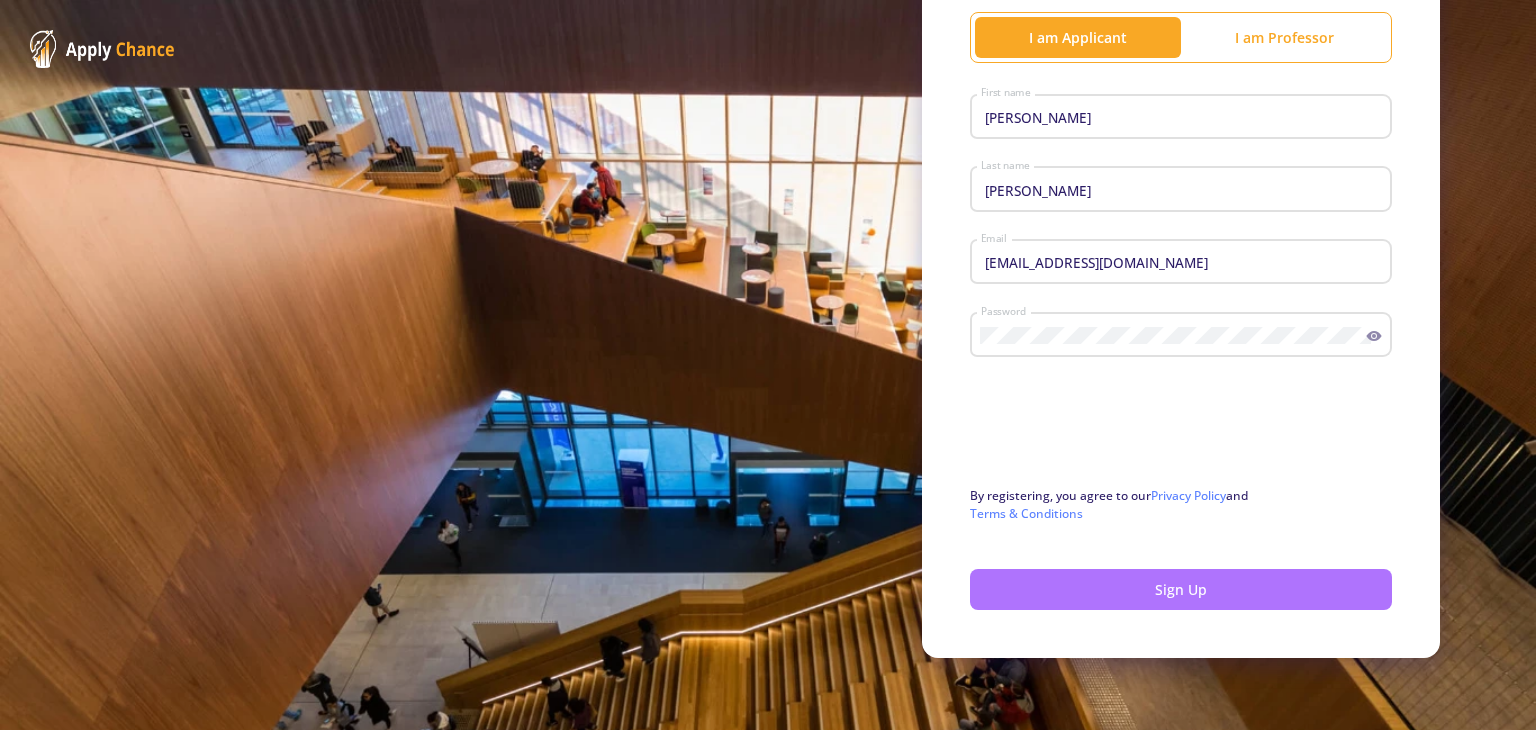 click on "Sign Up" 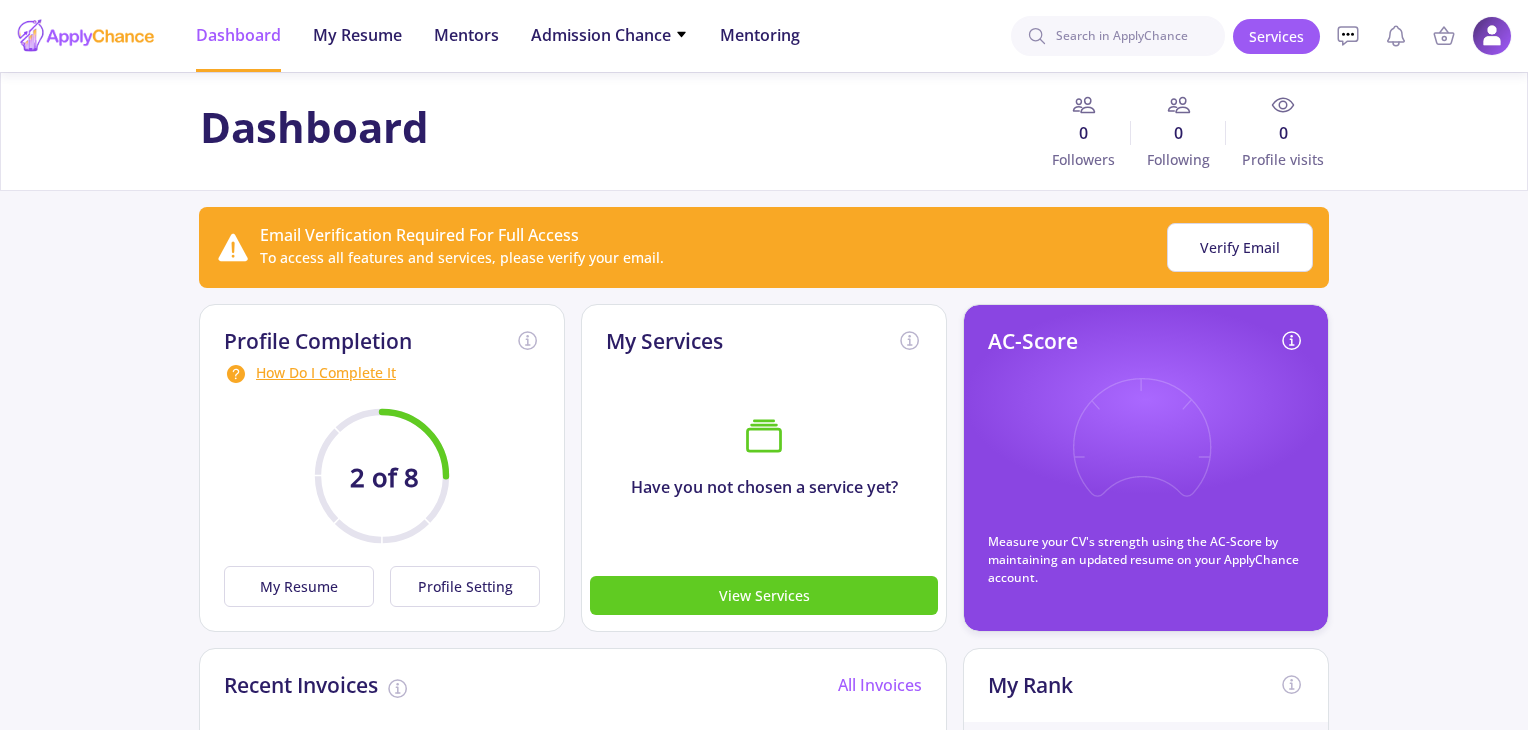 click on "Dashboard 0 Followers 0 Following 0 Profile visits Email Verification Required For Full Access To access all features and services, please verify your email. Verify Email Email Verification Required For Full Access To access all features and services, please verify your email. Verify Email Email Verification  The activation link has been sent to: [EMAIL_ADDRESS][DOMAIN_NAME] Change Get a new code  Cancel  Check Your Inbox The activation link has been successfully sent to  NaN:NaN  Change Email An activation link will be send for this email Enter your email Email Repeat the email Change and Verify  Cancel  Profile Completion  How Do I Complete It  2 of 8  My Resume   Profile Setting  Complete Your Resume  In order to get the best result, please complete your resume carefully so that your AC-Score is calculated correctly and then start working.   Complete resume   Later  My Services  Have you not chosen a service yet?  View Services AC-Score Recent Invoices  All Invoices  No invoice has been issued to you yet" 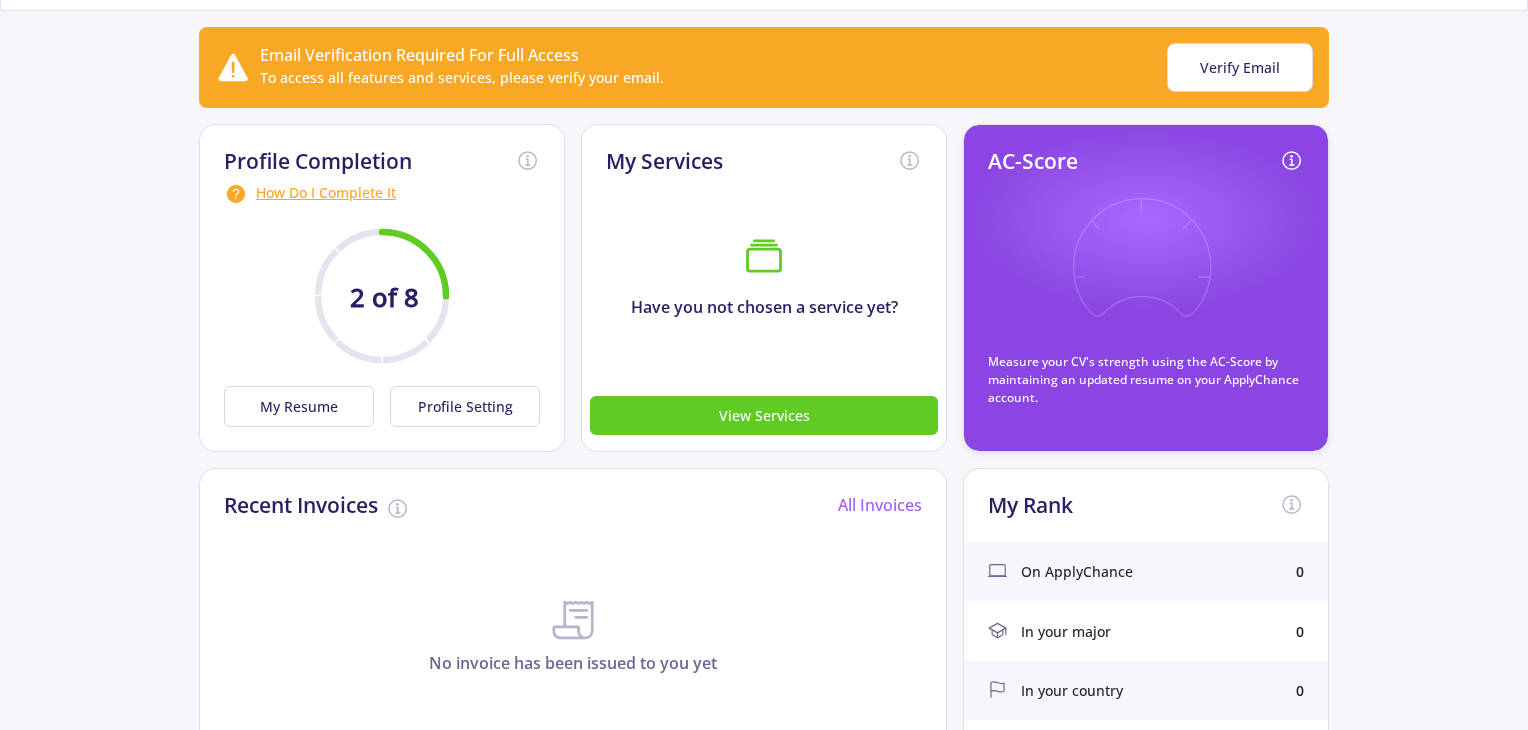 scroll, scrollTop: 0, scrollLeft: 0, axis: both 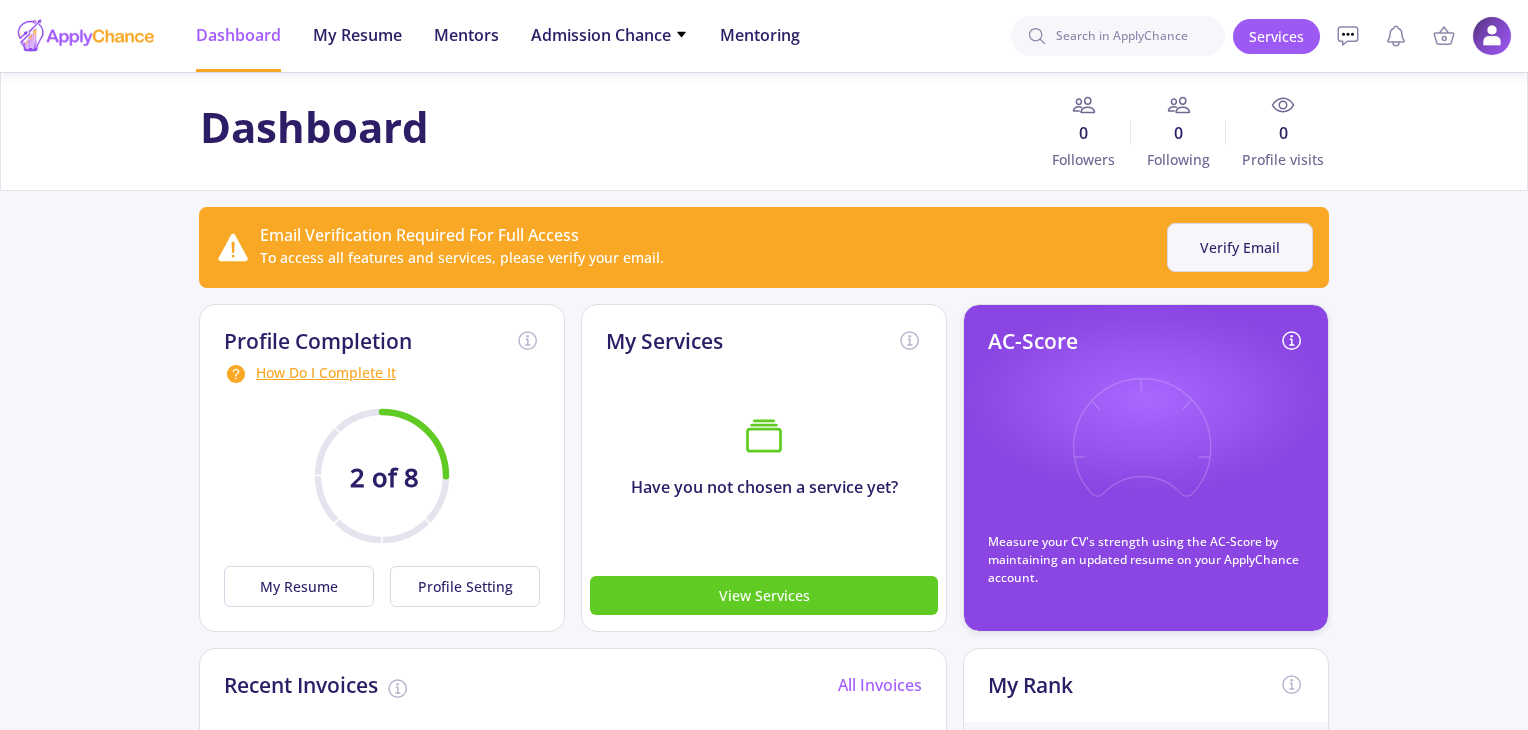 click on "Verify Email" 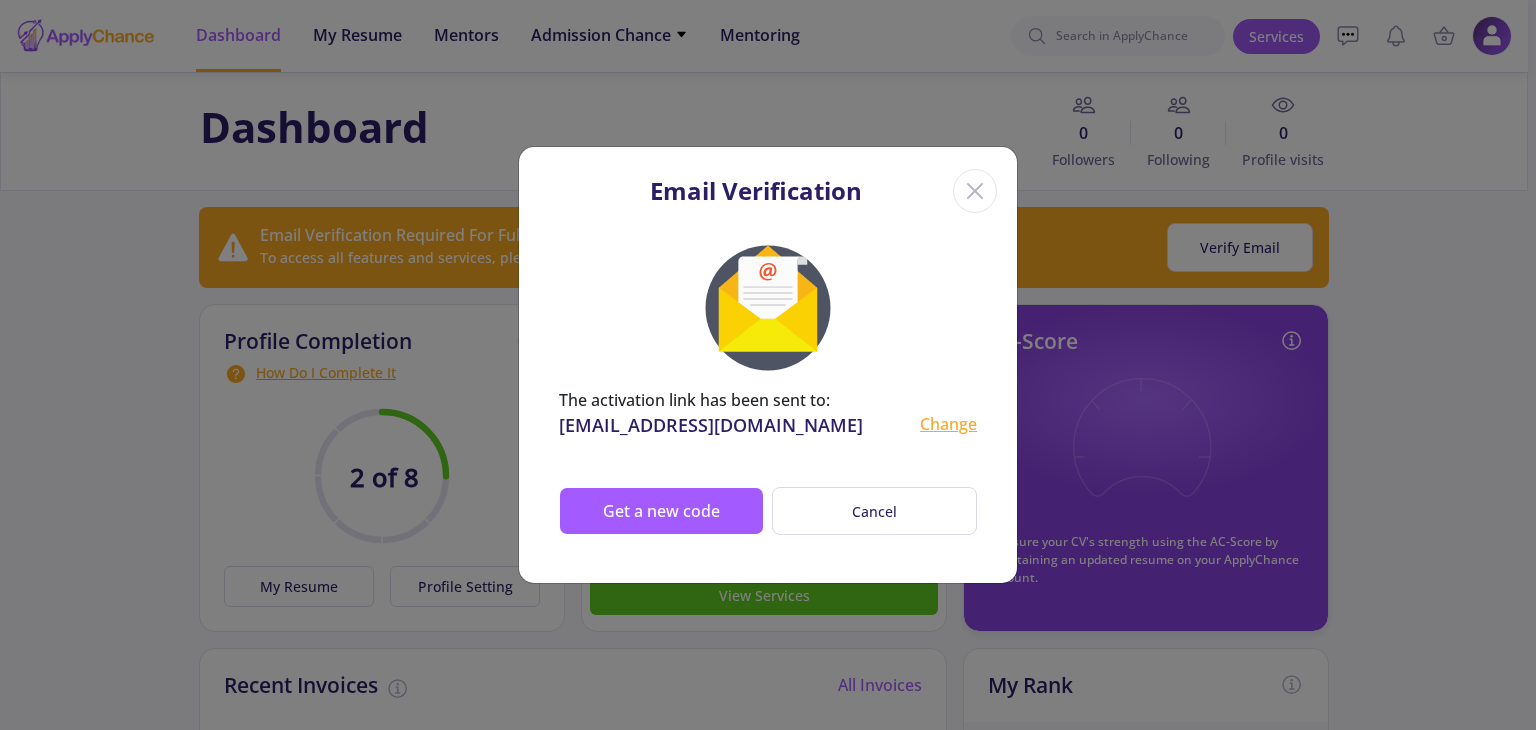 click 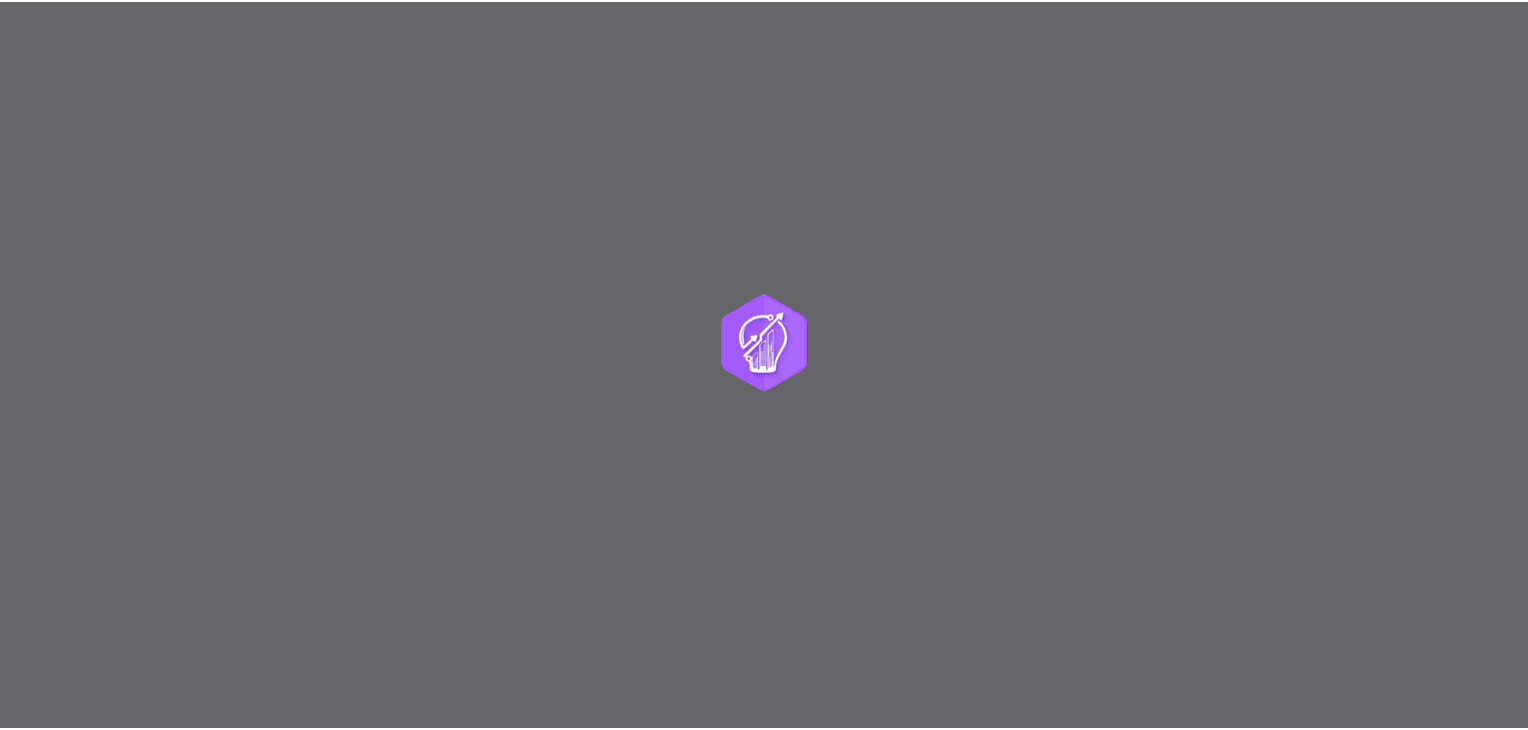 scroll, scrollTop: 0, scrollLeft: 0, axis: both 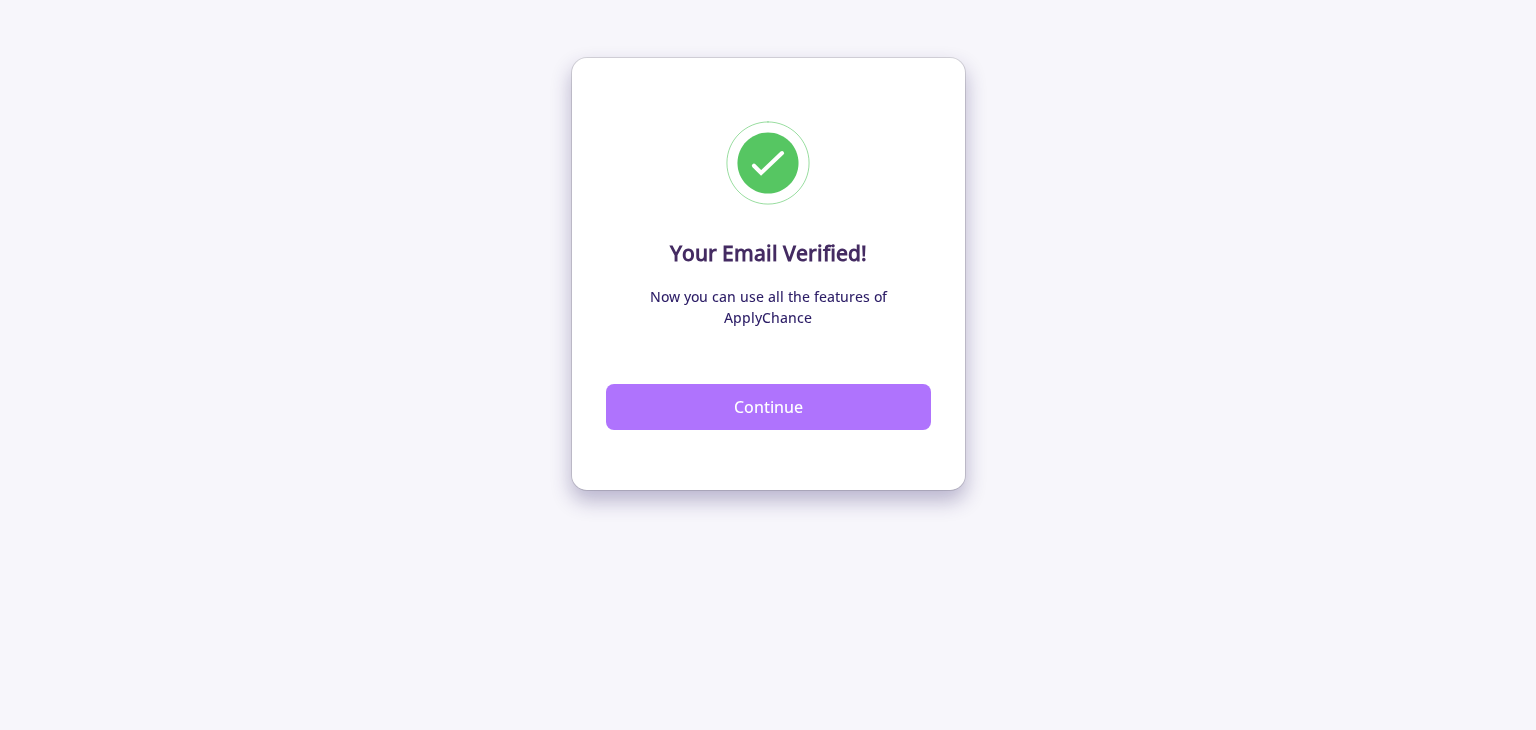 click on "Continue" 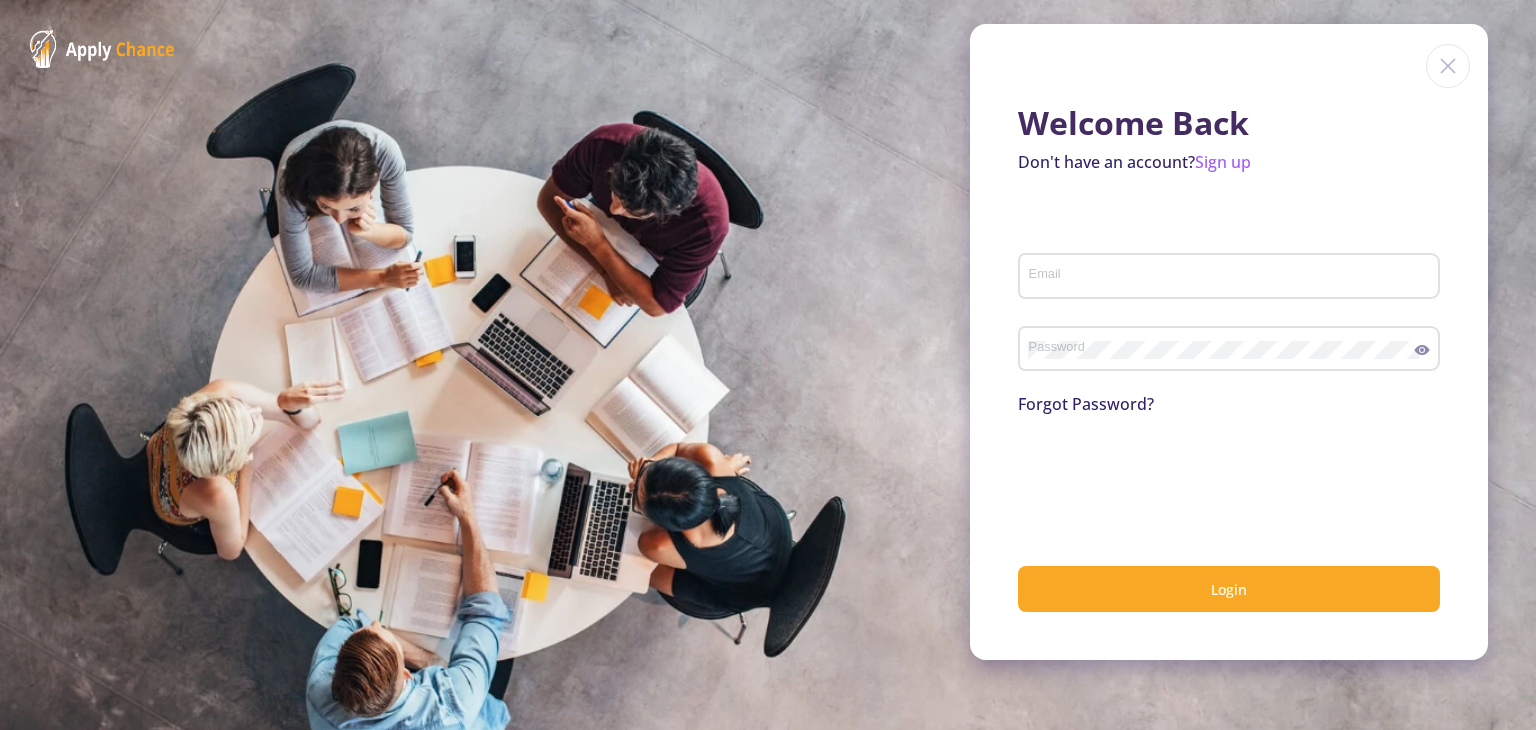 type on "[EMAIL_ADDRESS][DOMAIN_NAME]" 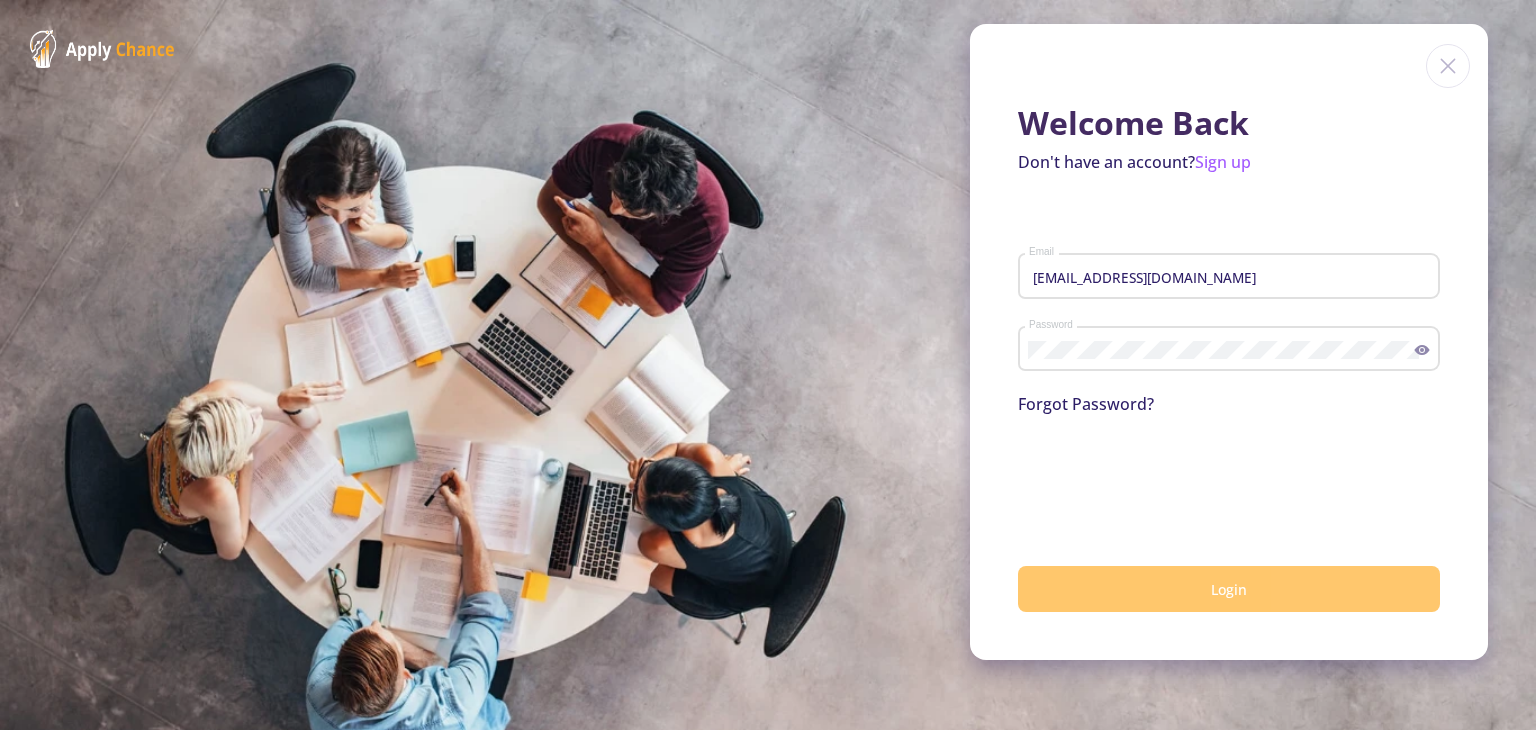 click on "Login" 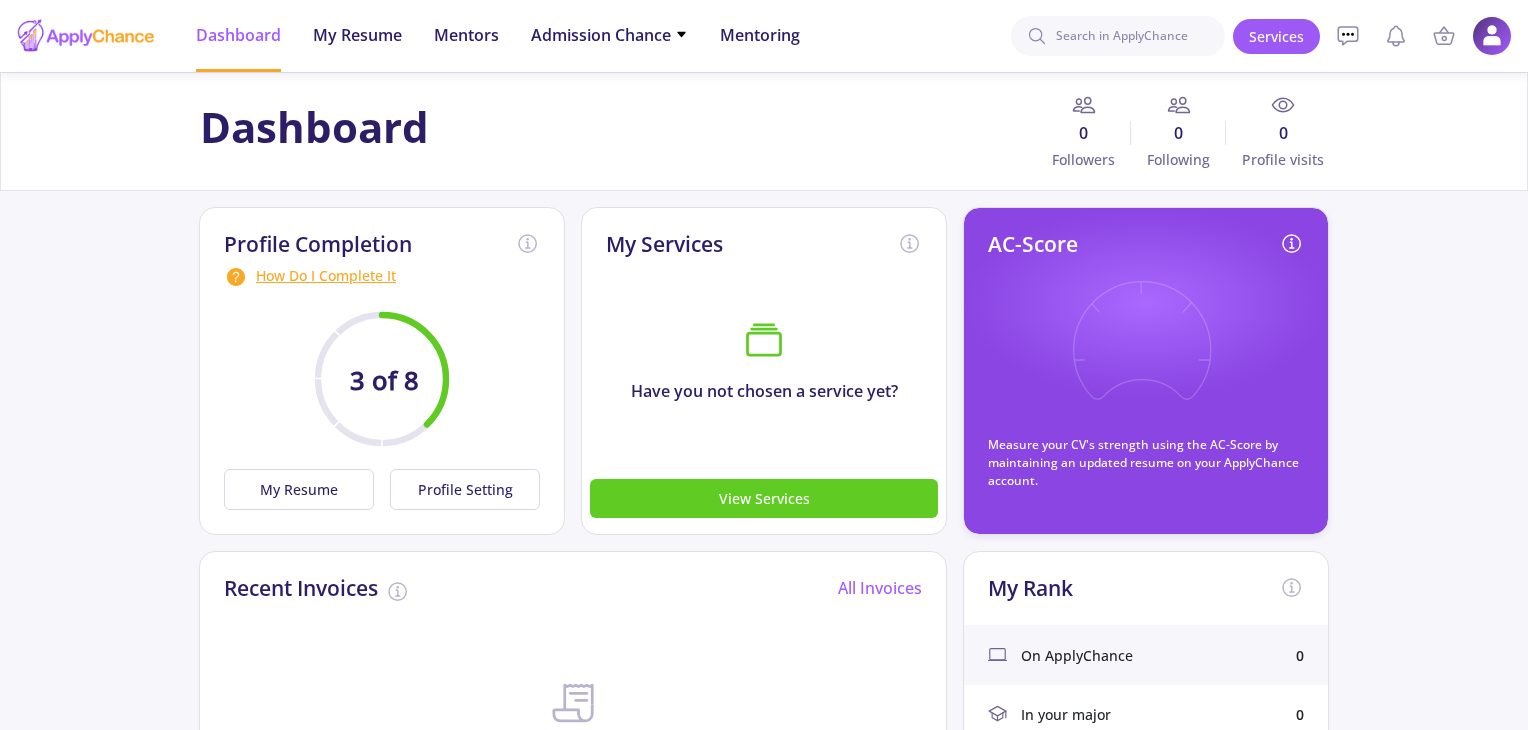 click 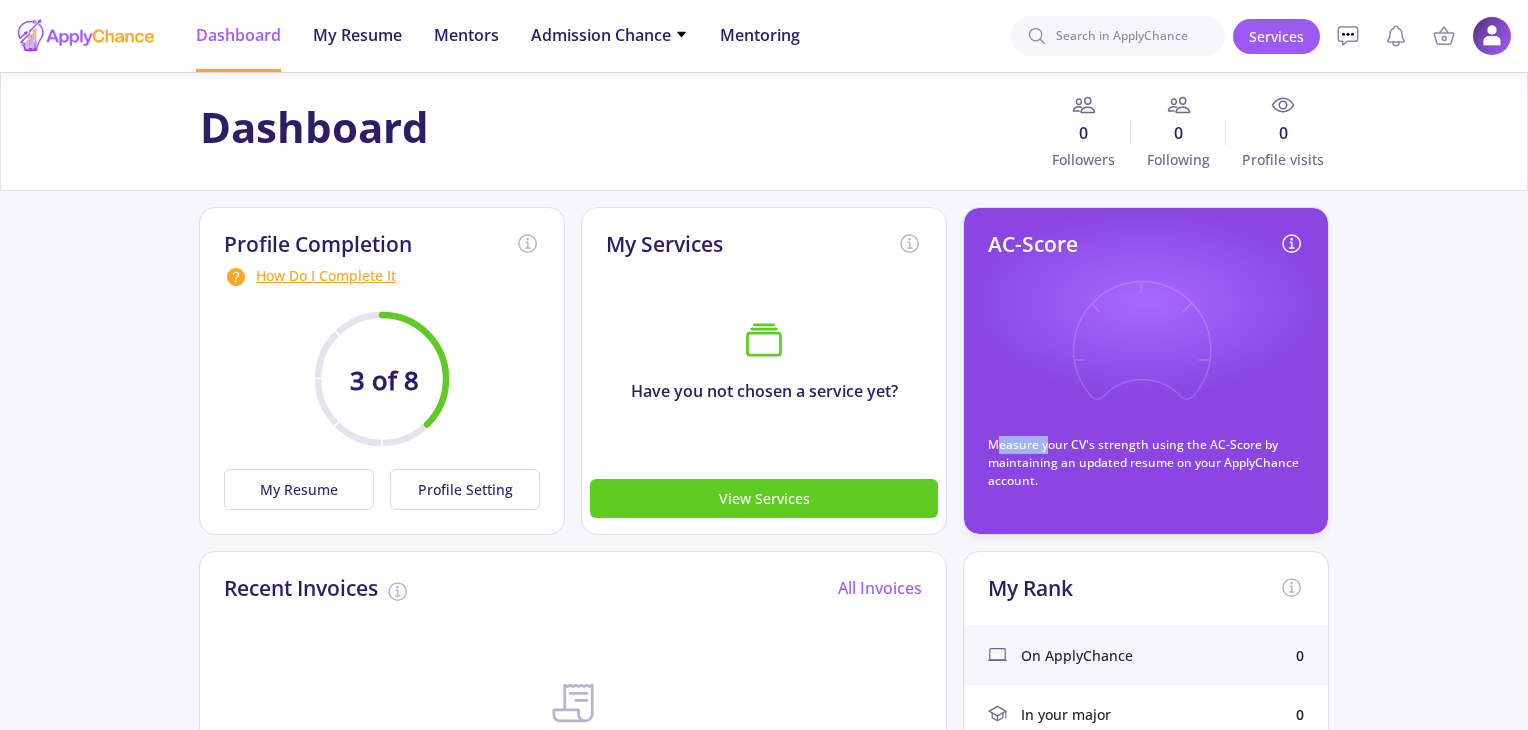 click 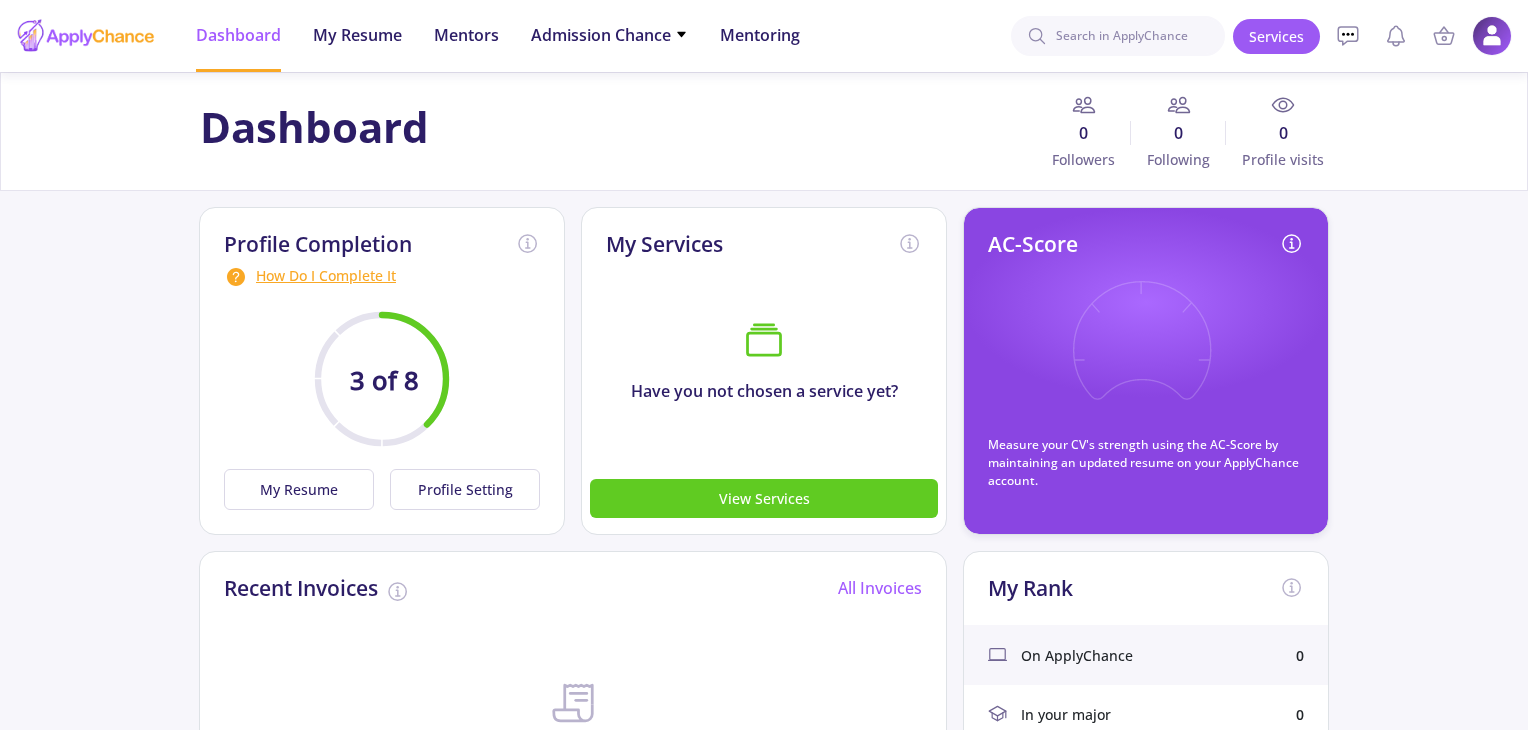 click on "AC-Score" 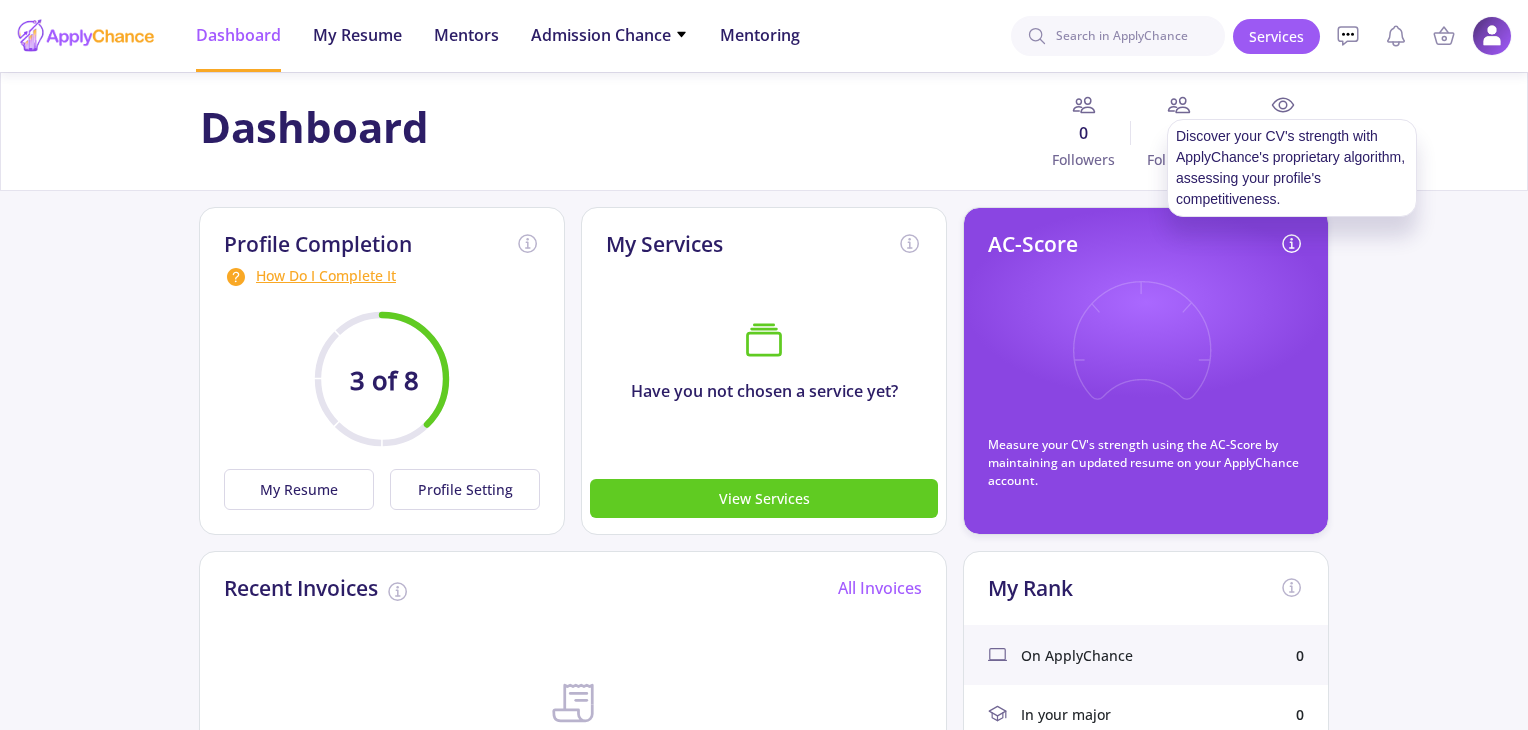 click 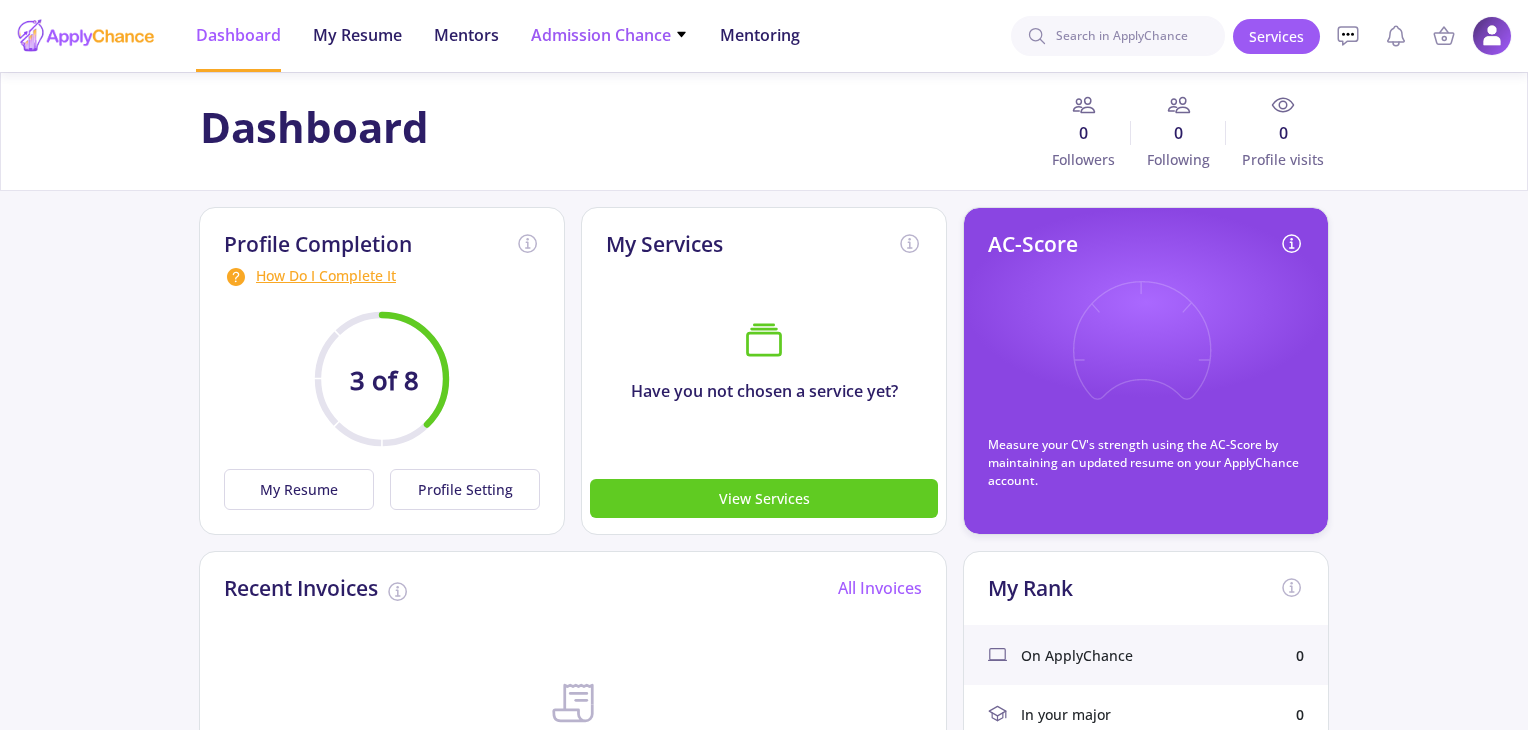 click on "Admission Chance   With Minimum Requirements   Only My Chance of Admission" 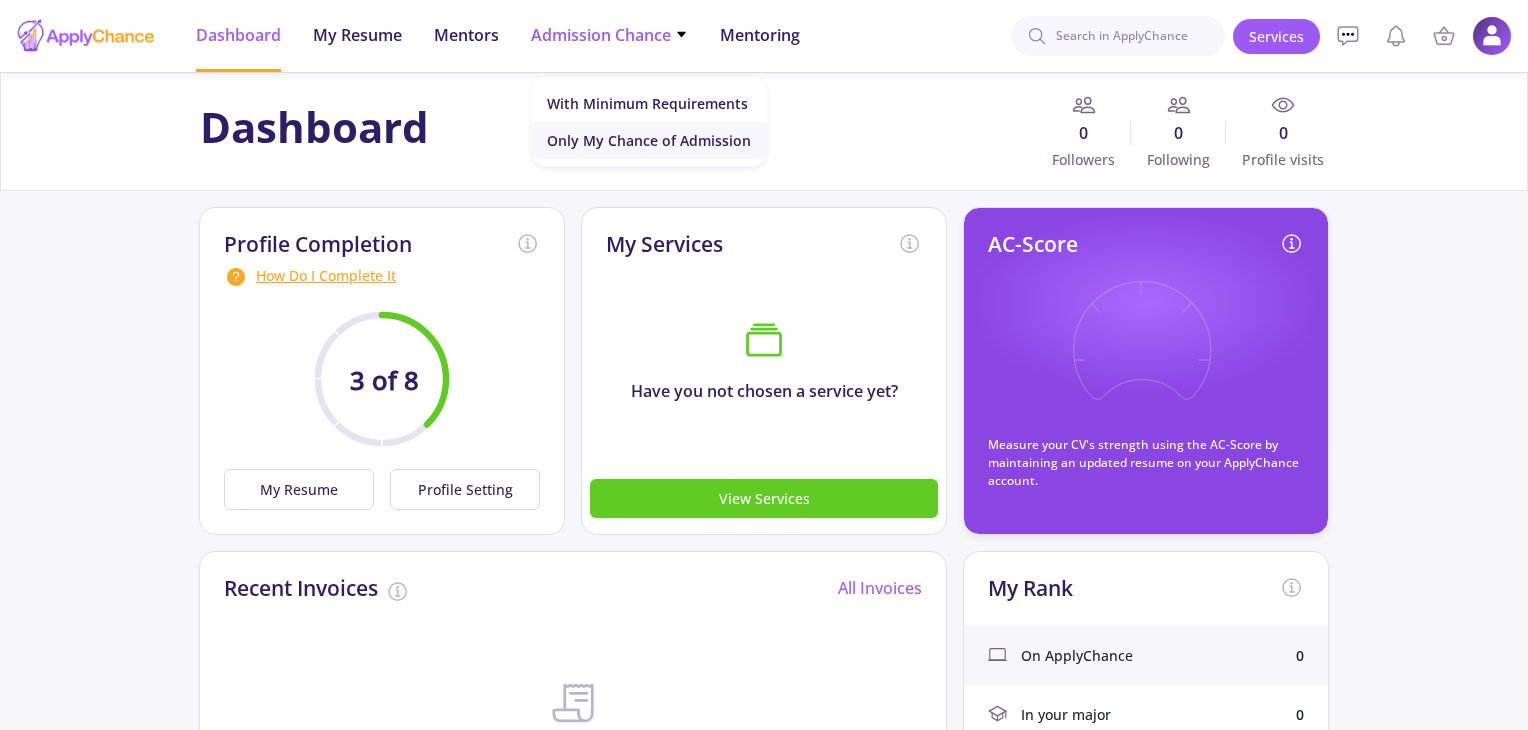 click on "Only My Chance of Admission" 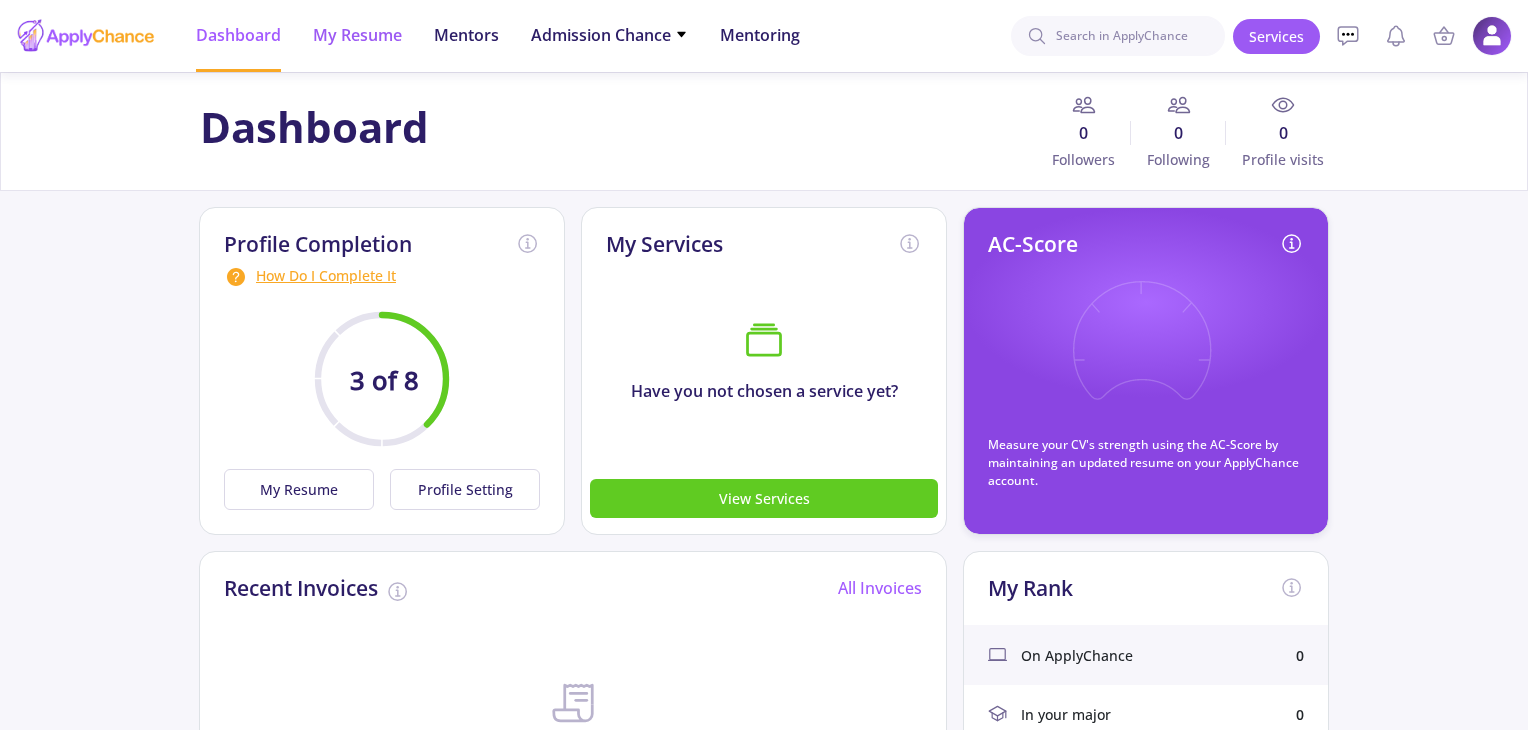 click on "My Resume" 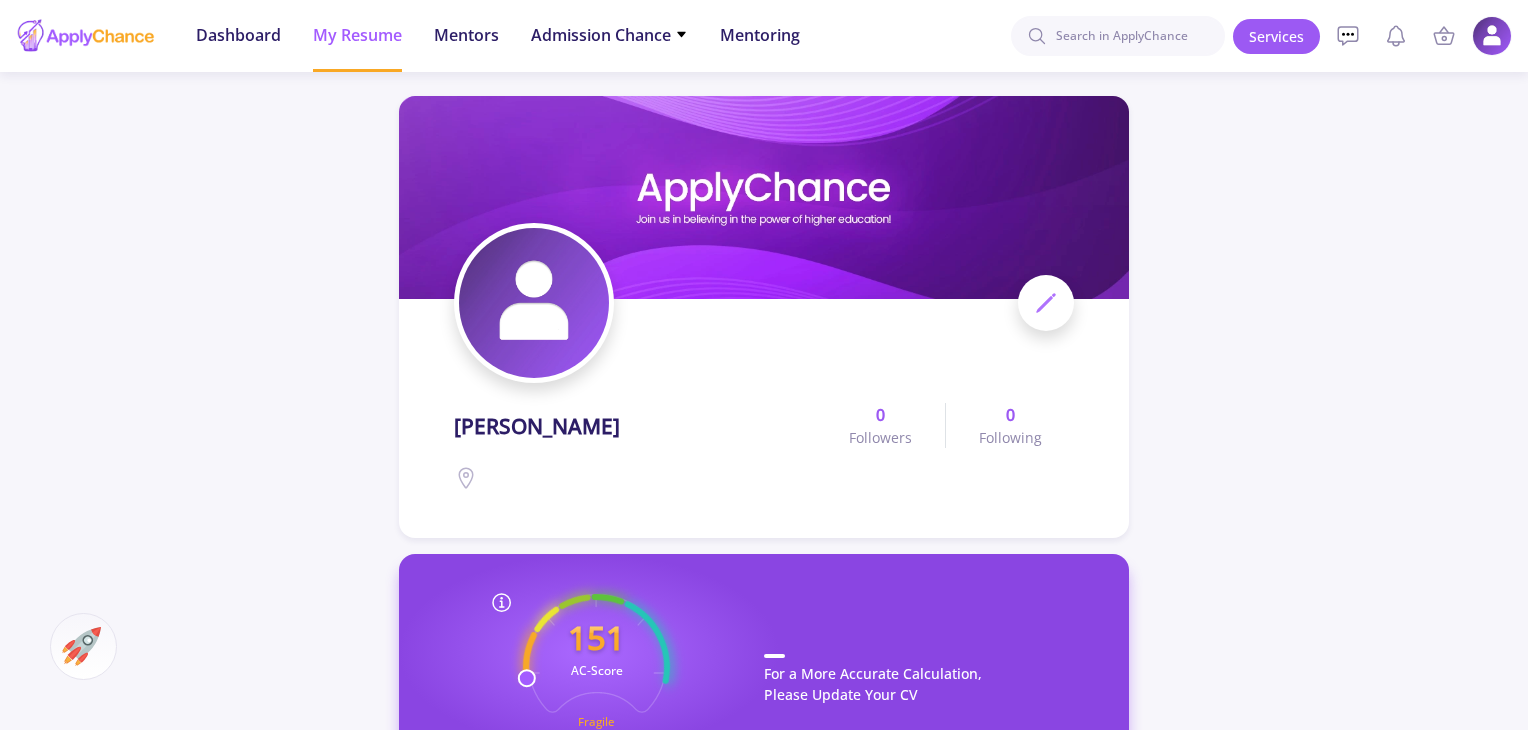 scroll, scrollTop: 400, scrollLeft: 0, axis: vertical 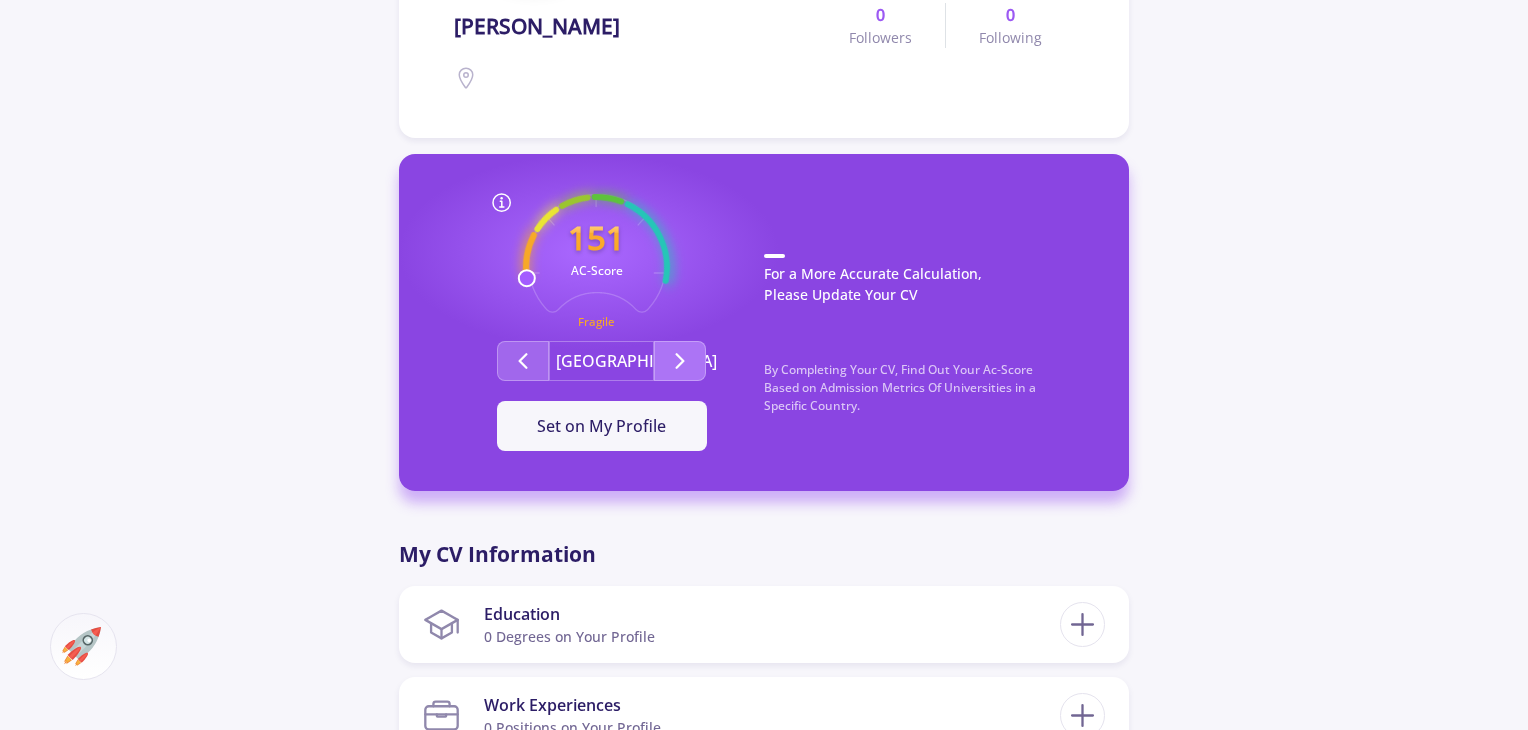 click 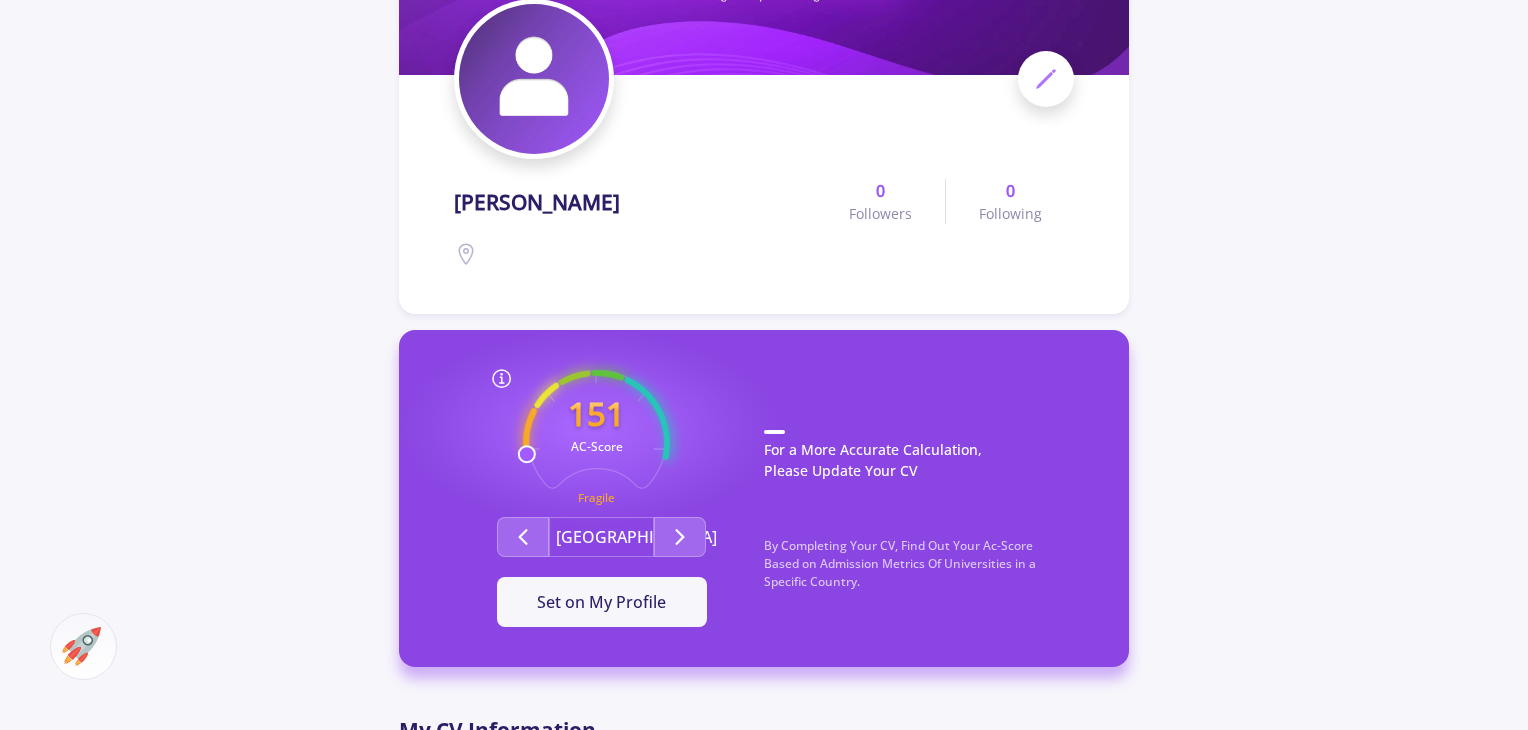 scroll, scrollTop: 400, scrollLeft: 0, axis: vertical 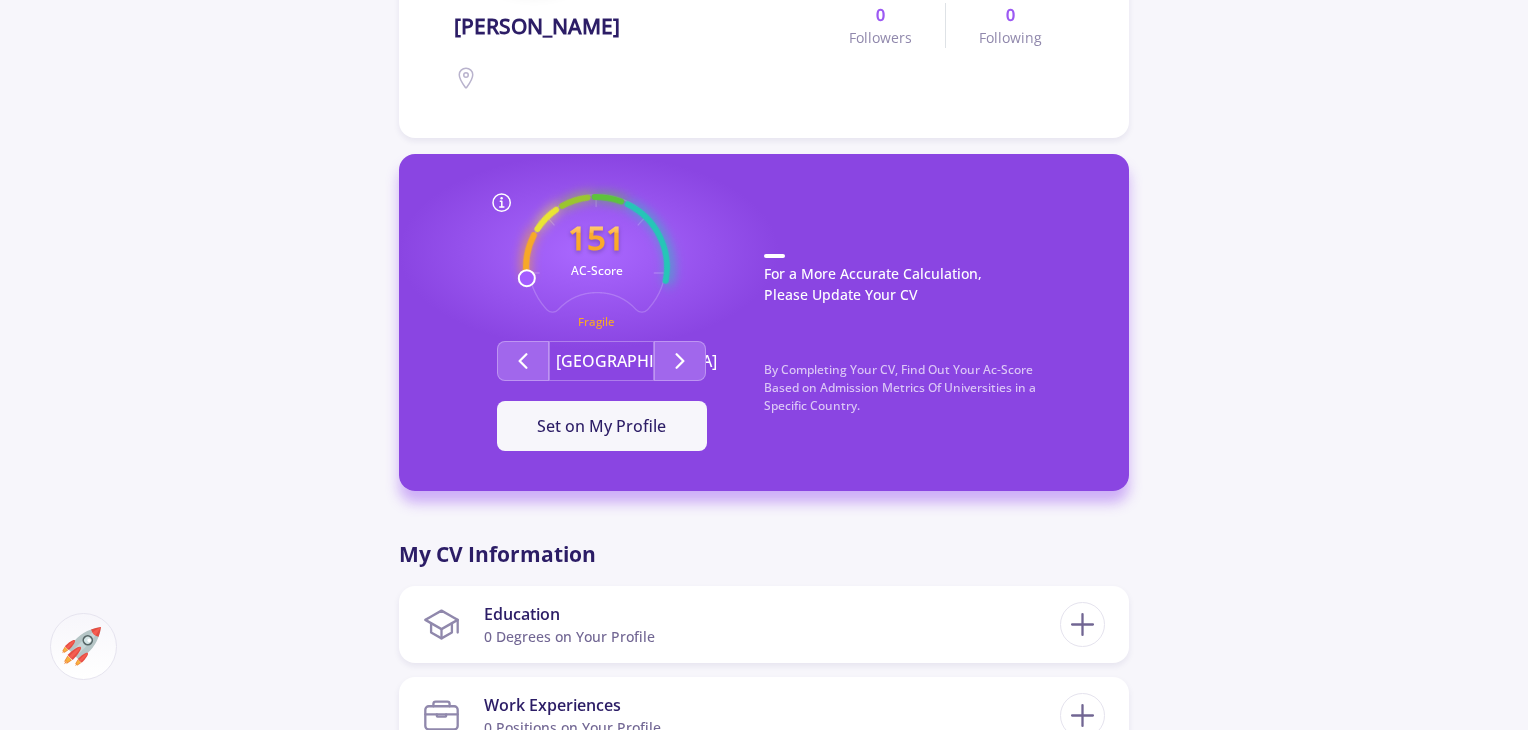 click on "For a More Accurate Calculation, Please Update Your CV" 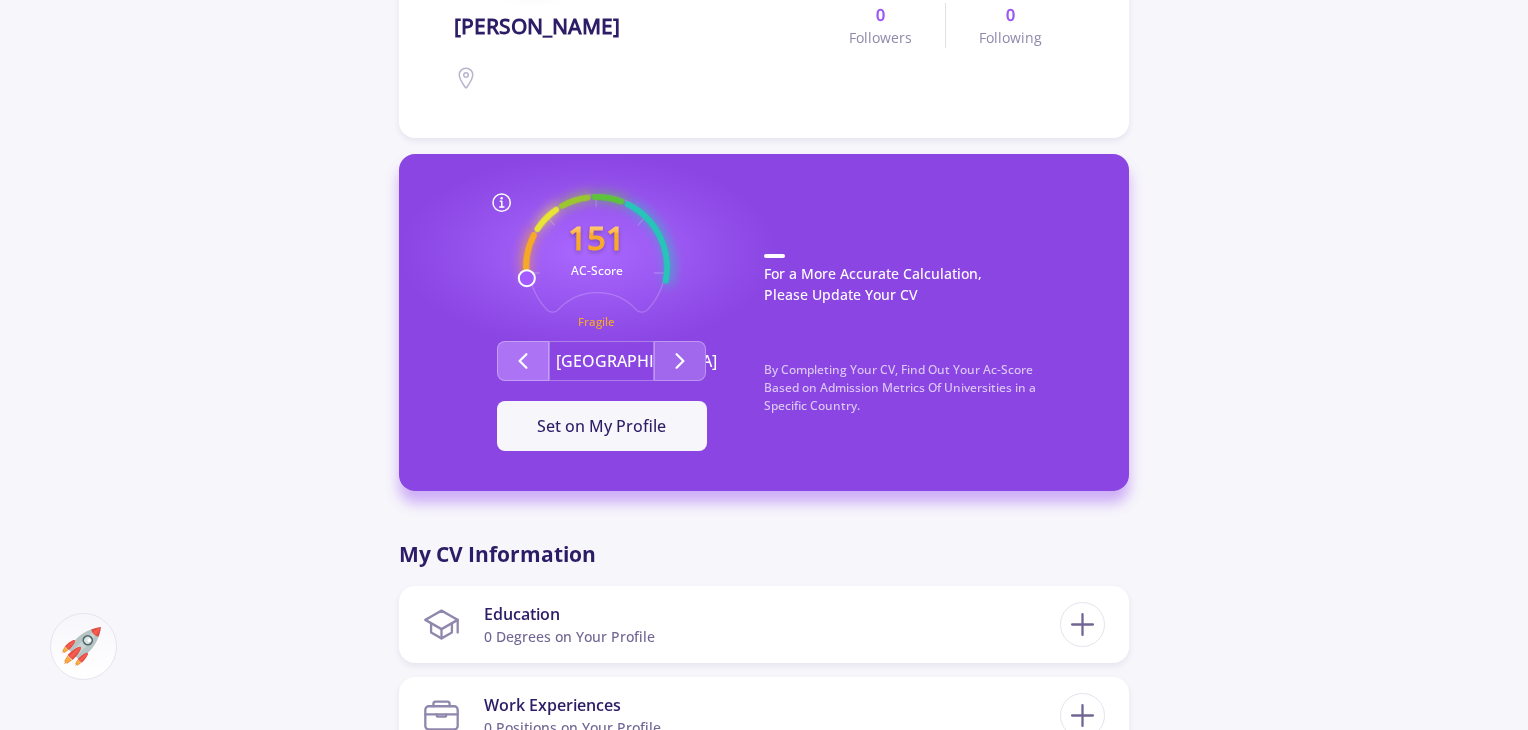 click 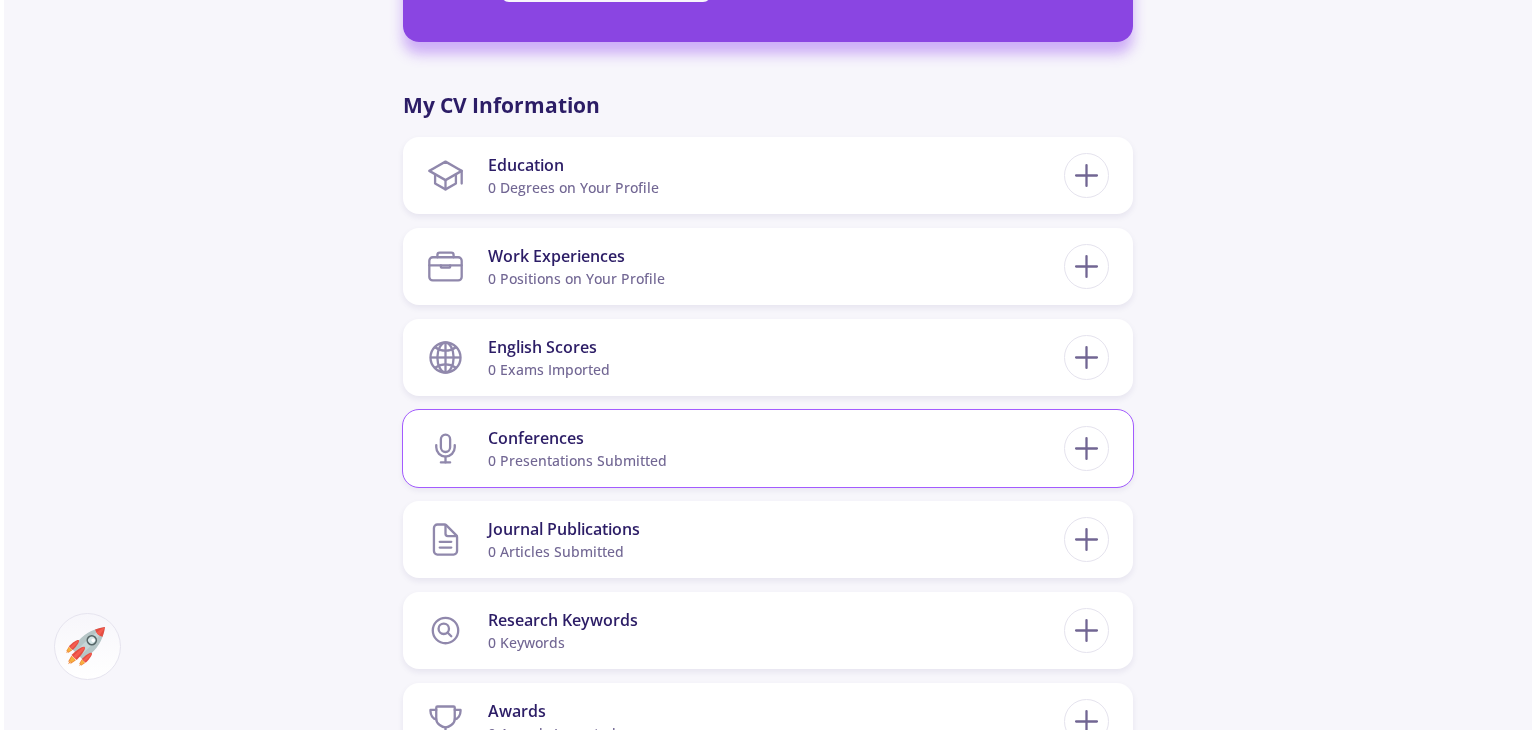 scroll, scrollTop: 533, scrollLeft: 0, axis: vertical 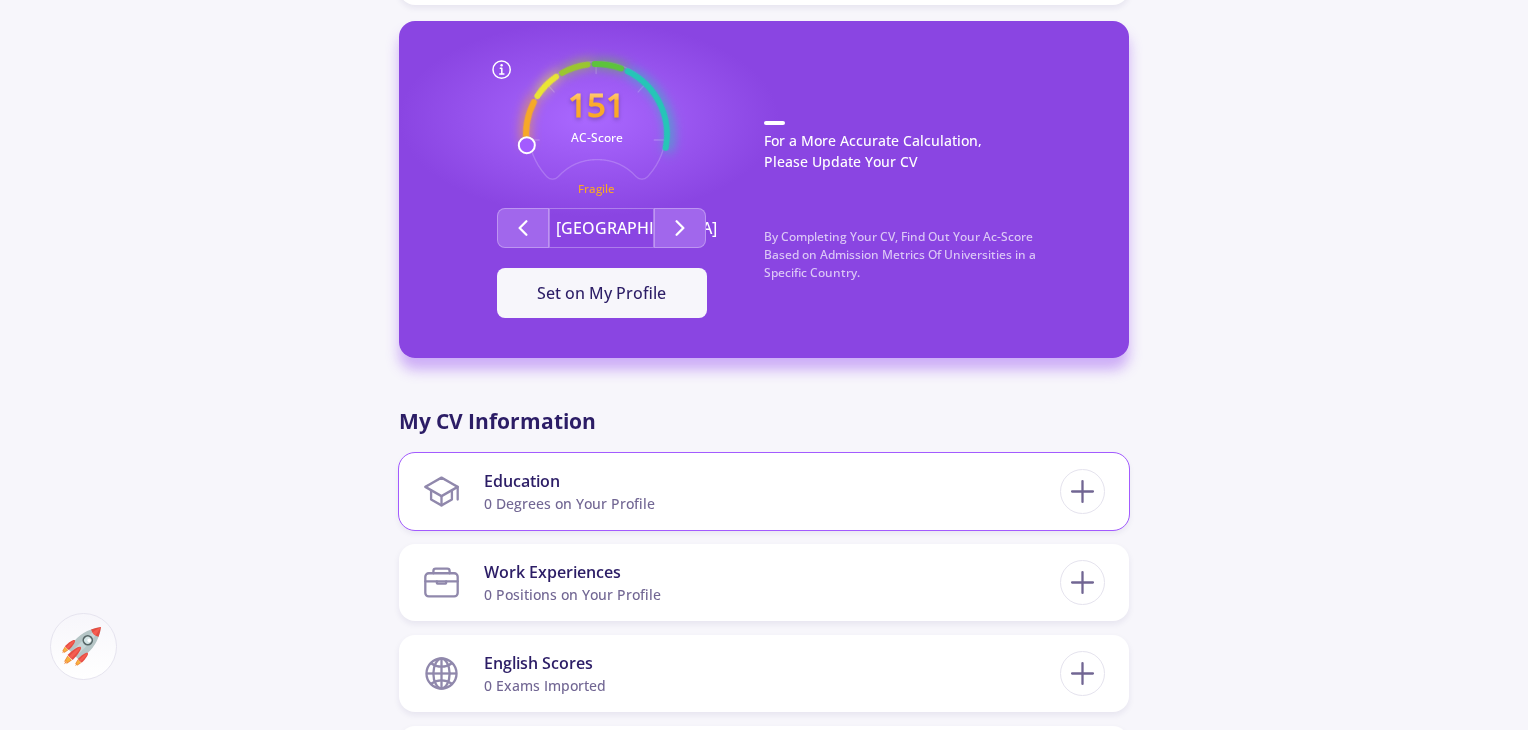click on "Education 0 Degrees on Your Profile" at bounding box center [741, 491] 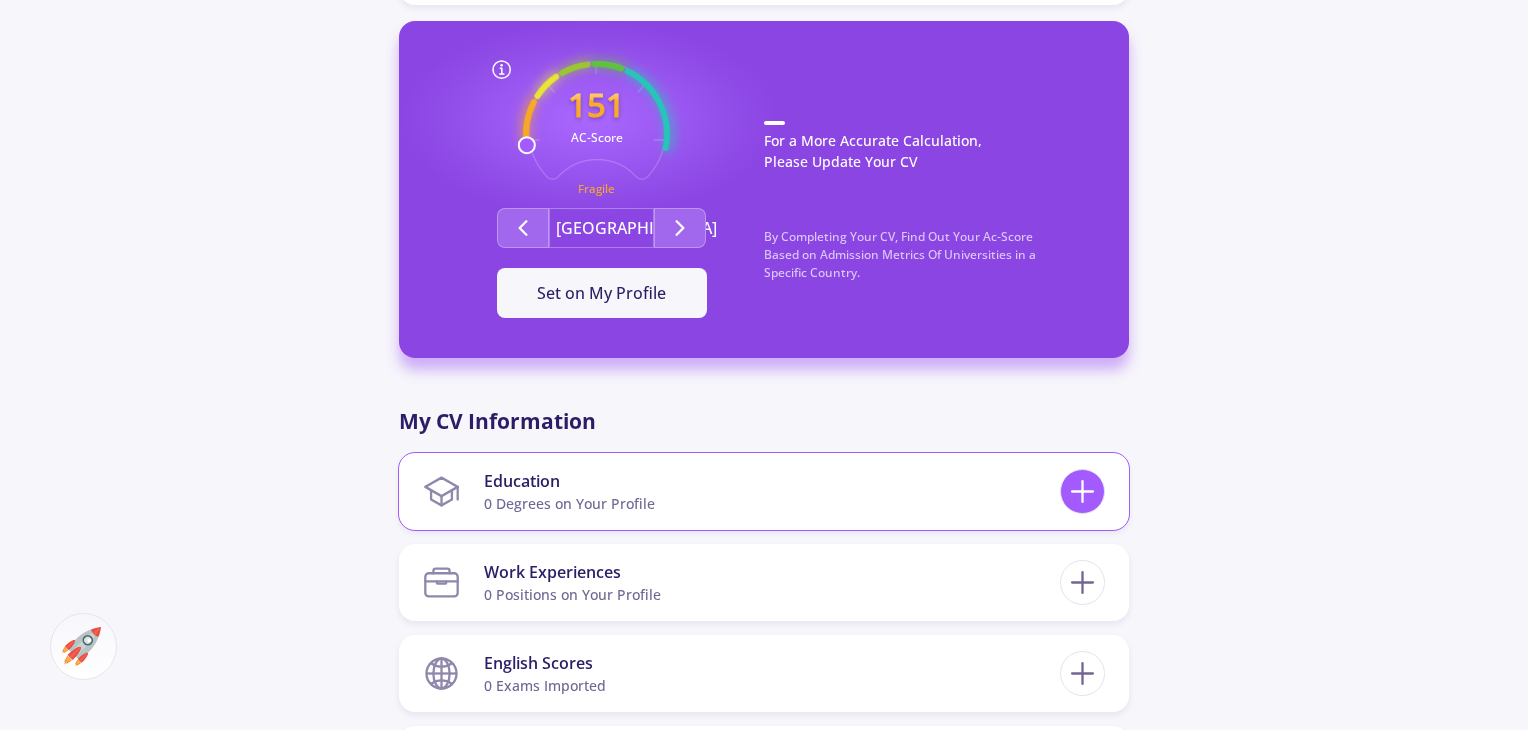 click 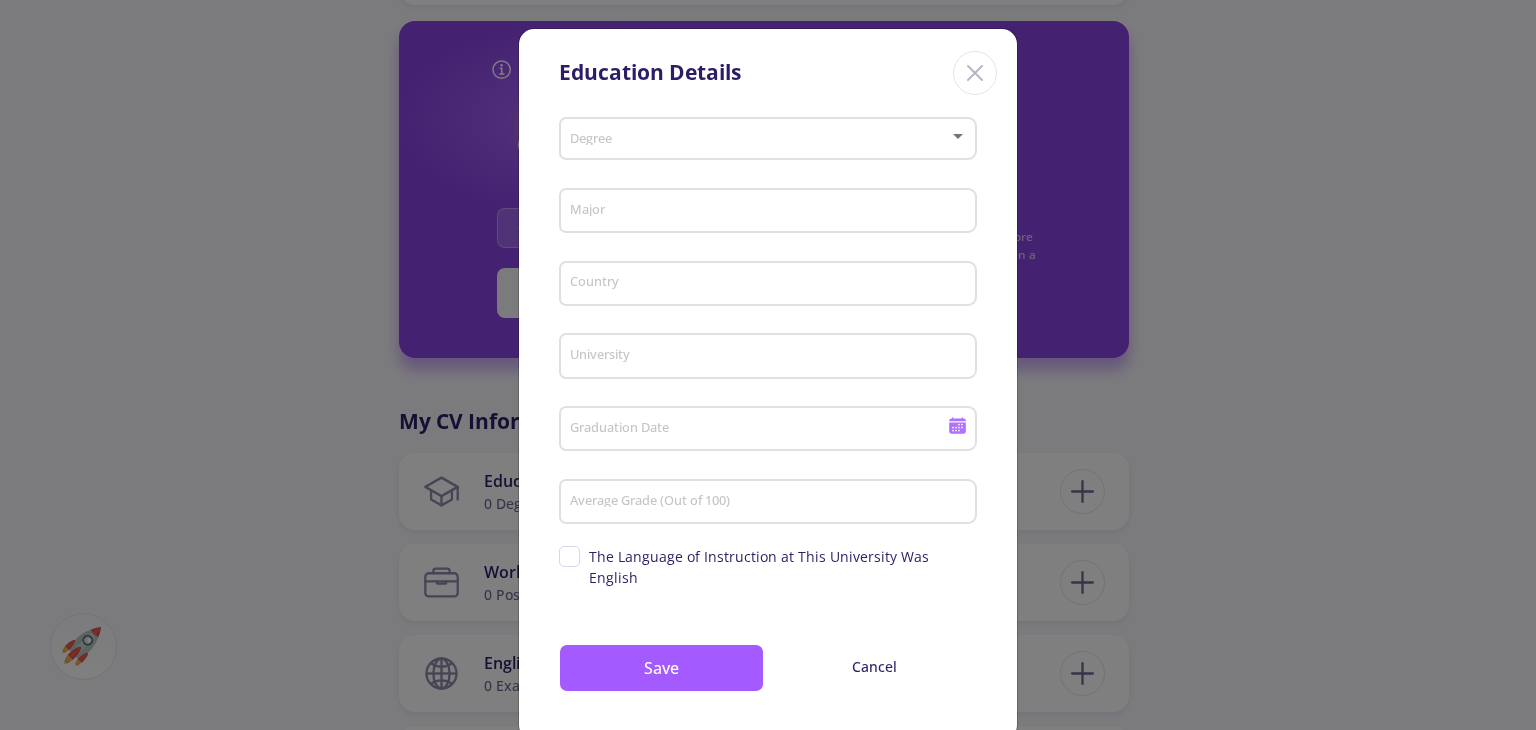click 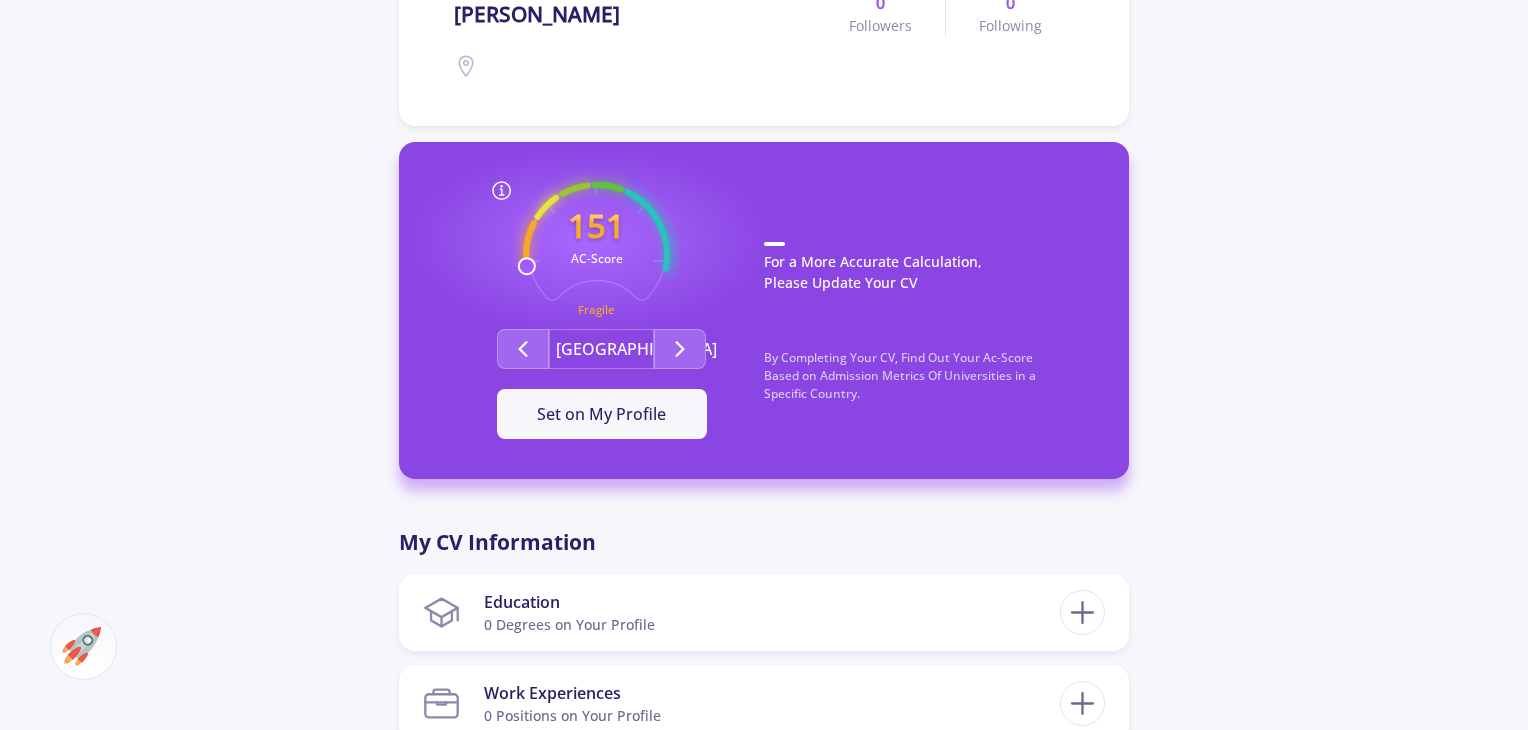 scroll, scrollTop: 133, scrollLeft: 0, axis: vertical 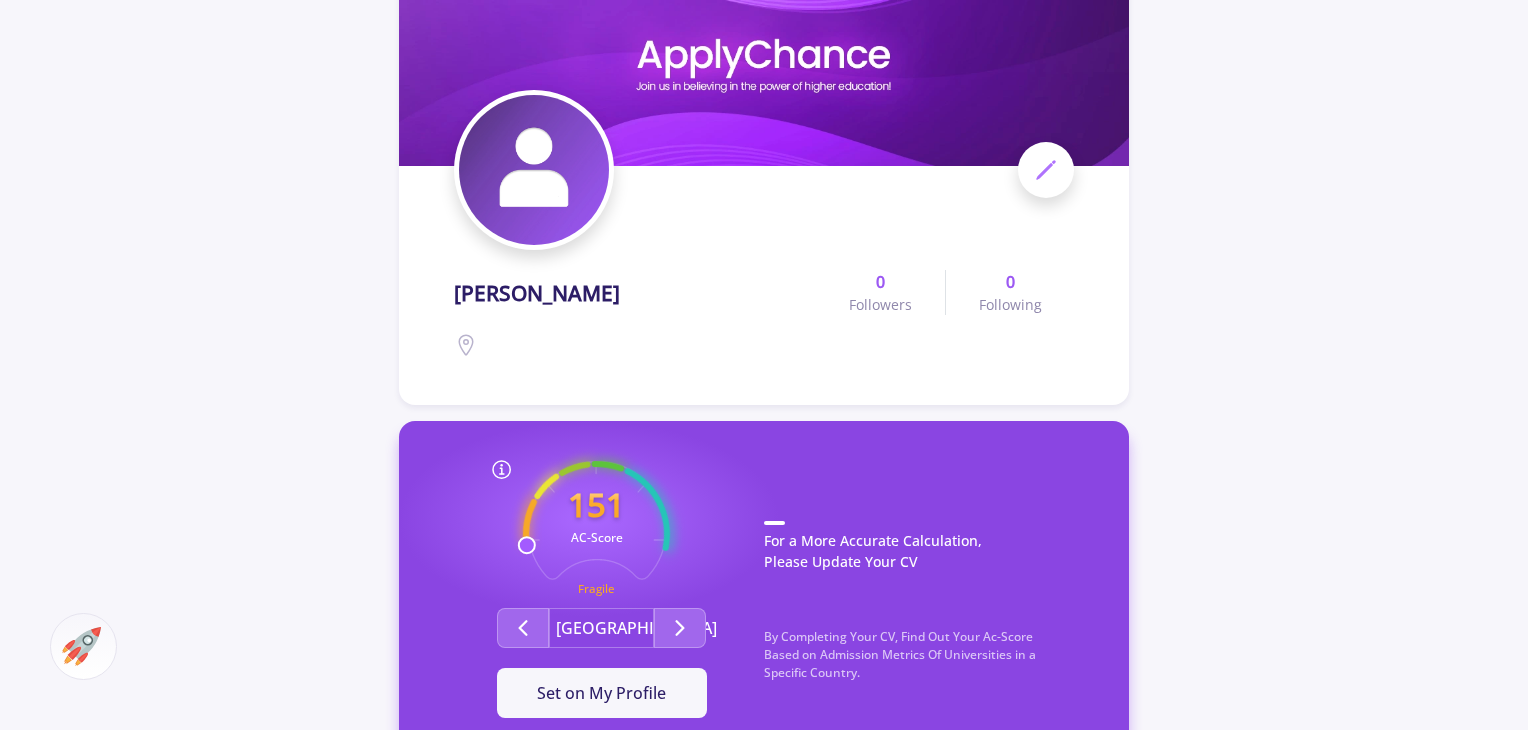 click on "151 AC-Score Fragile  By Completing Your CV, Find Out Your Ac-Score Based on Admission Metrics of Universities in a Specific Country.  Canada Set on My Profile For a More Accurate Calculation, Please Update Your CV By Completing Your CV, Find Out Your Ac-Score Based on Admission Metrics Of Universities in a Specific Country." 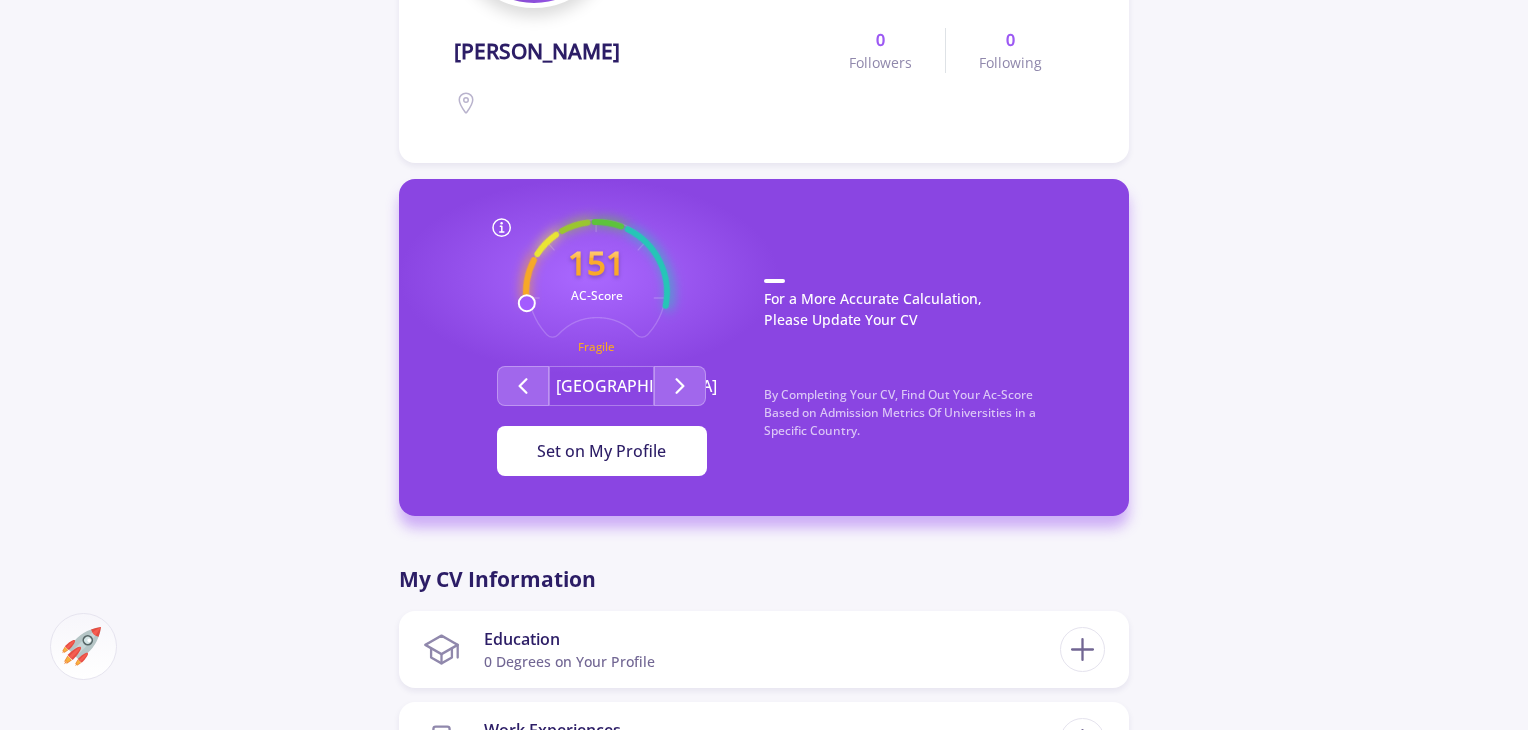 scroll, scrollTop: 400, scrollLeft: 0, axis: vertical 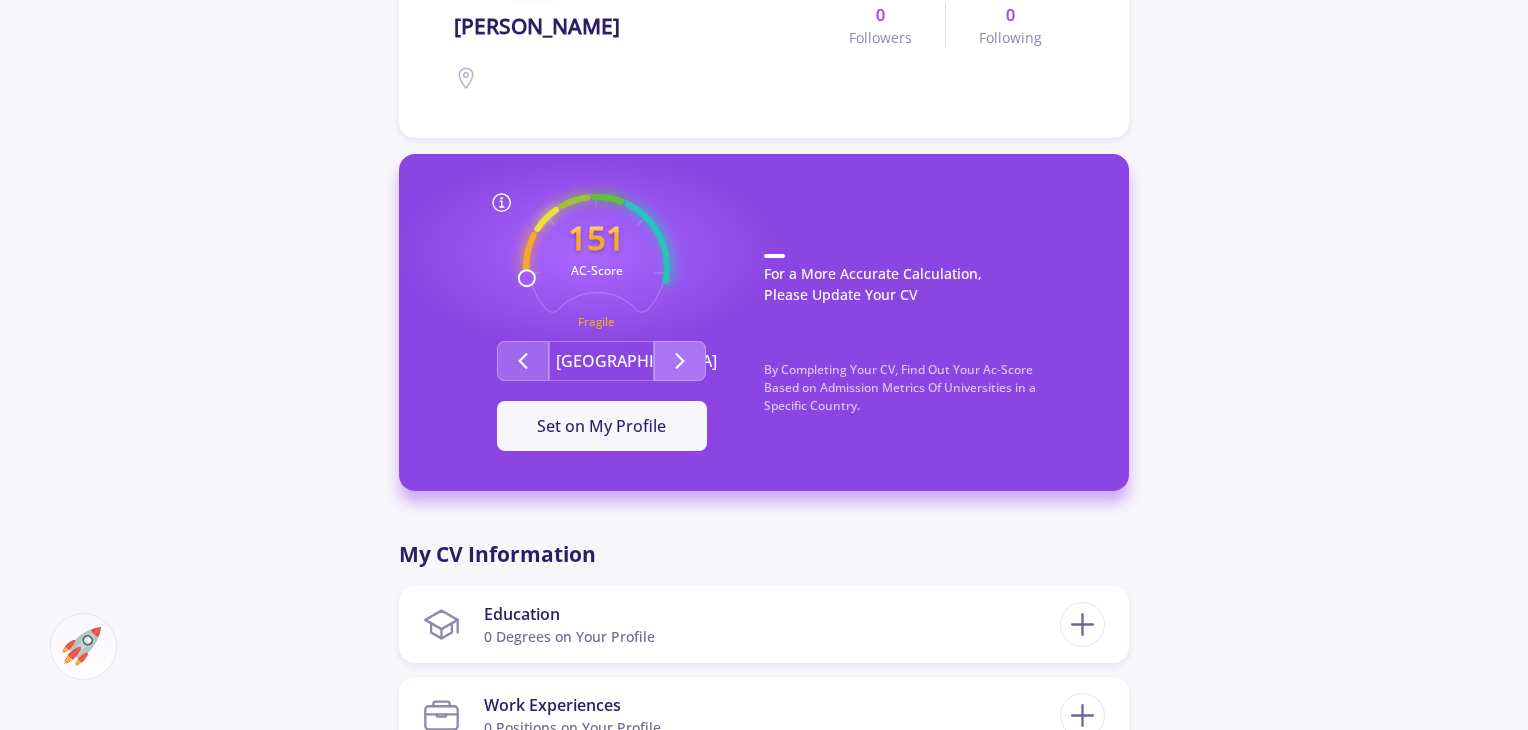 click 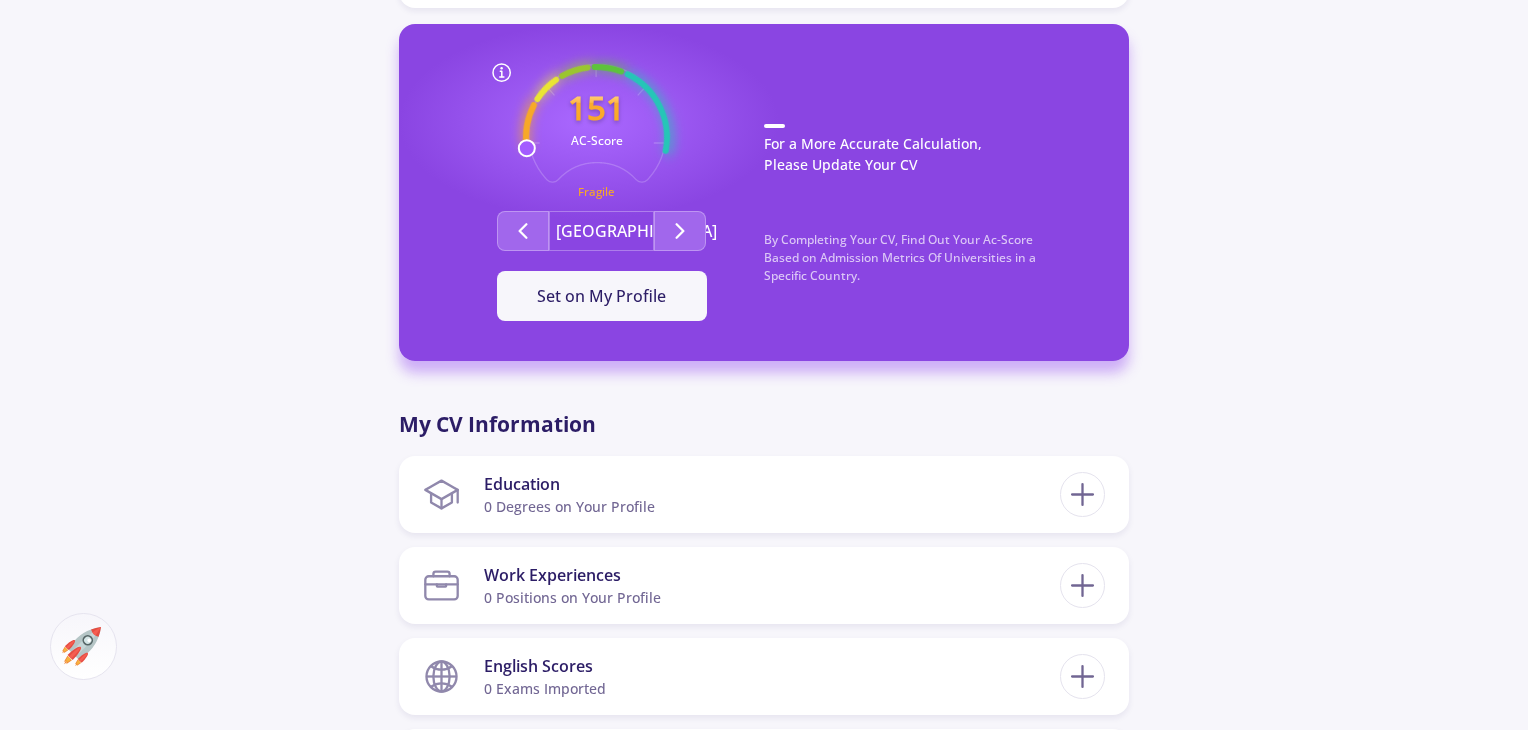 scroll, scrollTop: 533, scrollLeft: 0, axis: vertical 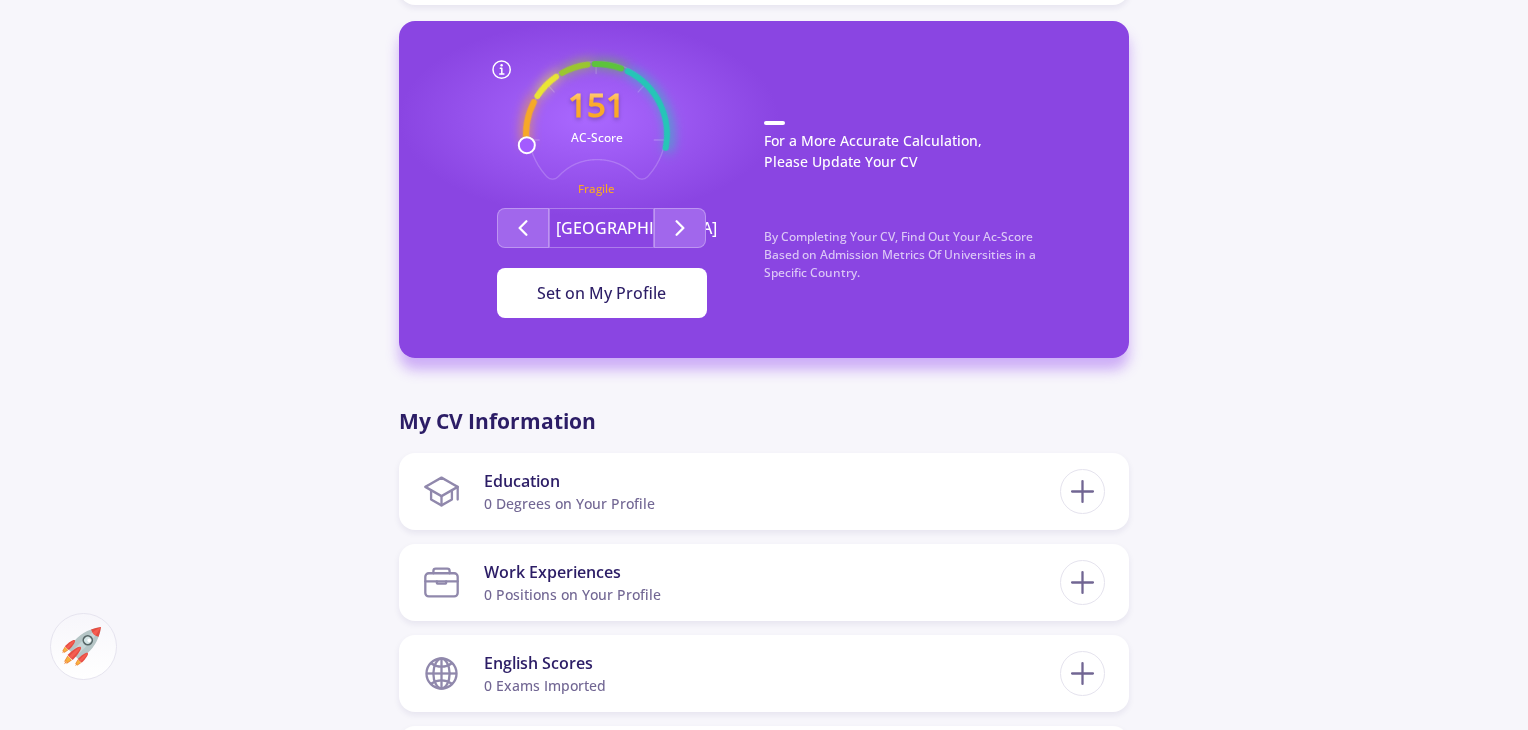 click on "Set on My Profile" 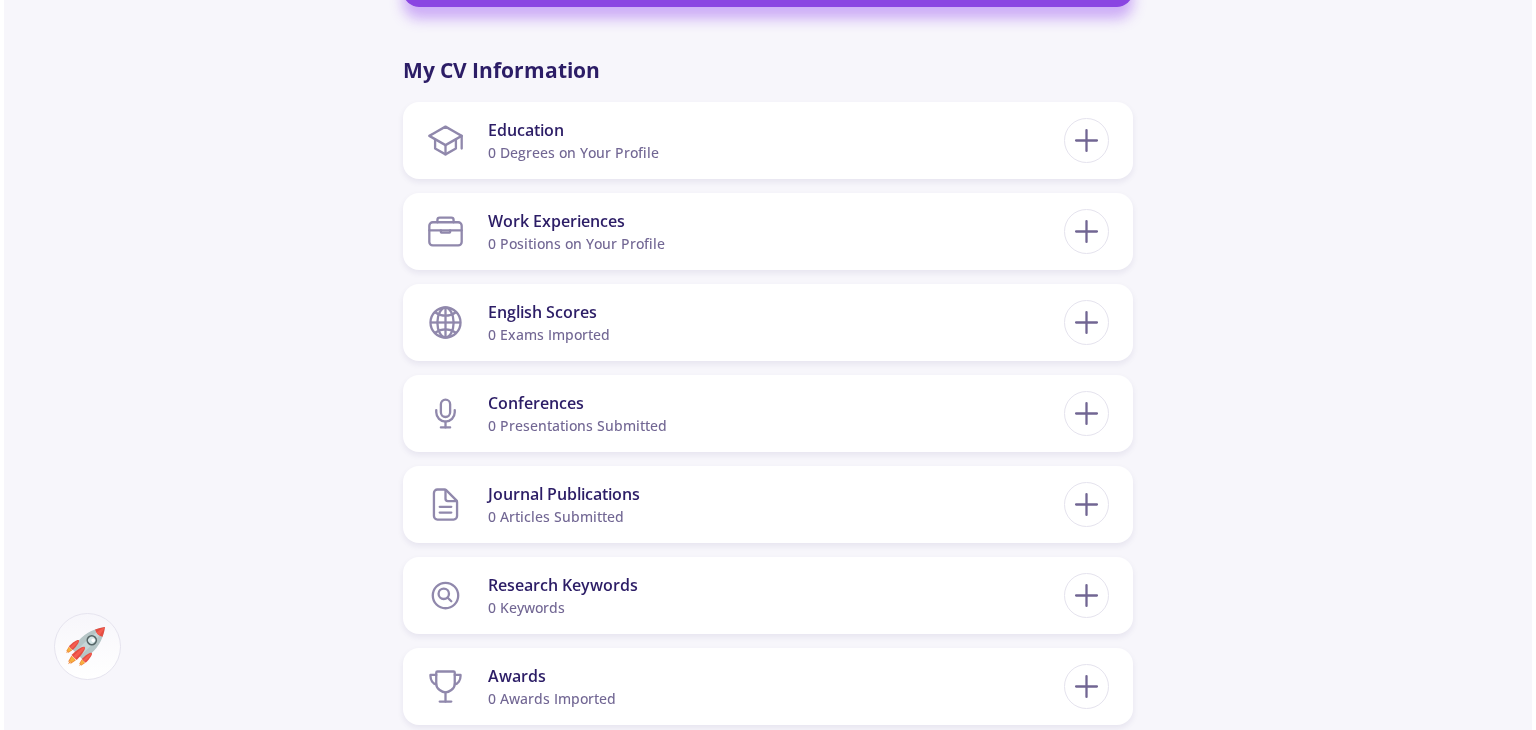 scroll, scrollTop: 885, scrollLeft: 0, axis: vertical 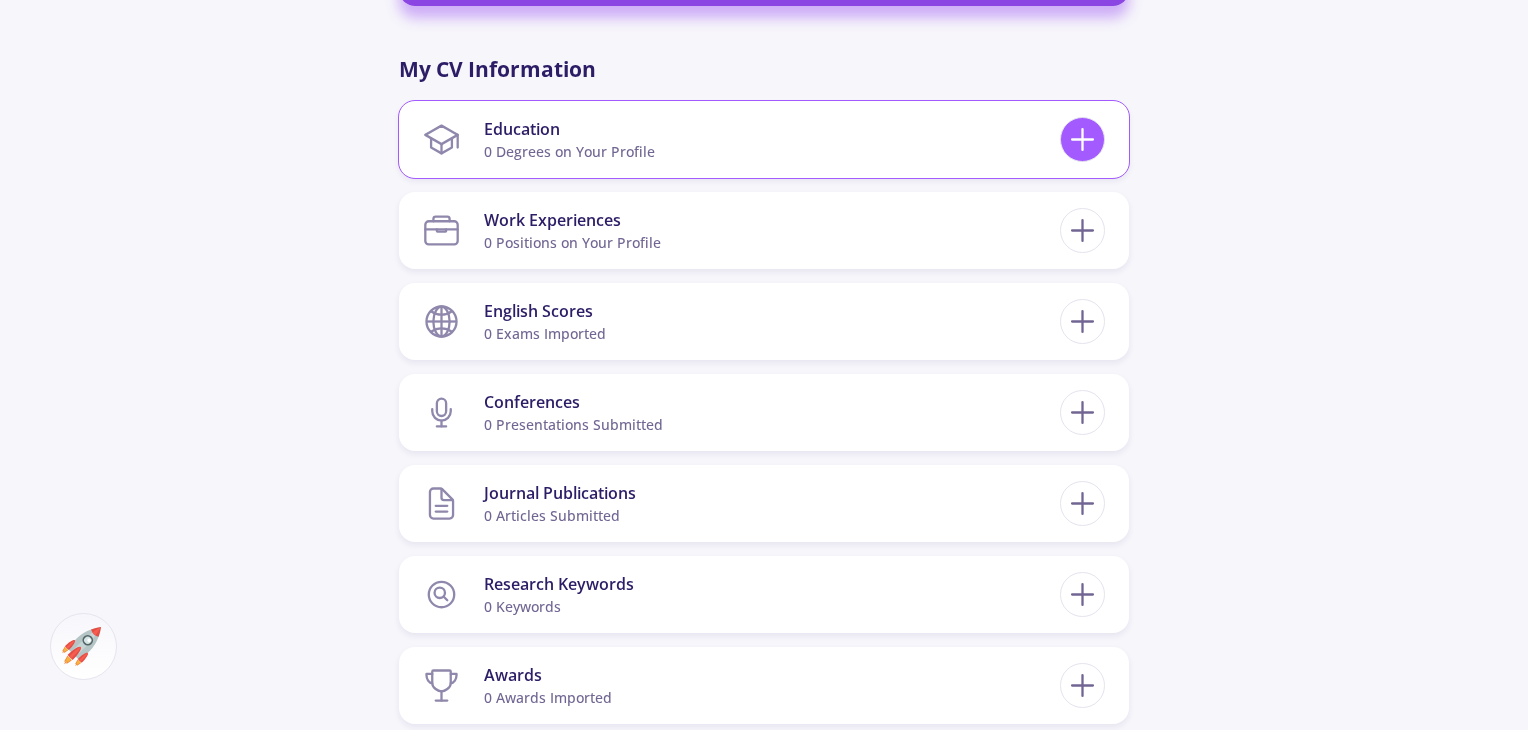 click 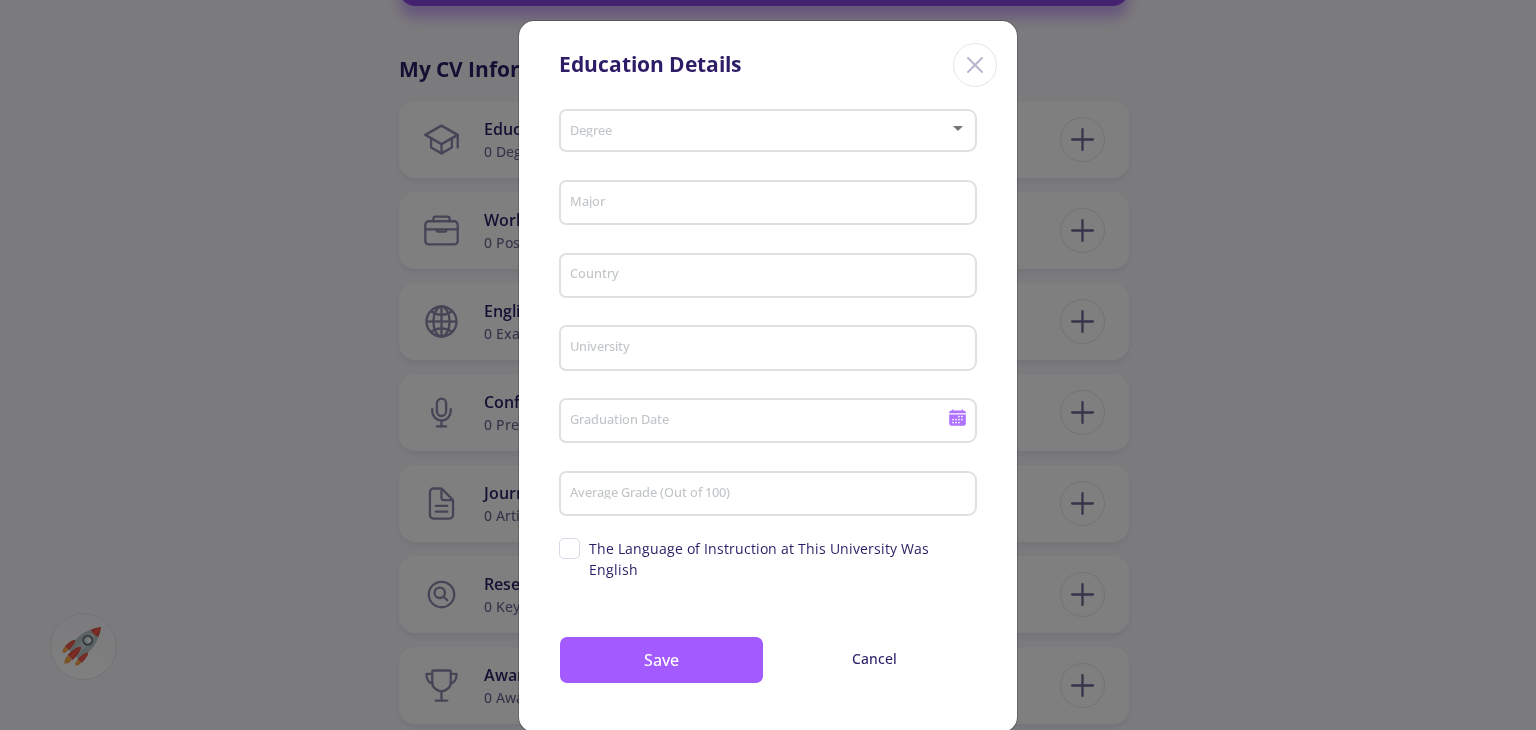 scroll, scrollTop: 20, scrollLeft: 0, axis: vertical 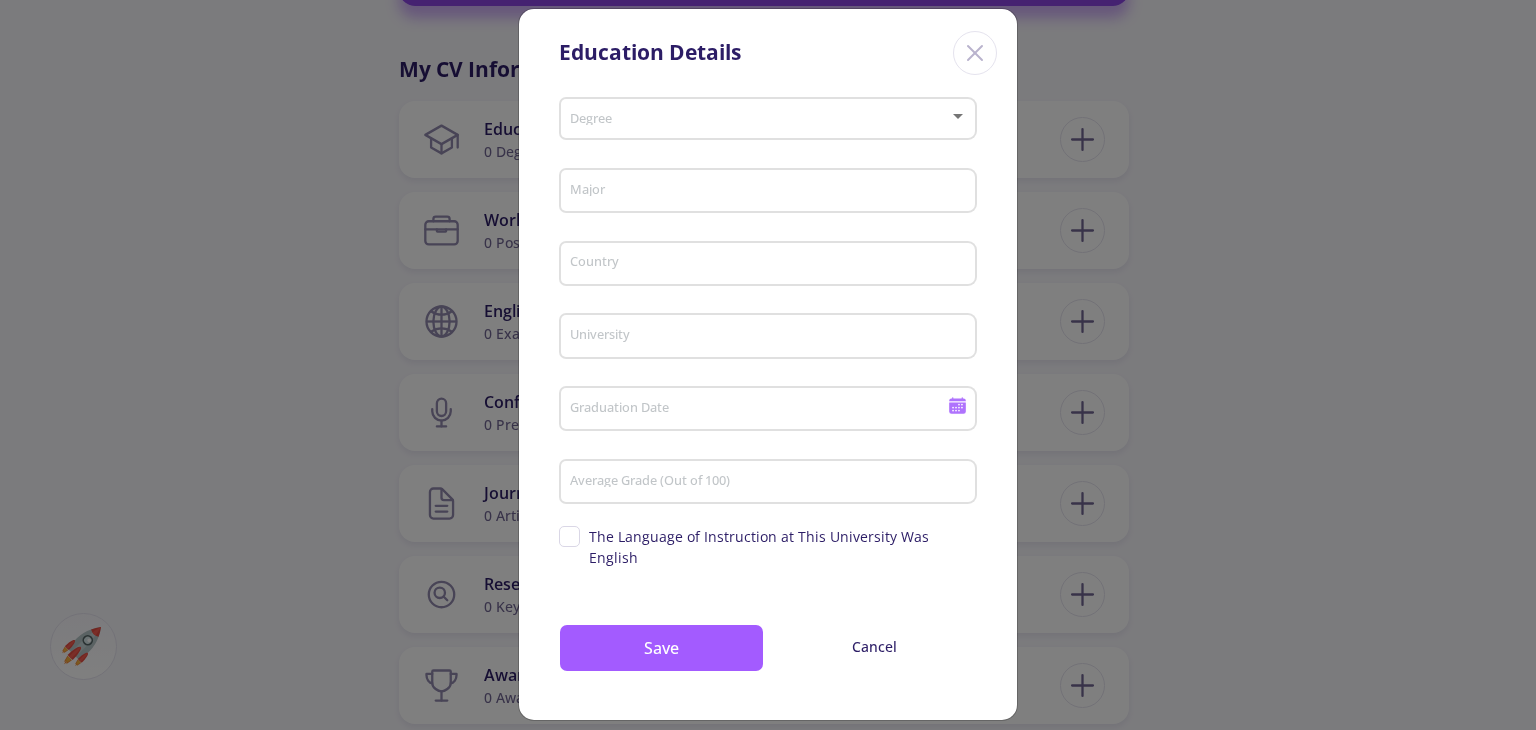 click on "Education Details Degree Major Country University Graduation Date Average Grade (Out of 100) Supervisor's name The Language of Instruction at This University Was English Save  Cancel" at bounding box center (768, 365) 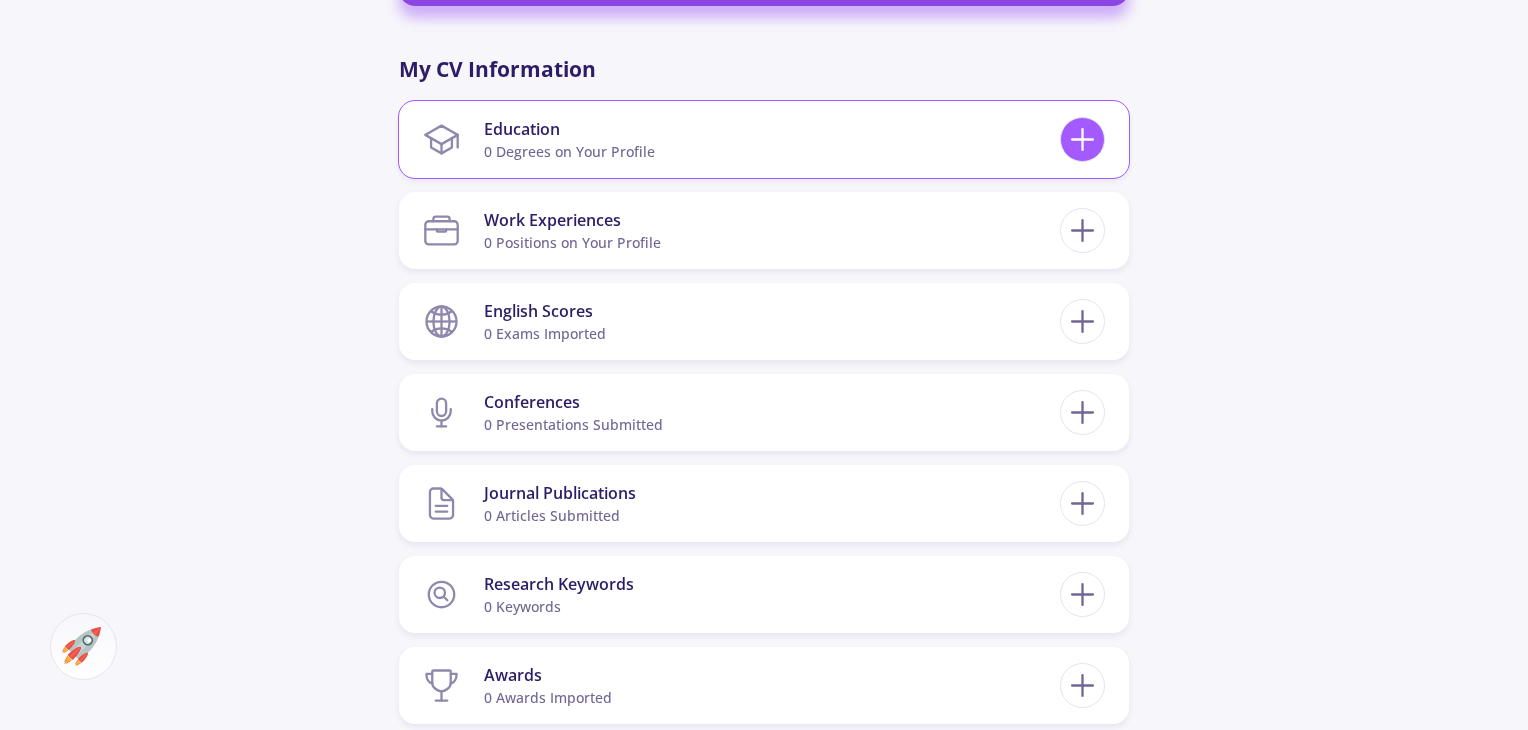 click 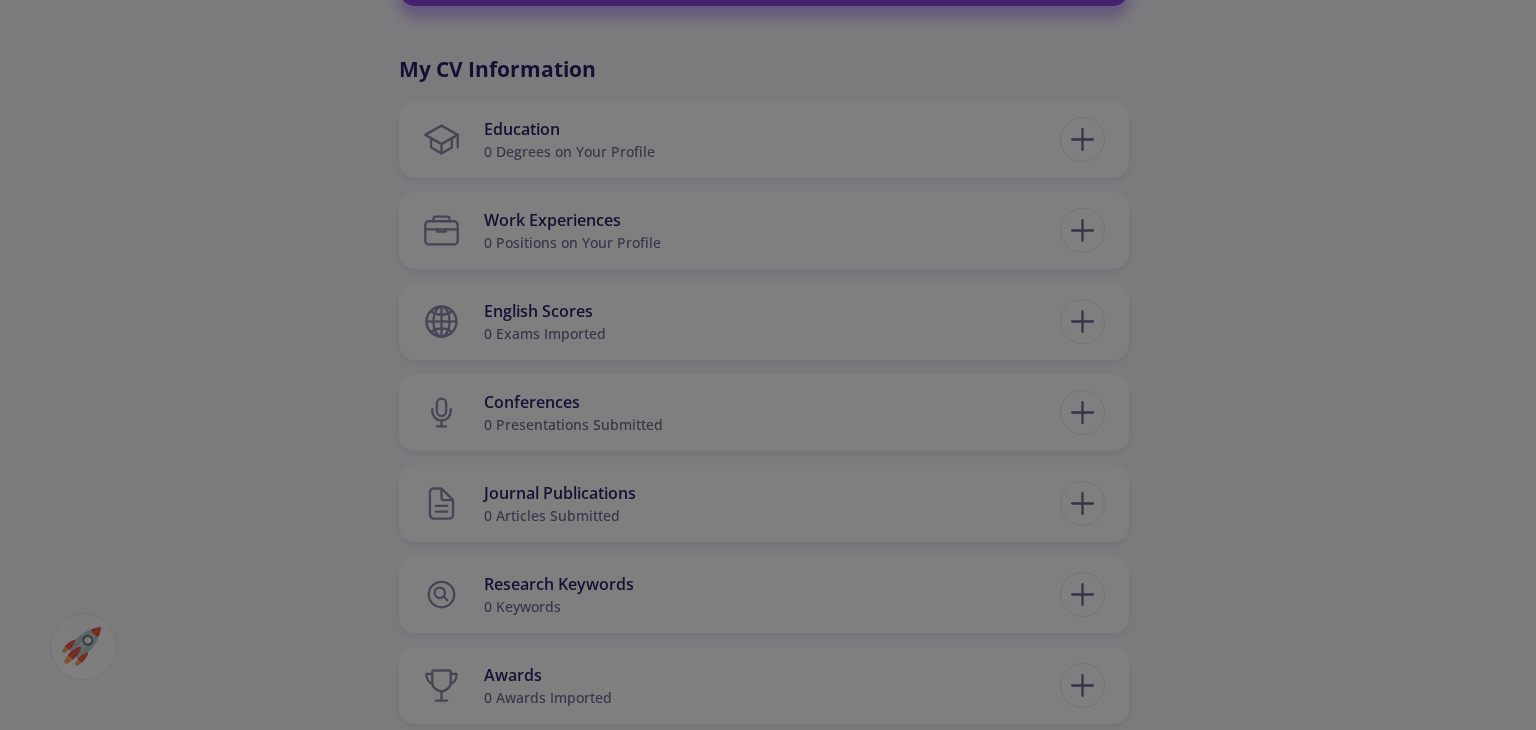 scroll, scrollTop: 0, scrollLeft: 0, axis: both 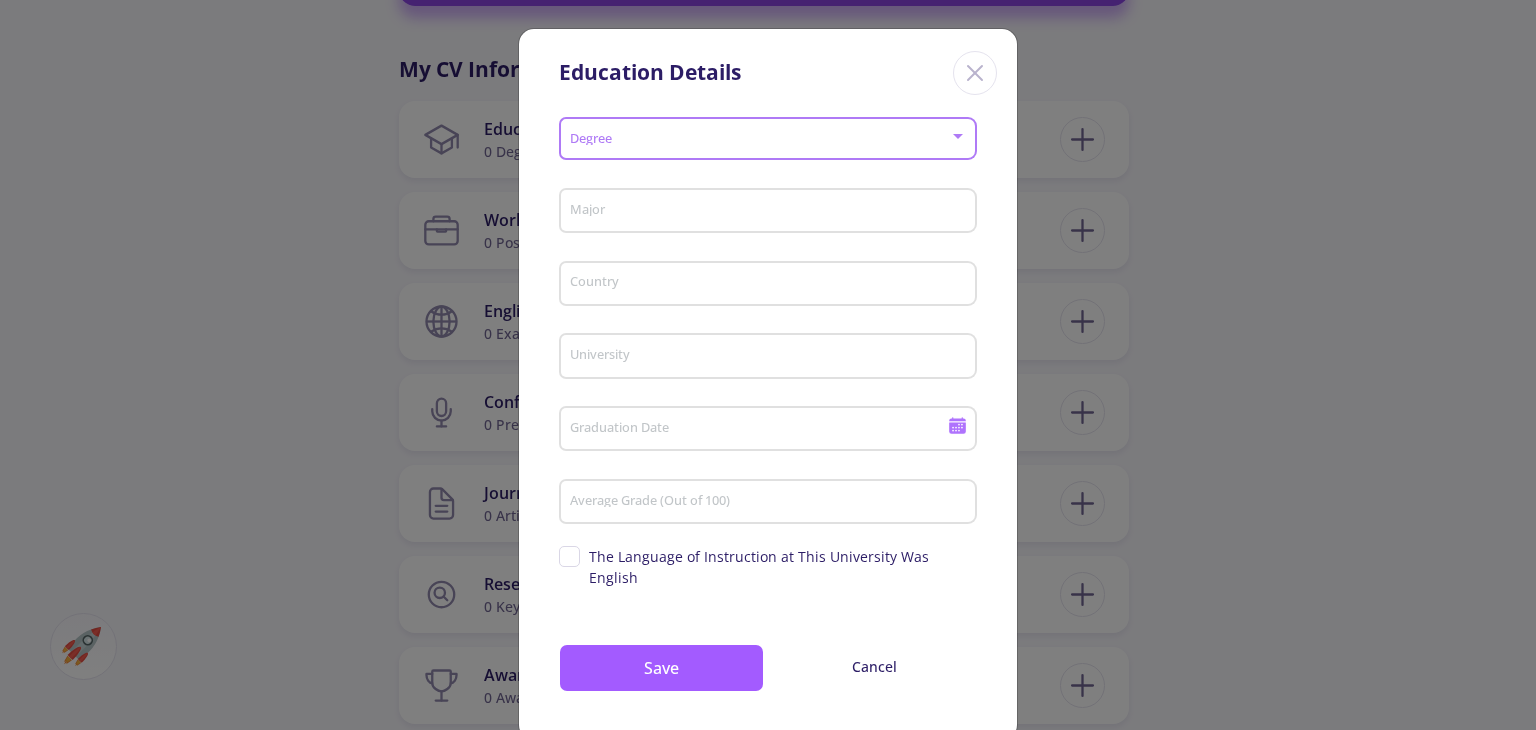 click at bounding box center (762, 139) 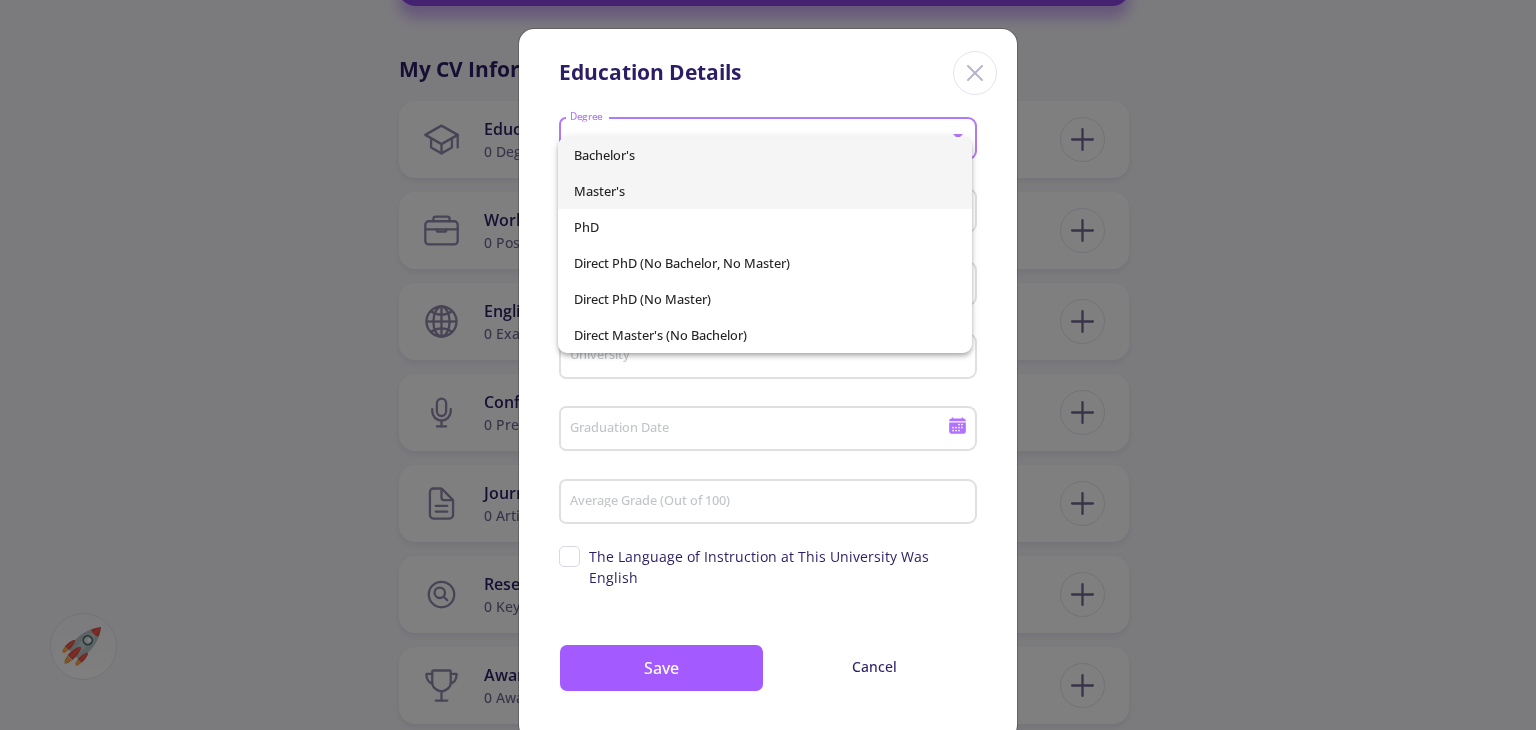 click on "Master's" at bounding box center (764, 191) 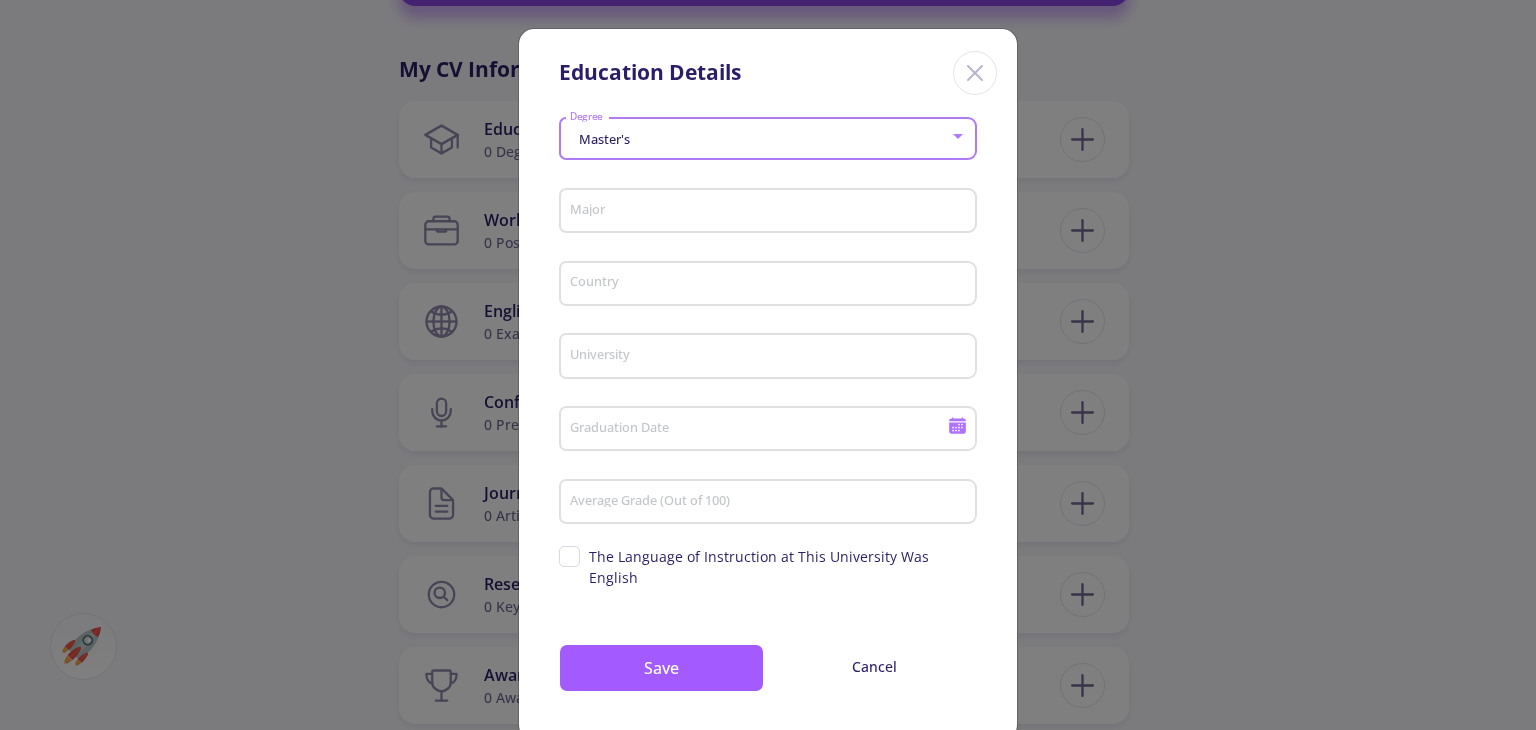 click on "Major" 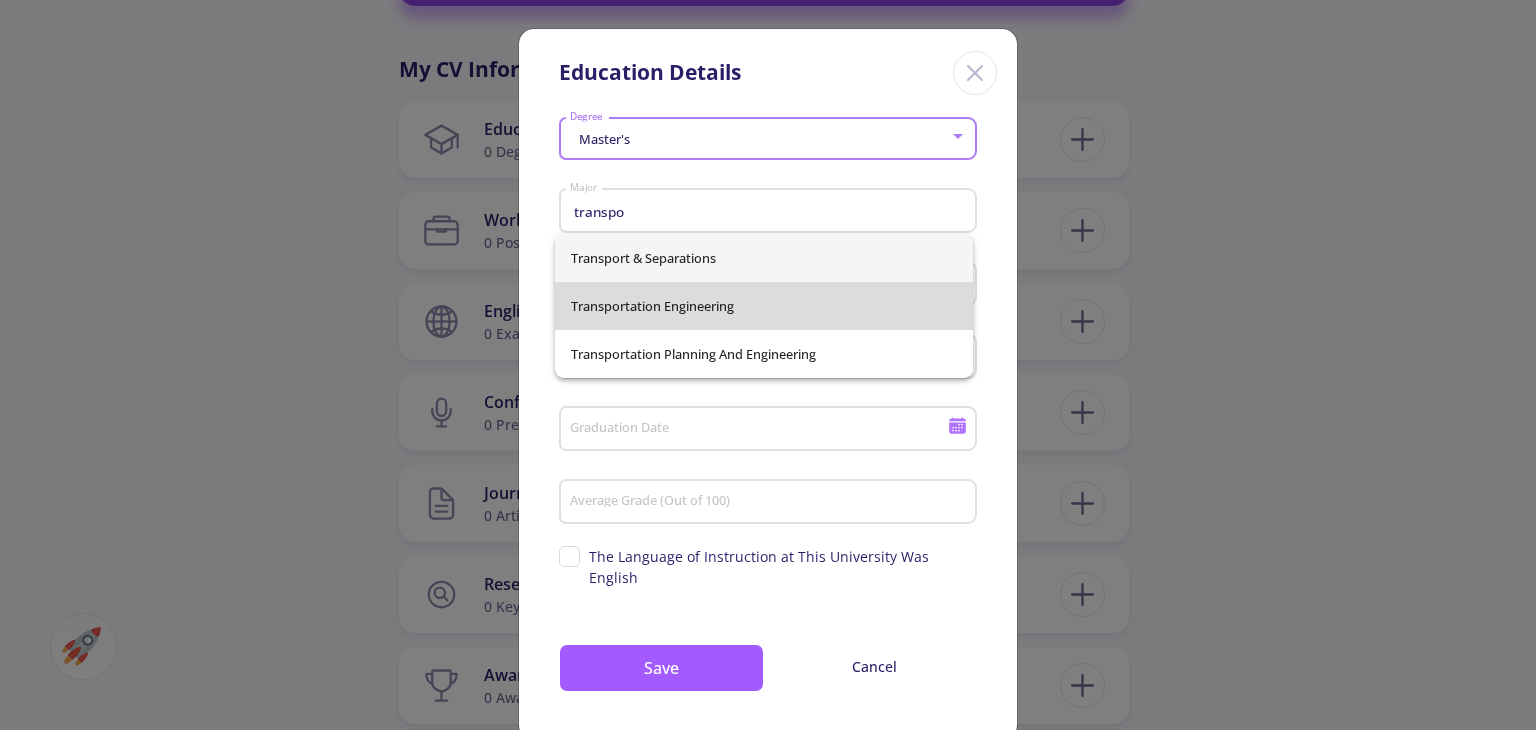 click on "Transportation Engineering" at bounding box center (764, 306) 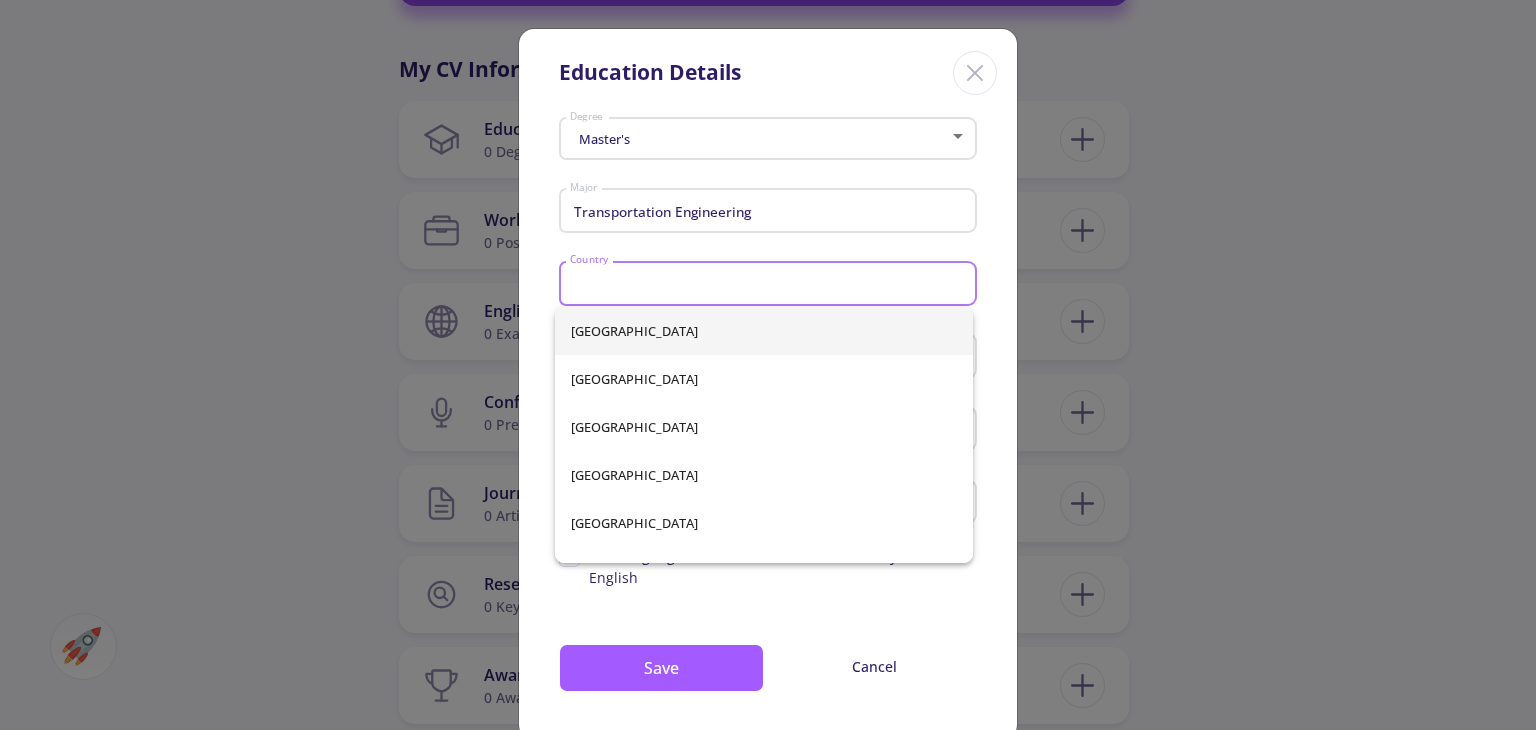 click on "Country" at bounding box center (771, 285) 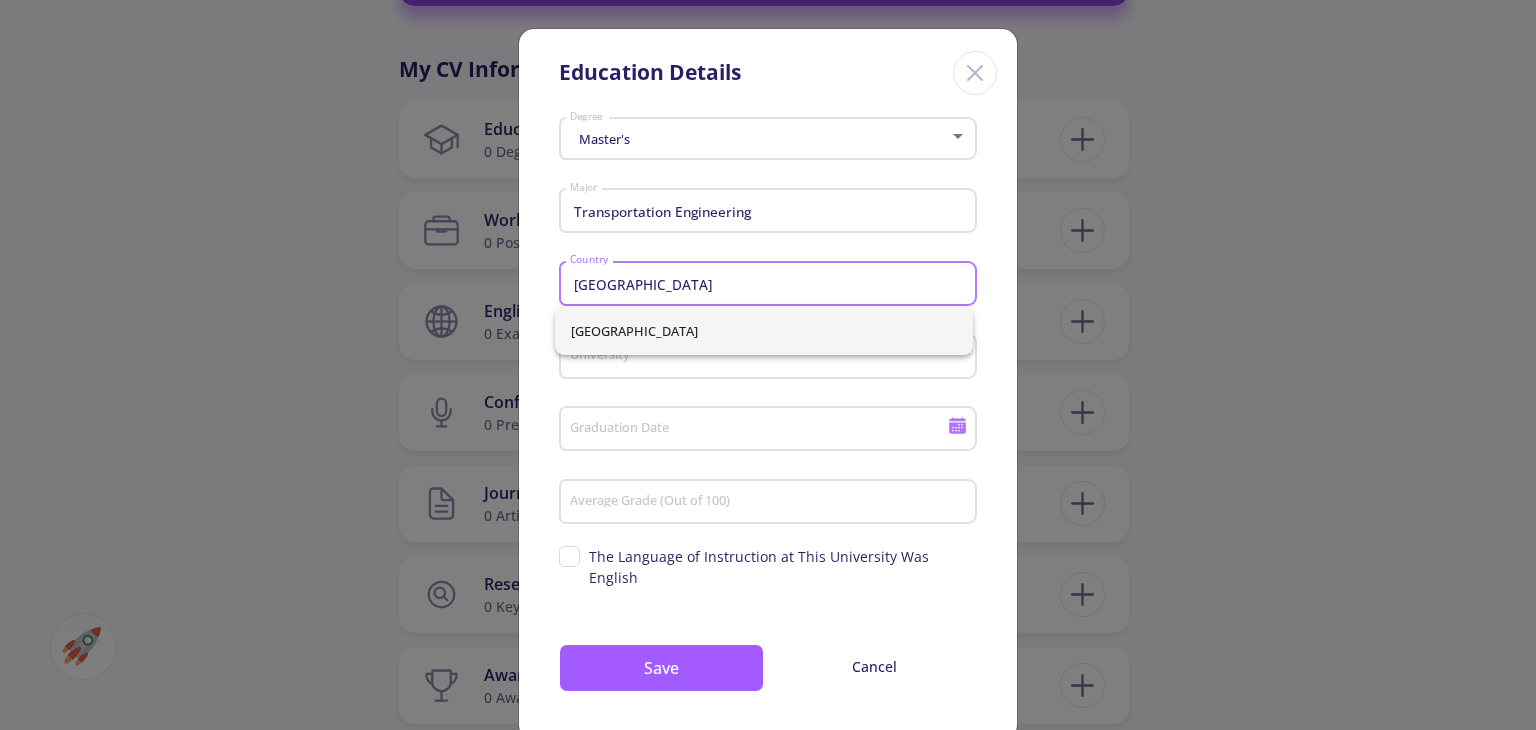 drag, startPoint x: 711, startPoint y: 326, endPoint x: 707, endPoint y: 339, distance: 13.601471 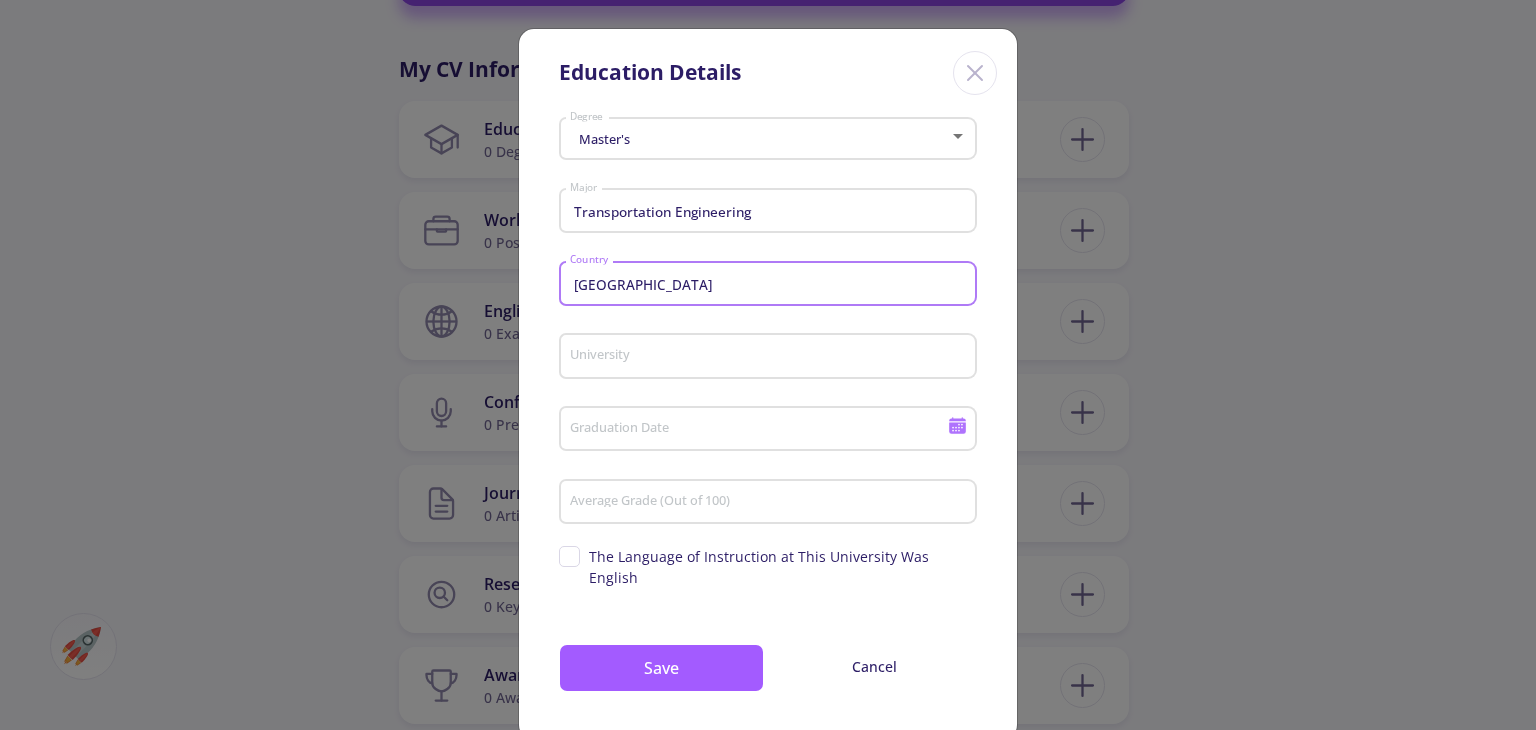click on "University" 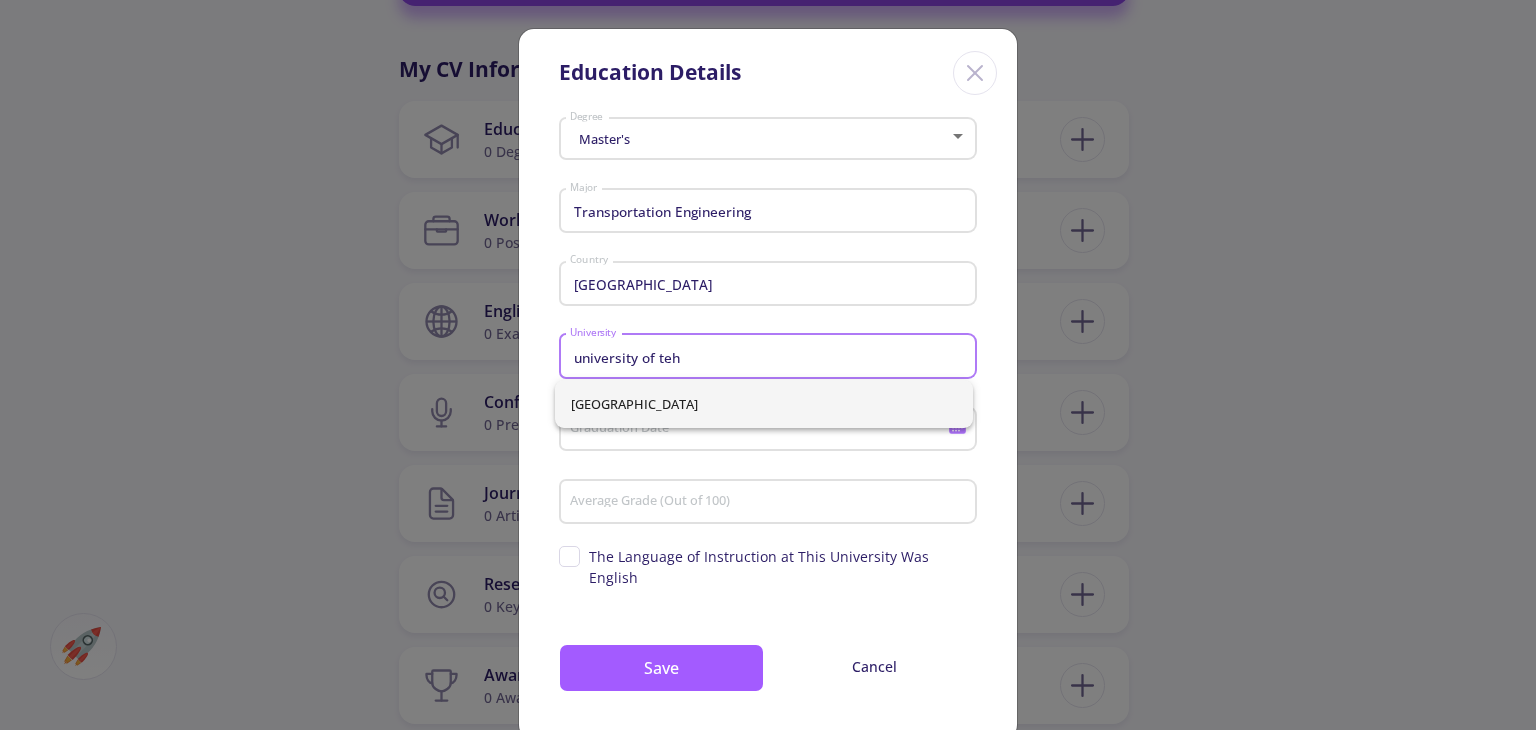 click on "[GEOGRAPHIC_DATA]" at bounding box center [764, 404] 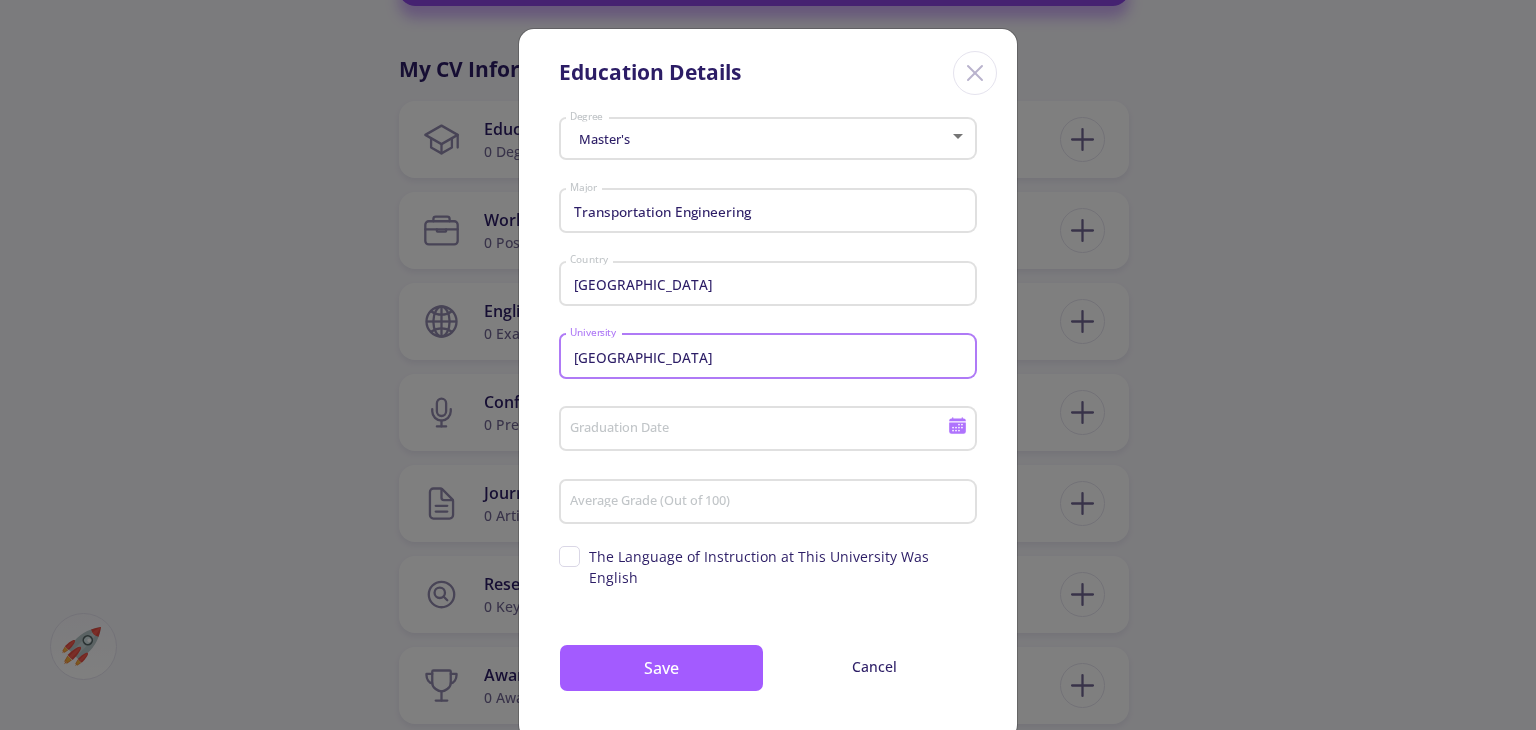 click on "Average Grade (Out of 100)" at bounding box center [771, 503] 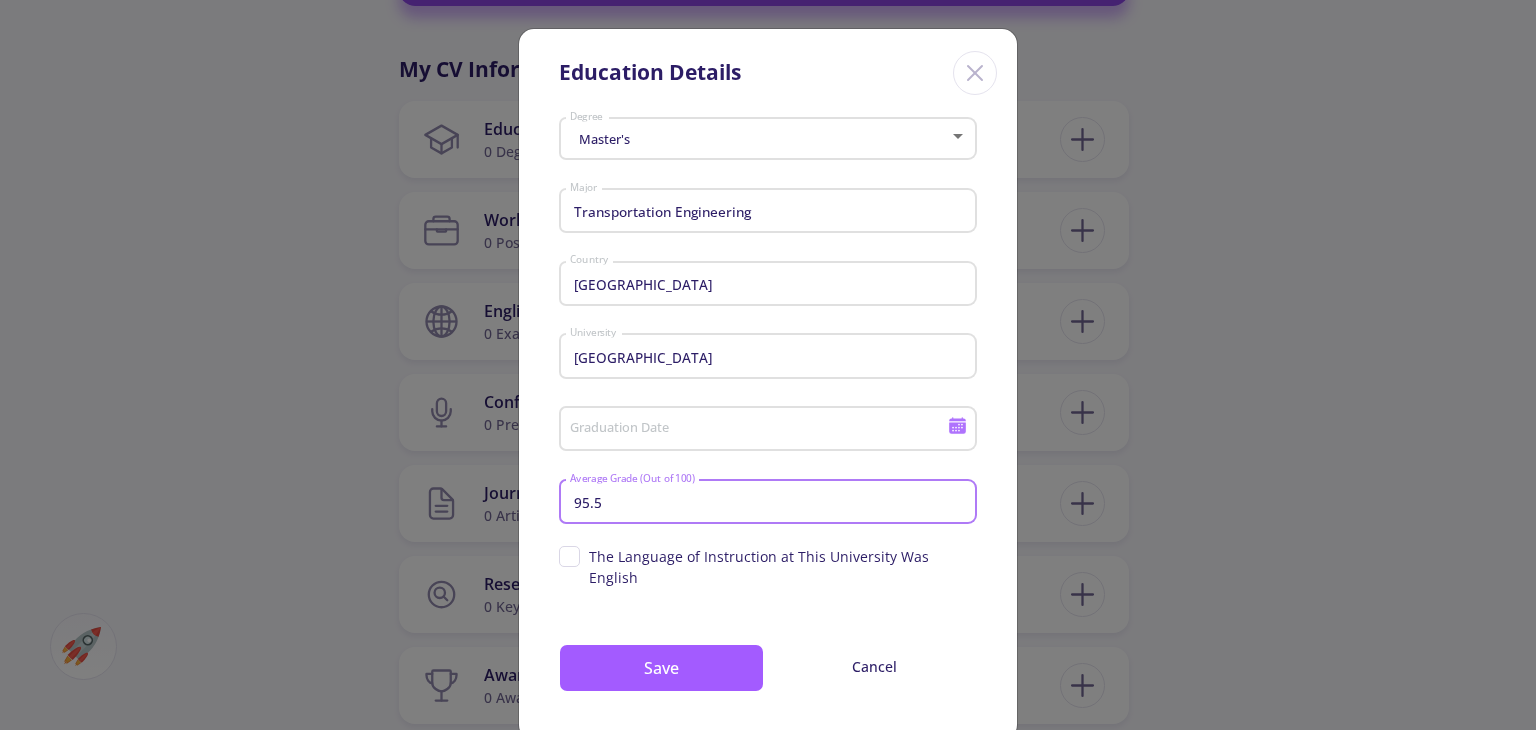 type on "95.5" 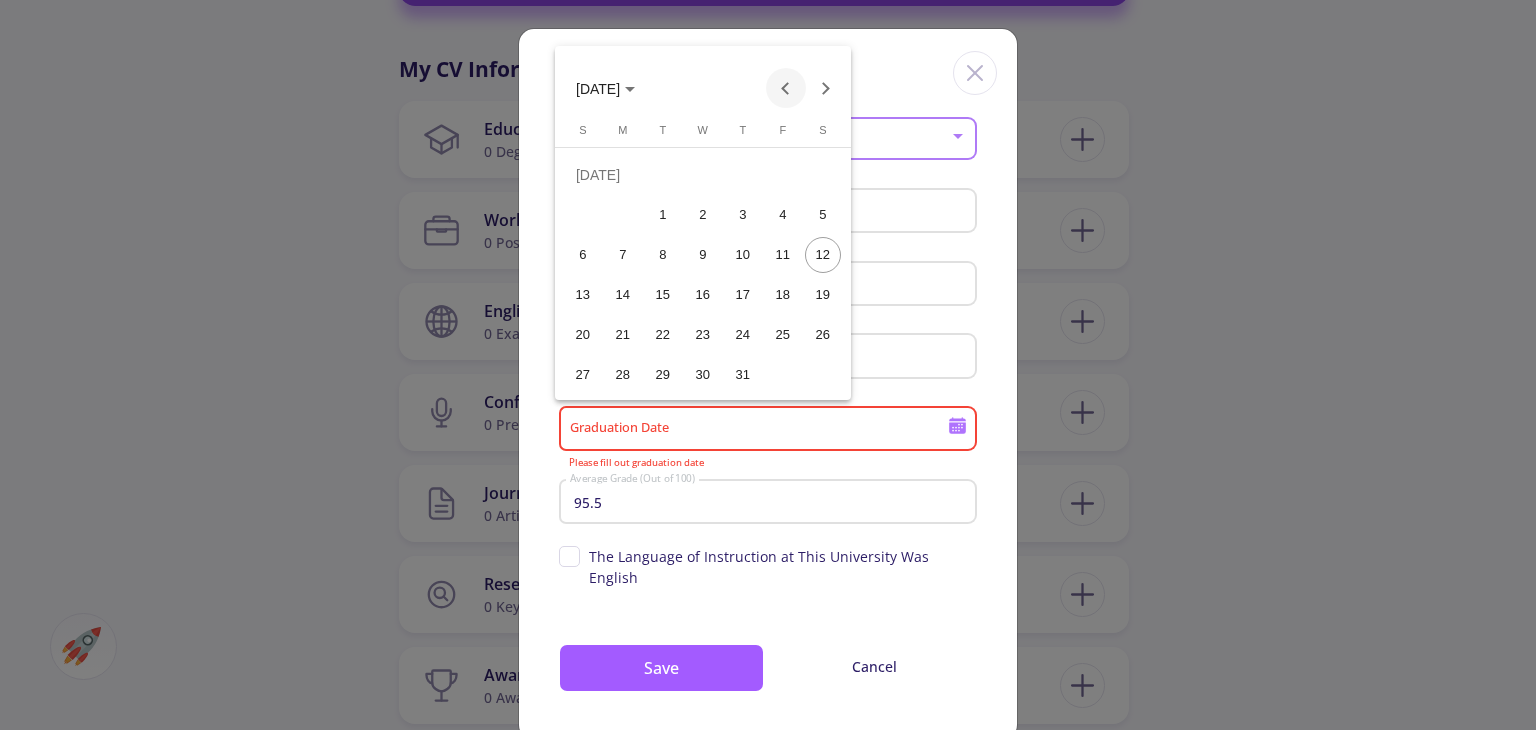 click at bounding box center (786, 88) 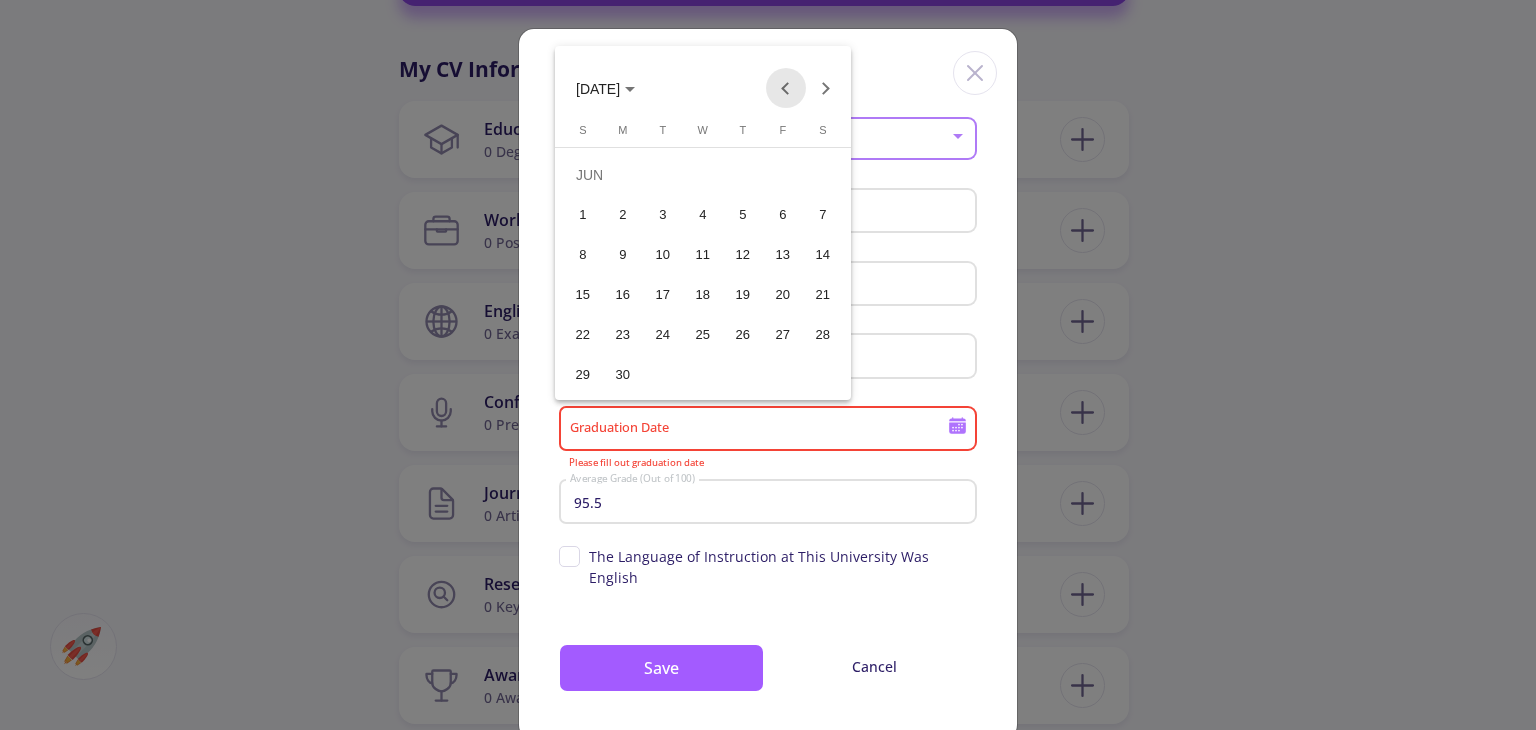 click at bounding box center (786, 88) 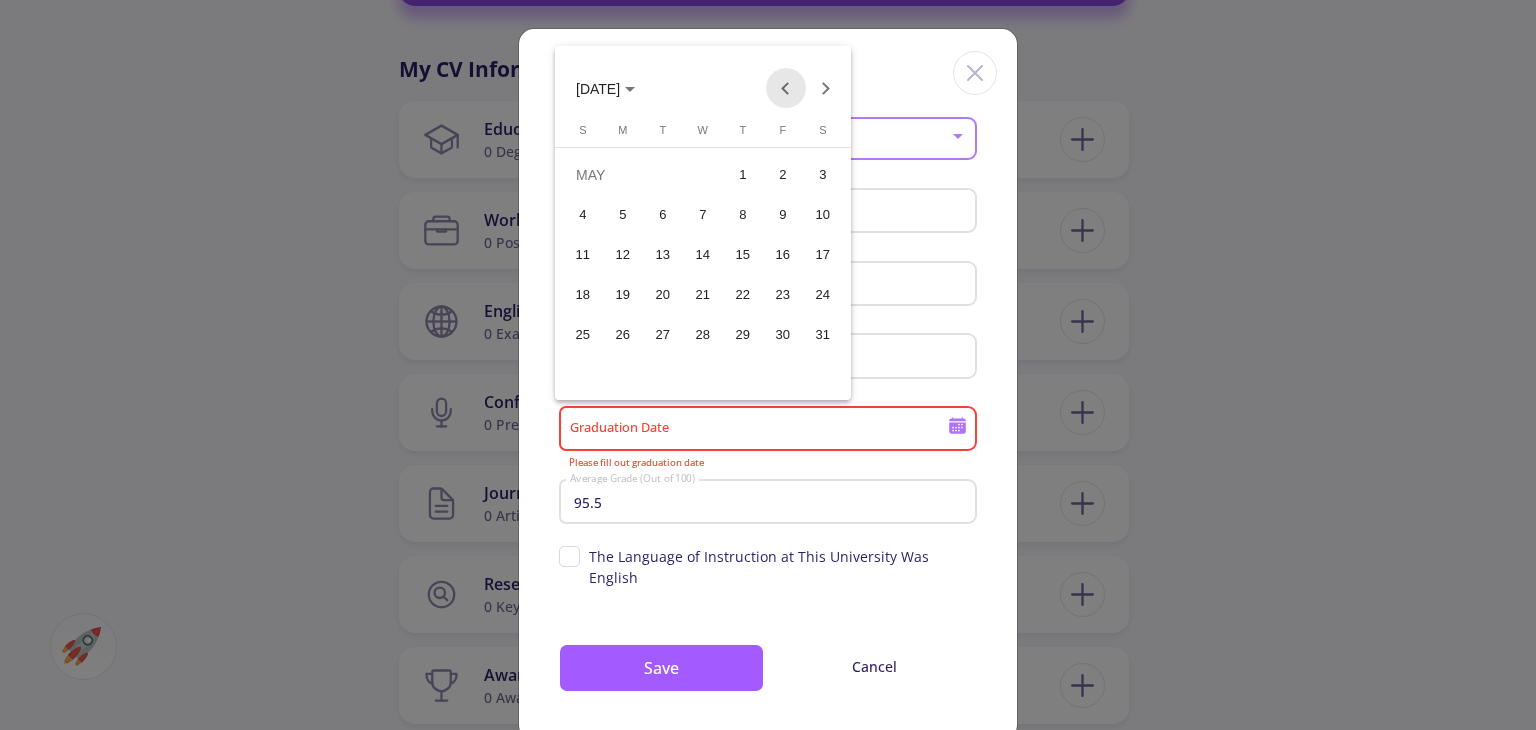 click at bounding box center (786, 88) 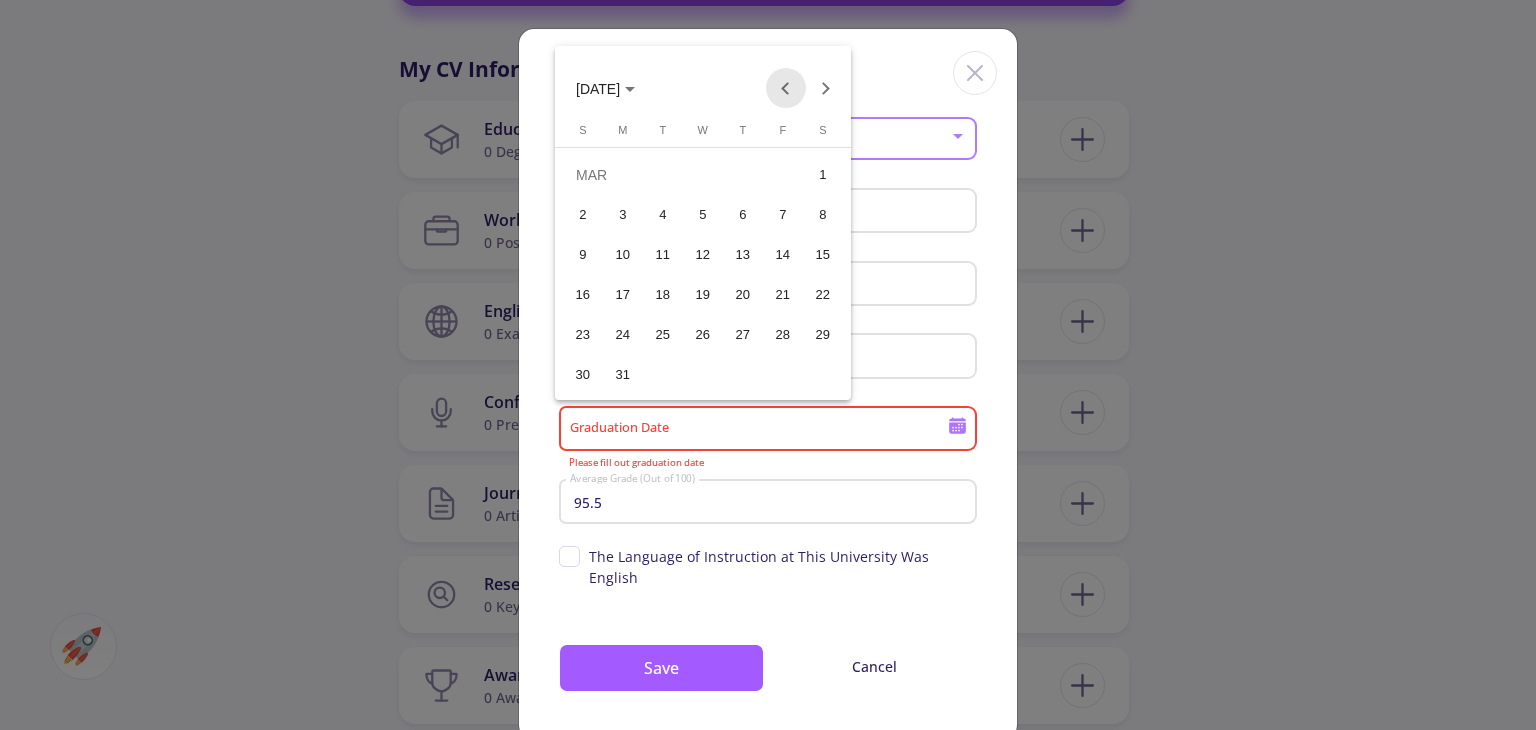 click at bounding box center [786, 88] 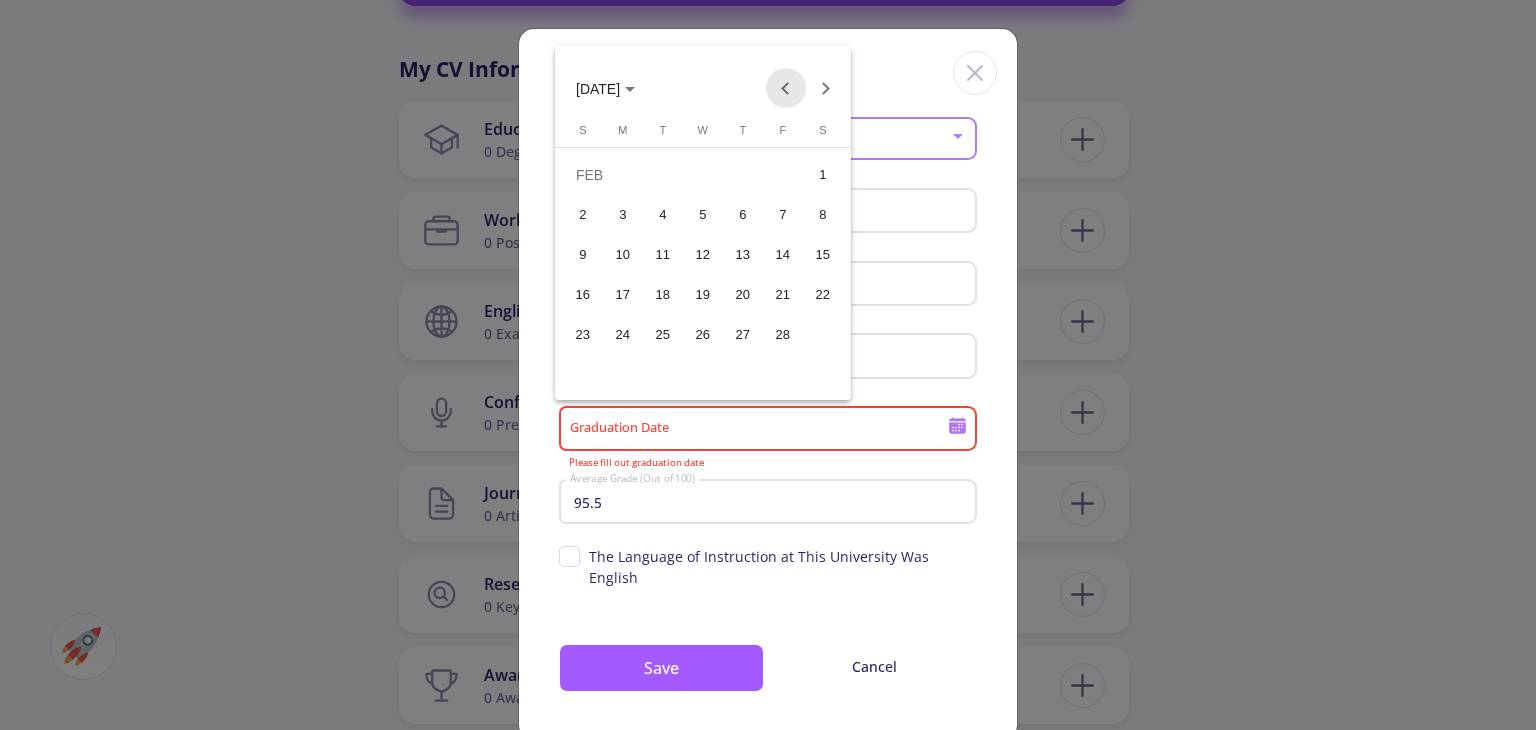 click at bounding box center [786, 88] 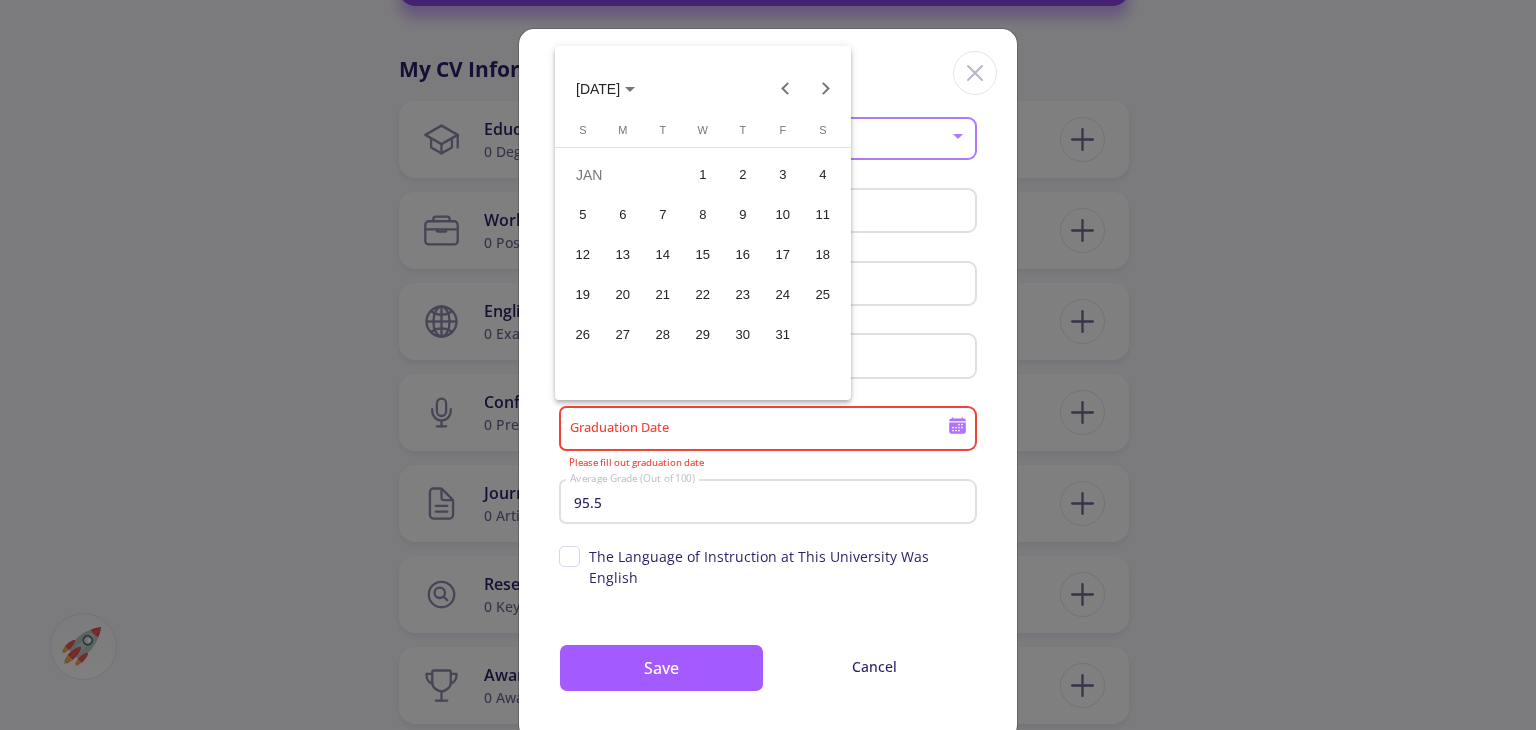 click on "1" at bounding box center [703, 175] 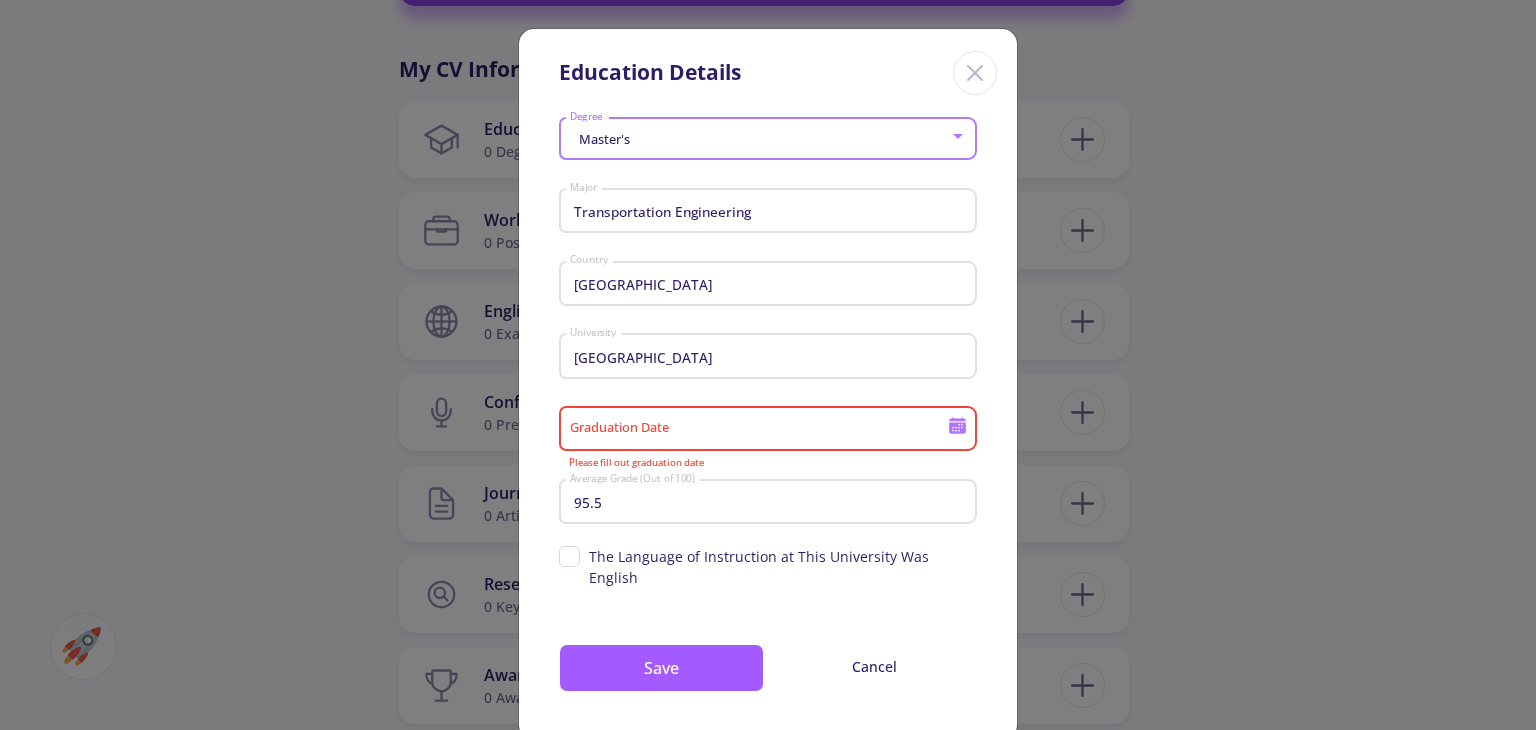 type on "1/1/2025" 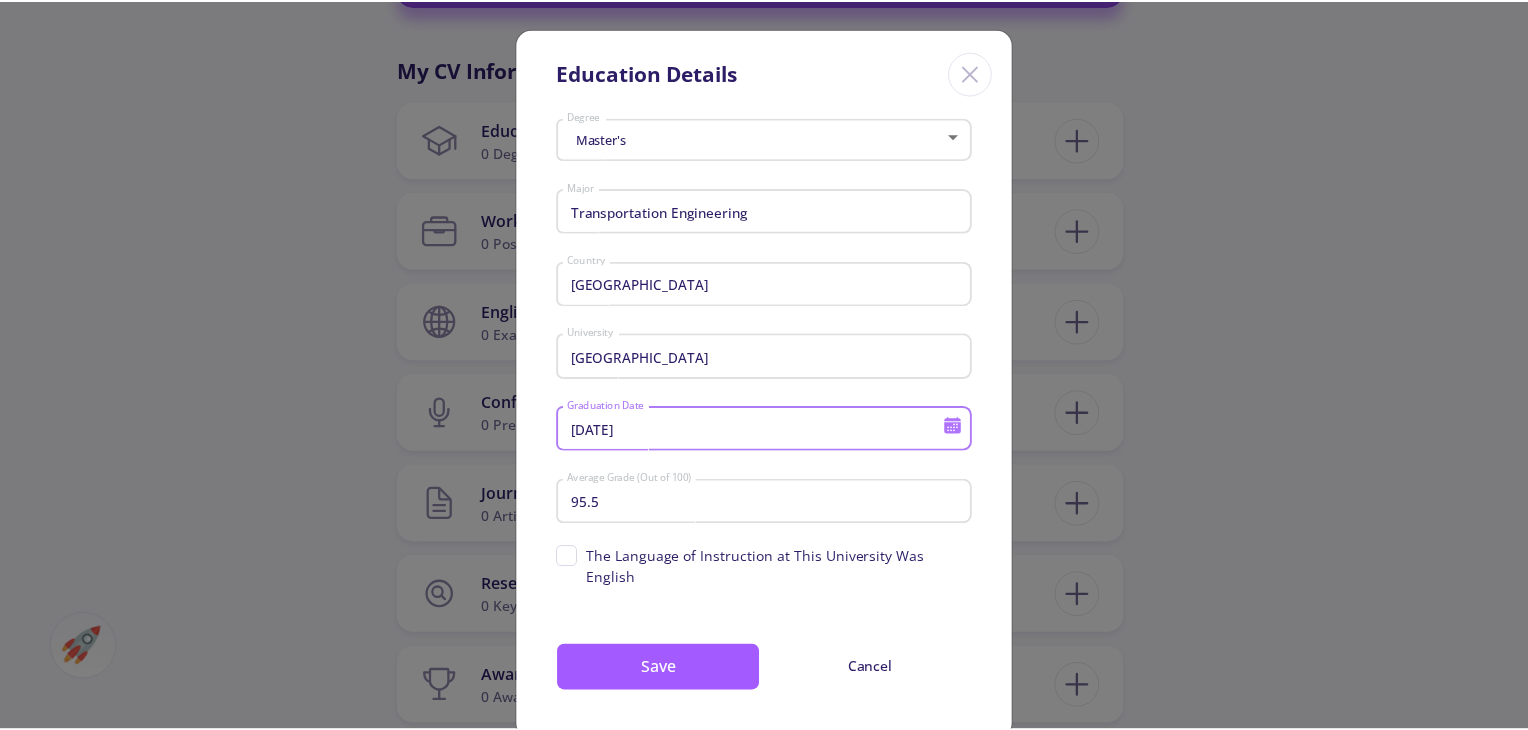 scroll, scrollTop: 0, scrollLeft: 0, axis: both 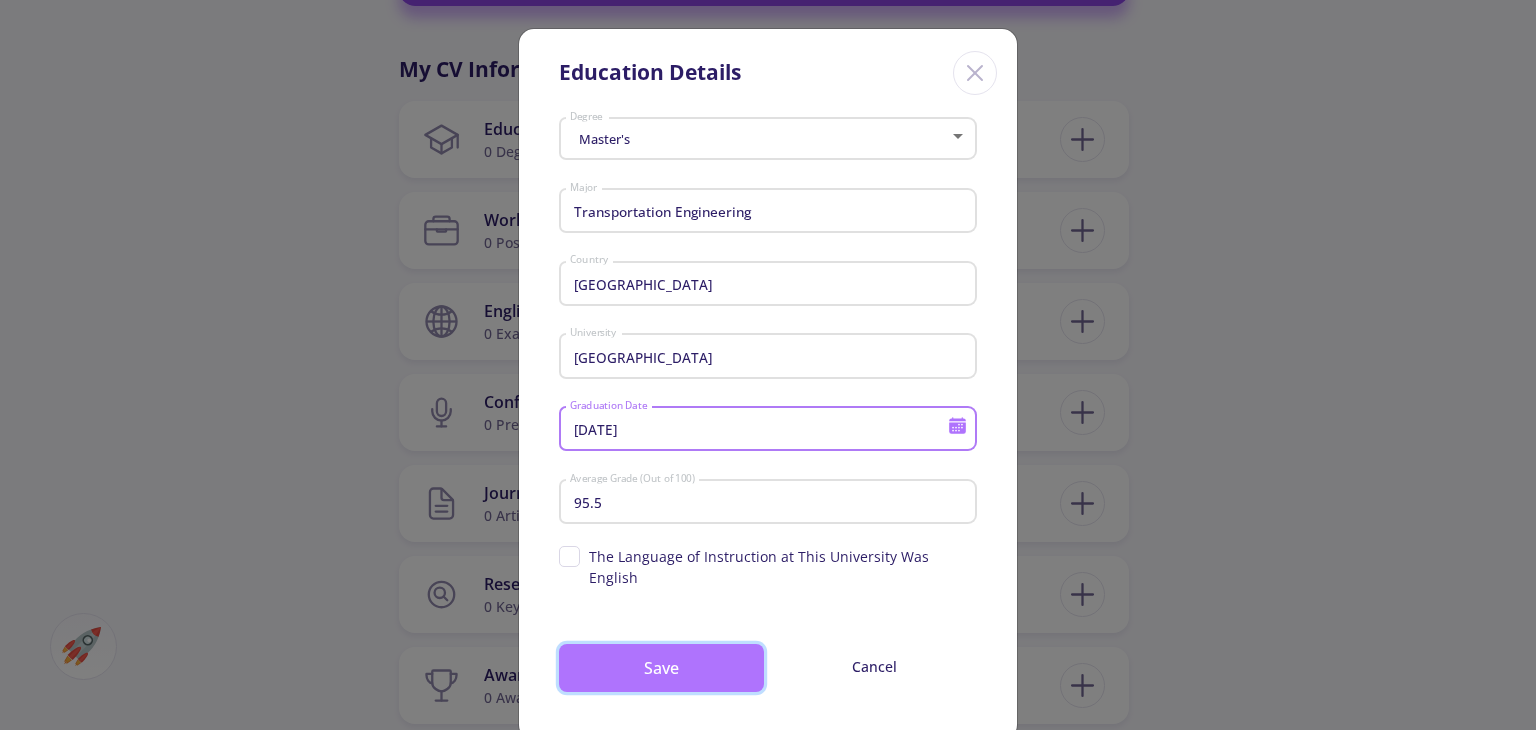 click on "Save" at bounding box center (661, 668) 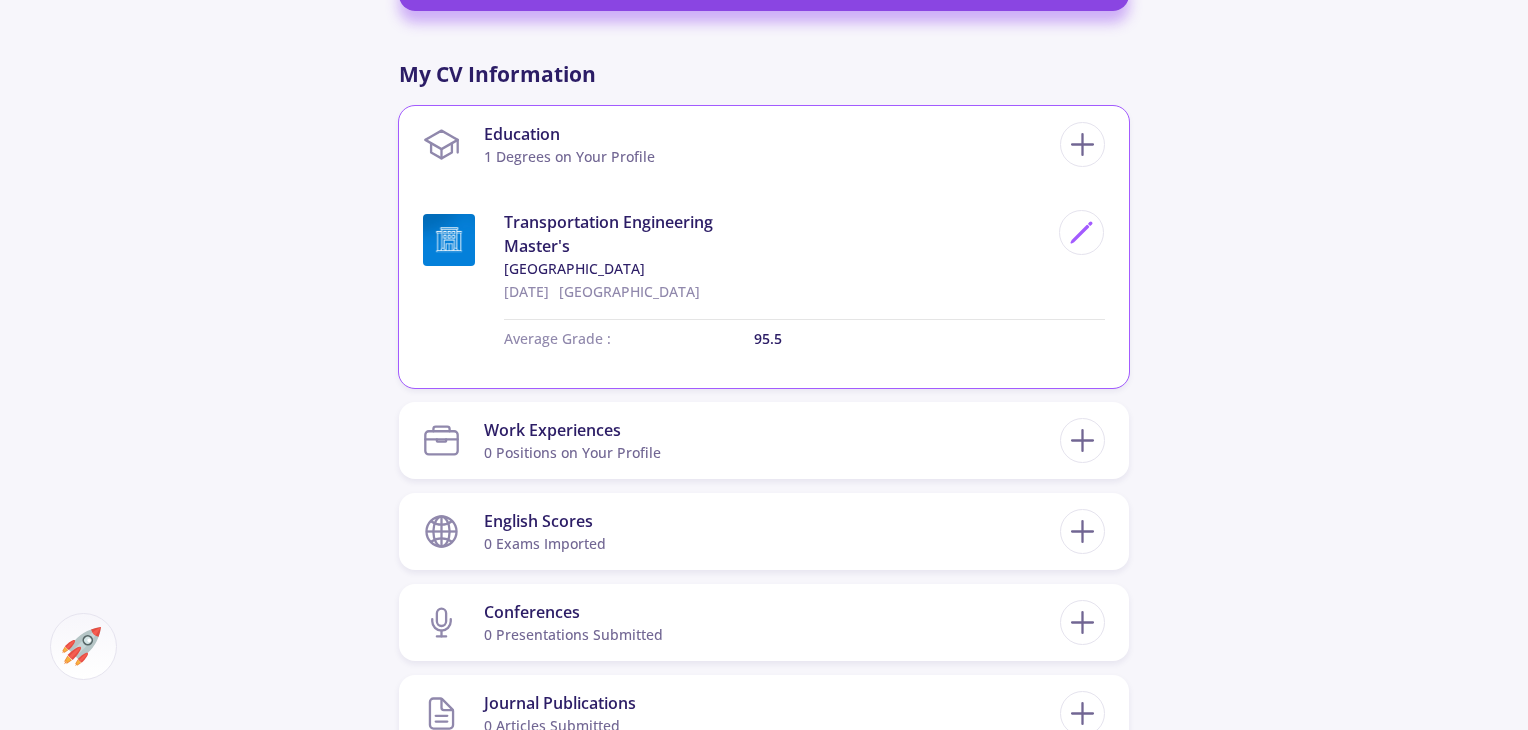 scroll, scrollTop: 885, scrollLeft: 0, axis: vertical 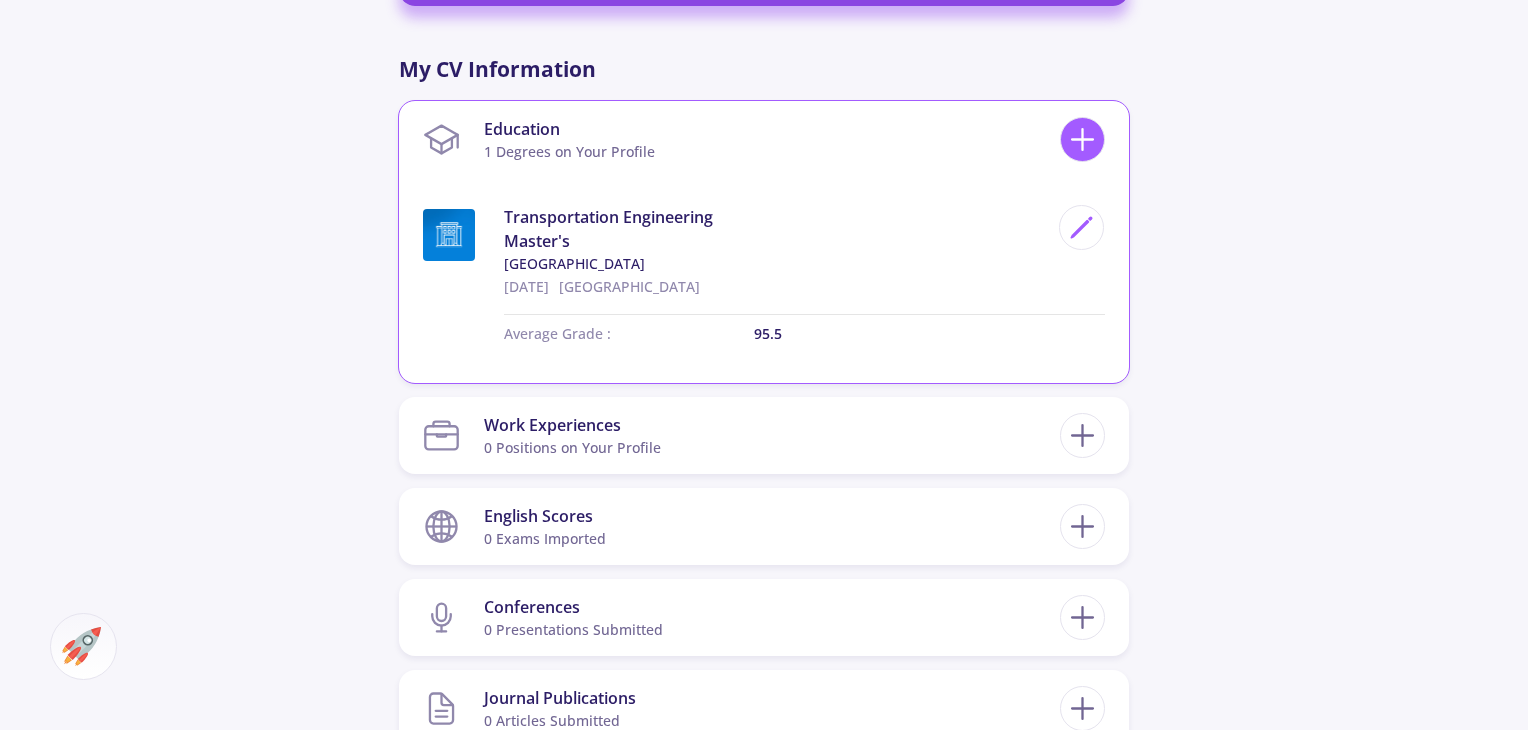 click 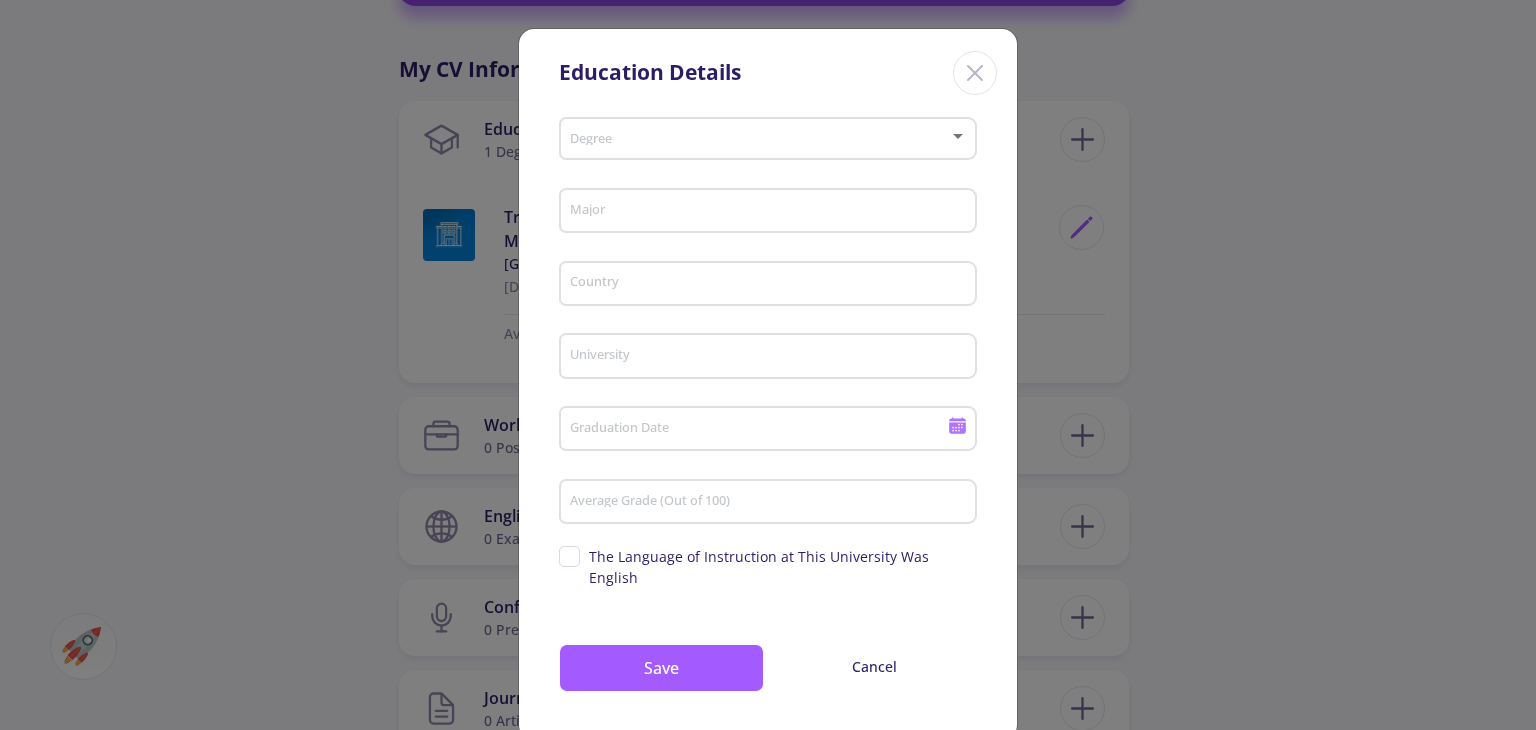 click on "Degree" at bounding box center (768, 135) 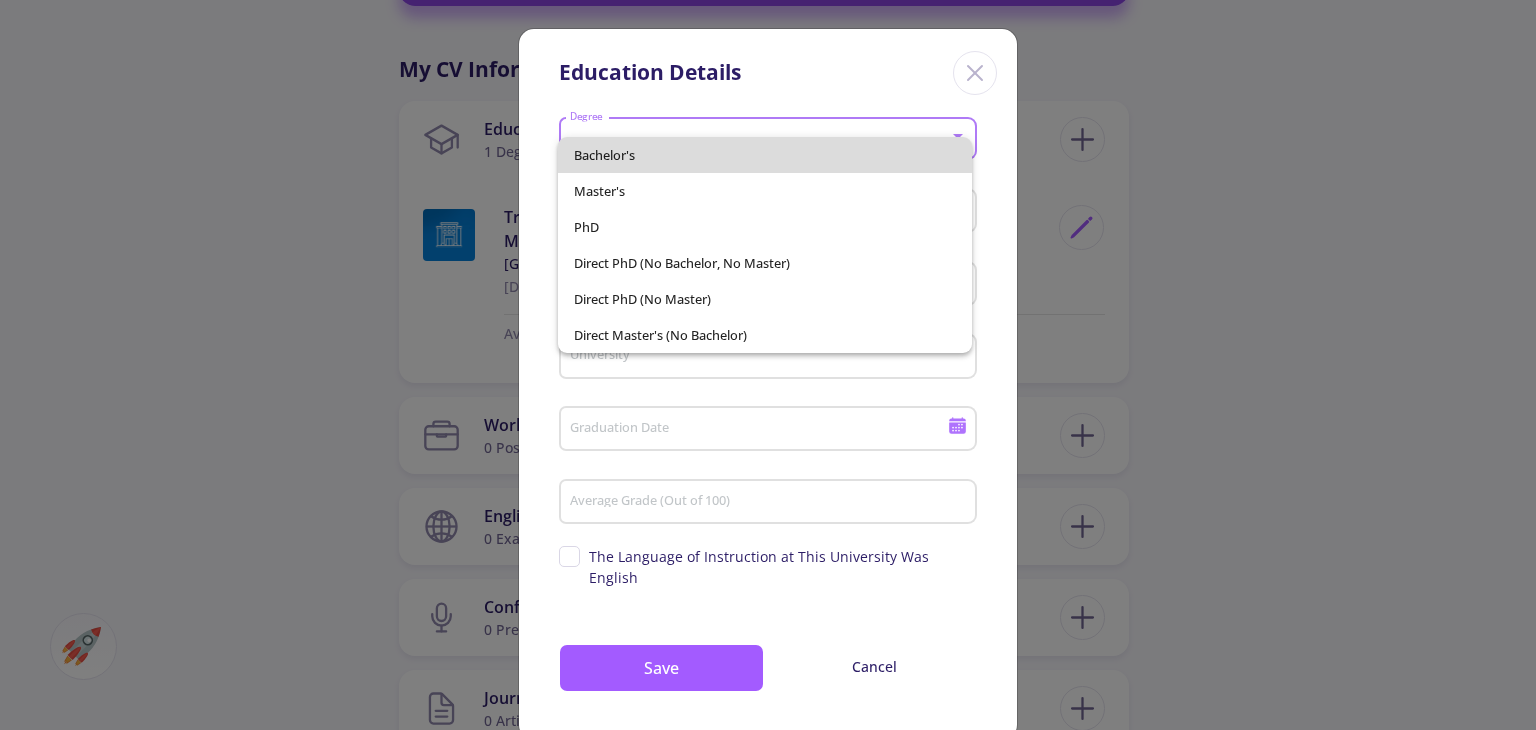 click on "Bachelor's" at bounding box center (764, 155) 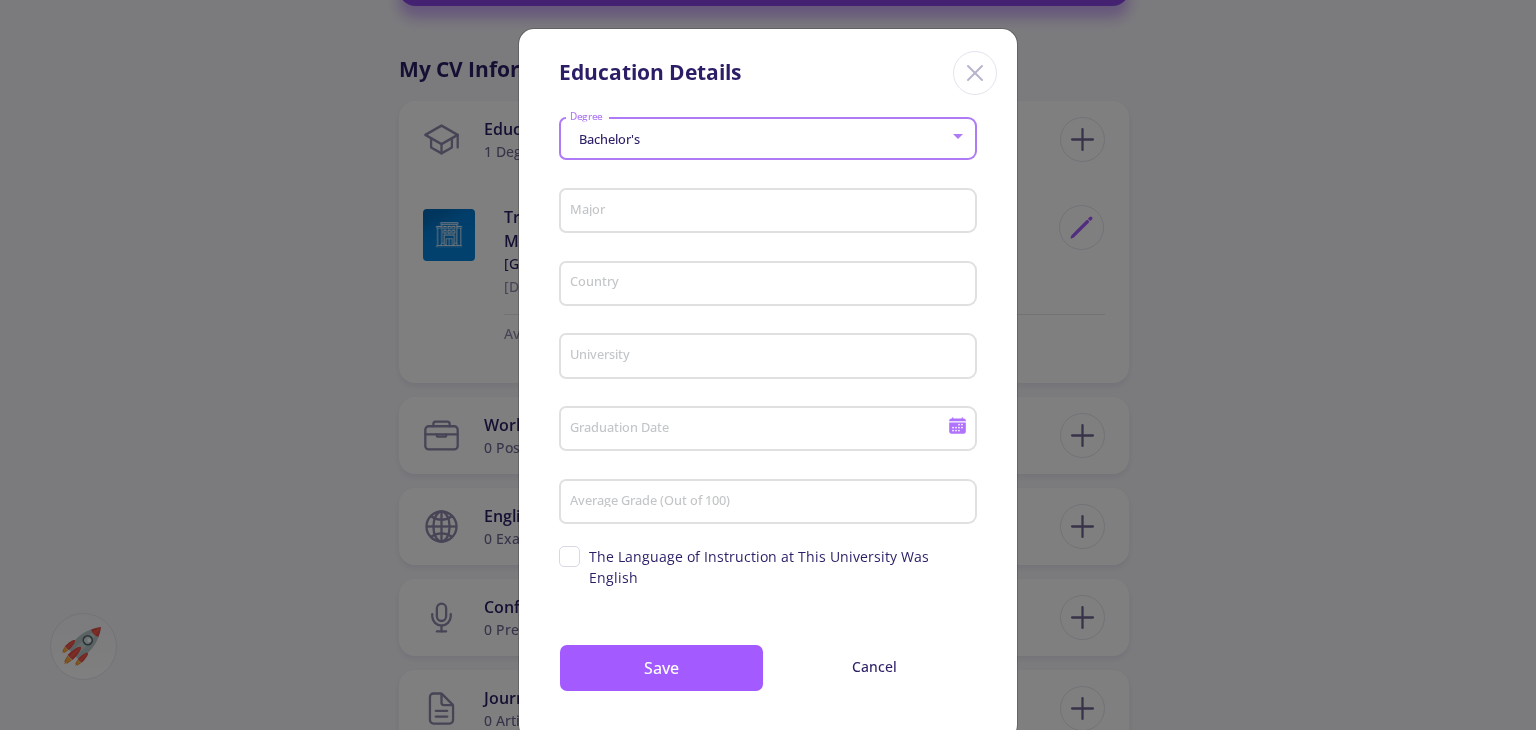 click on "Major" at bounding box center (771, 212) 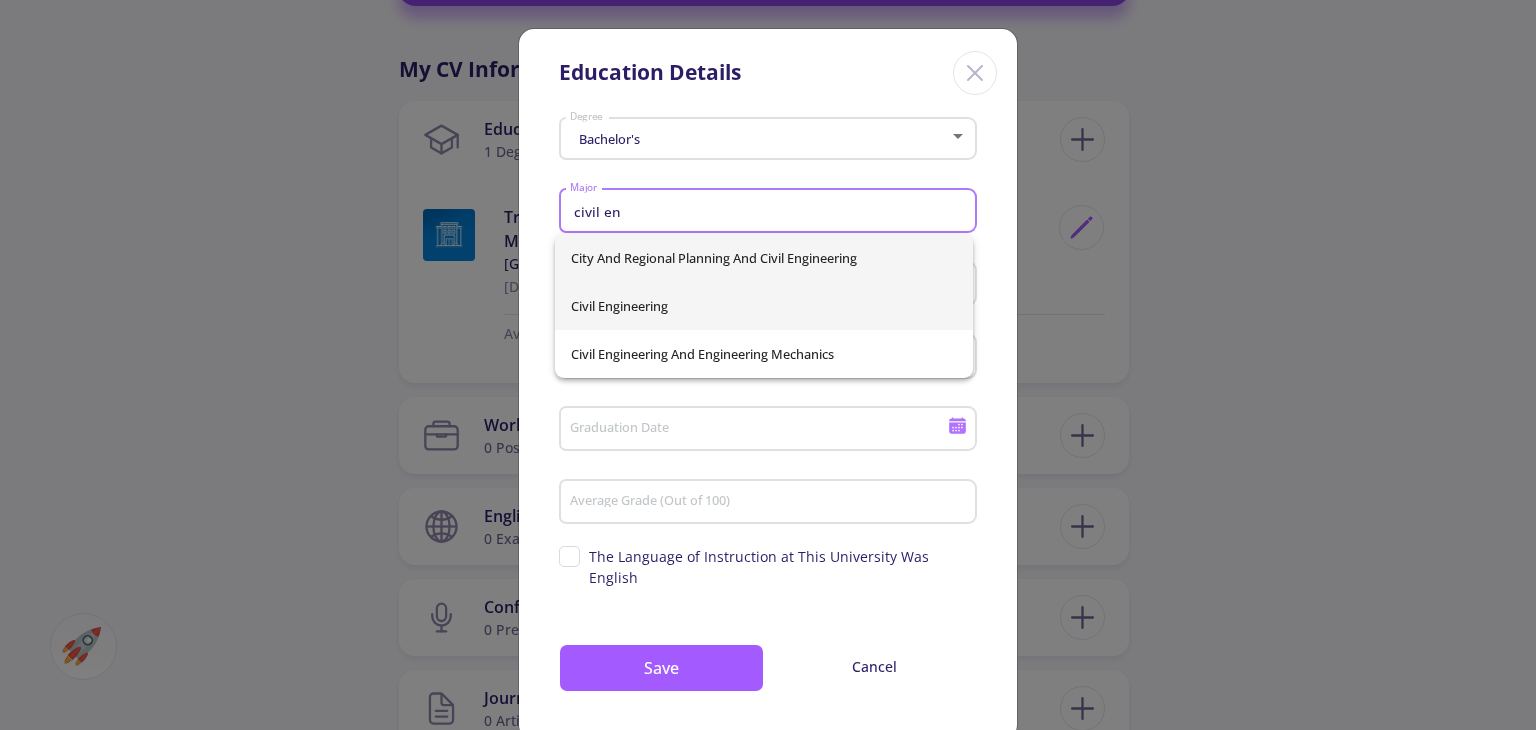 click on "Civil Engineering" at bounding box center [764, 306] 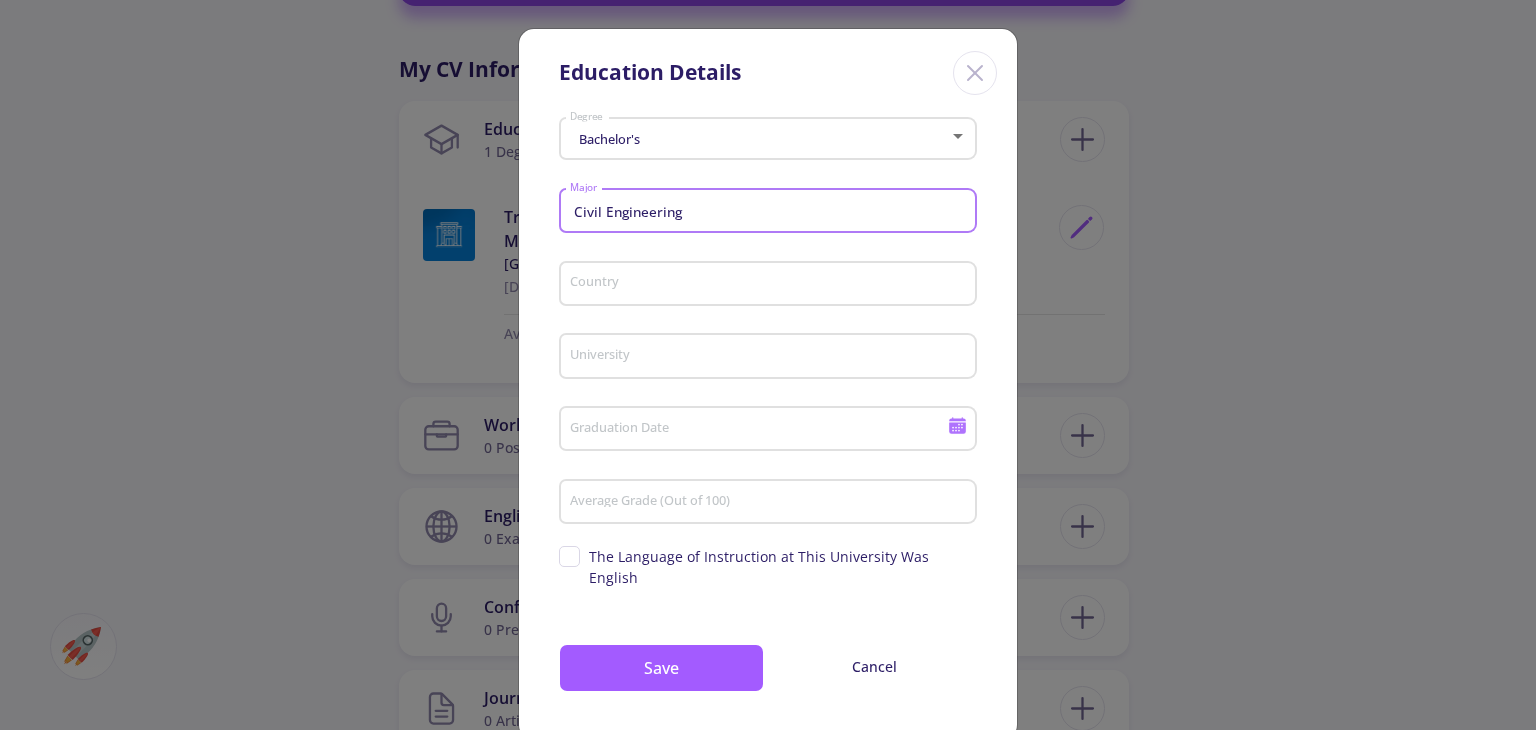 click on "Country" 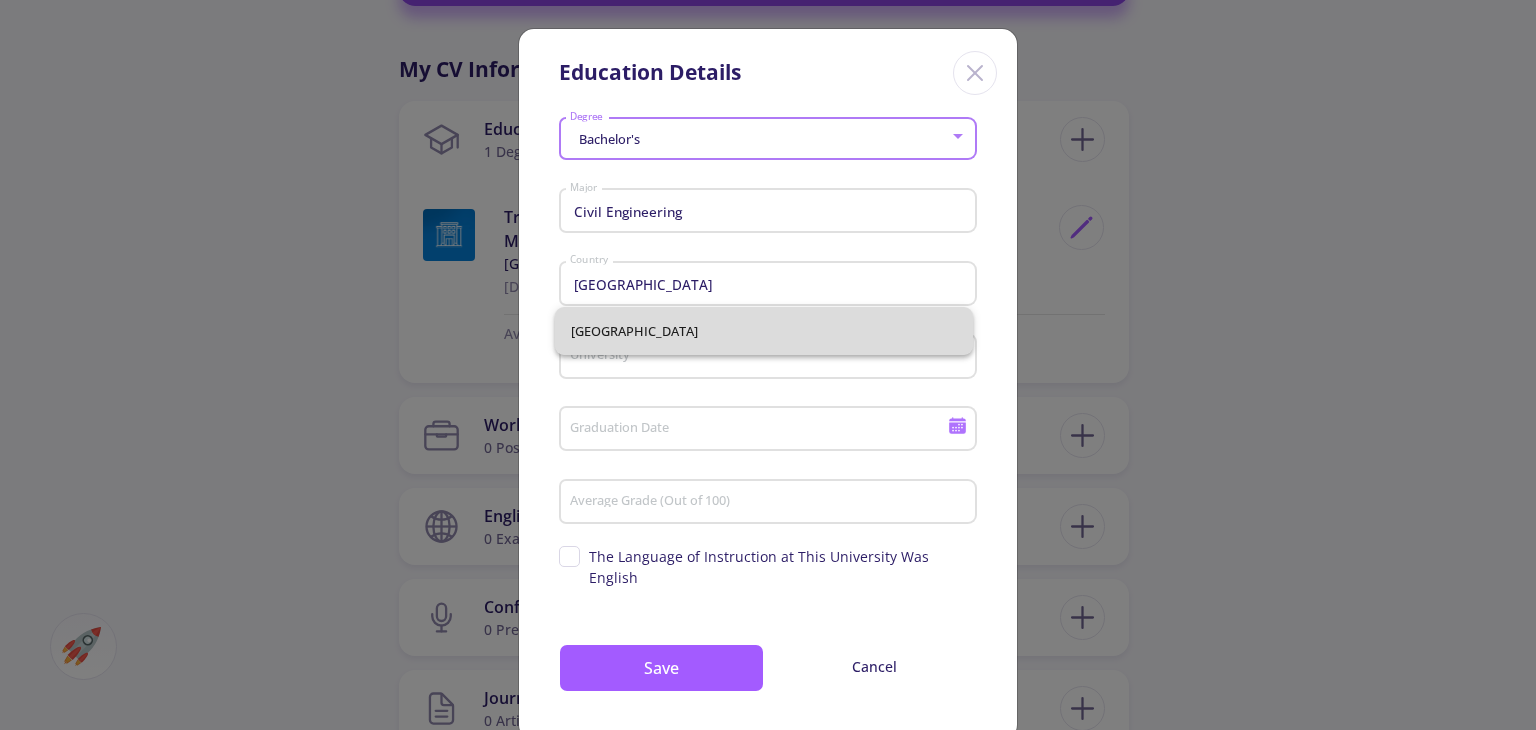click on "[GEOGRAPHIC_DATA]" at bounding box center (764, 331) 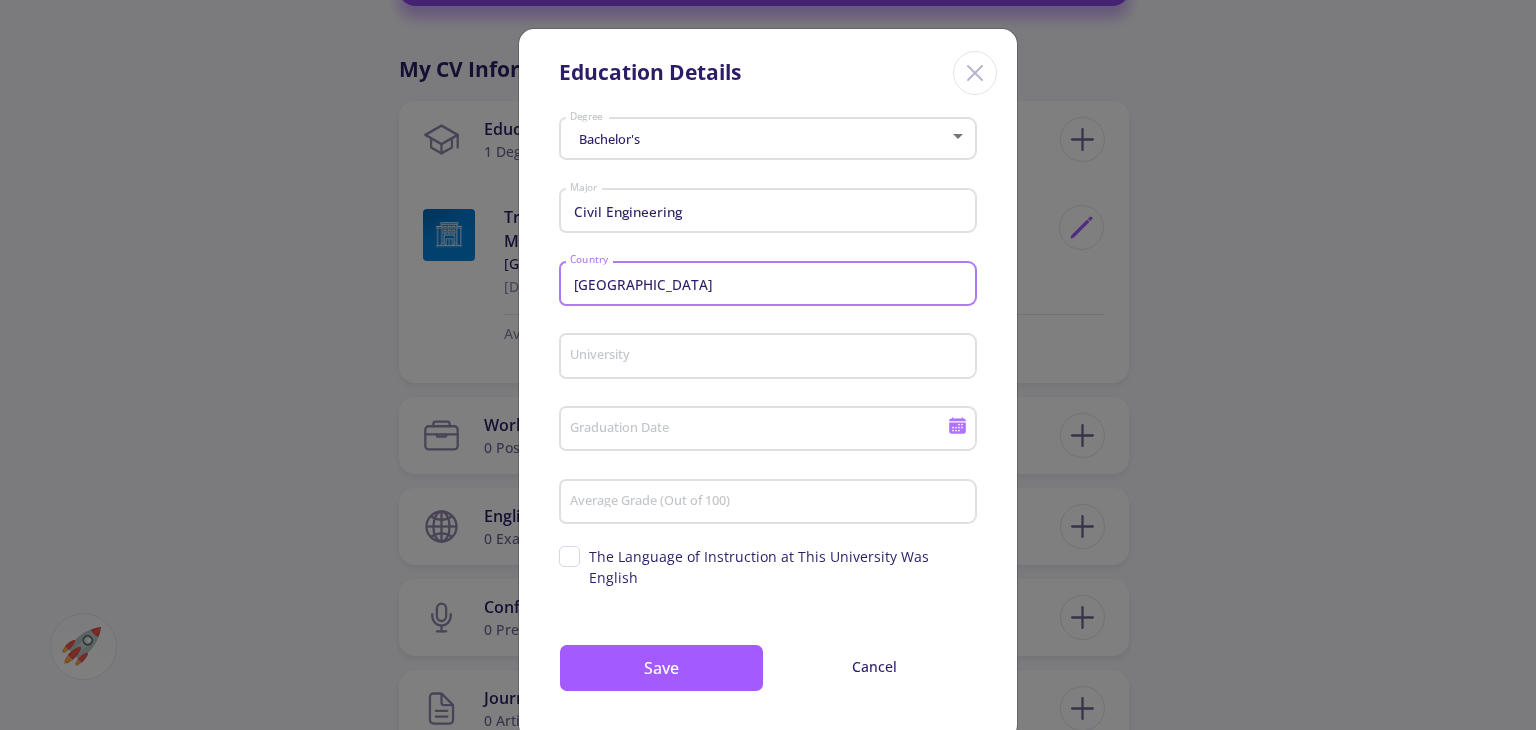 click on "University" 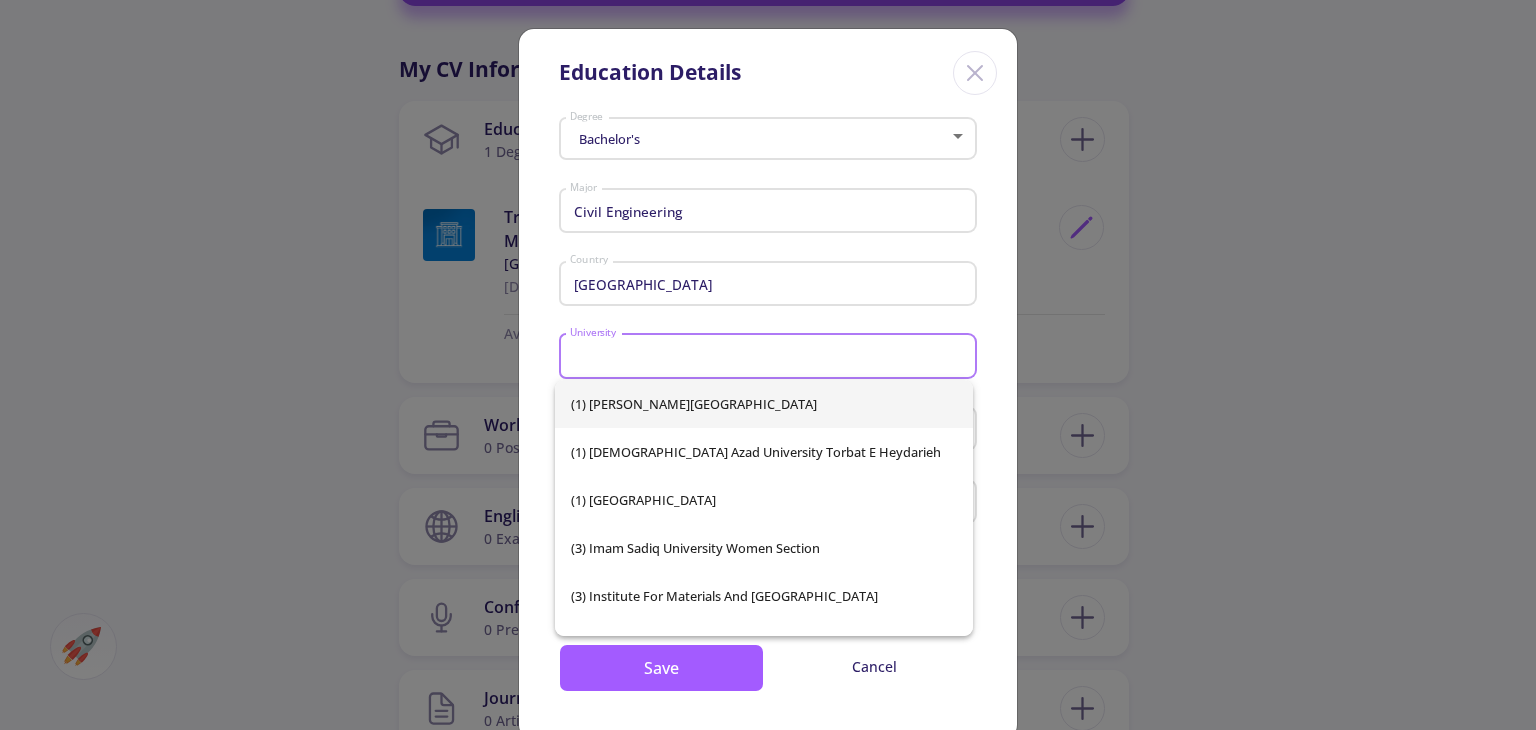 click on "University" at bounding box center (771, 357) 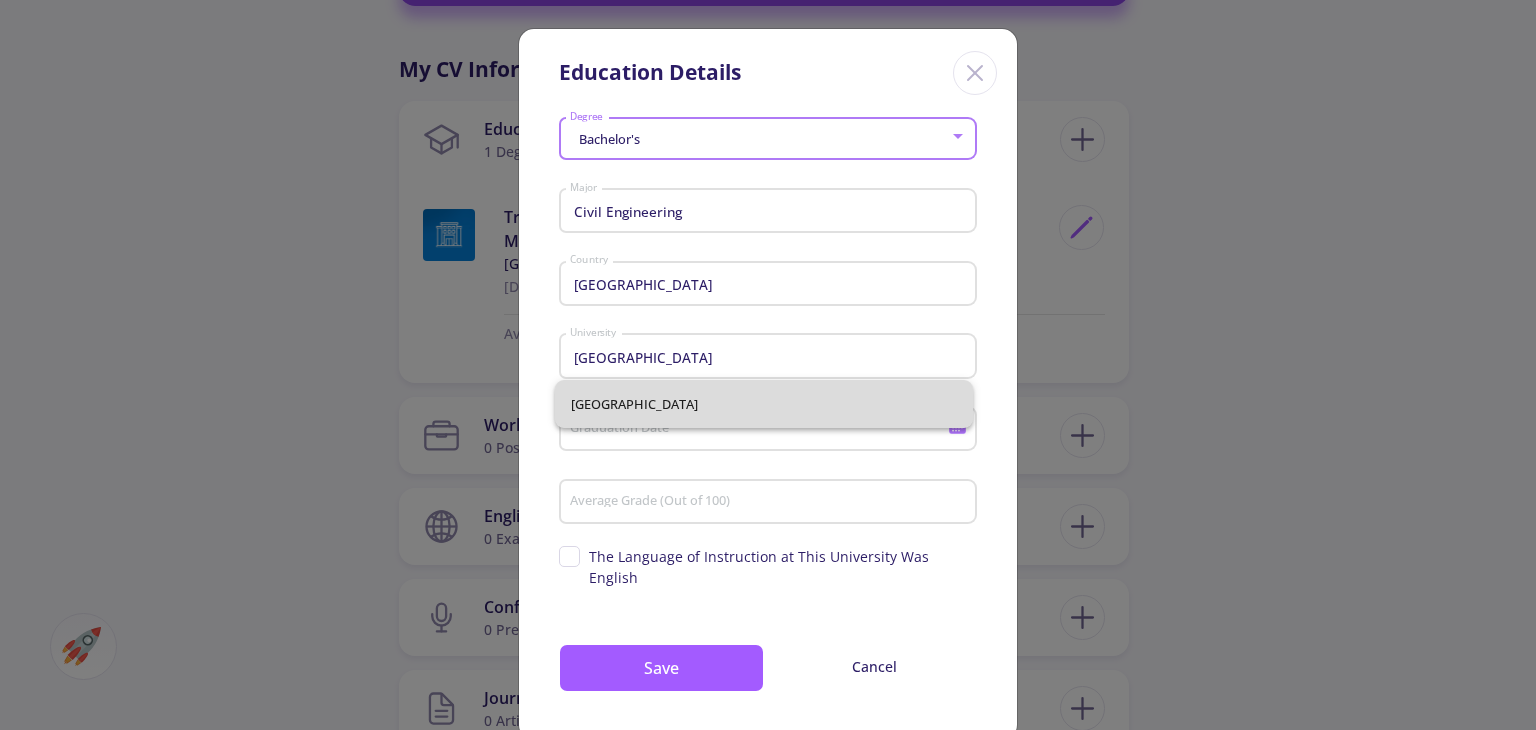 click on "[GEOGRAPHIC_DATA]" at bounding box center (764, 404) 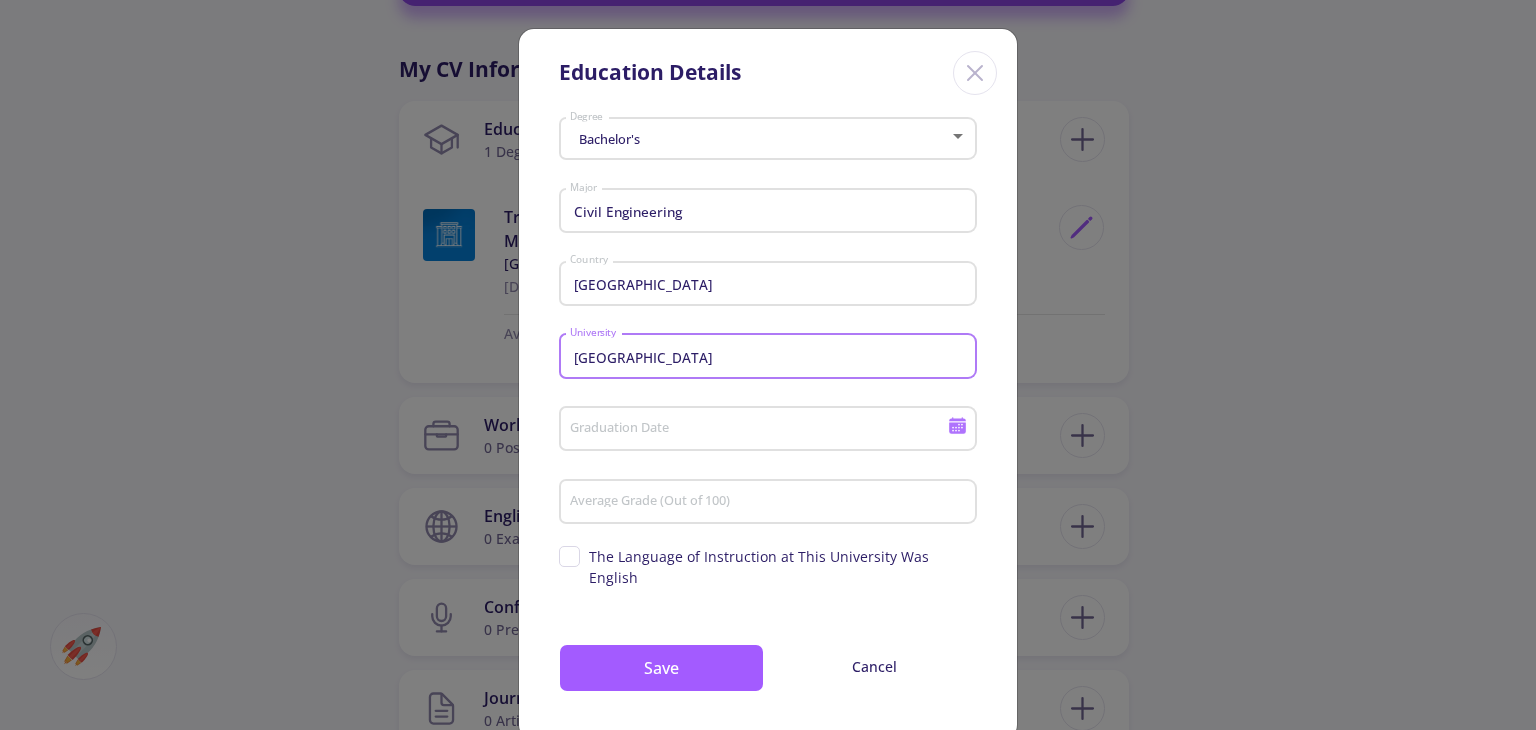 click on "Graduation Date" 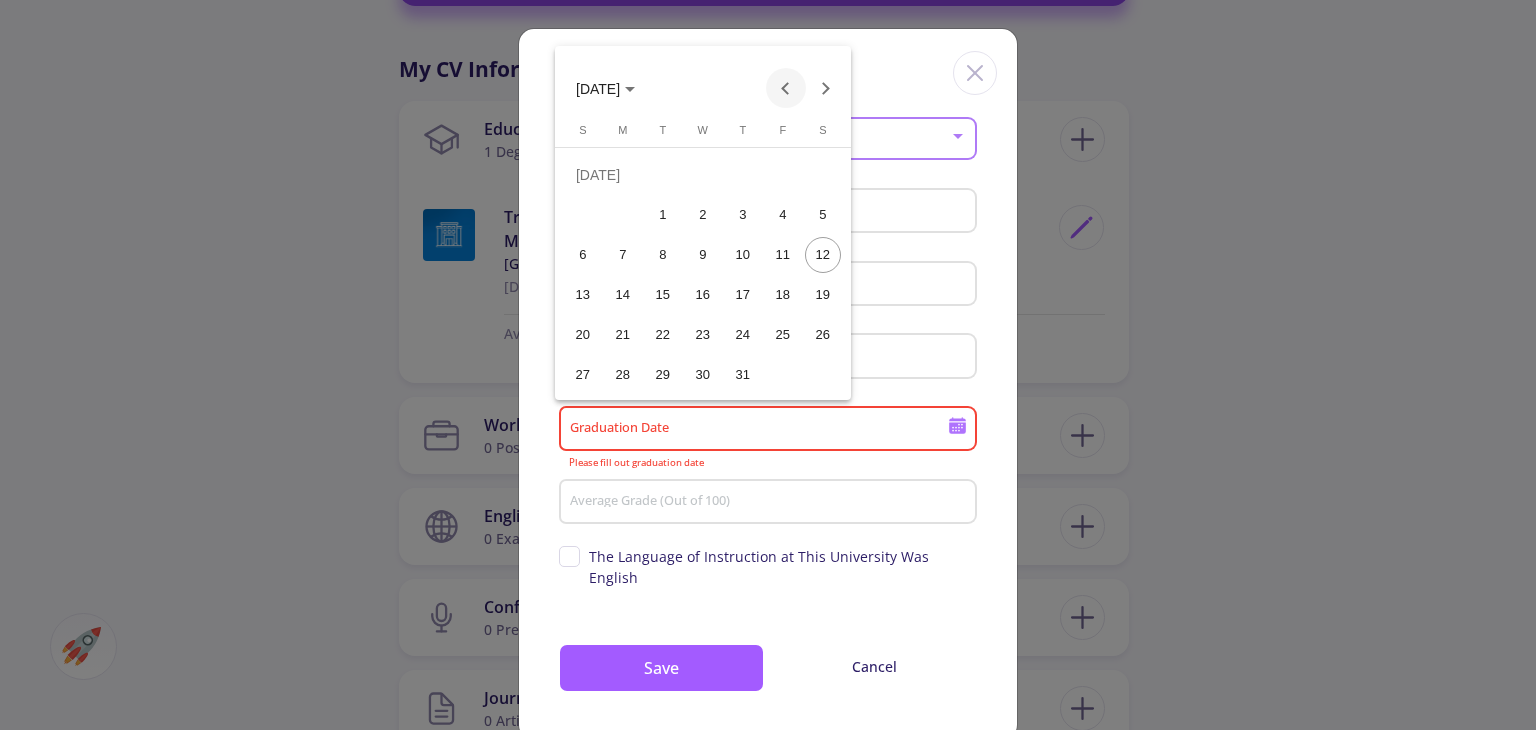 click at bounding box center (786, 88) 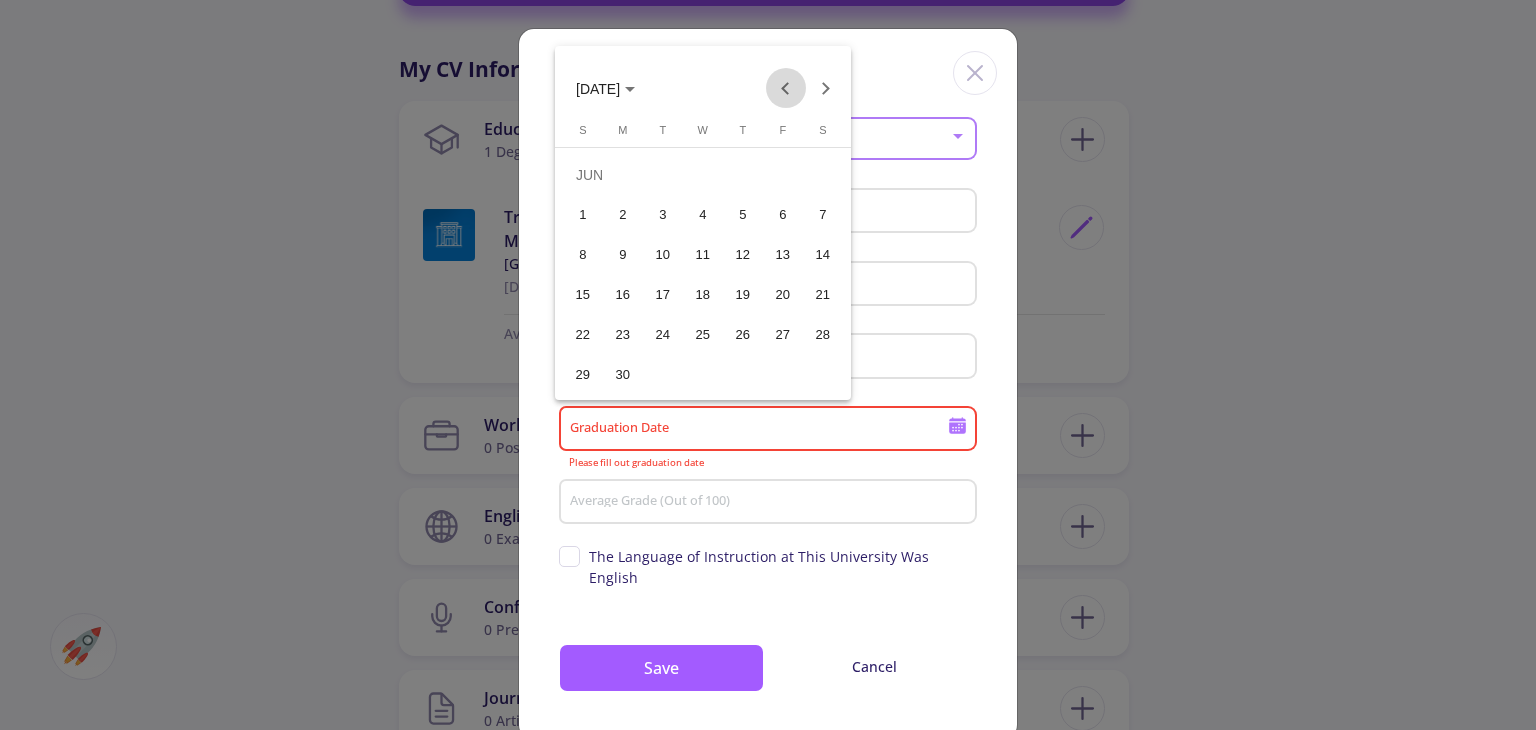click at bounding box center [786, 88] 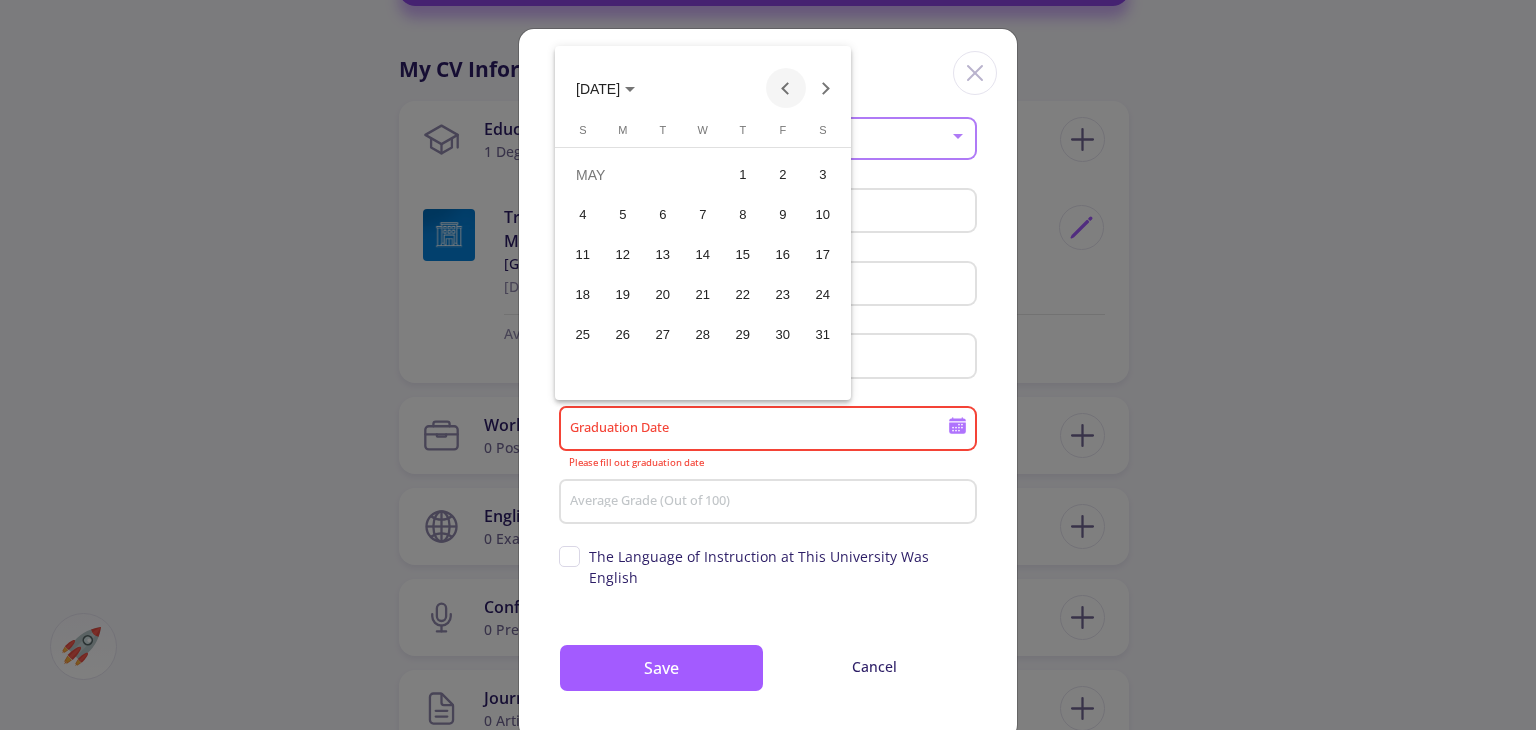 click at bounding box center (786, 88) 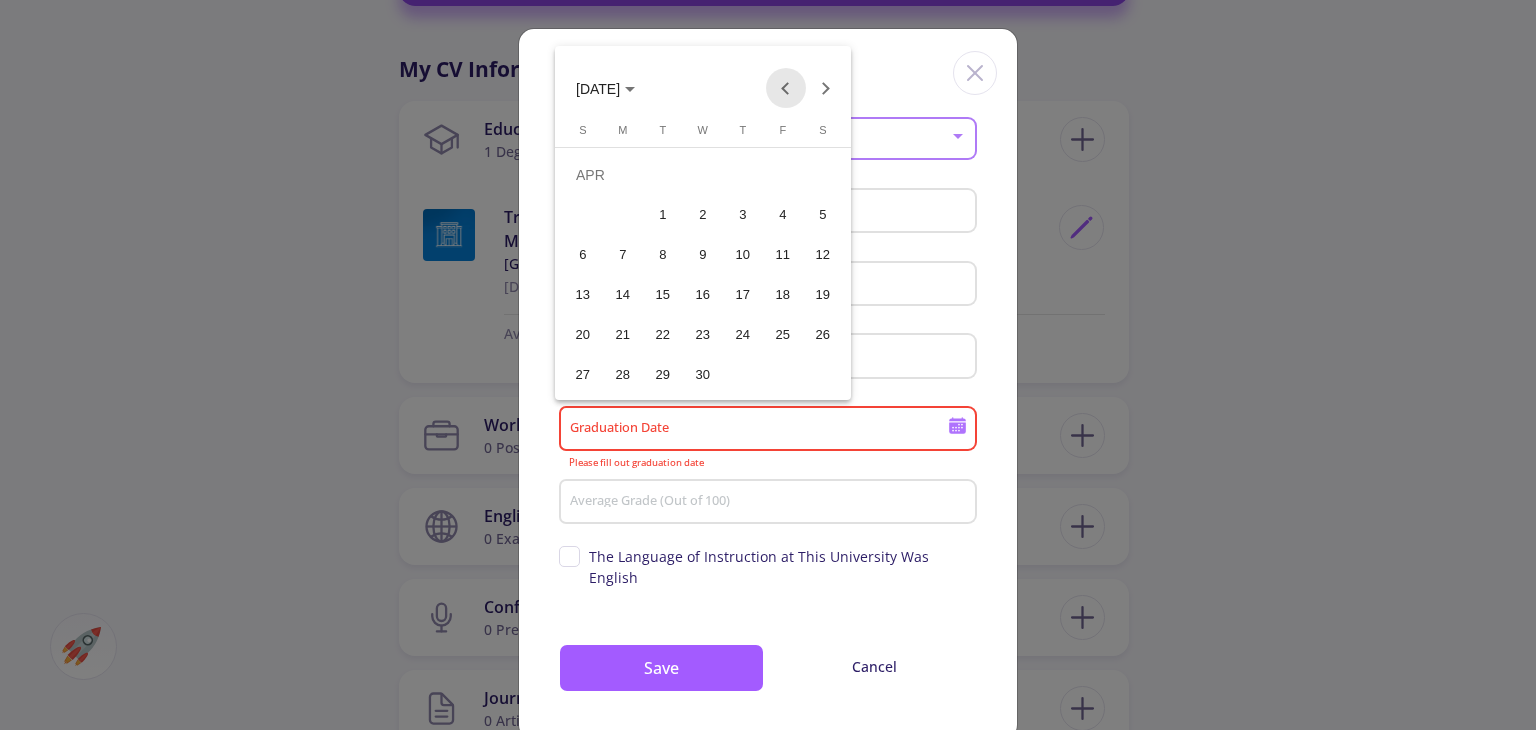 click at bounding box center (786, 88) 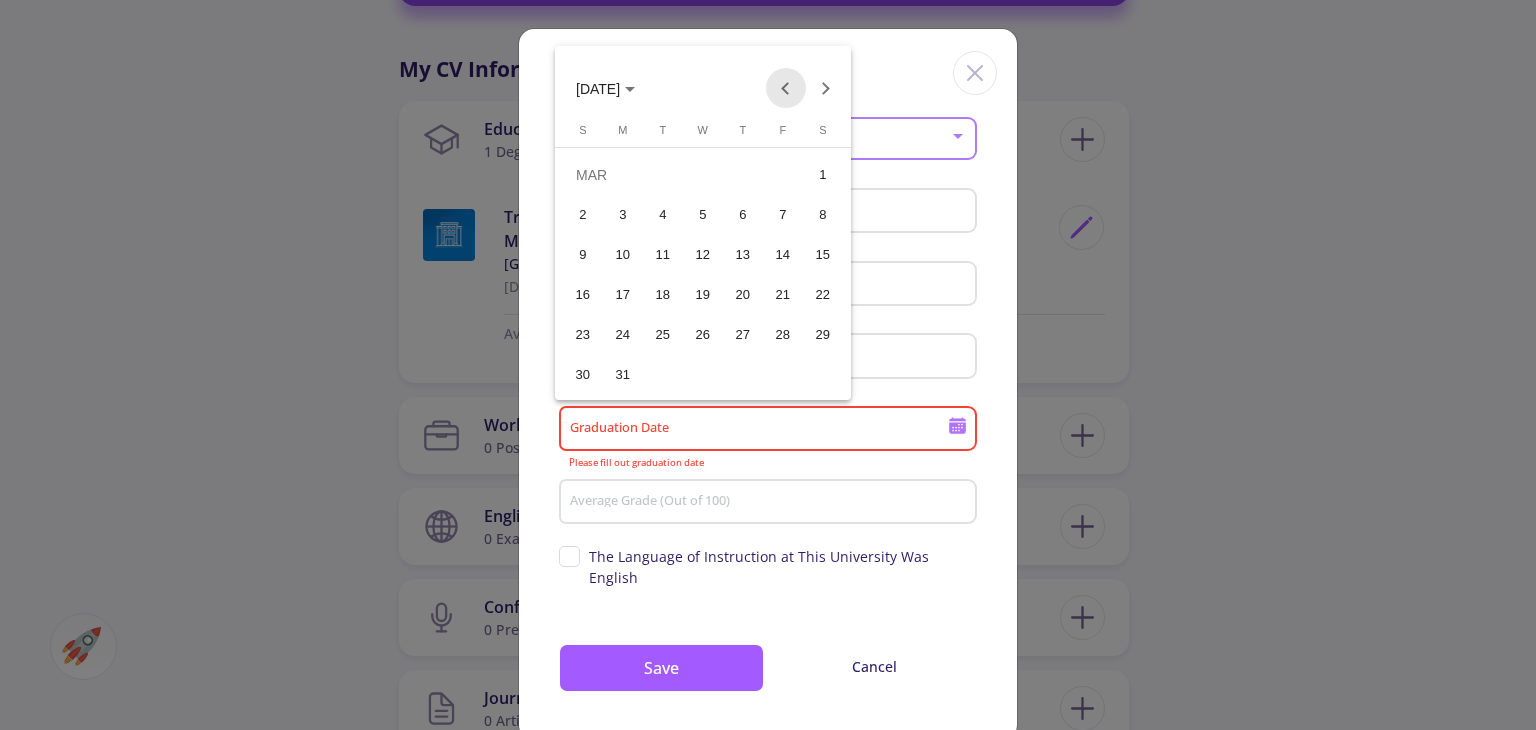 click at bounding box center [786, 88] 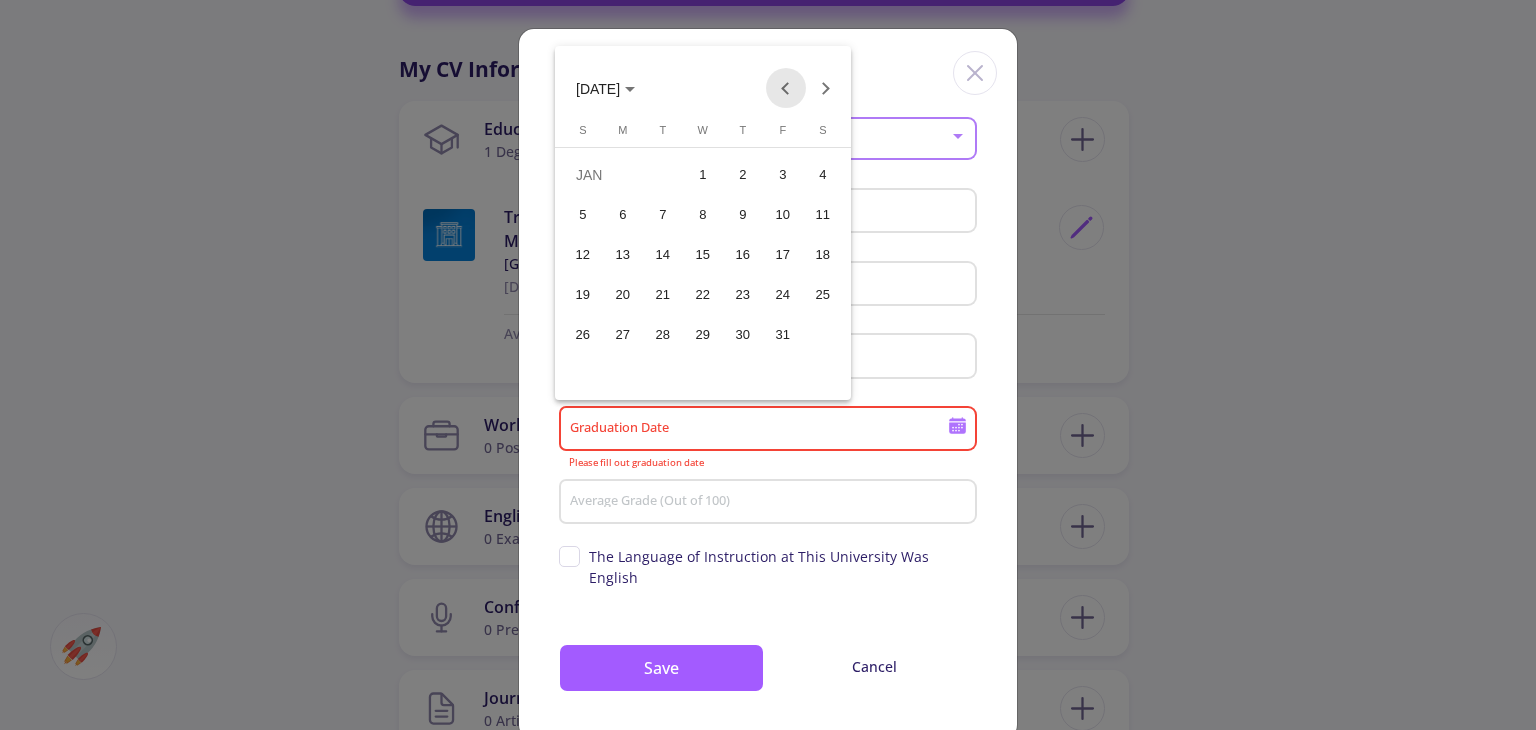 click at bounding box center (786, 88) 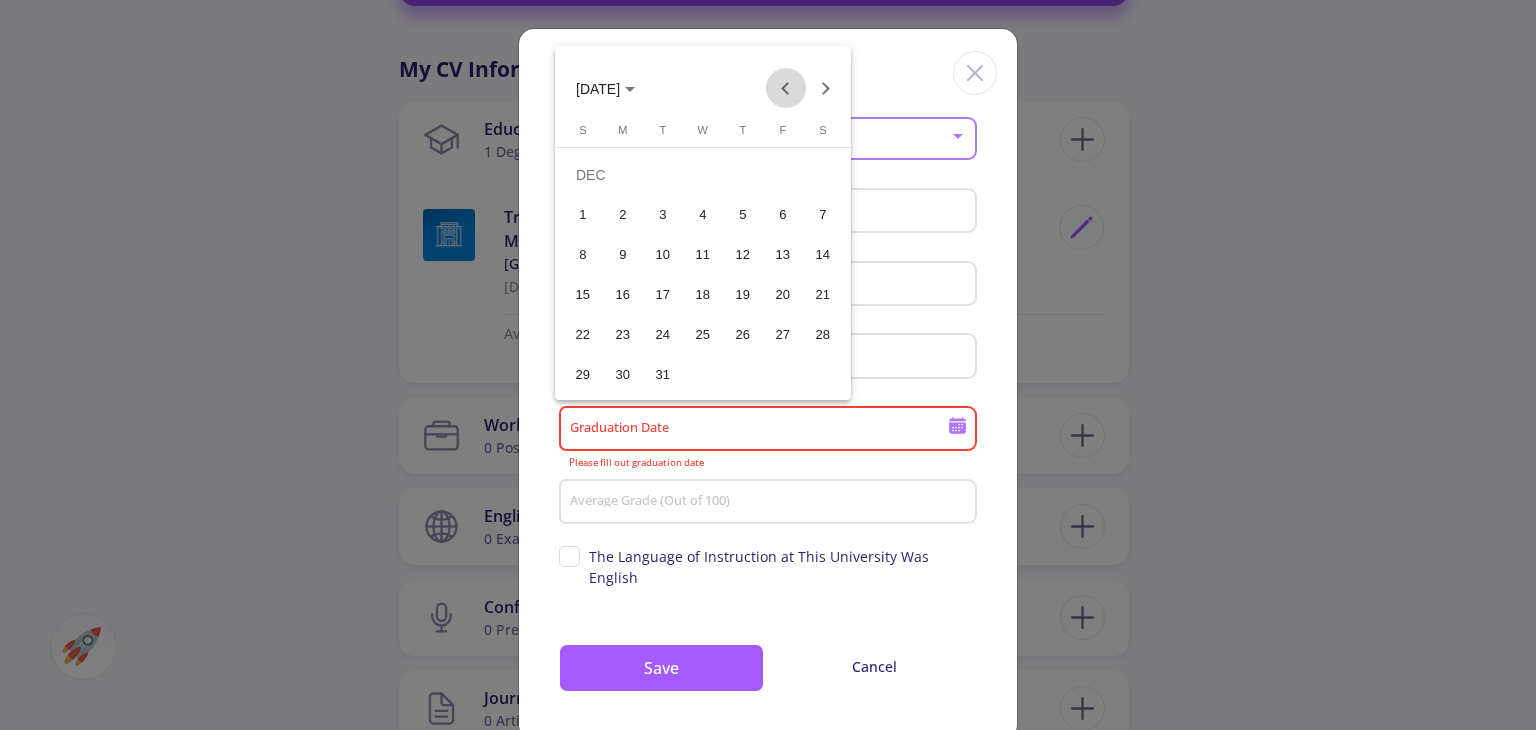 click at bounding box center (786, 88) 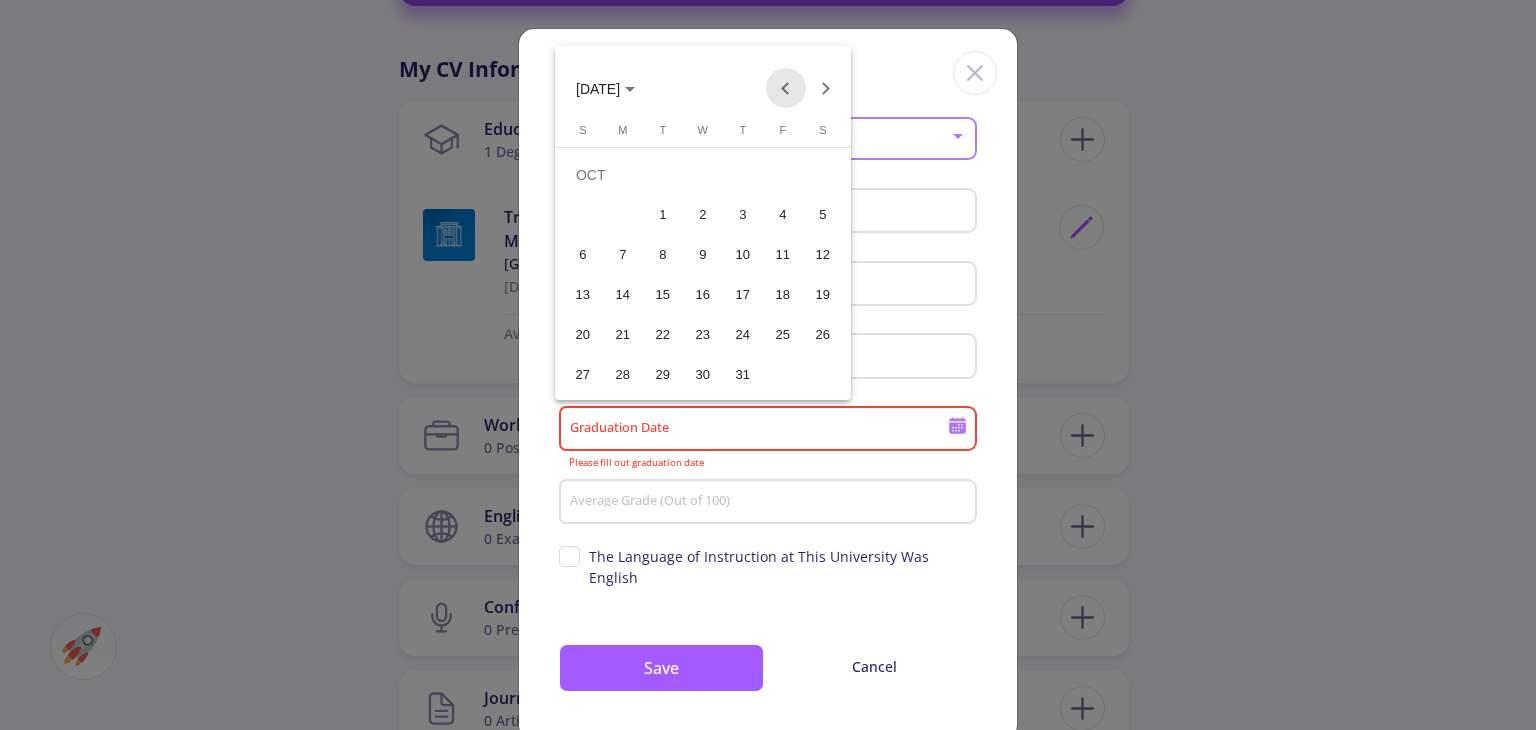 click at bounding box center [786, 88] 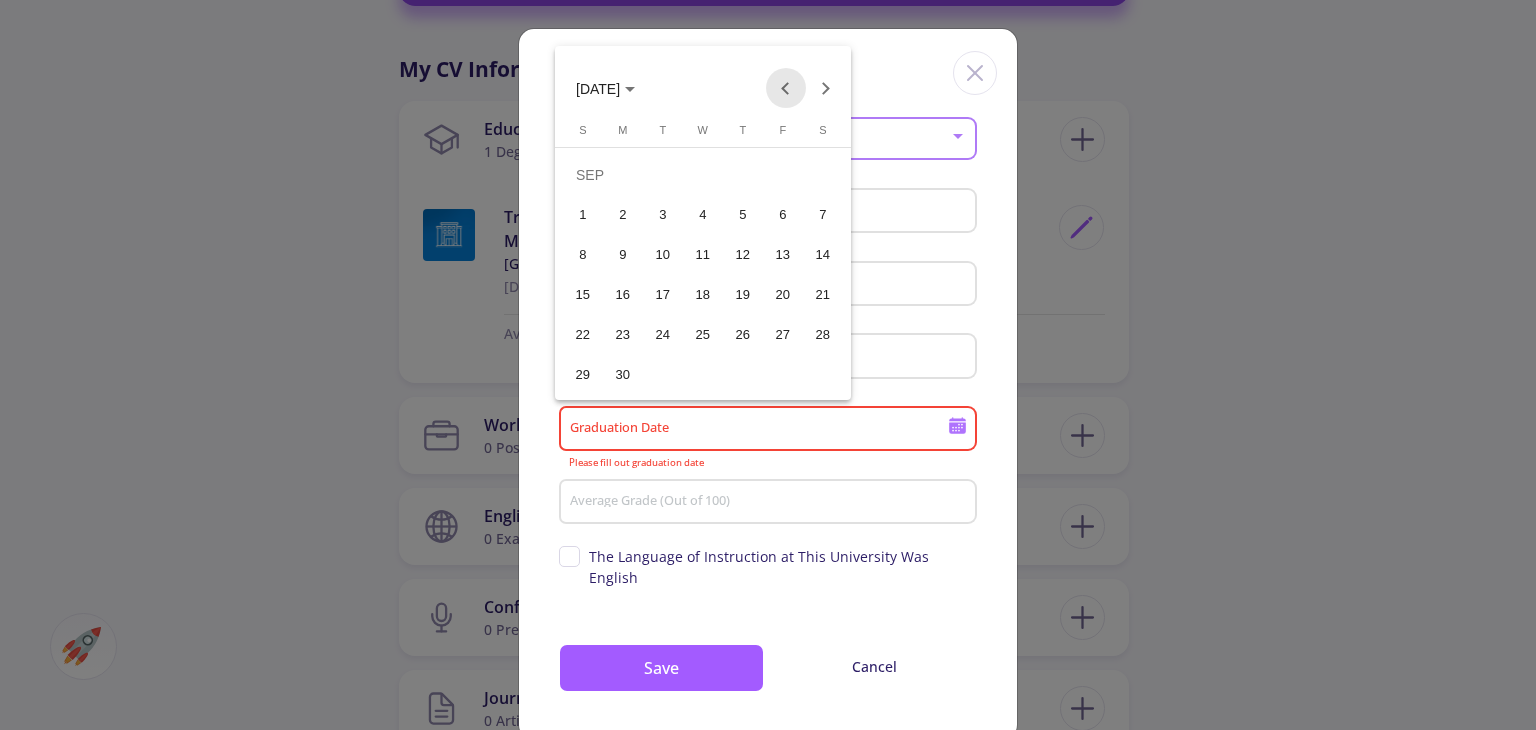 click at bounding box center (786, 88) 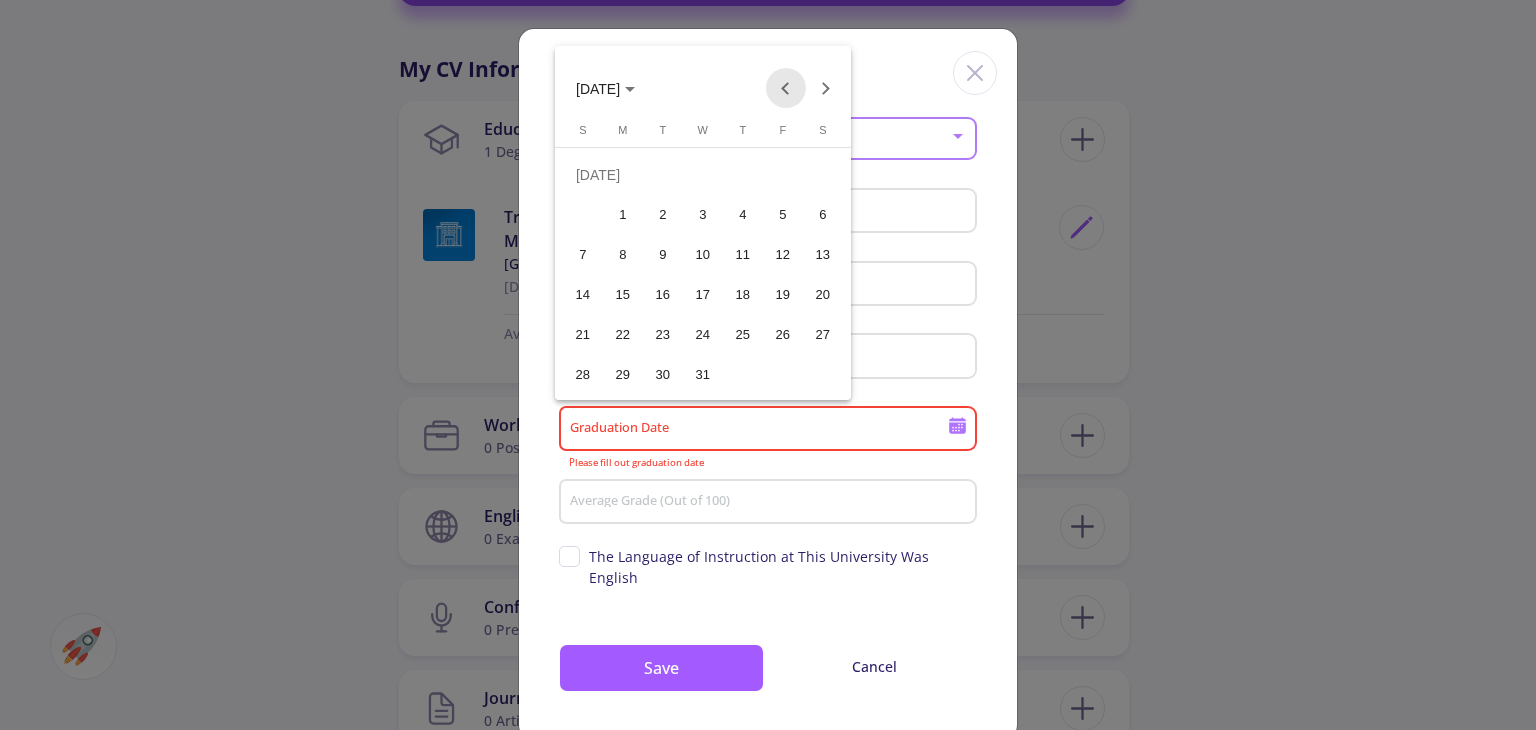 click at bounding box center (786, 88) 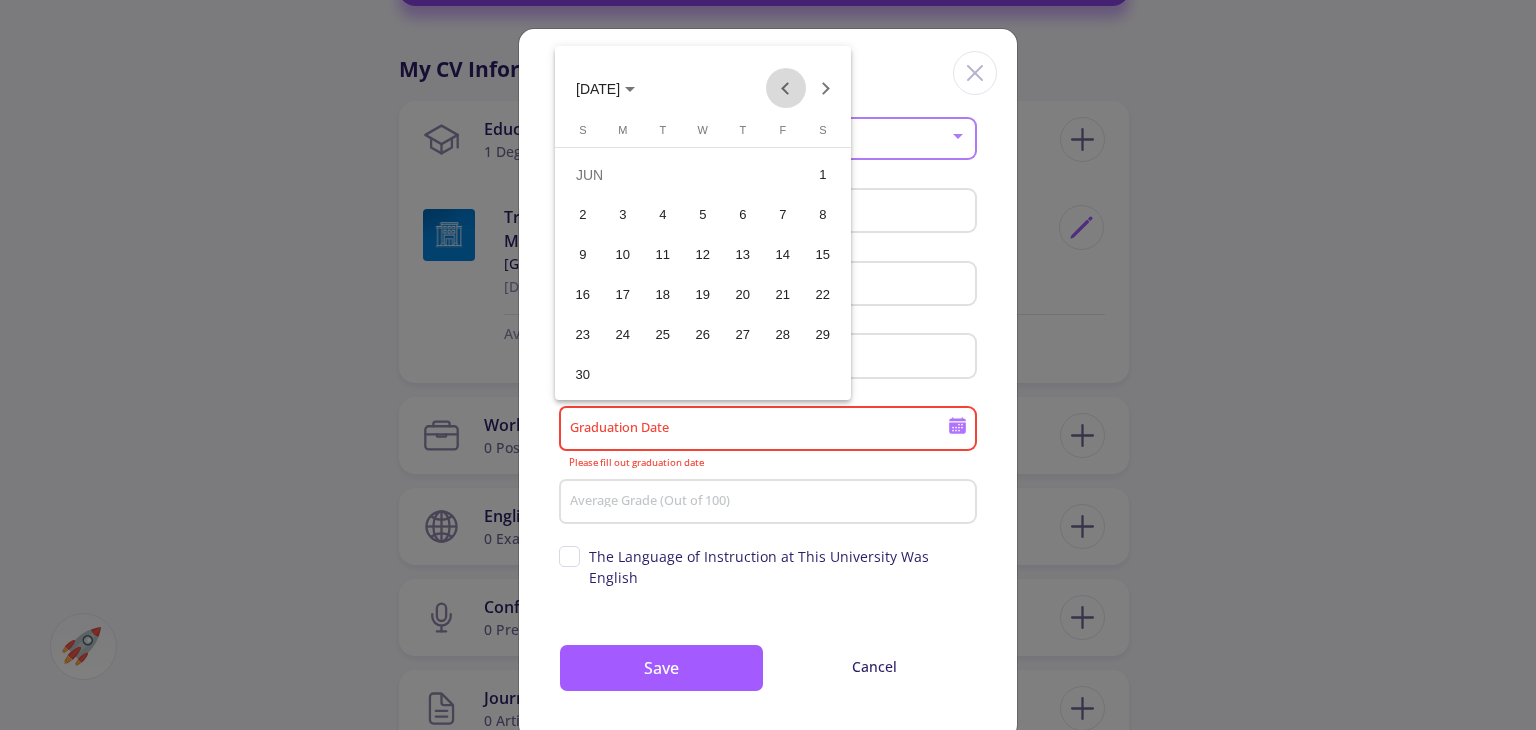 click at bounding box center [786, 88] 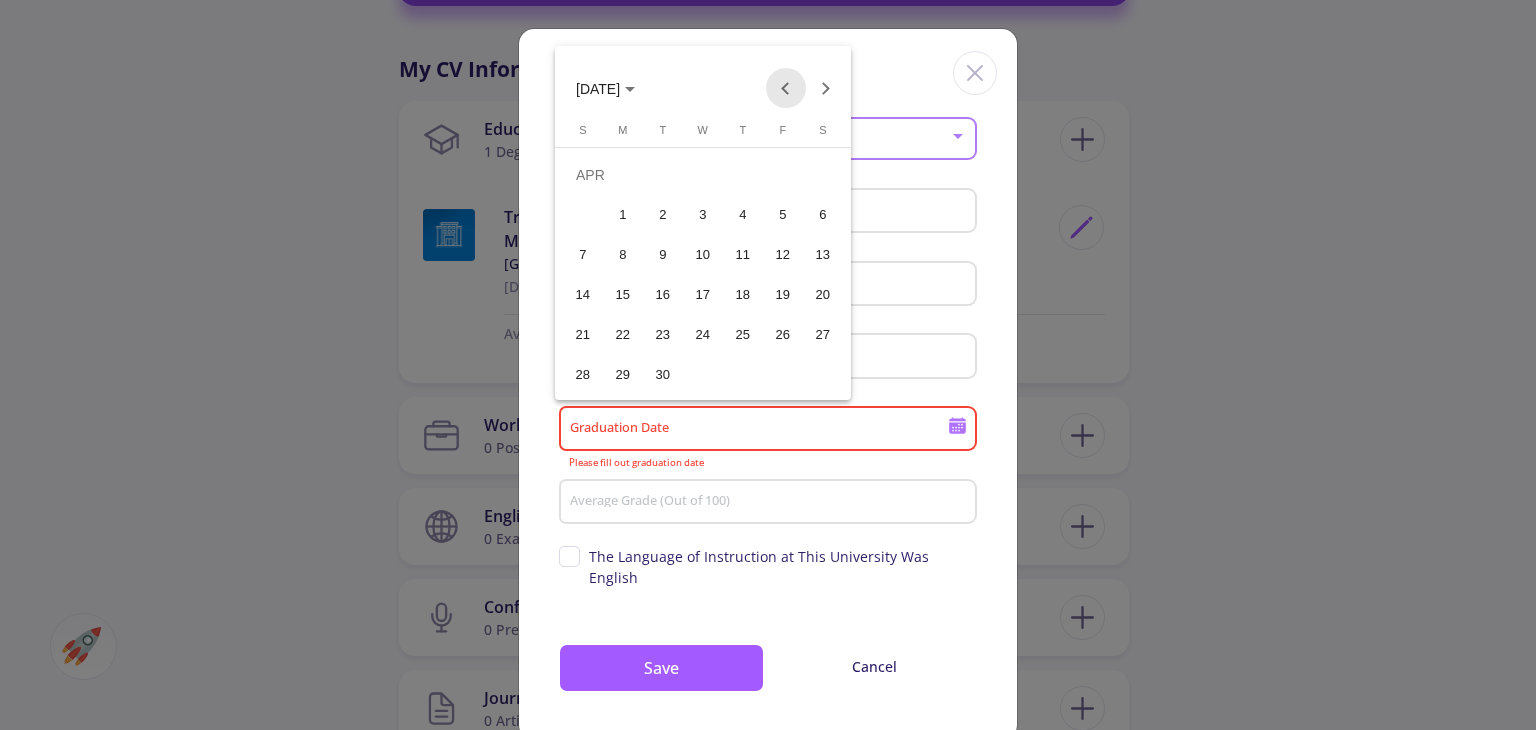 click at bounding box center (786, 88) 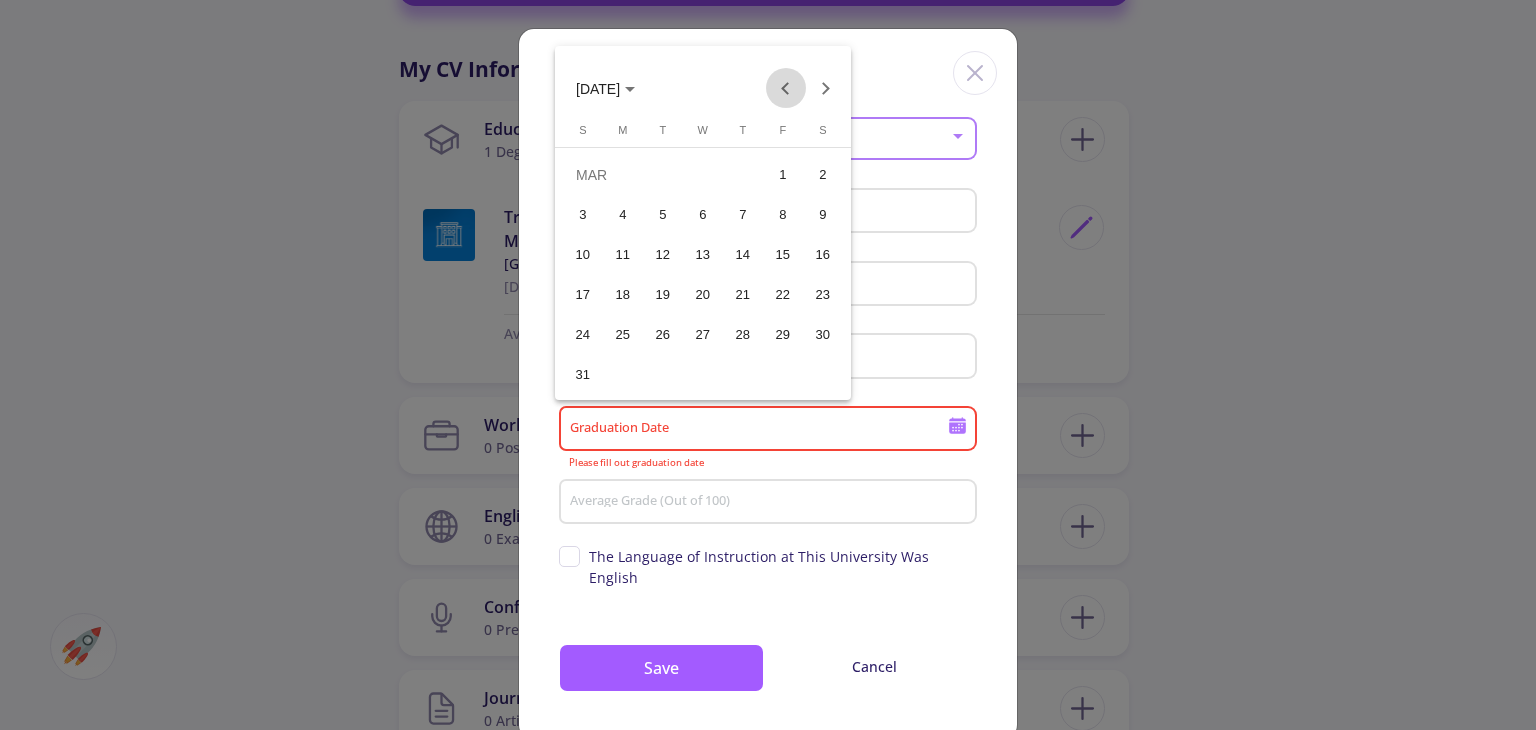 click at bounding box center (786, 88) 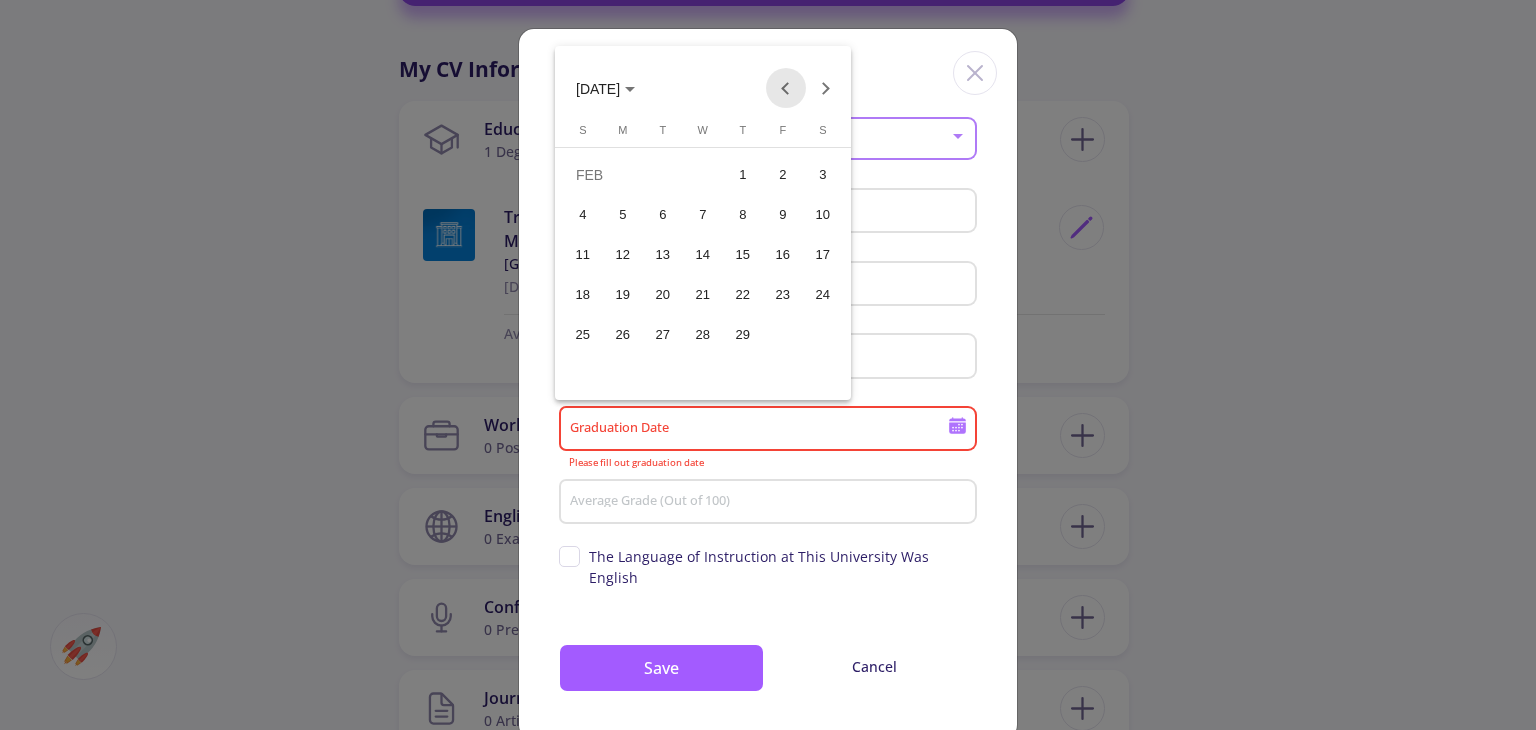click at bounding box center [786, 88] 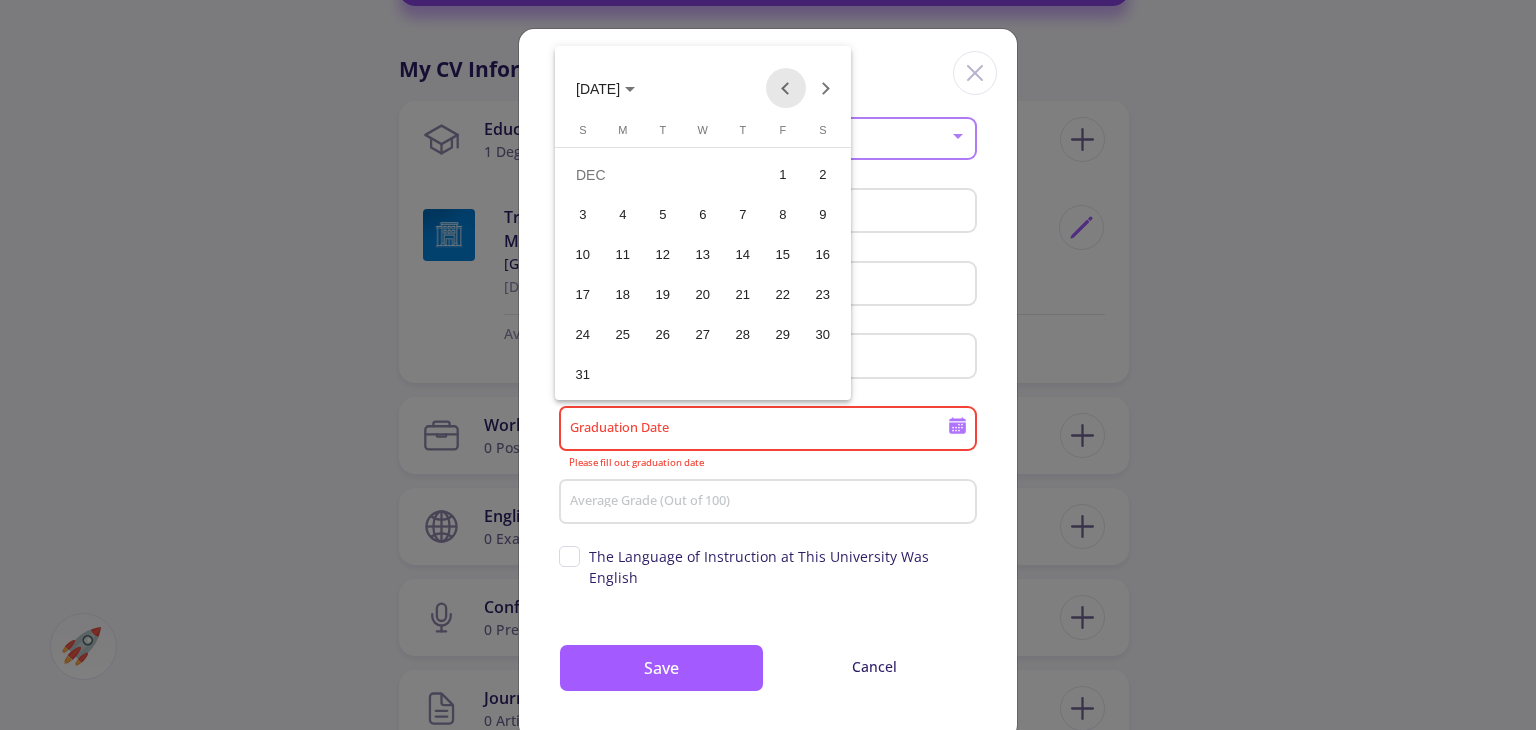 click at bounding box center [786, 88] 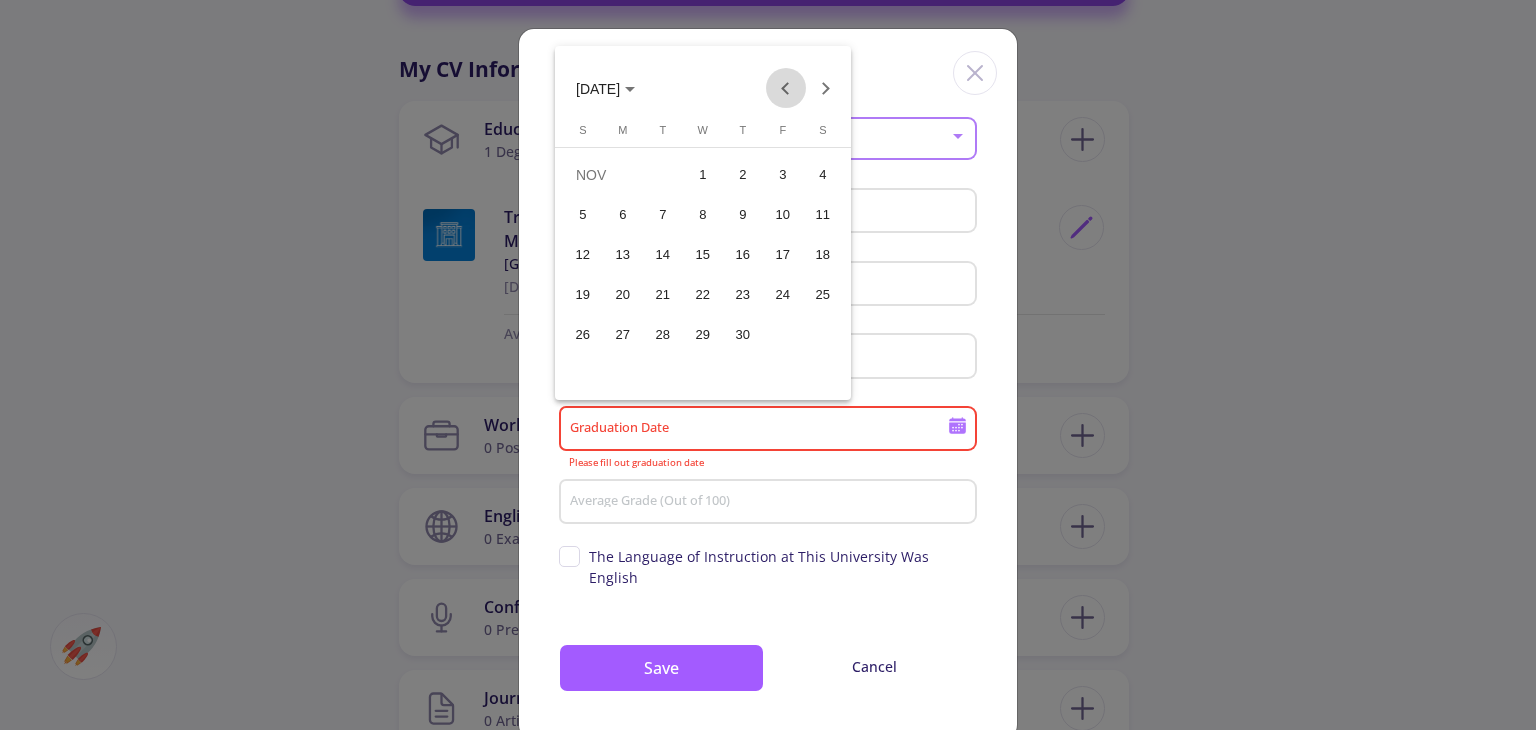 click at bounding box center (786, 88) 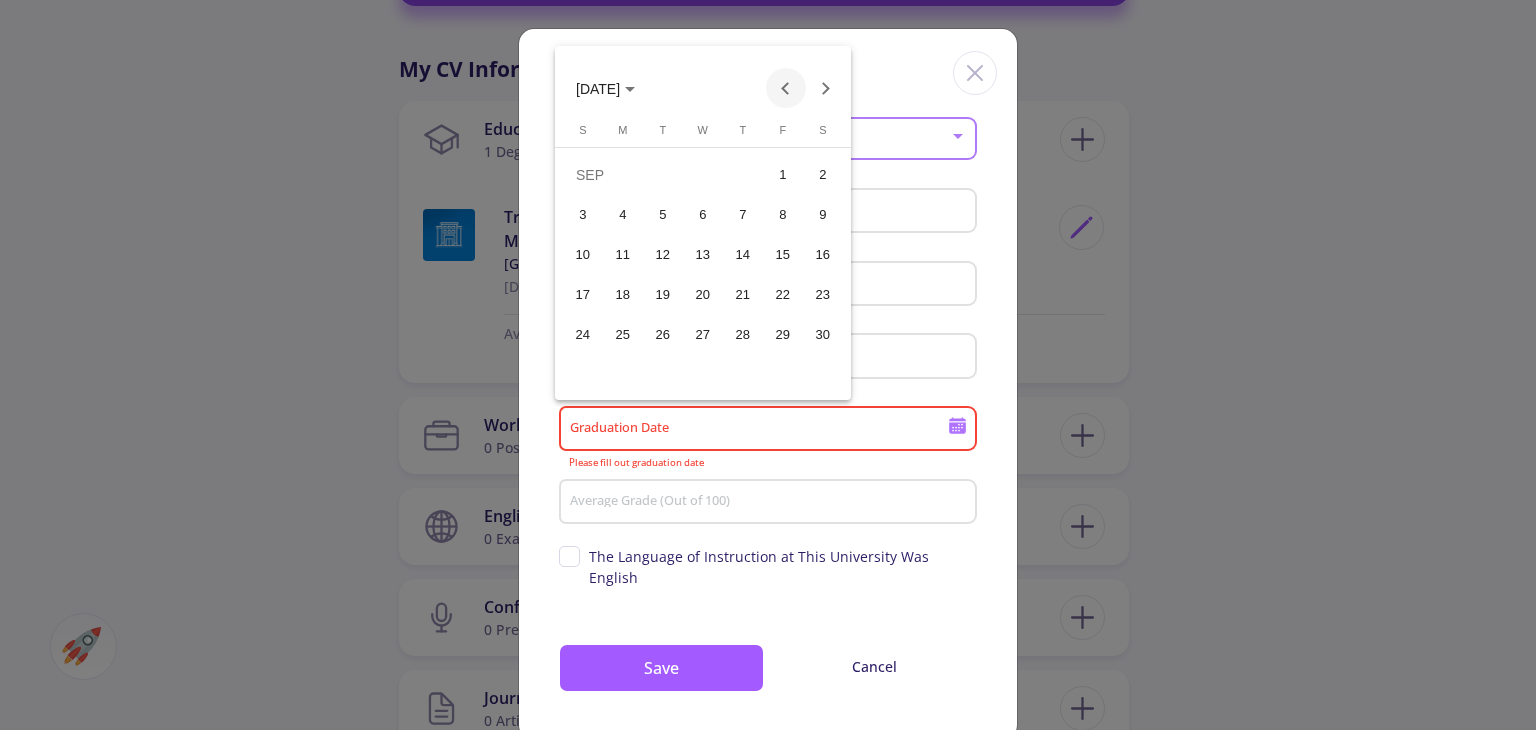 click at bounding box center [786, 88] 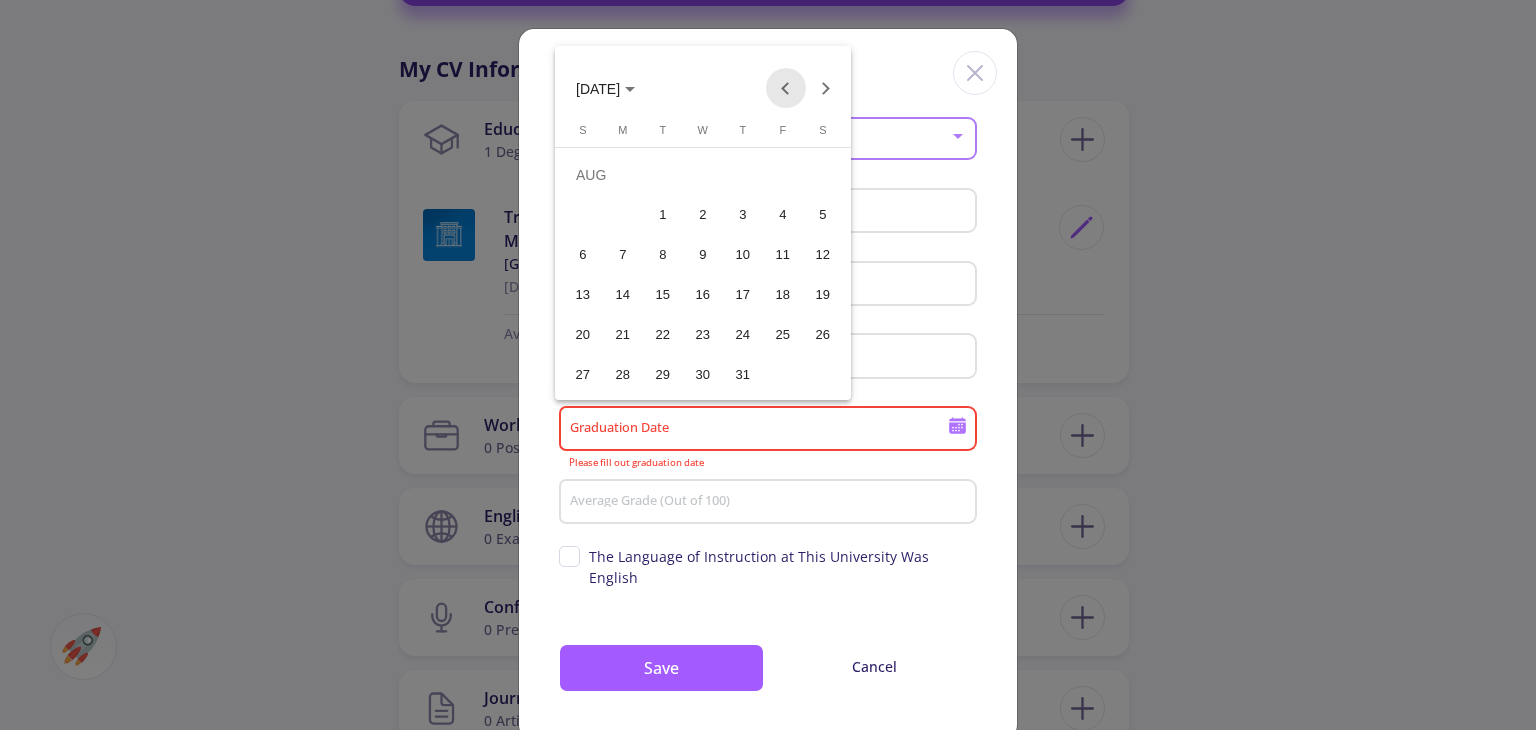 click at bounding box center [786, 88] 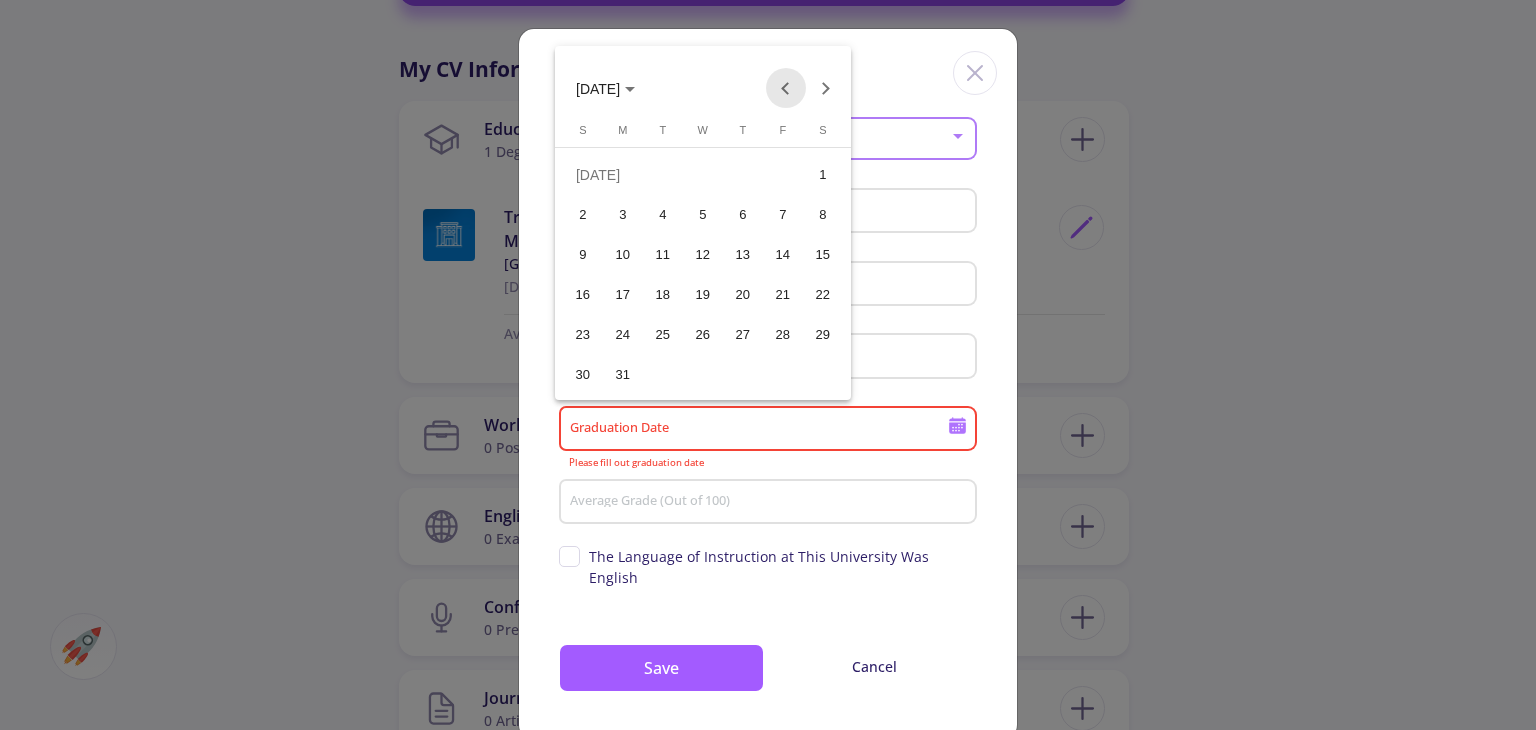 click at bounding box center [786, 88] 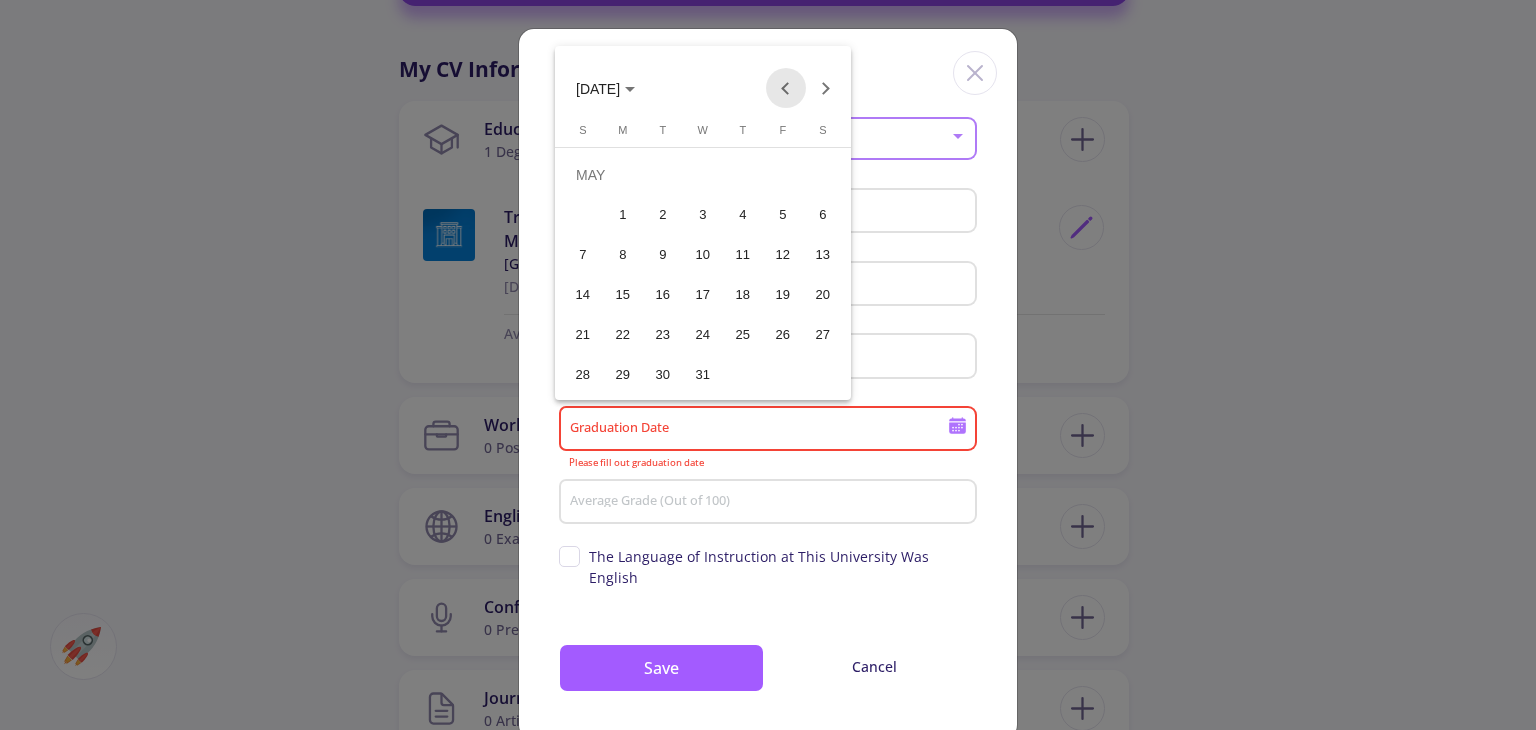 click at bounding box center (786, 88) 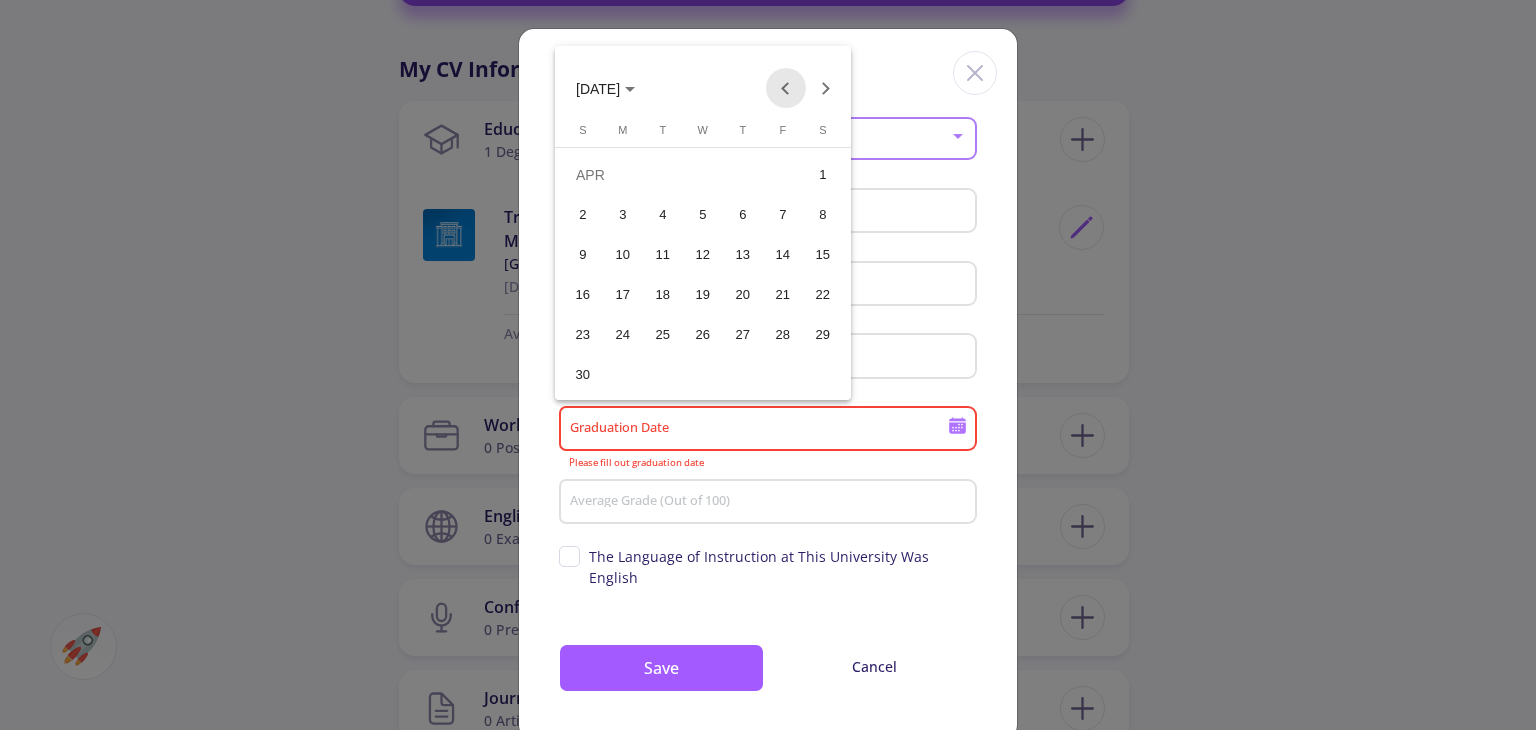 click at bounding box center (786, 88) 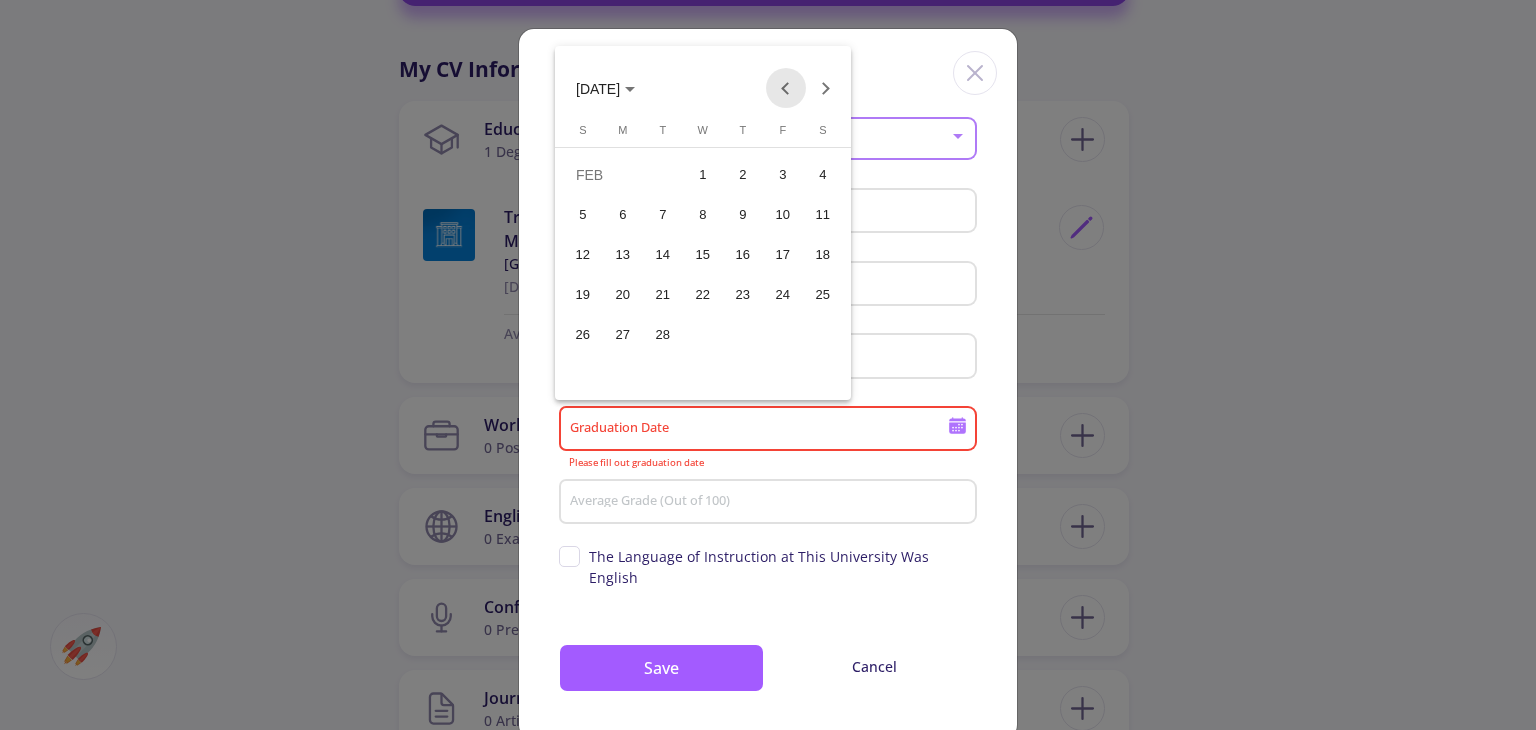 click at bounding box center [786, 88] 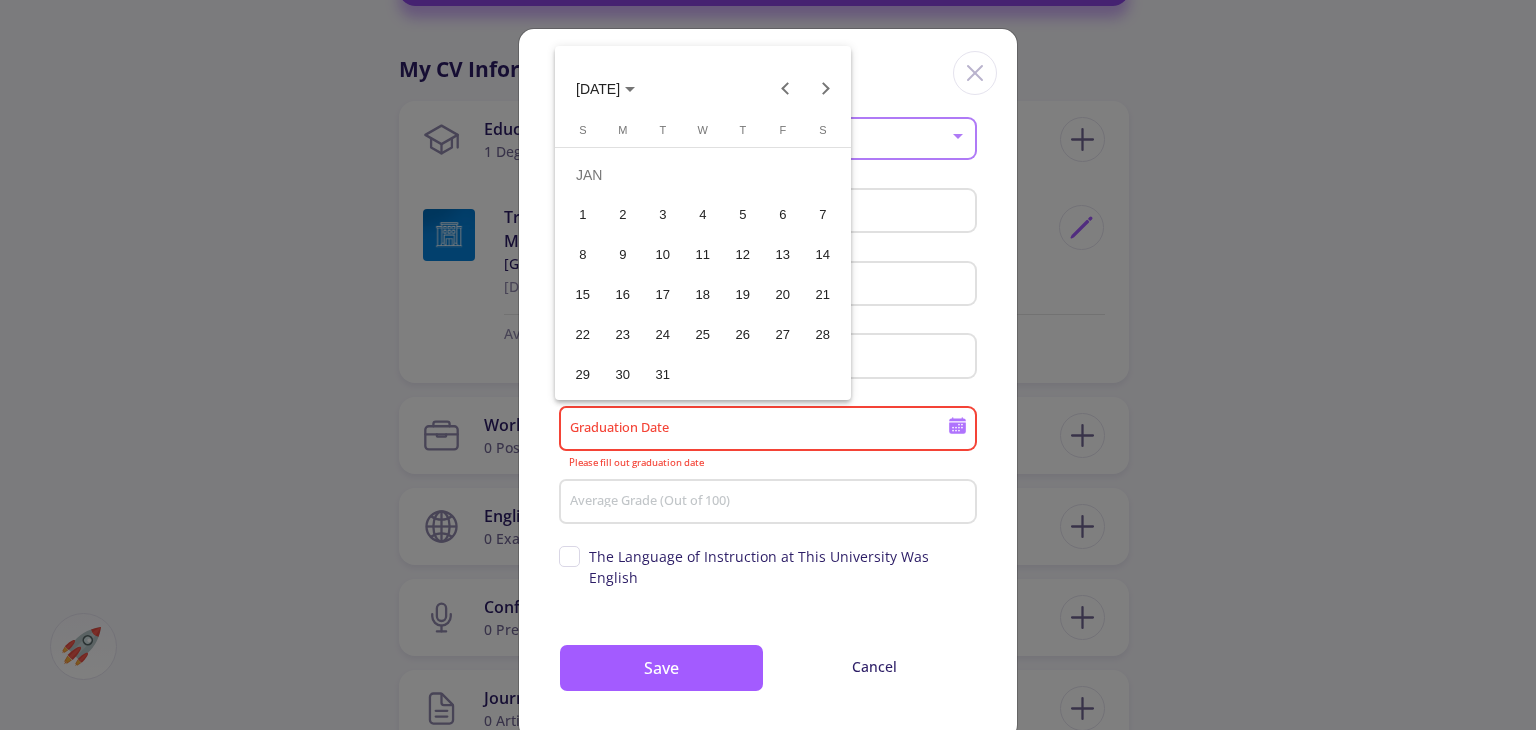 click on "1" at bounding box center [583, 215] 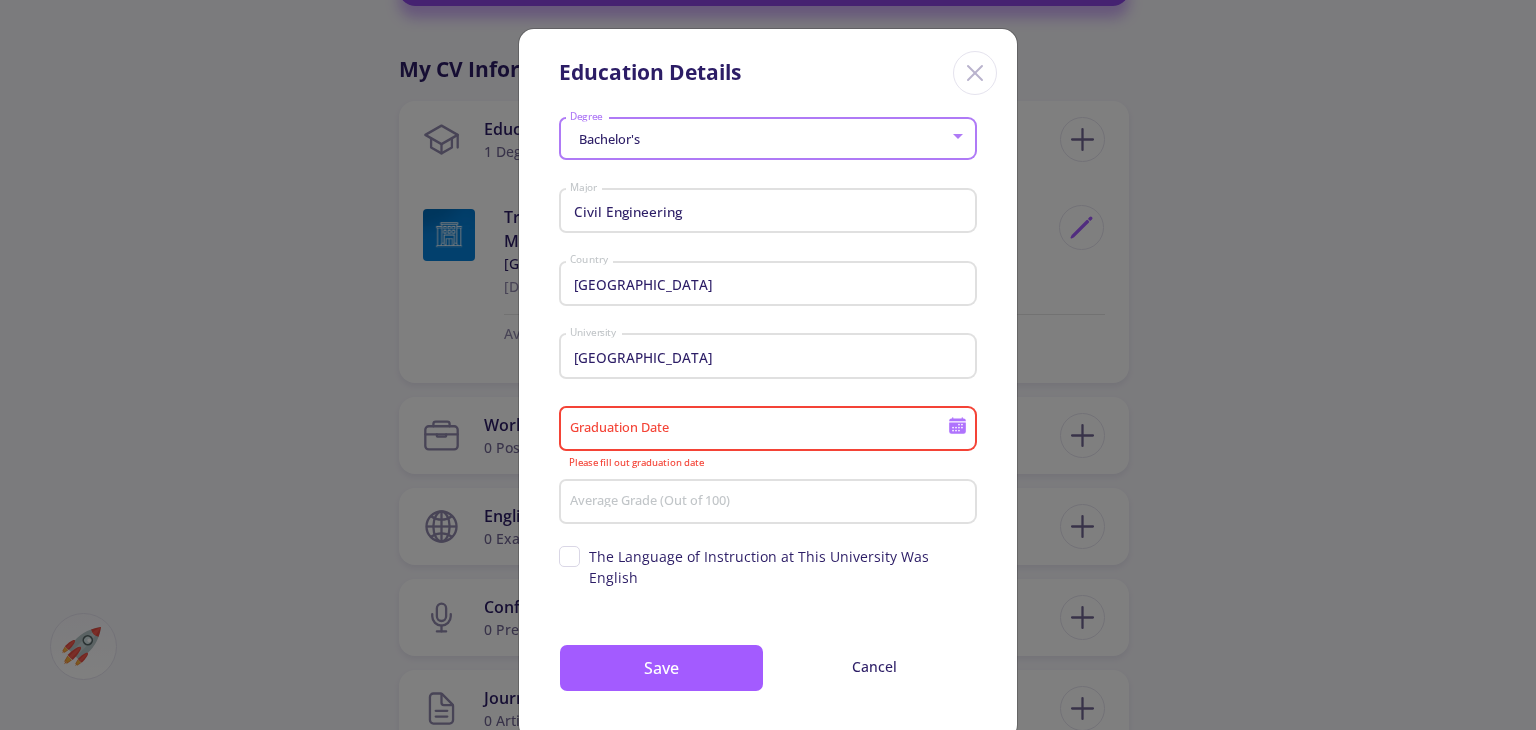 type on "1/1/2023" 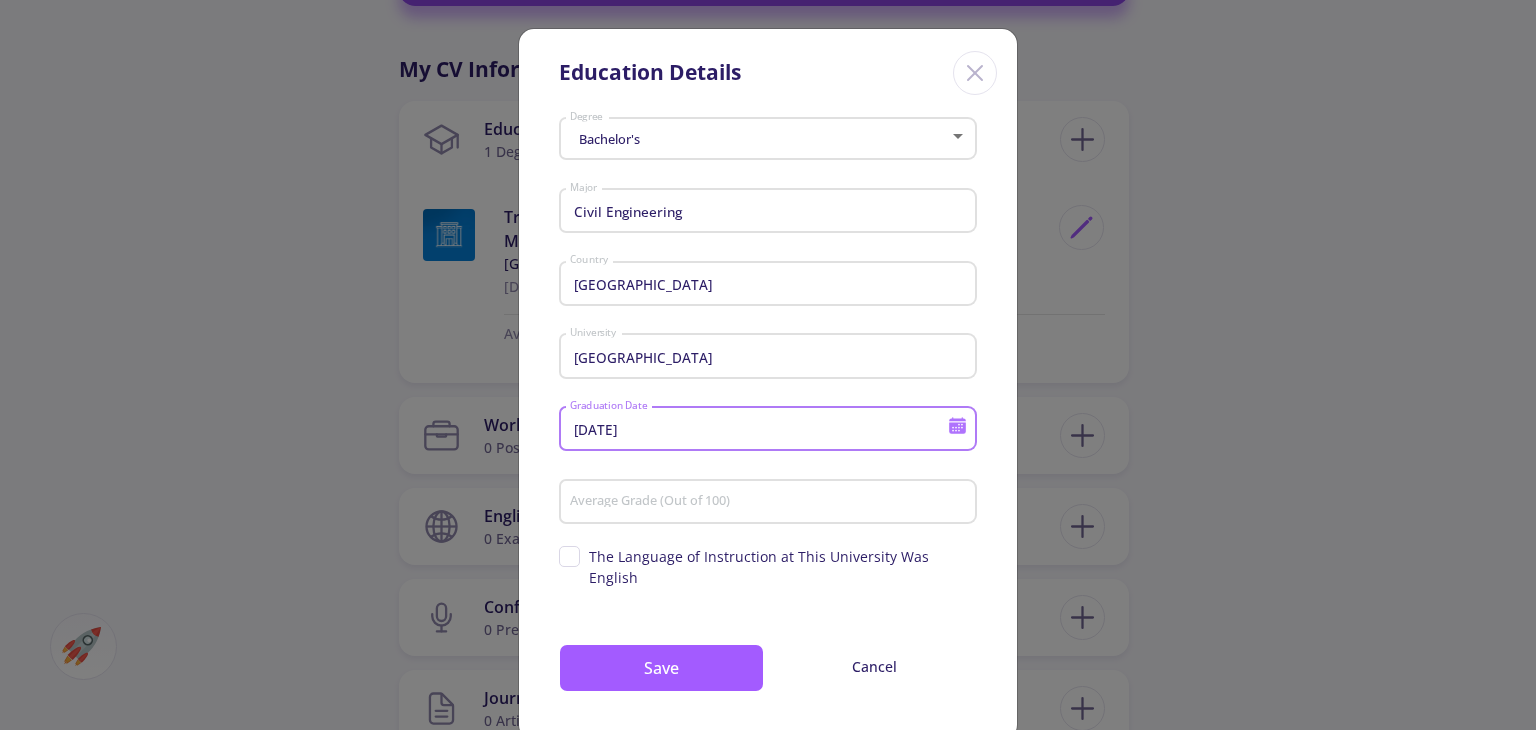 click on "Average Grade (Out of 100)" at bounding box center (771, 503) 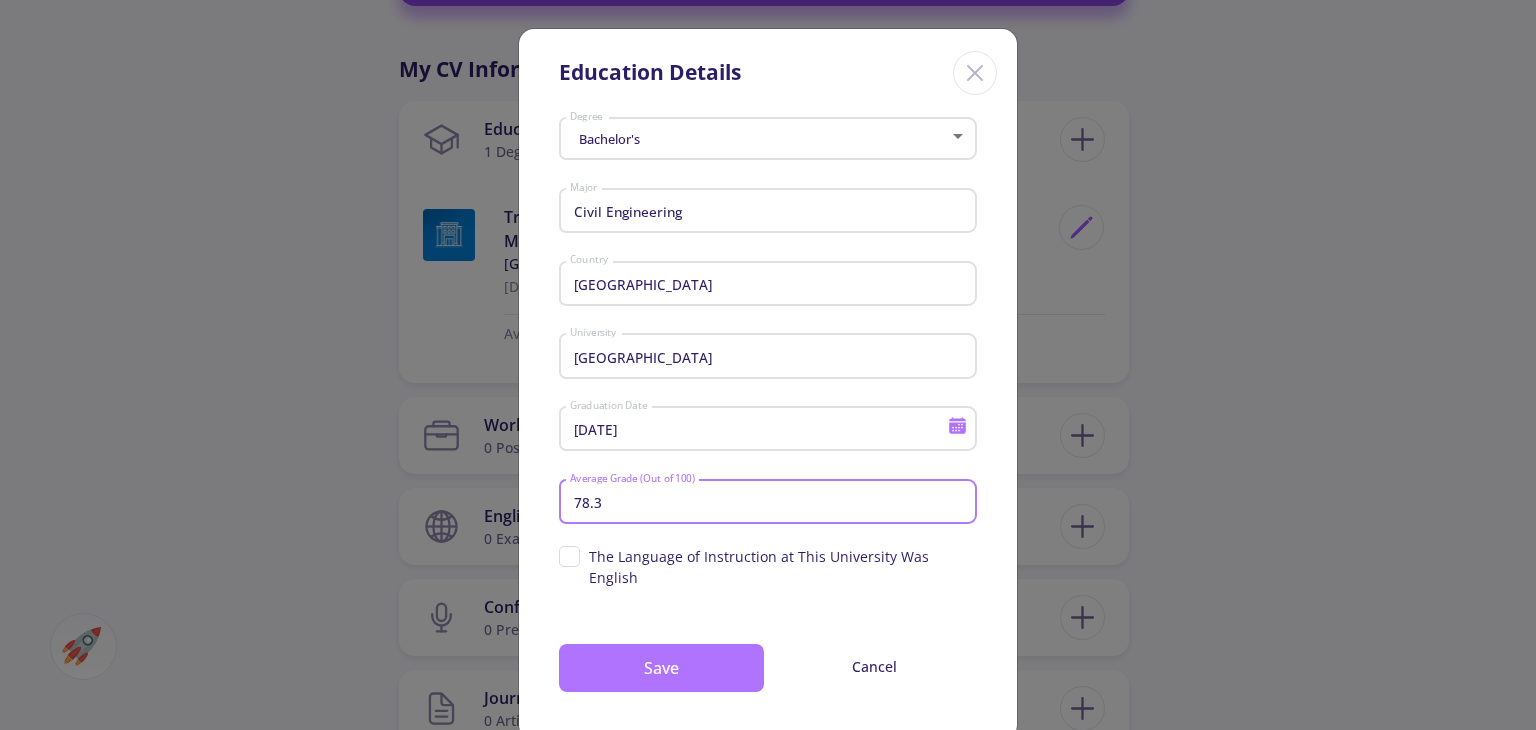 type on "78.3" 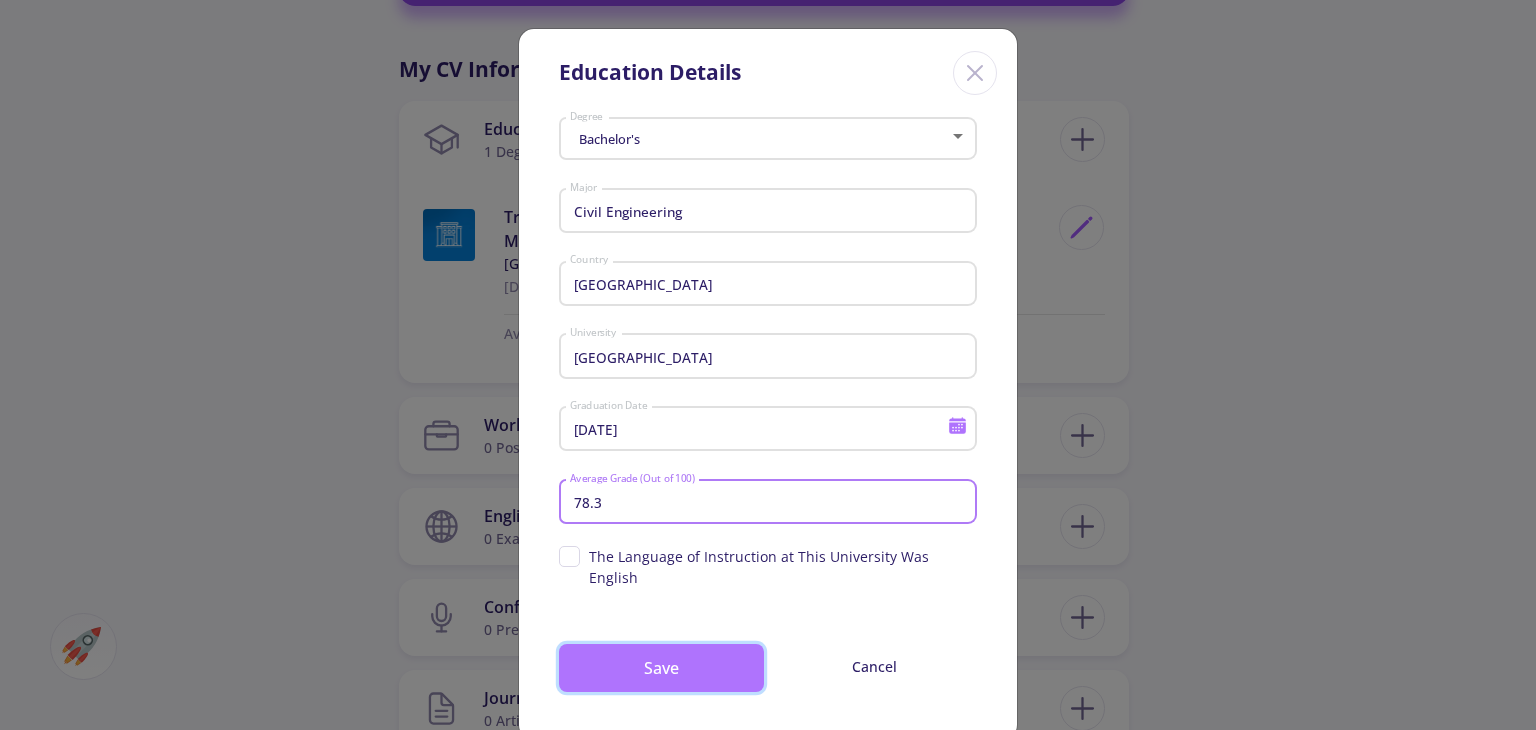 click on "Save" at bounding box center (661, 668) 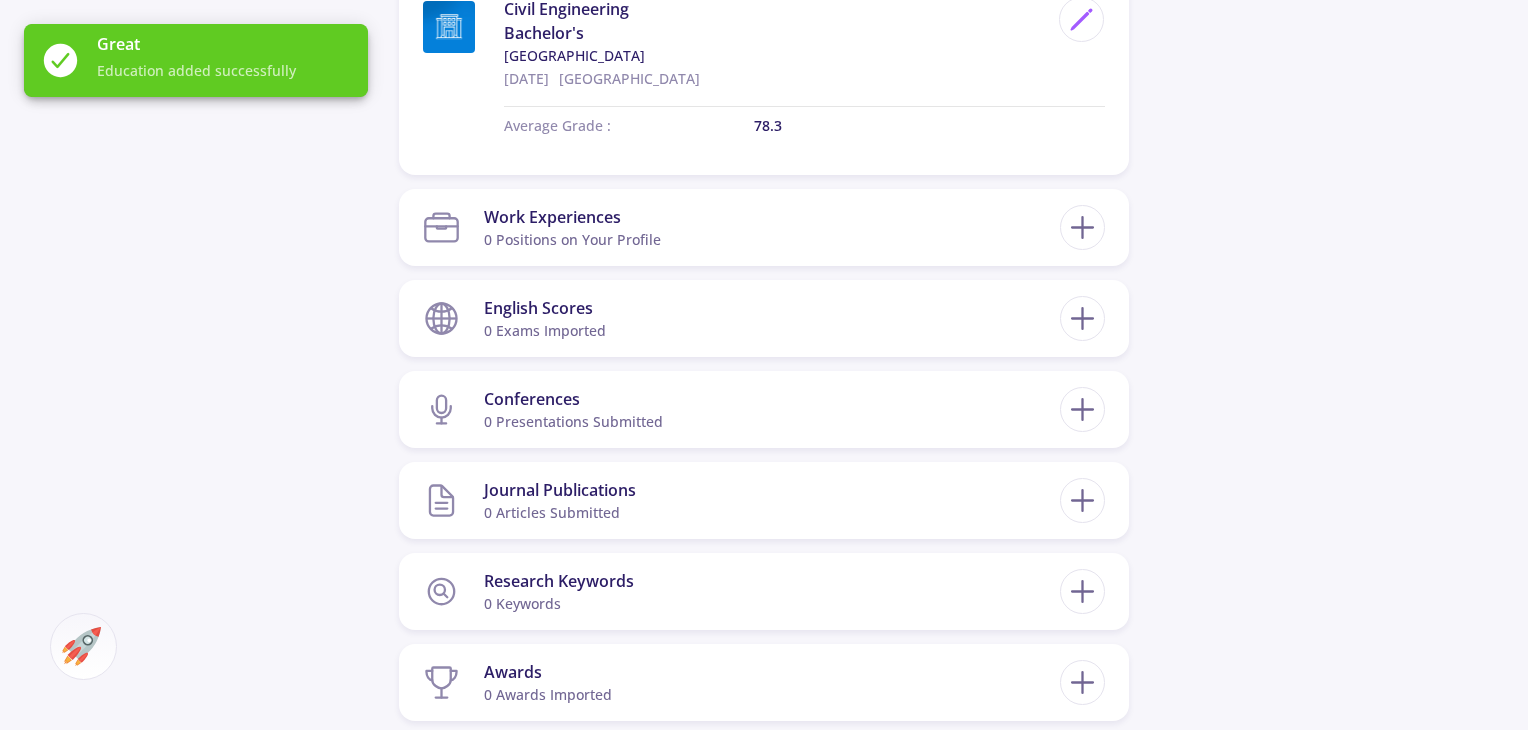 scroll, scrollTop: 1285, scrollLeft: 0, axis: vertical 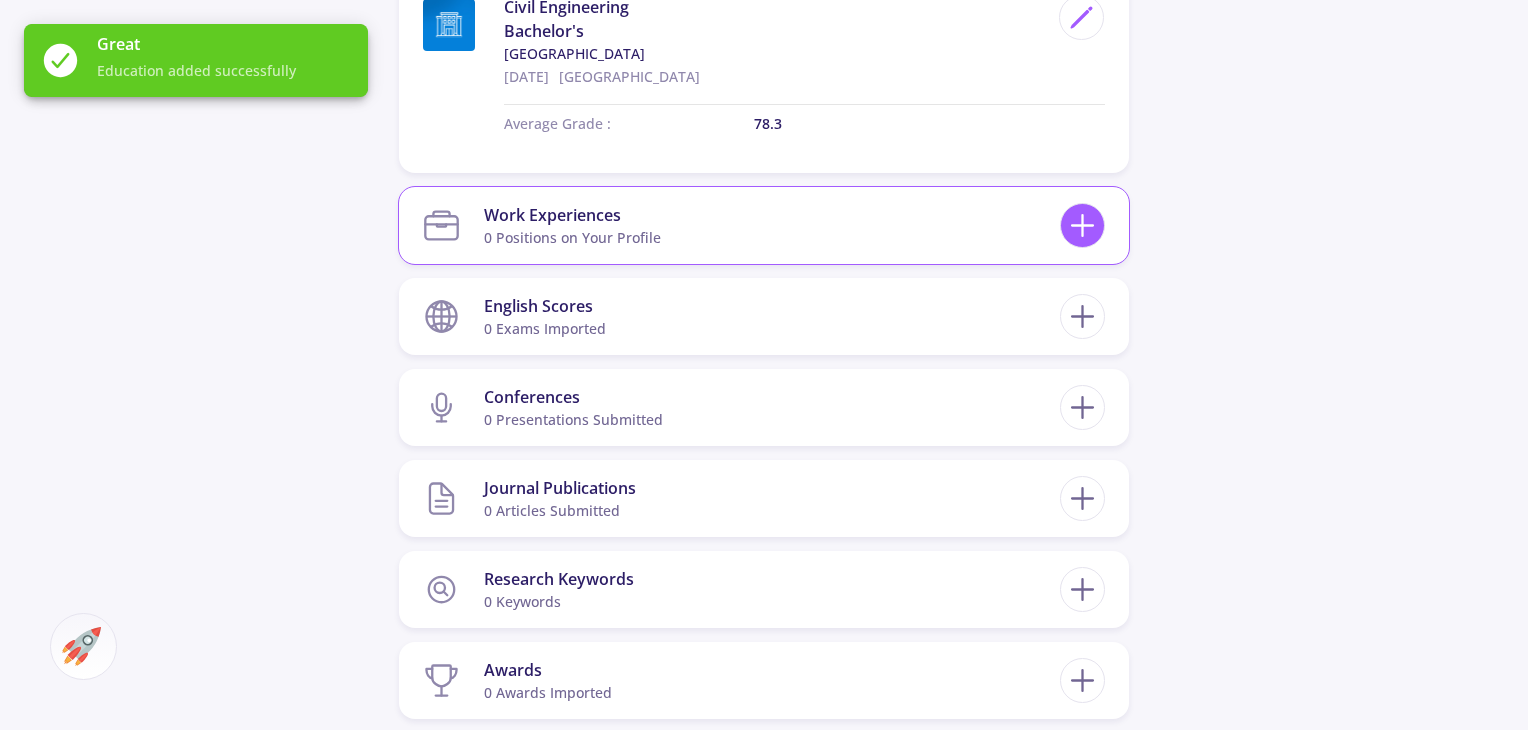 click 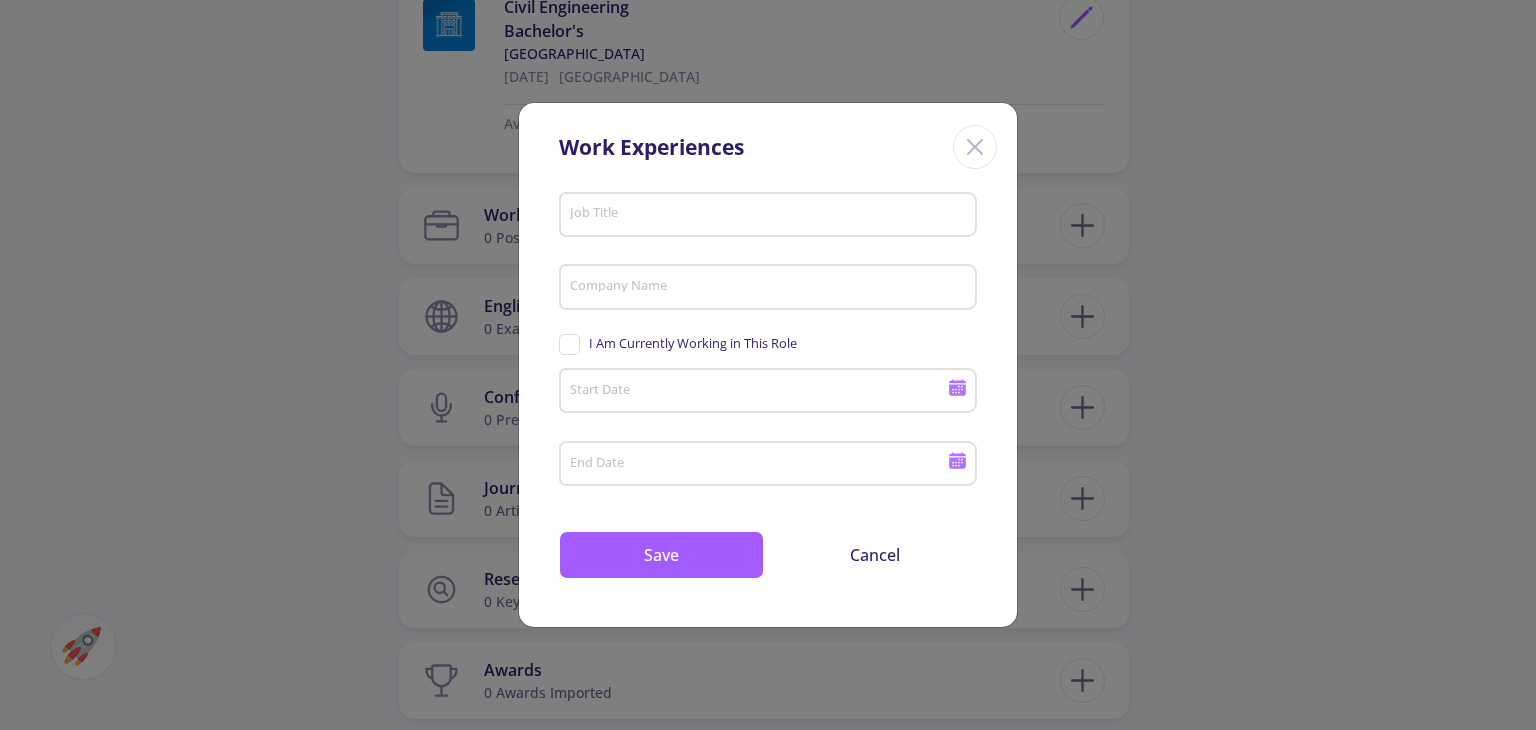 click on "Job Title" at bounding box center [771, 215] 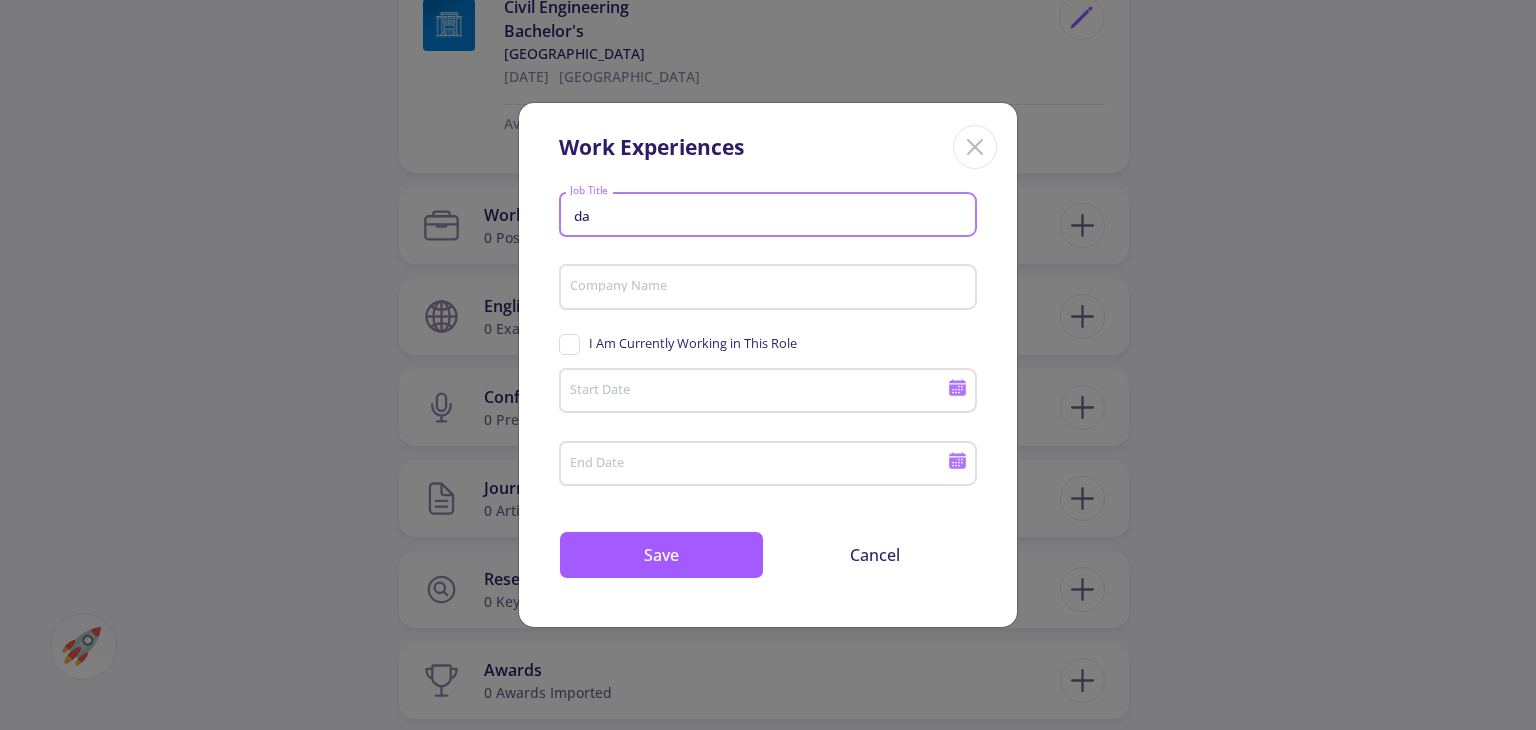 type on "d" 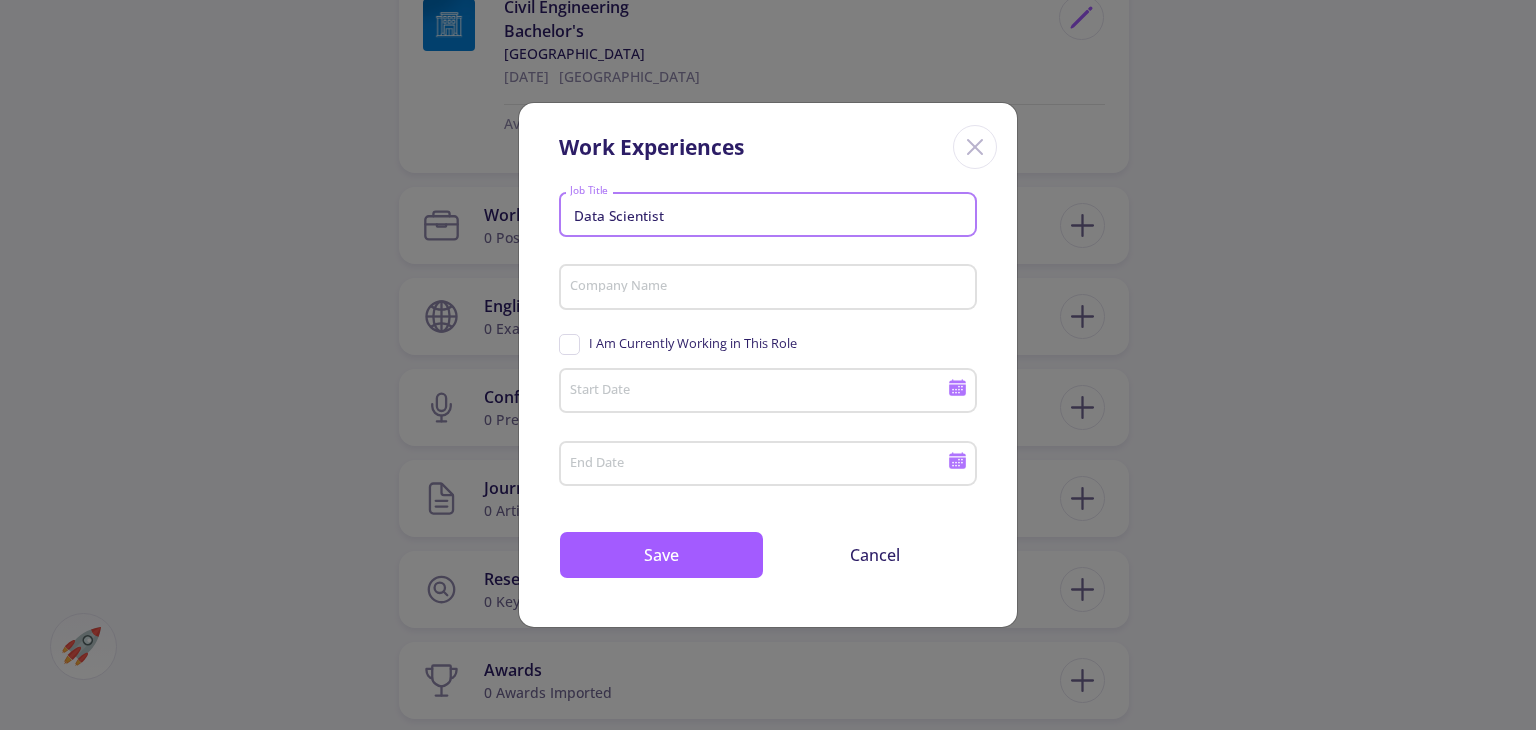 type on "Data Scientist" 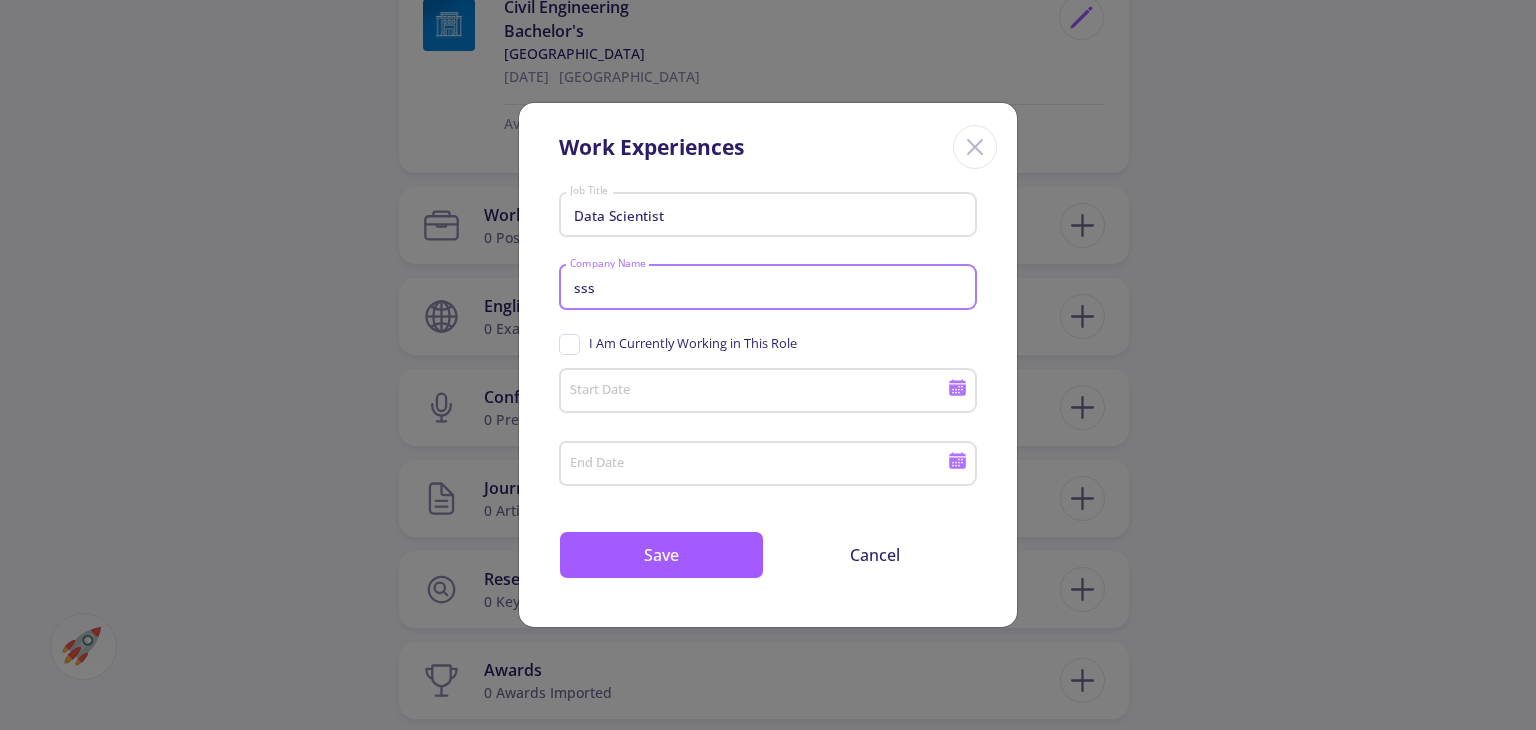 type on "sss" 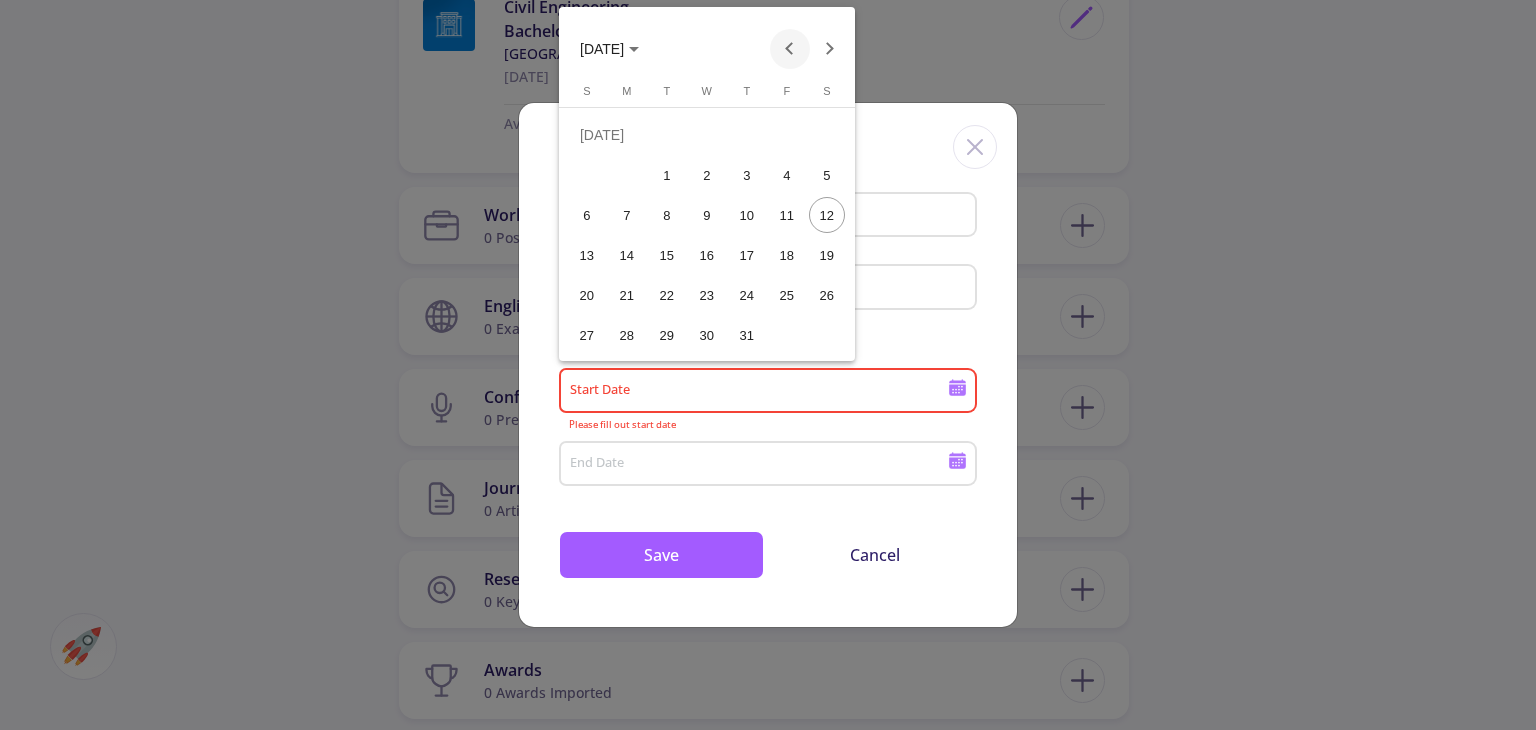 click at bounding box center (790, 49) 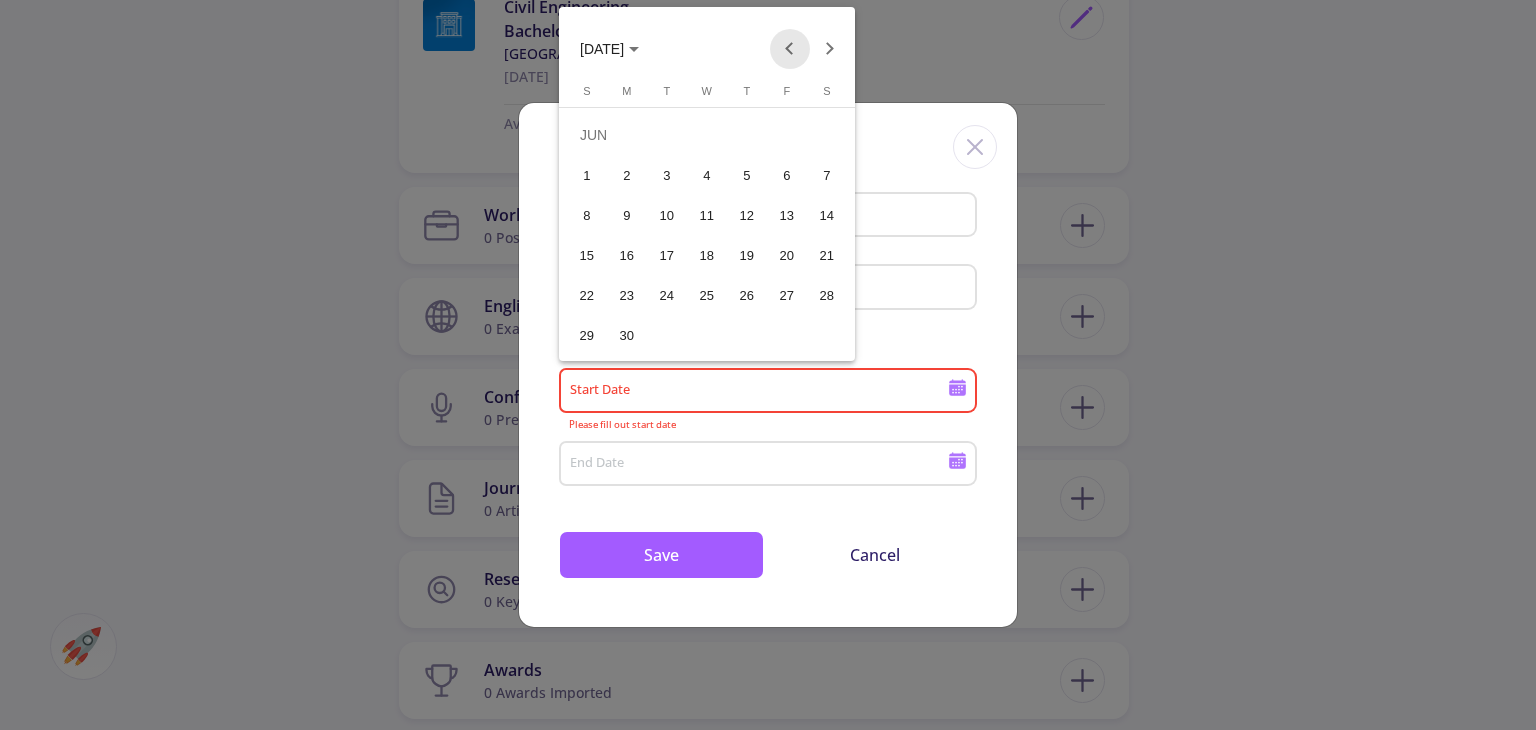 click at bounding box center (790, 49) 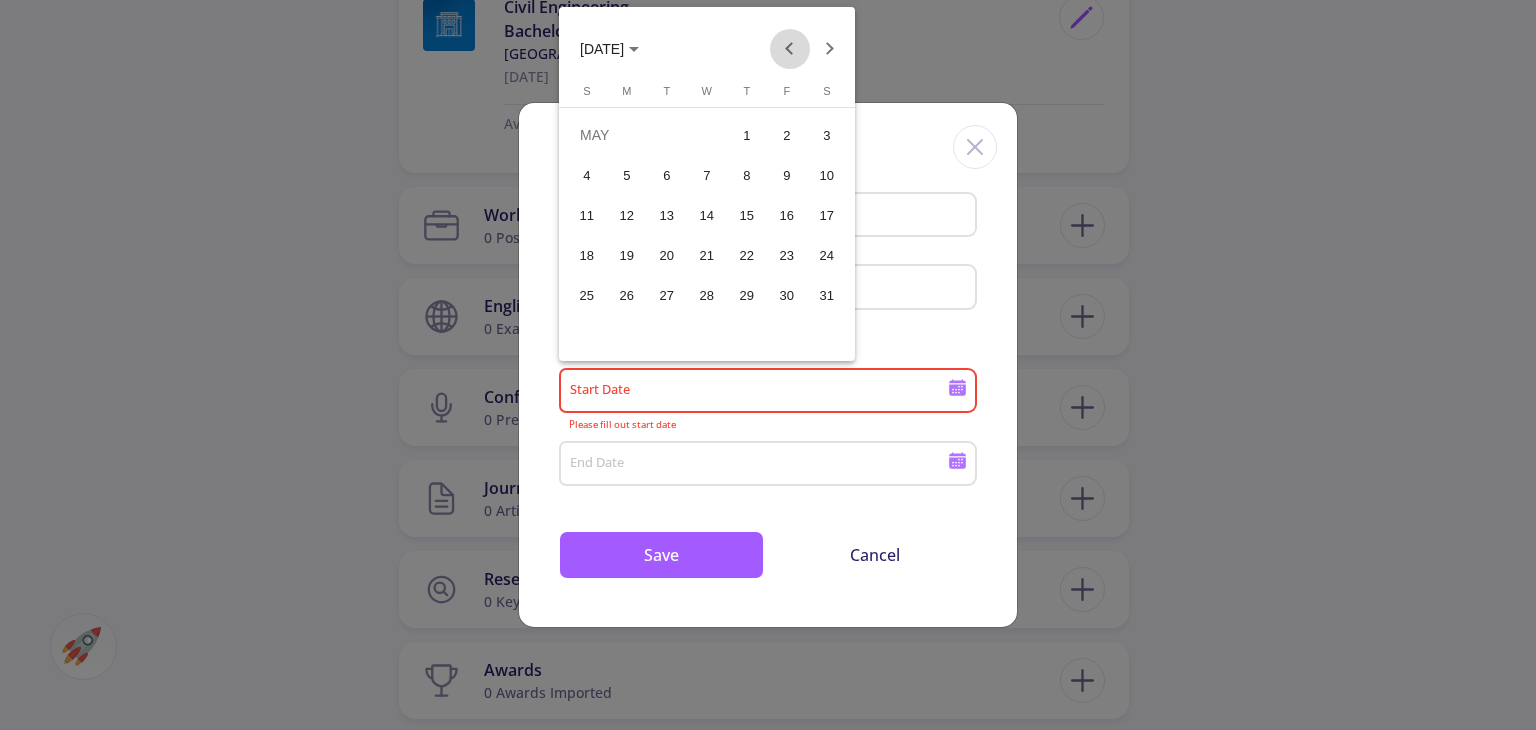 click at bounding box center (790, 49) 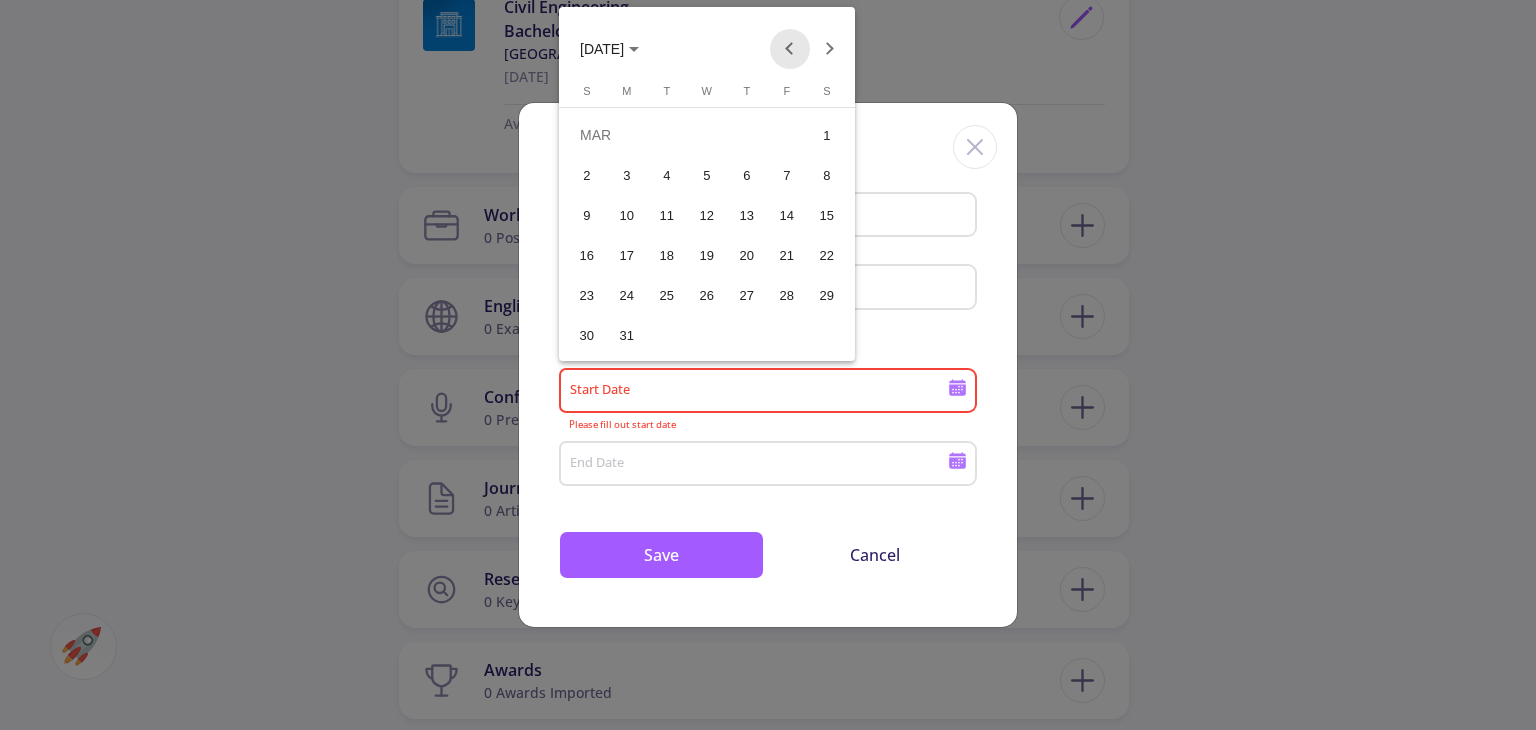 click at bounding box center [790, 49] 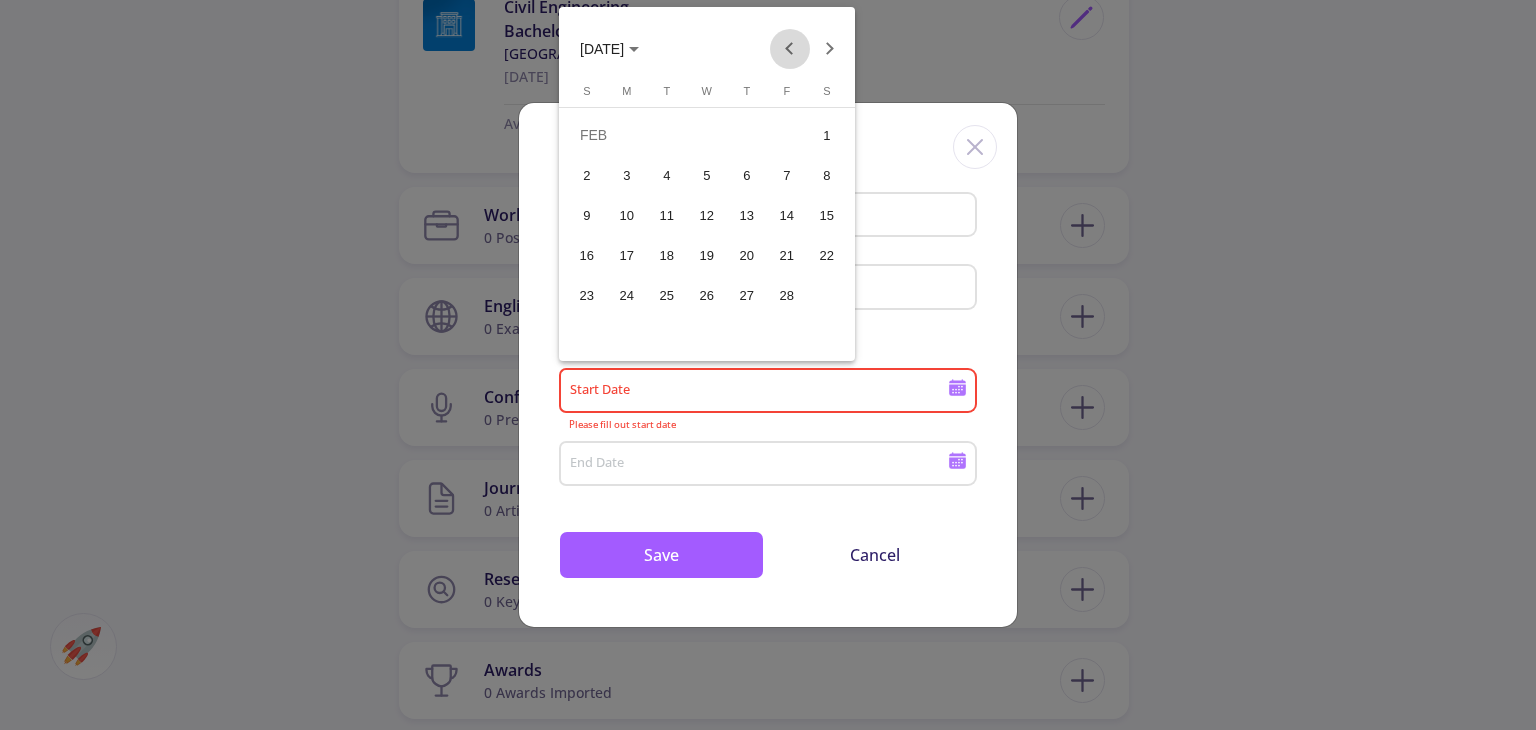 click at bounding box center (790, 49) 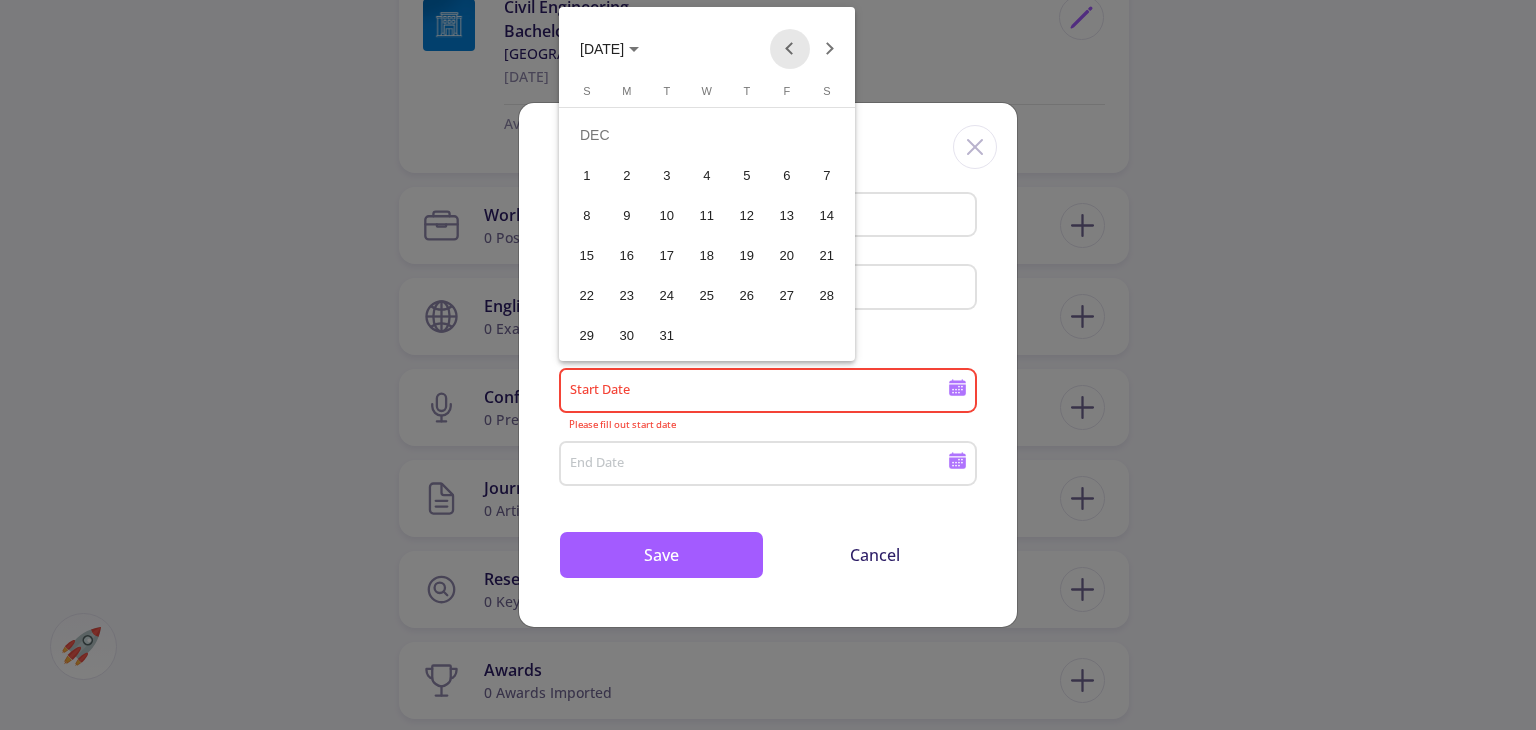 click at bounding box center [790, 49] 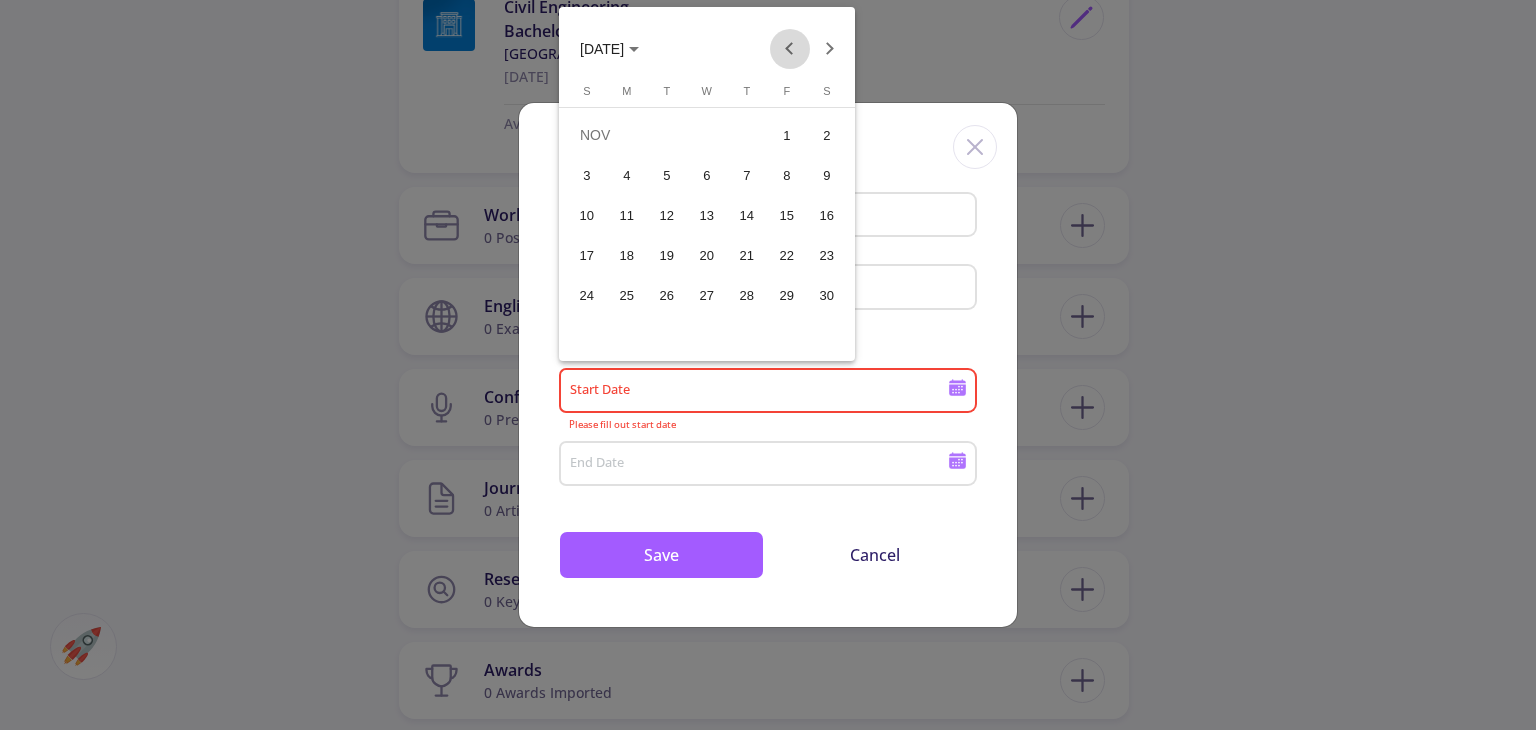 click at bounding box center [790, 49] 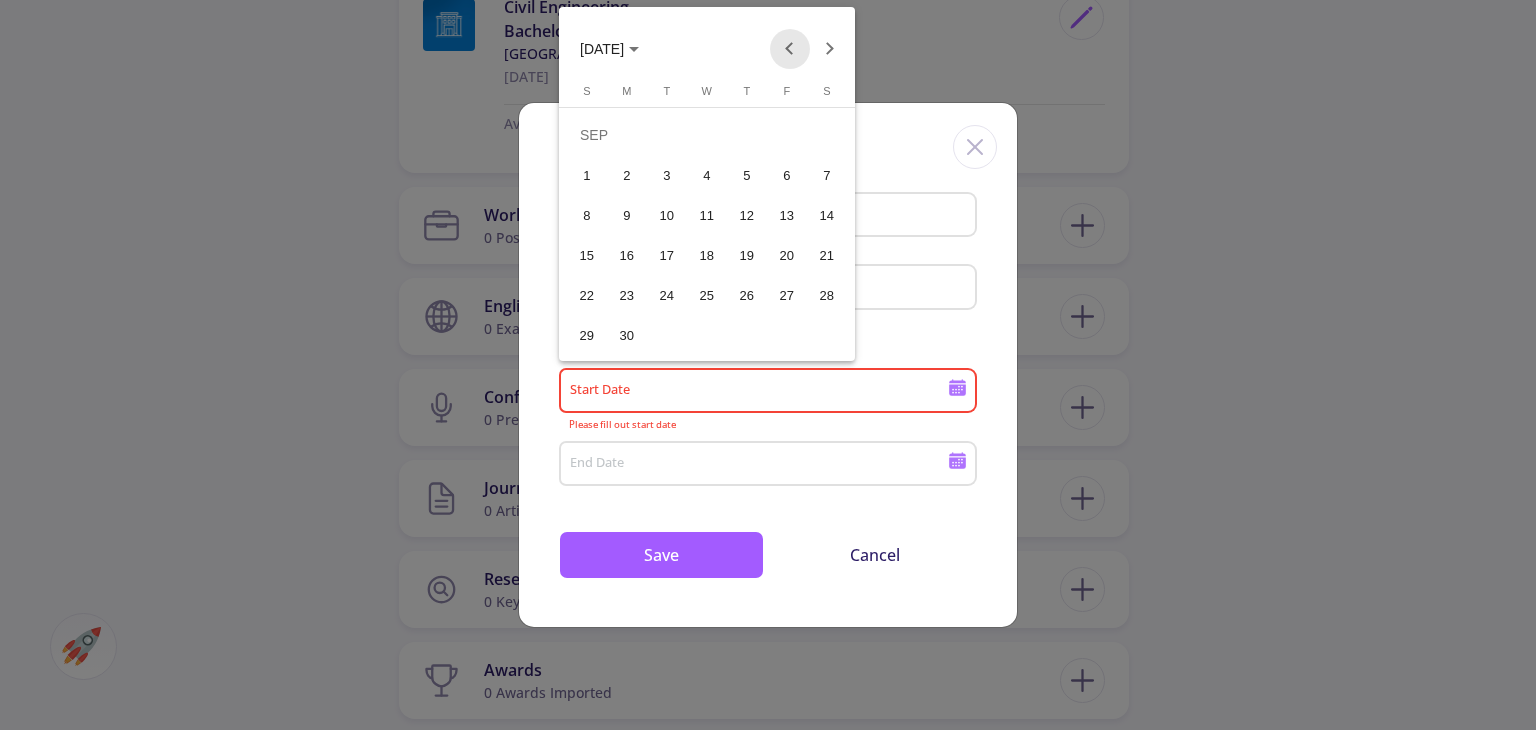 click at bounding box center (790, 49) 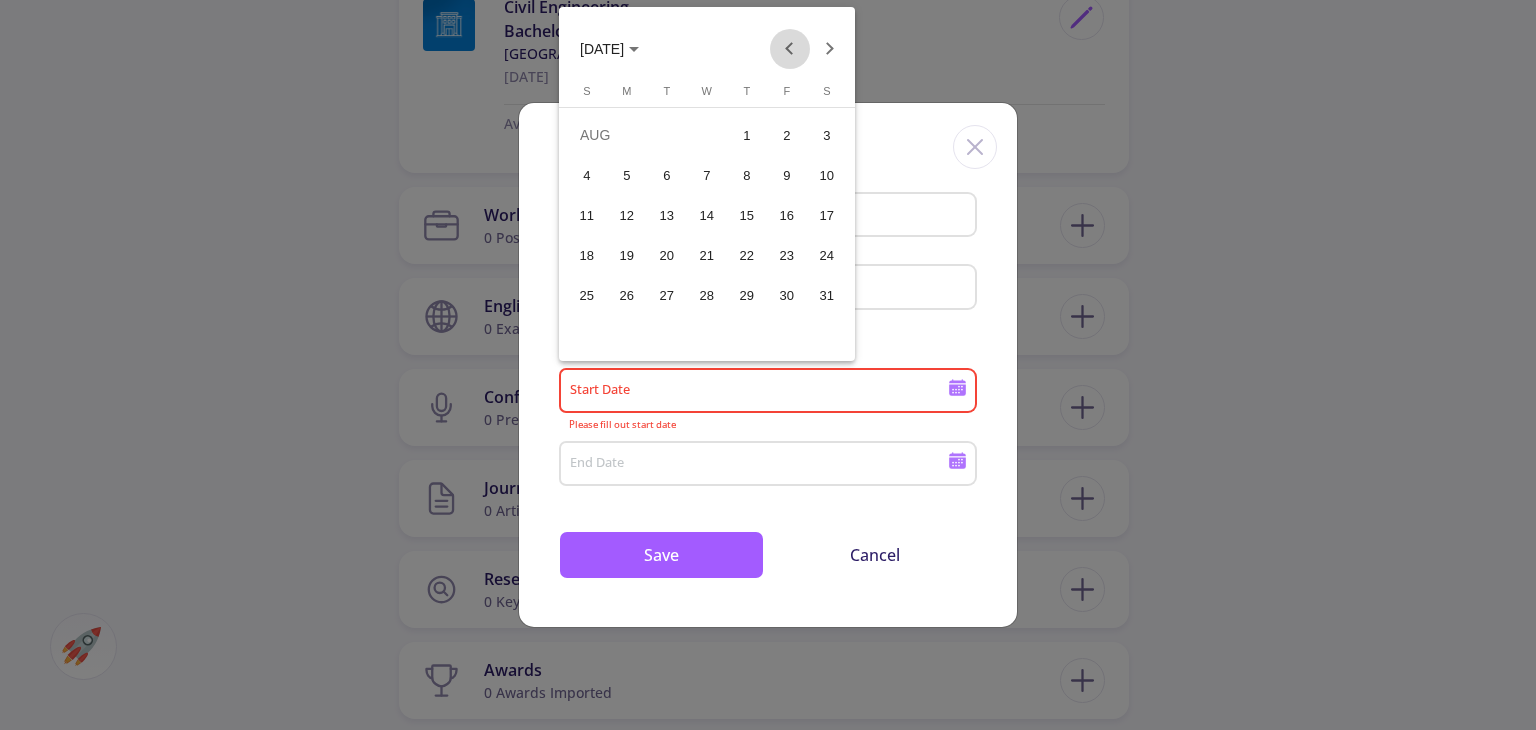 click at bounding box center (790, 49) 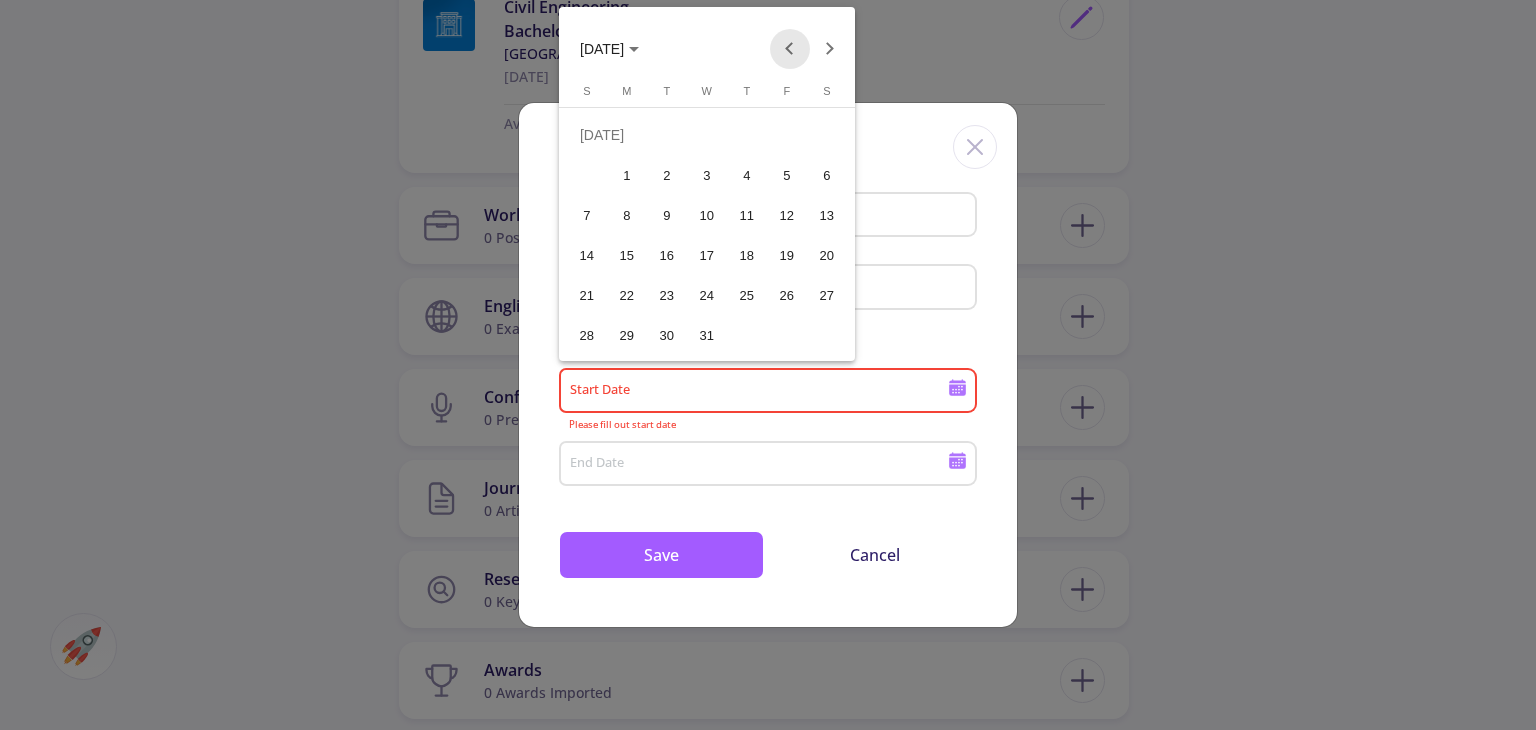 click at bounding box center (790, 49) 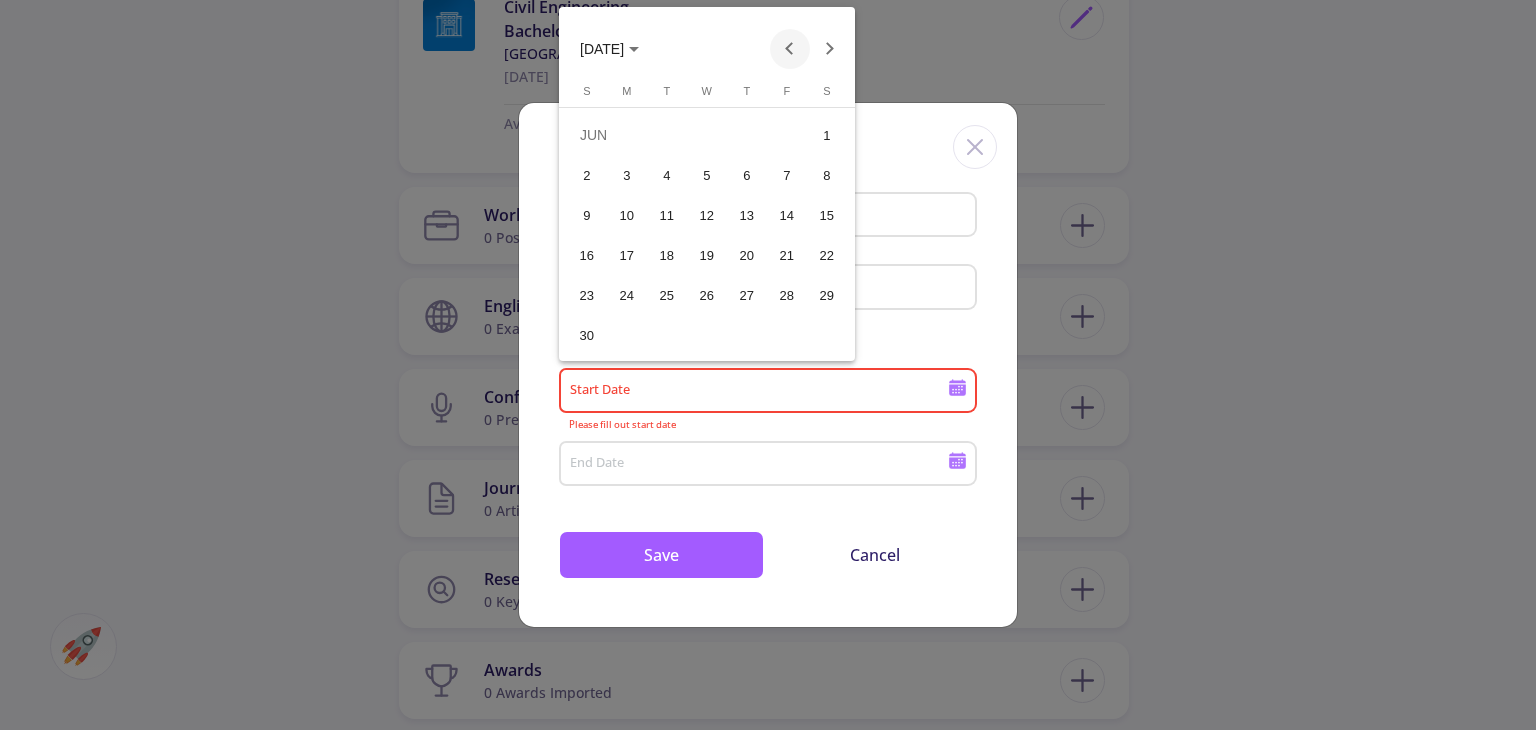 click at bounding box center [790, 49] 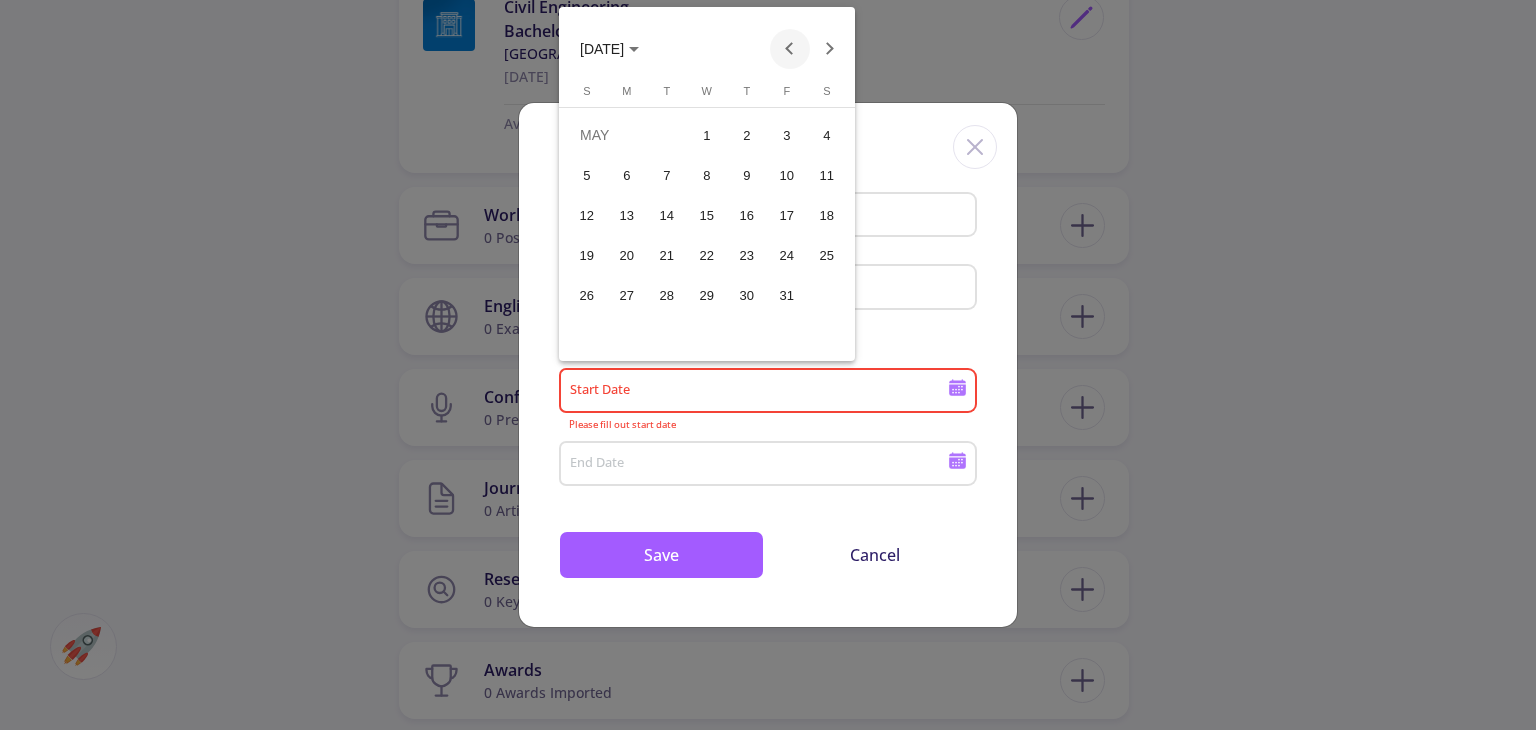click at bounding box center [790, 49] 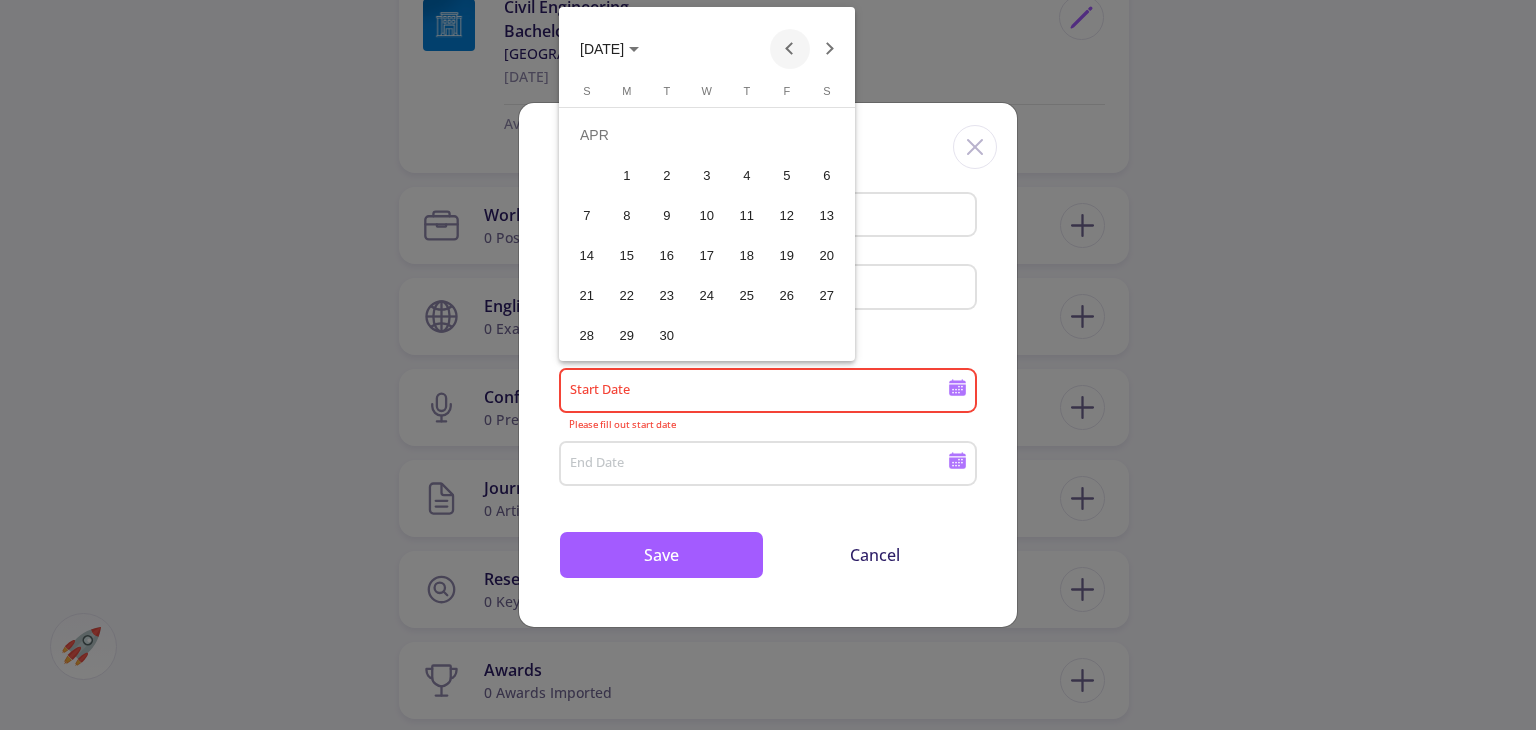 click at bounding box center (790, 49) 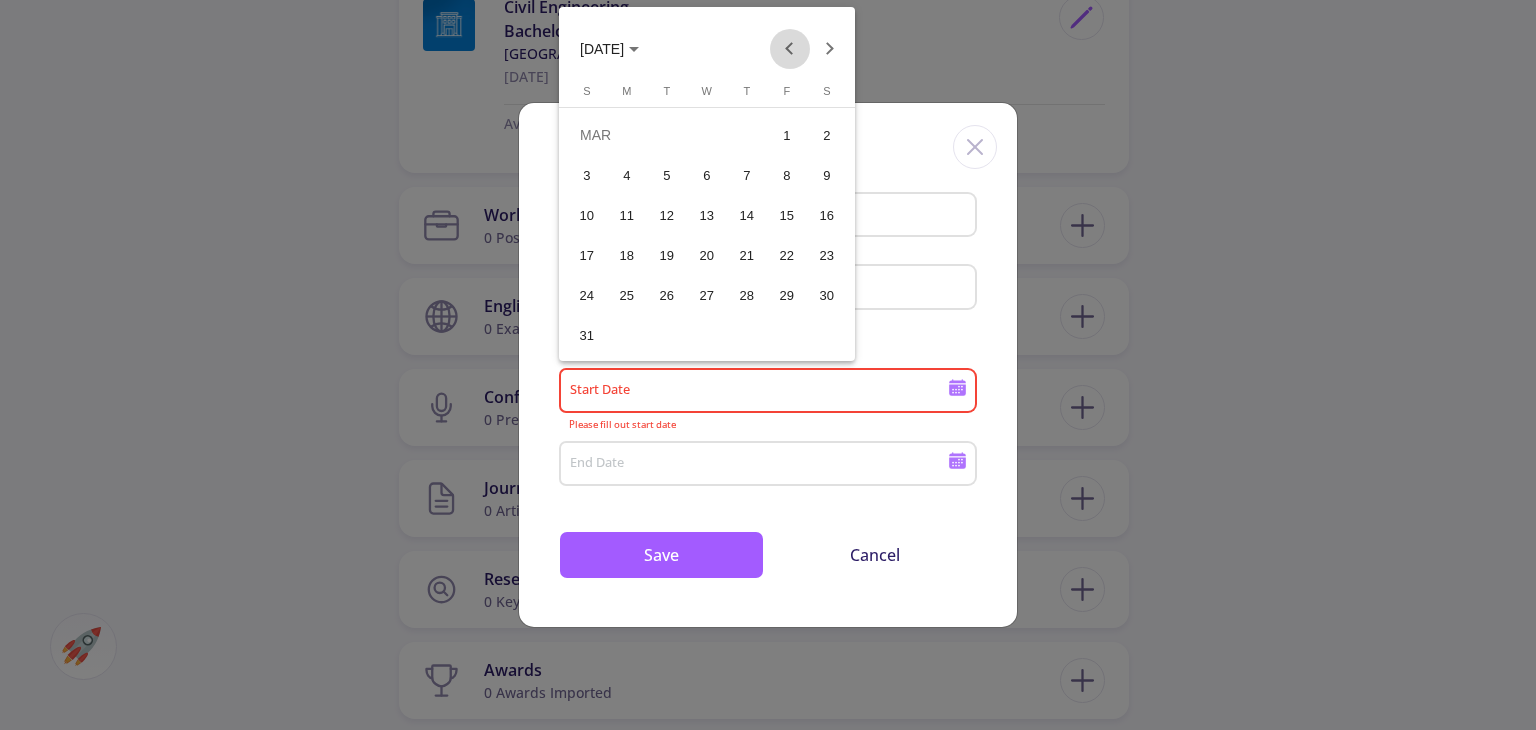 click at bounding box center [790, 49] 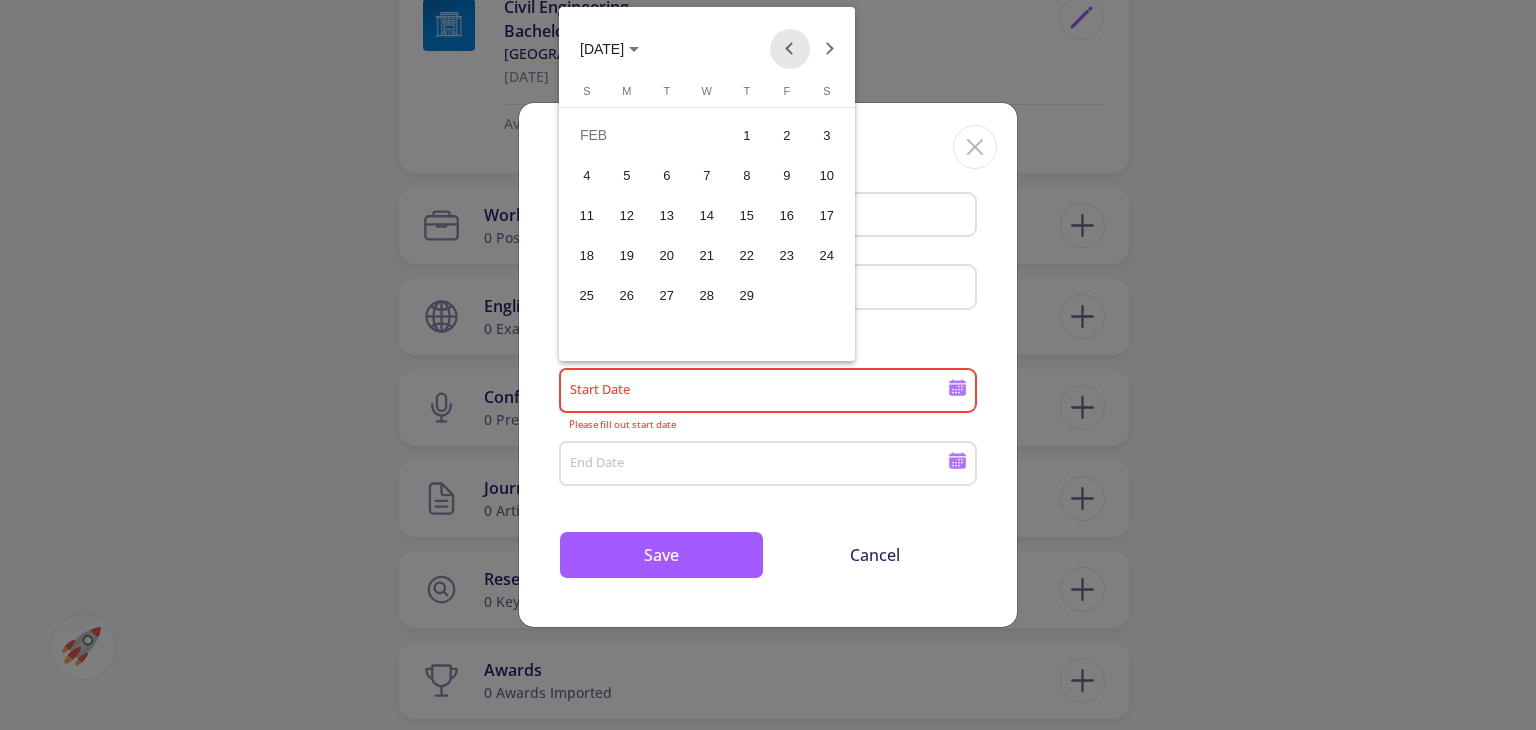 click at bounding box center (790, 49) 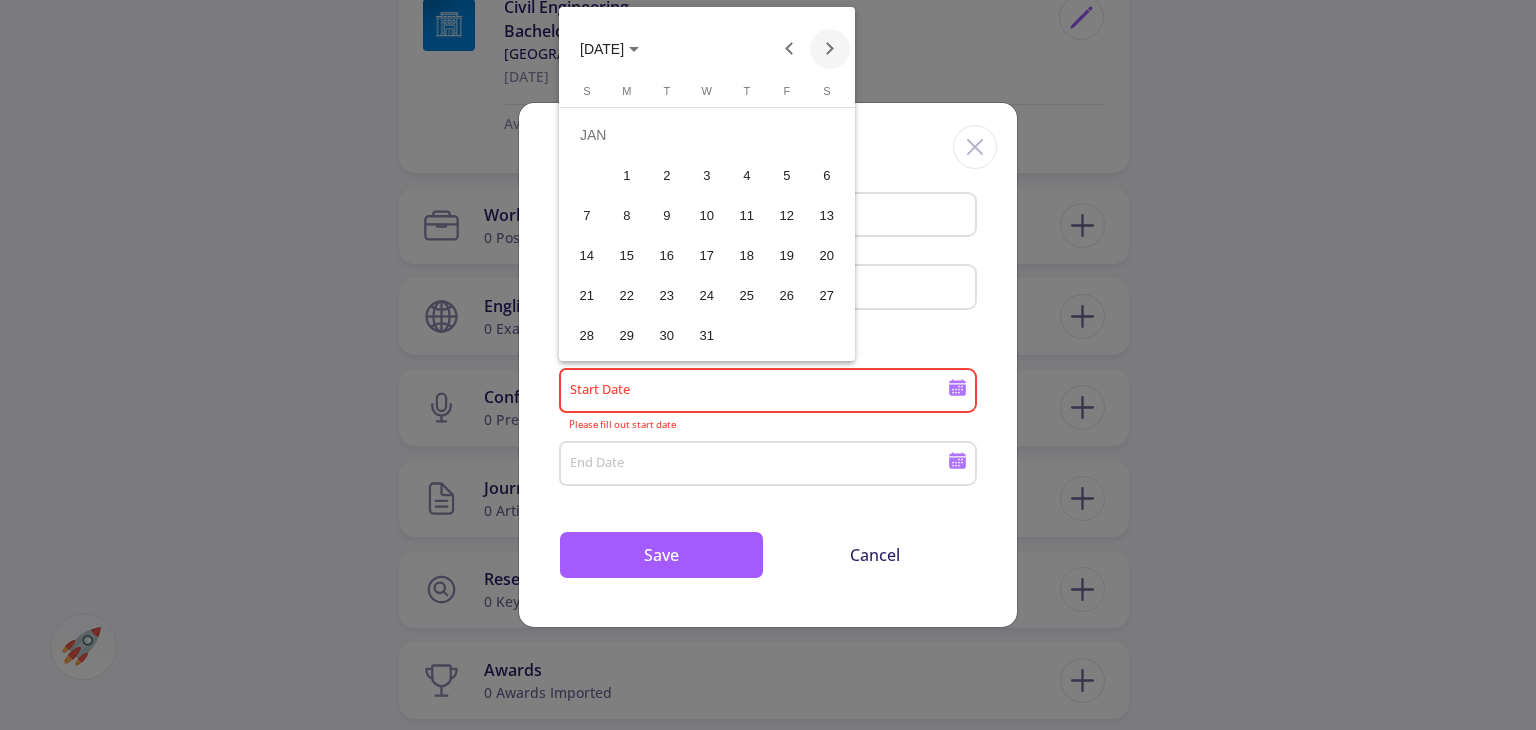 click at bounding box center (830, 49) 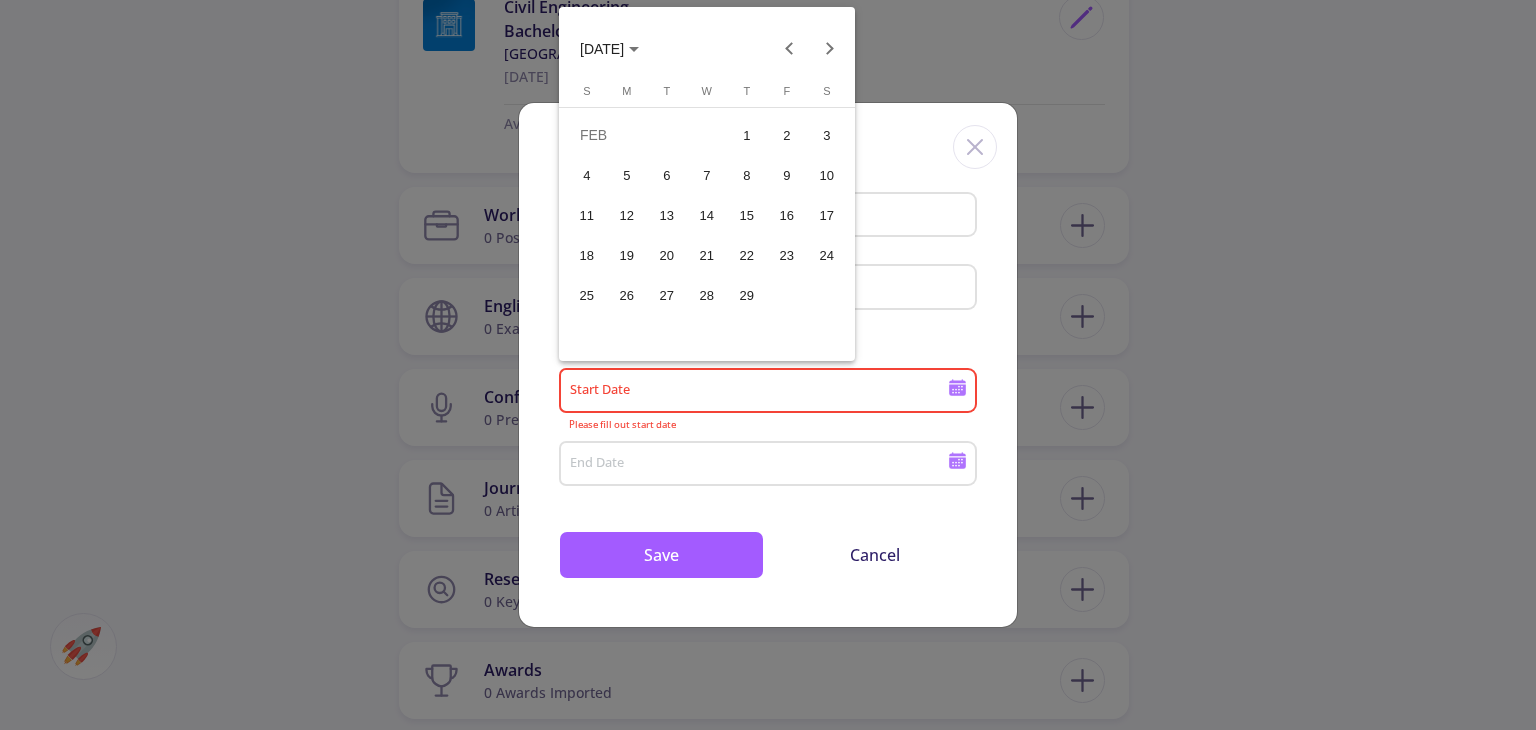 click on "1" at bounding box center [747, 135] 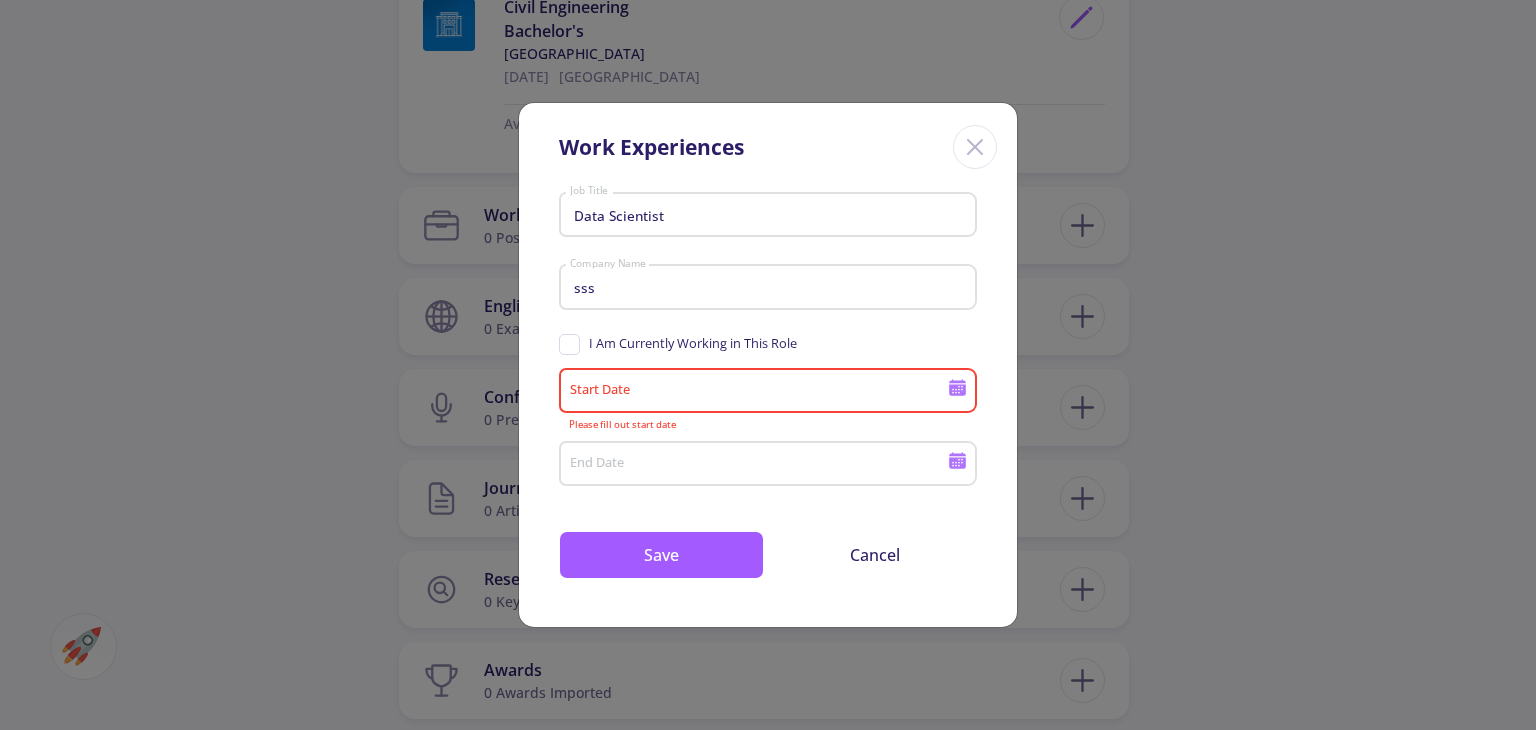type on "2/1/2024" 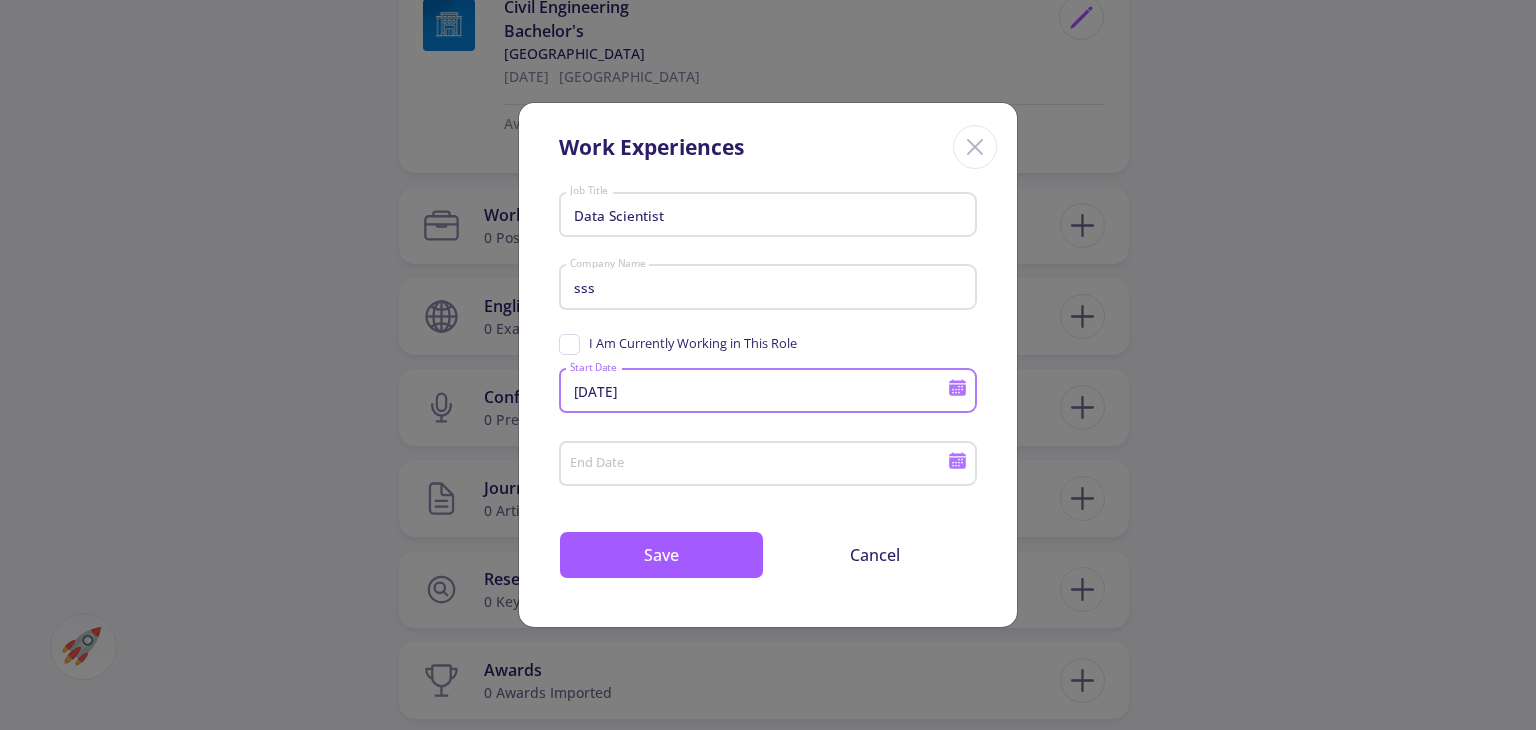 click on "End Date" at bounding box center [761, 465] 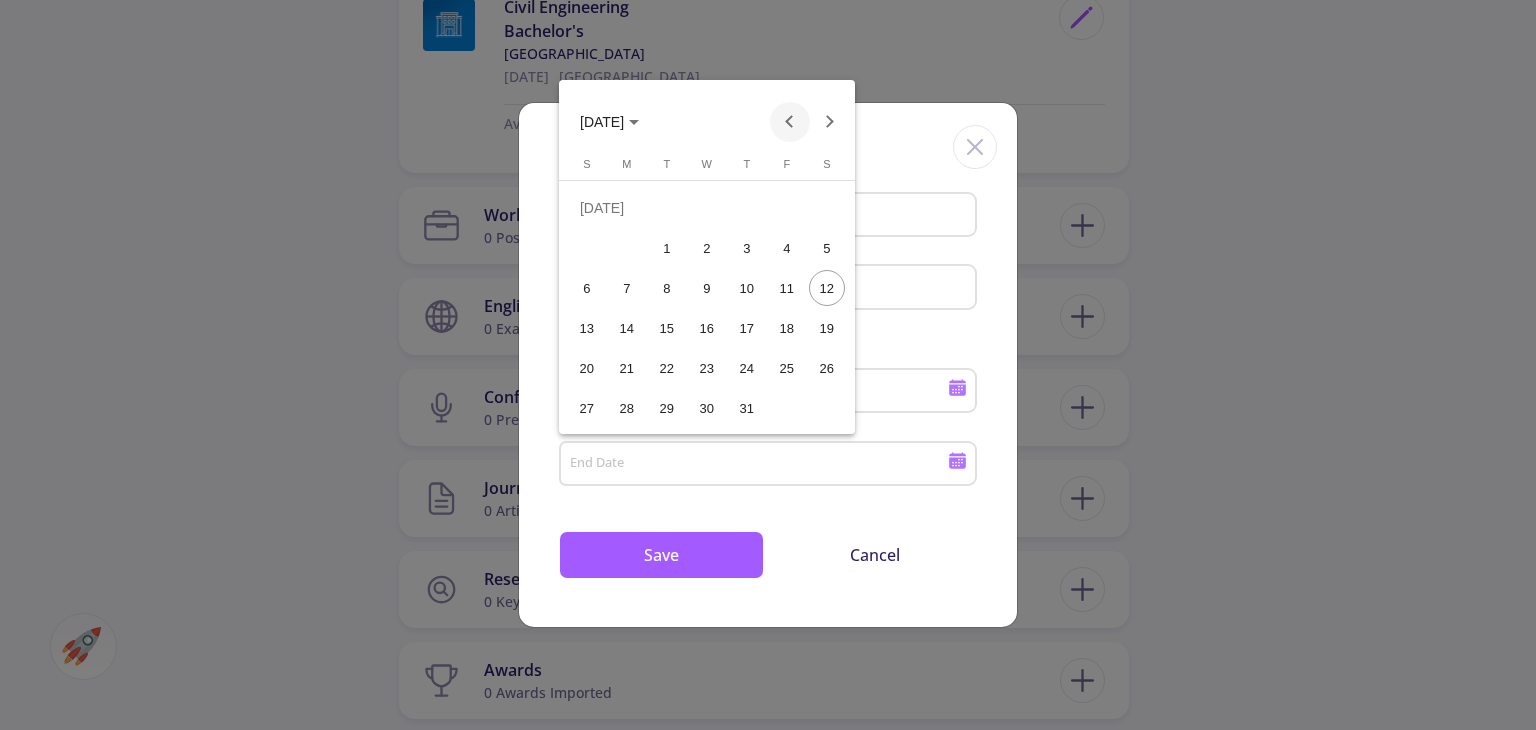 click at bounding box center (790, 122) 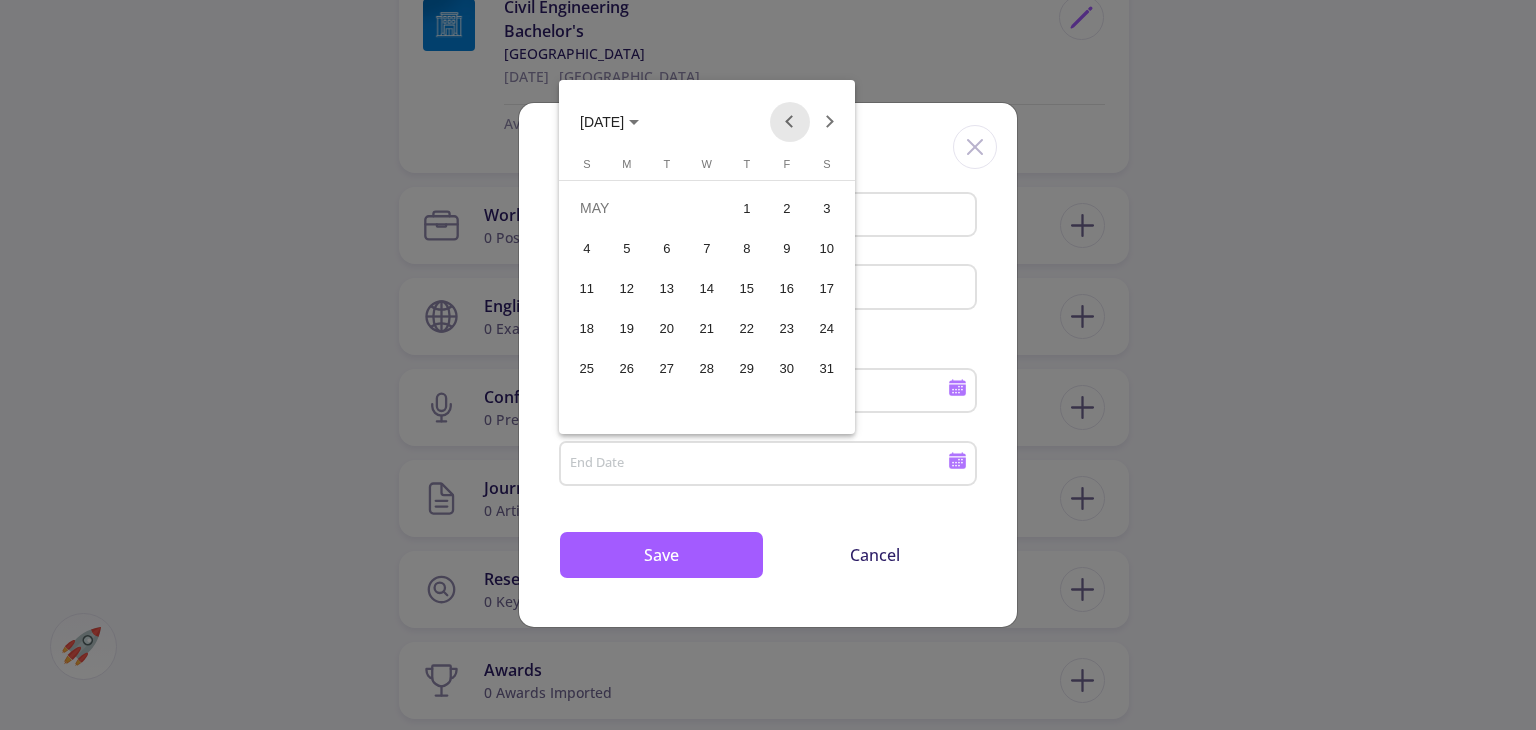 click at bounding box center (790, 122) 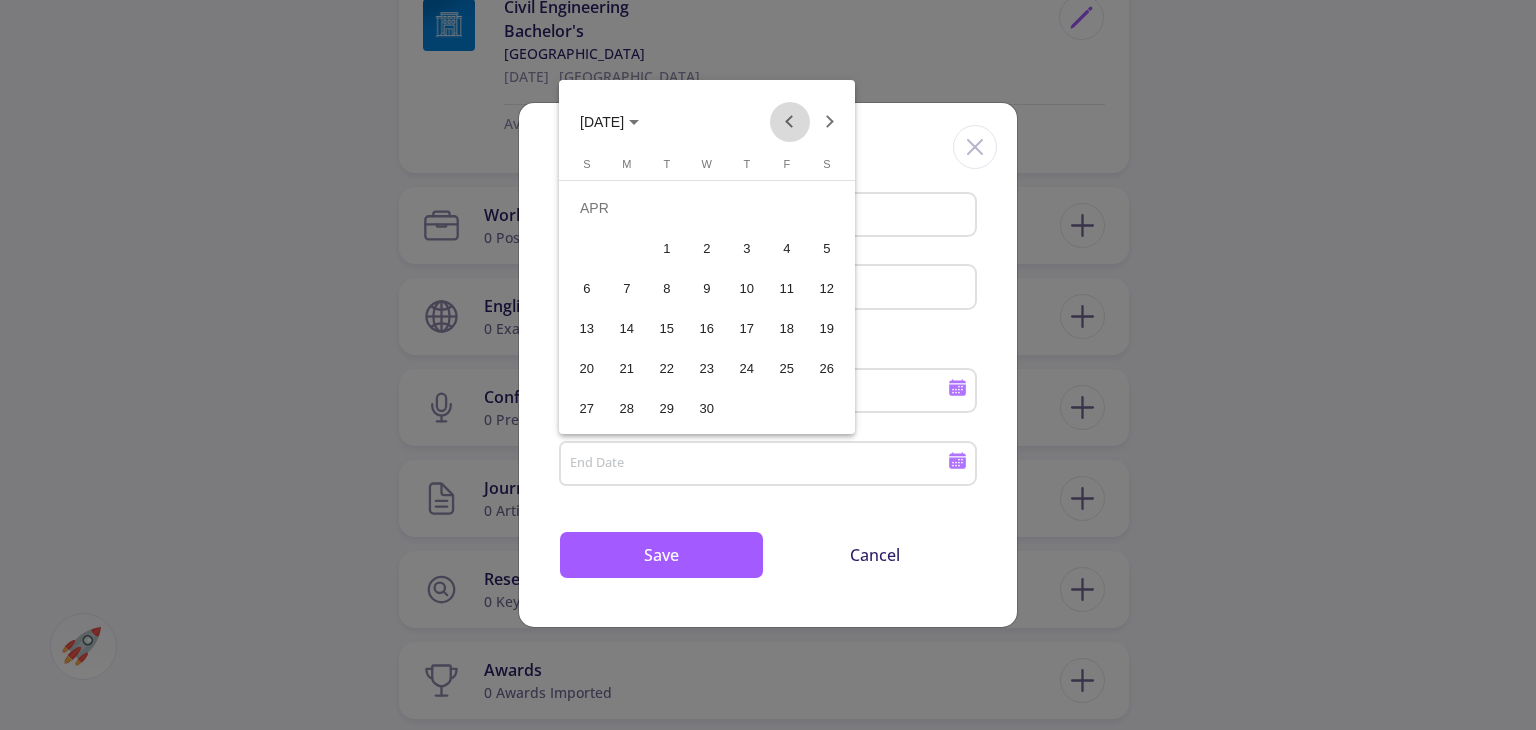 click at bounding box center (790, 122) 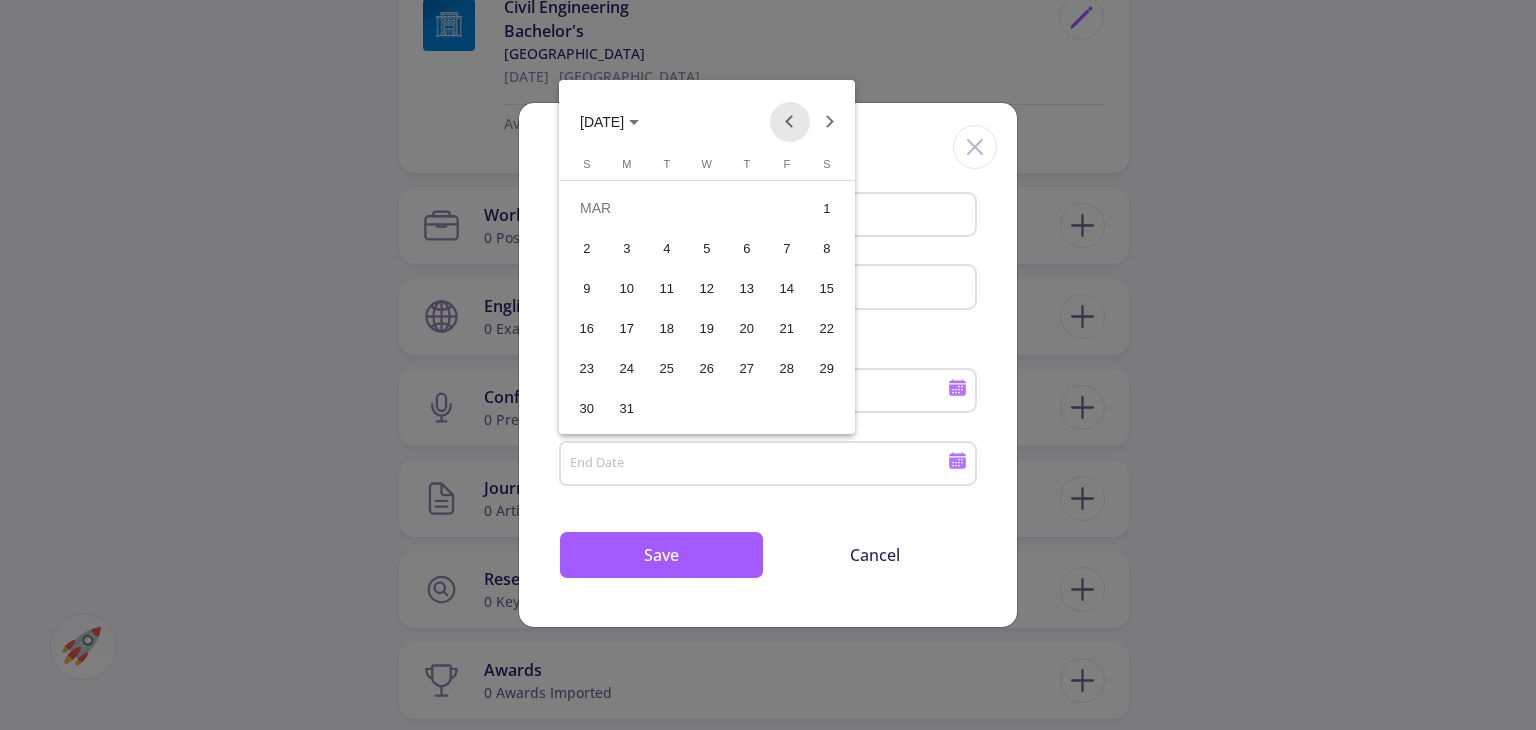 click at bounding box center [790, 122] 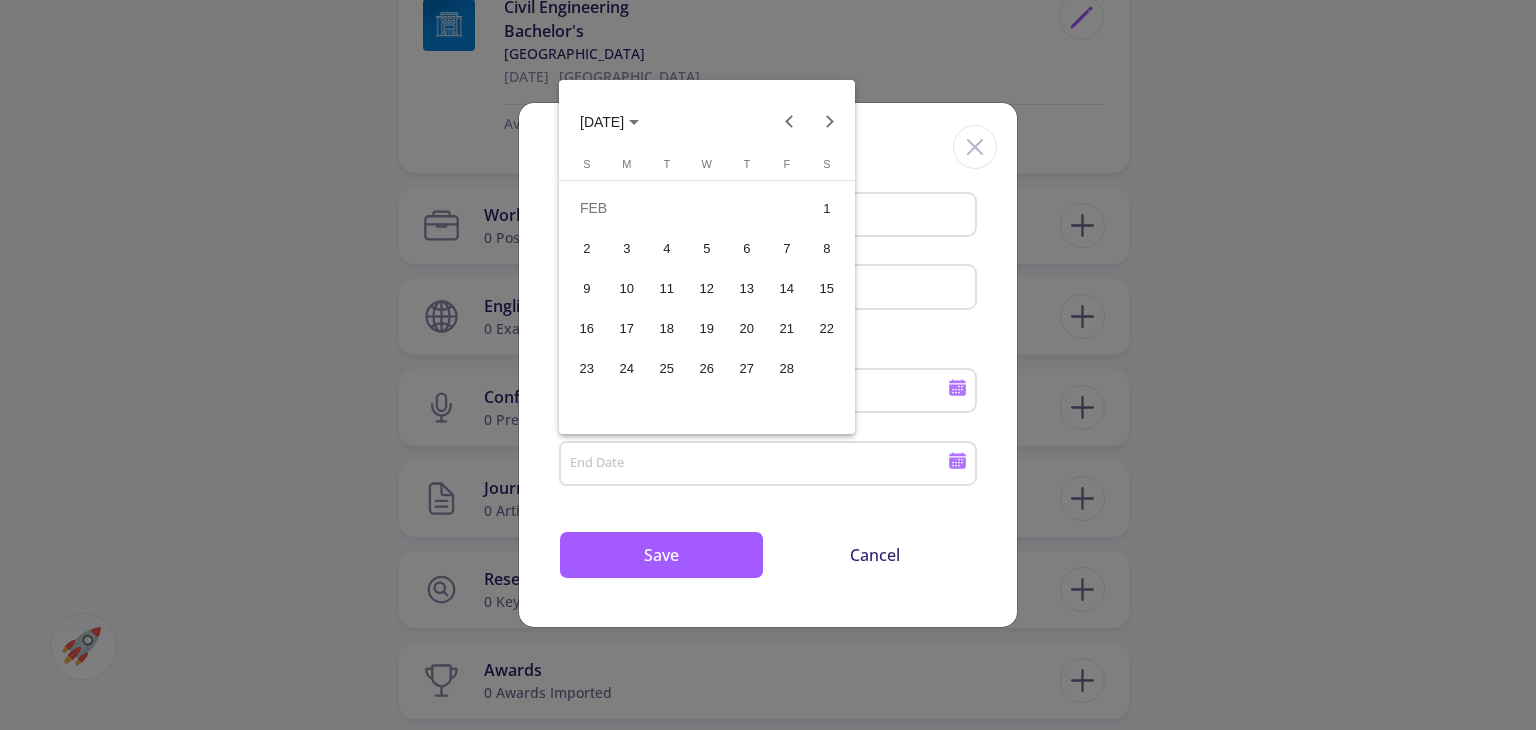 click on "1" at bounding box center (827, 208) 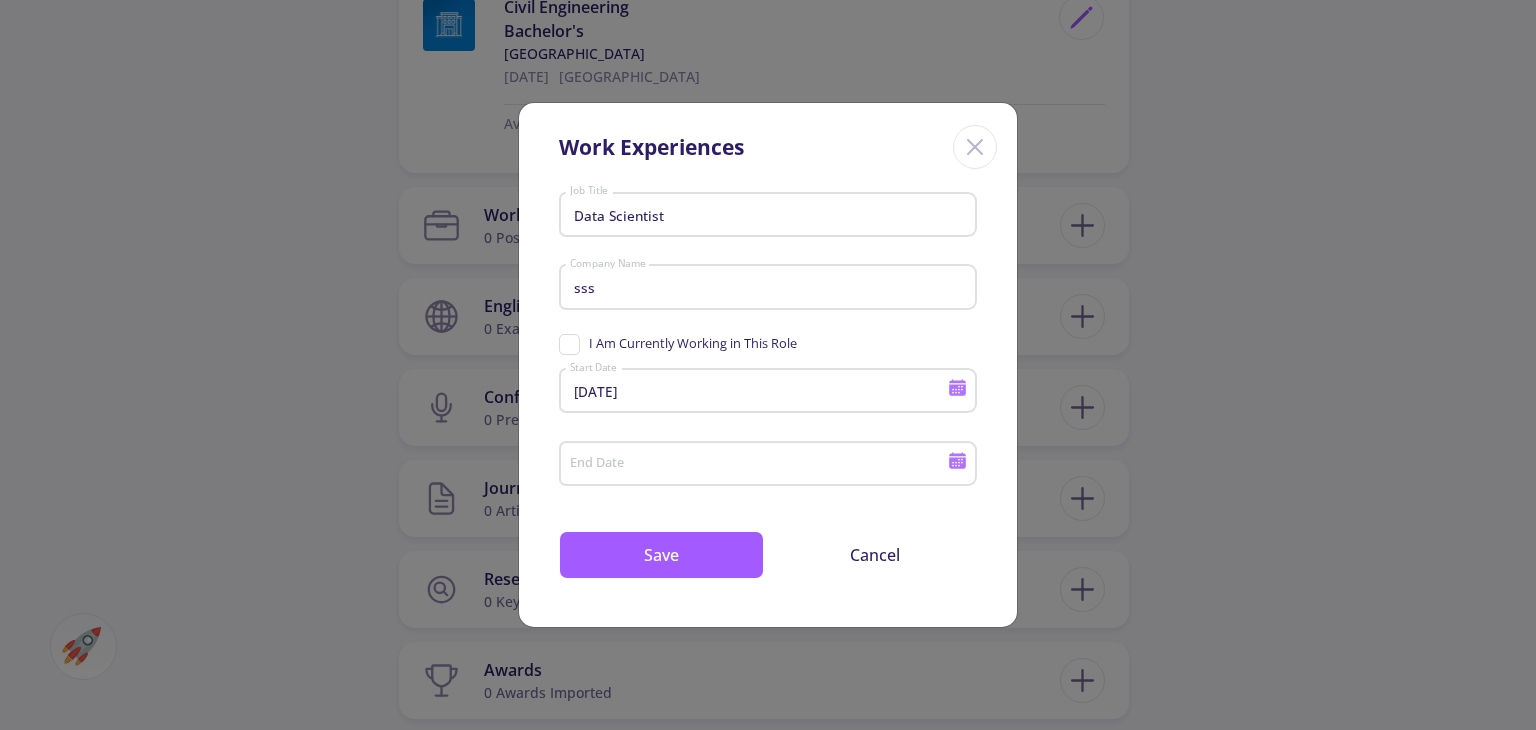 type on "2/1/2025" 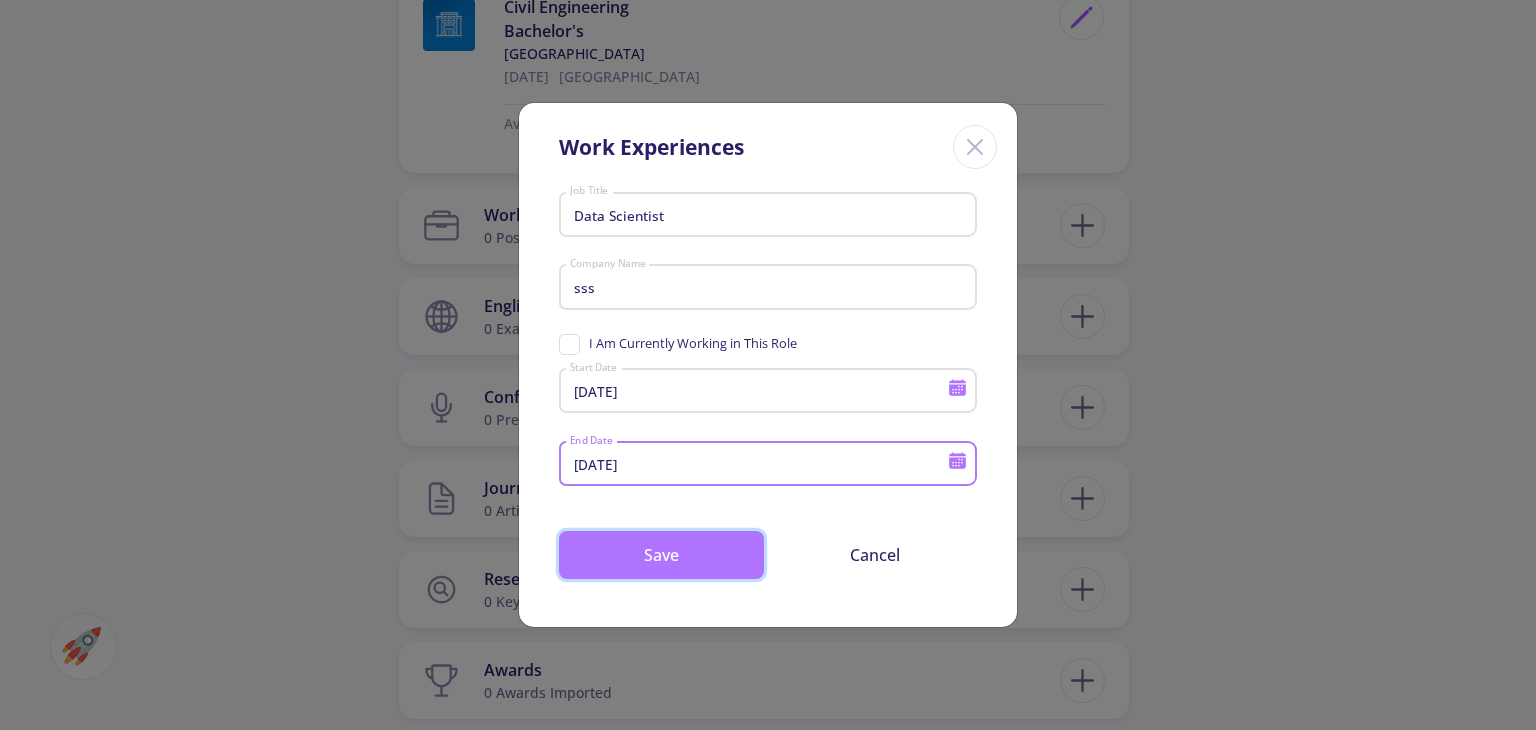 click on "Save" at bounding box center (661, 555) 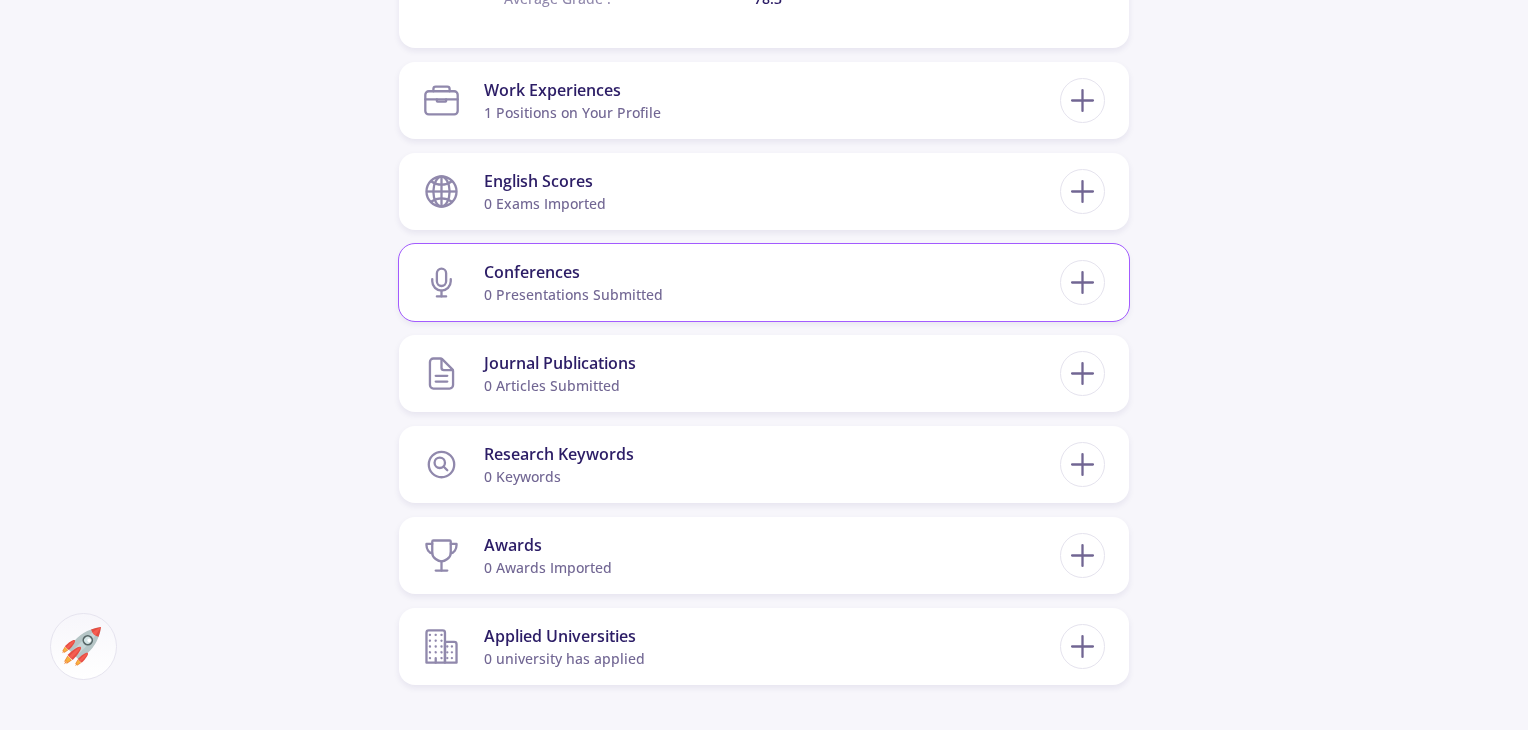 scroll, scrollTop: 1419, scrollLeft: 0, axis: vertical 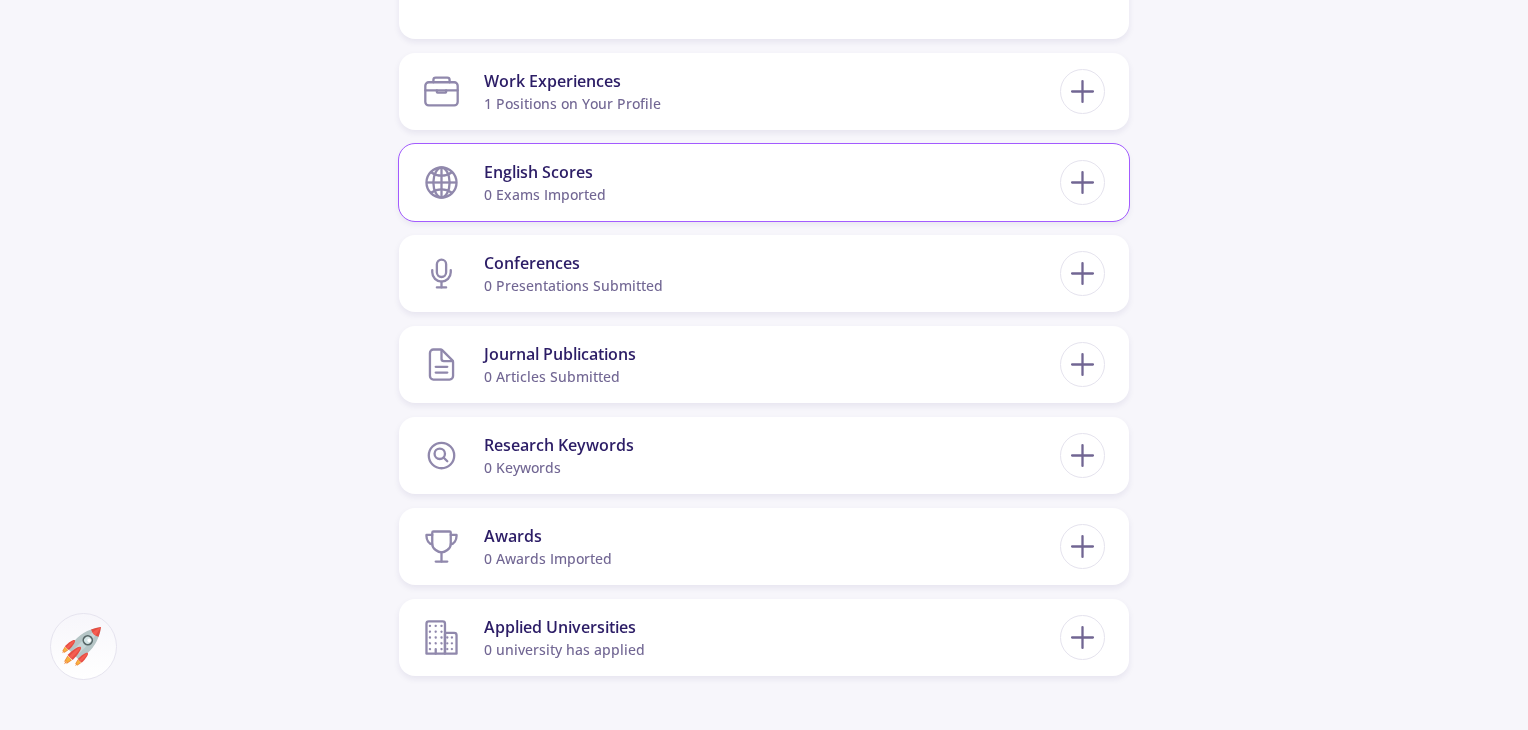 click on "English Scores 0 exams imported" at bounding box center [764, 182] 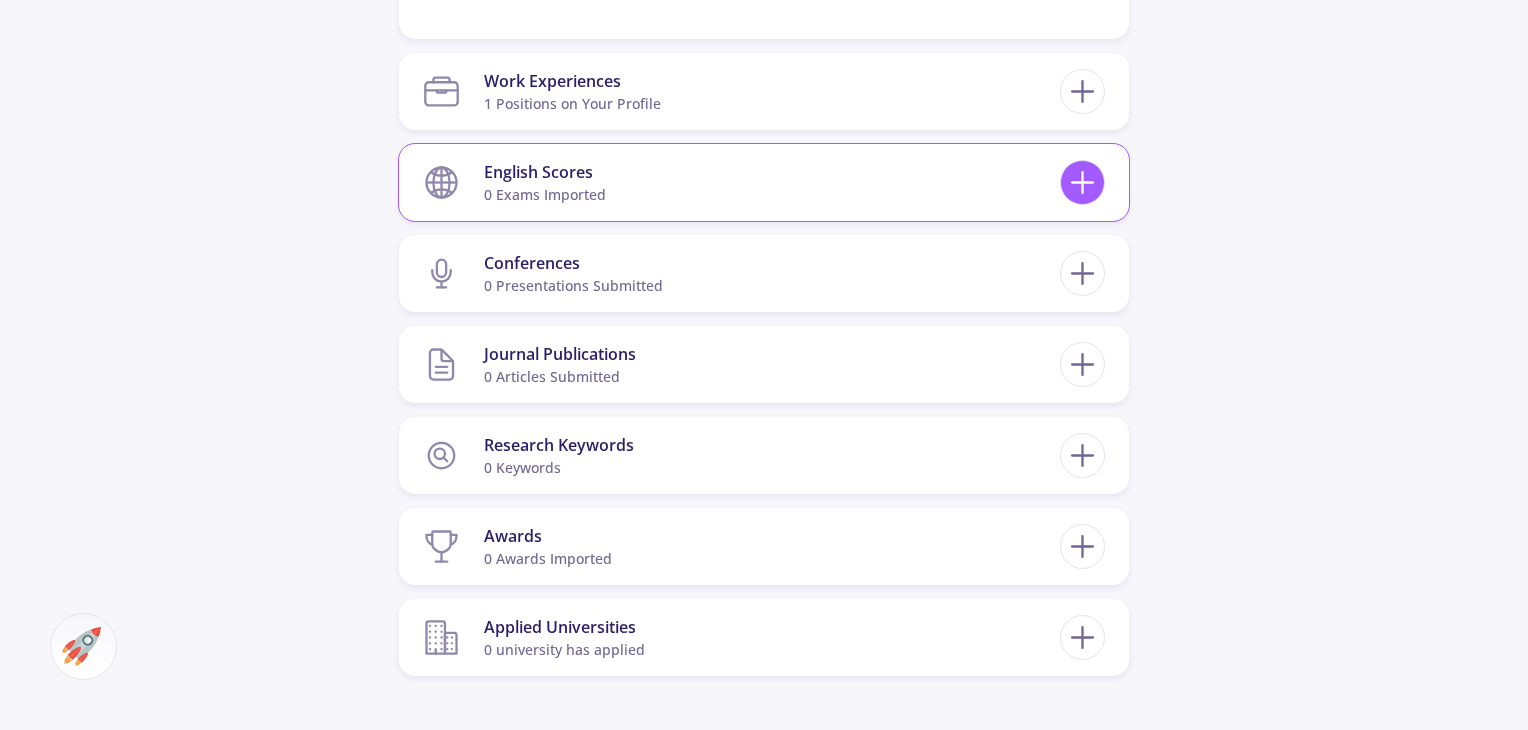 click 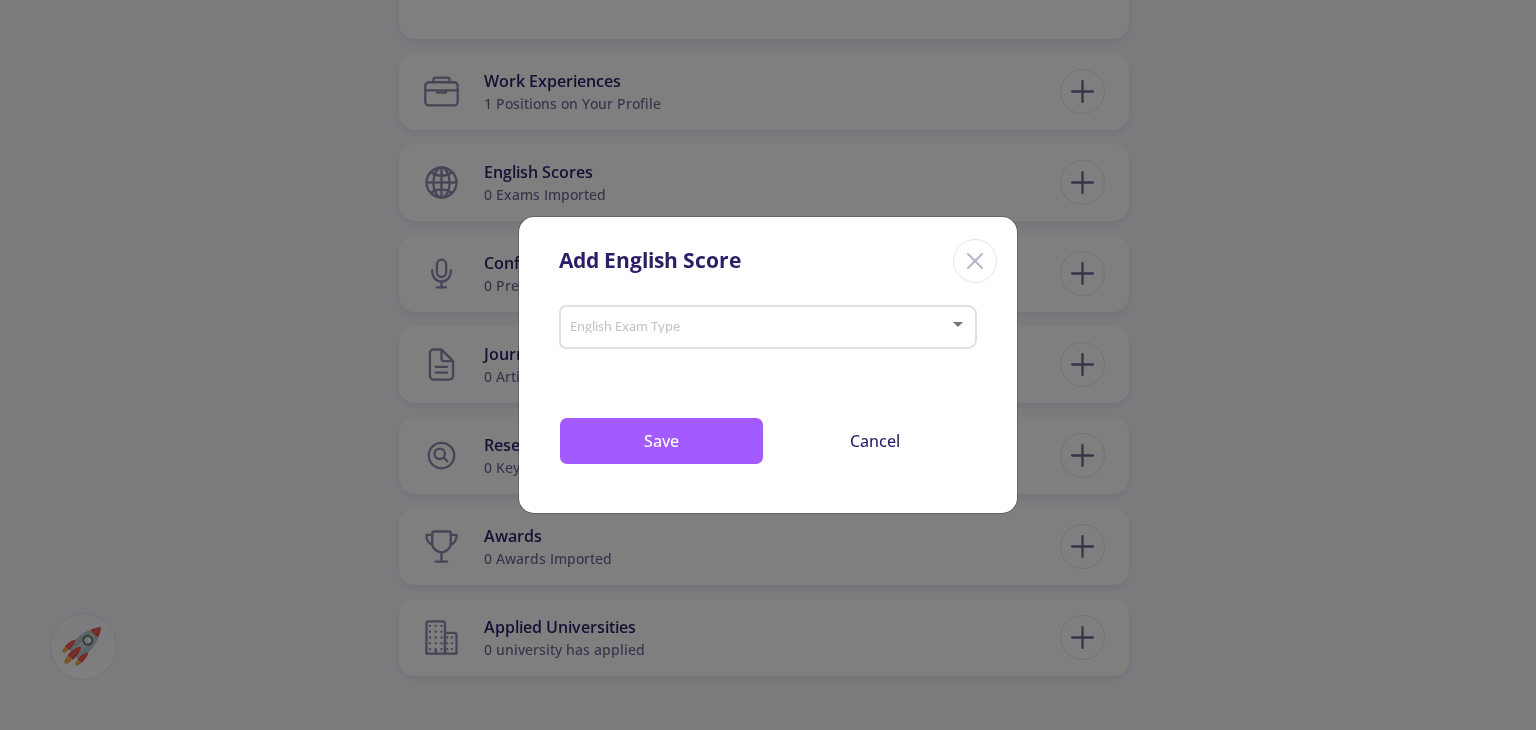 click on "English Exam Type" at bounding box center (768, 323) 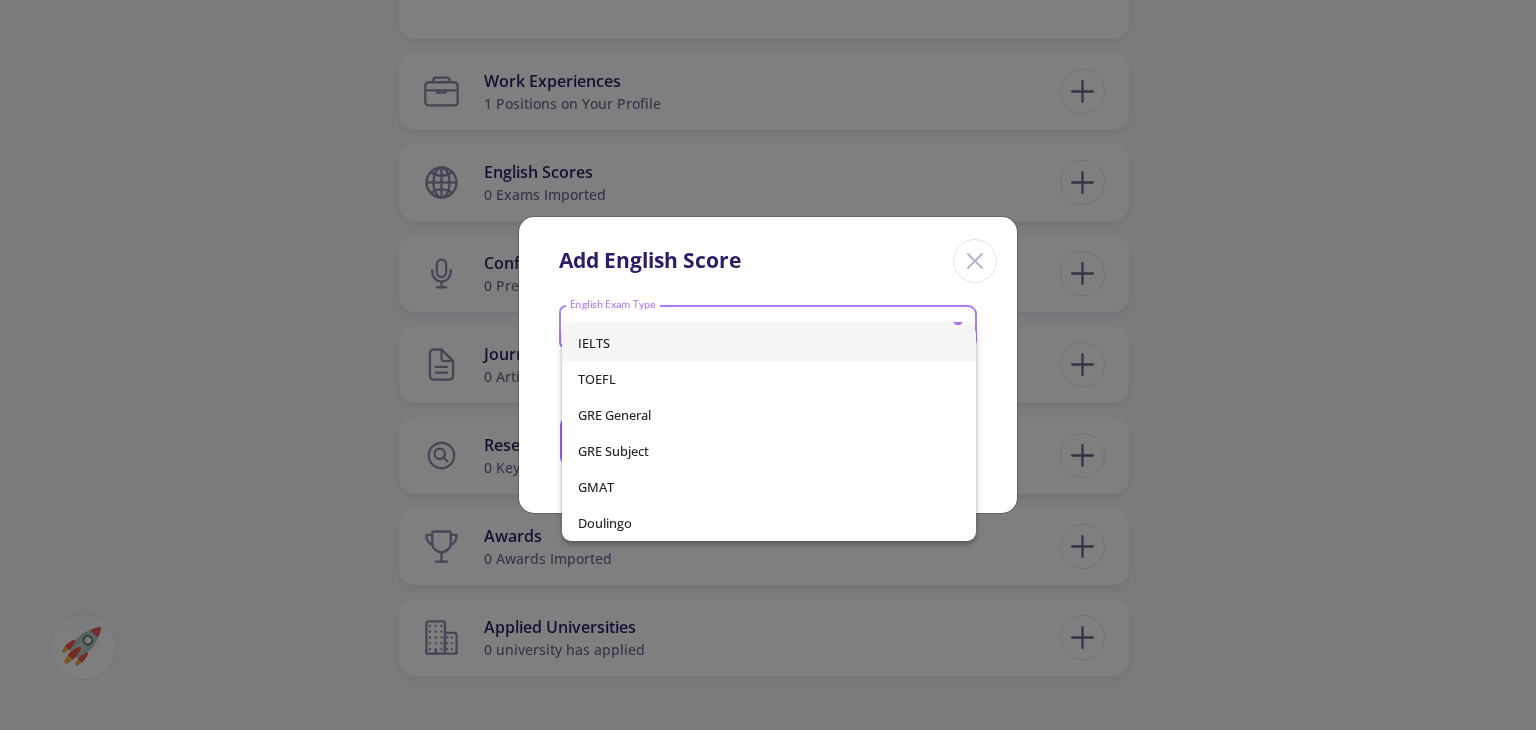click on "IELTS" at bounding box center [768, 343] 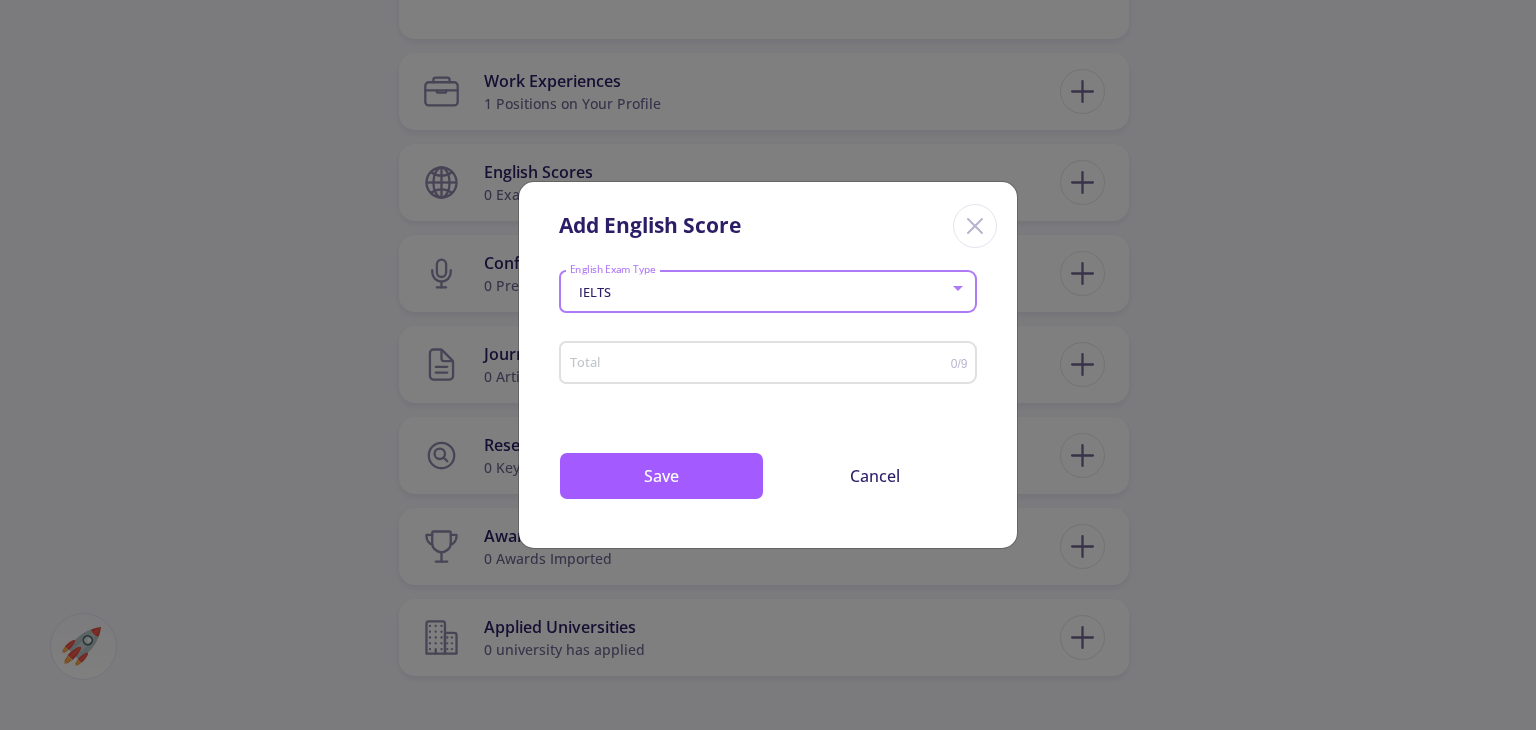 click on "Total" at bounding box center (760, 363) 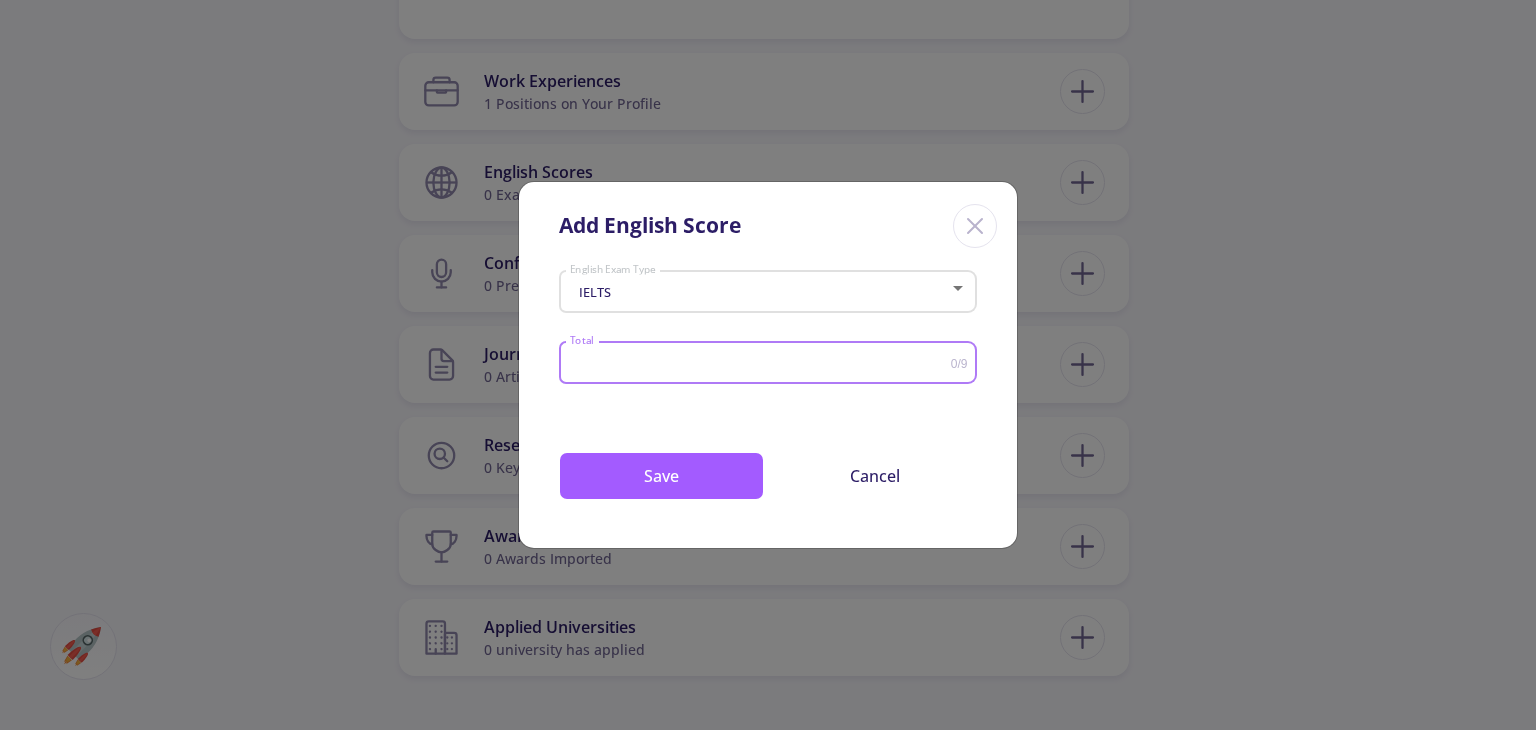 type on "8" 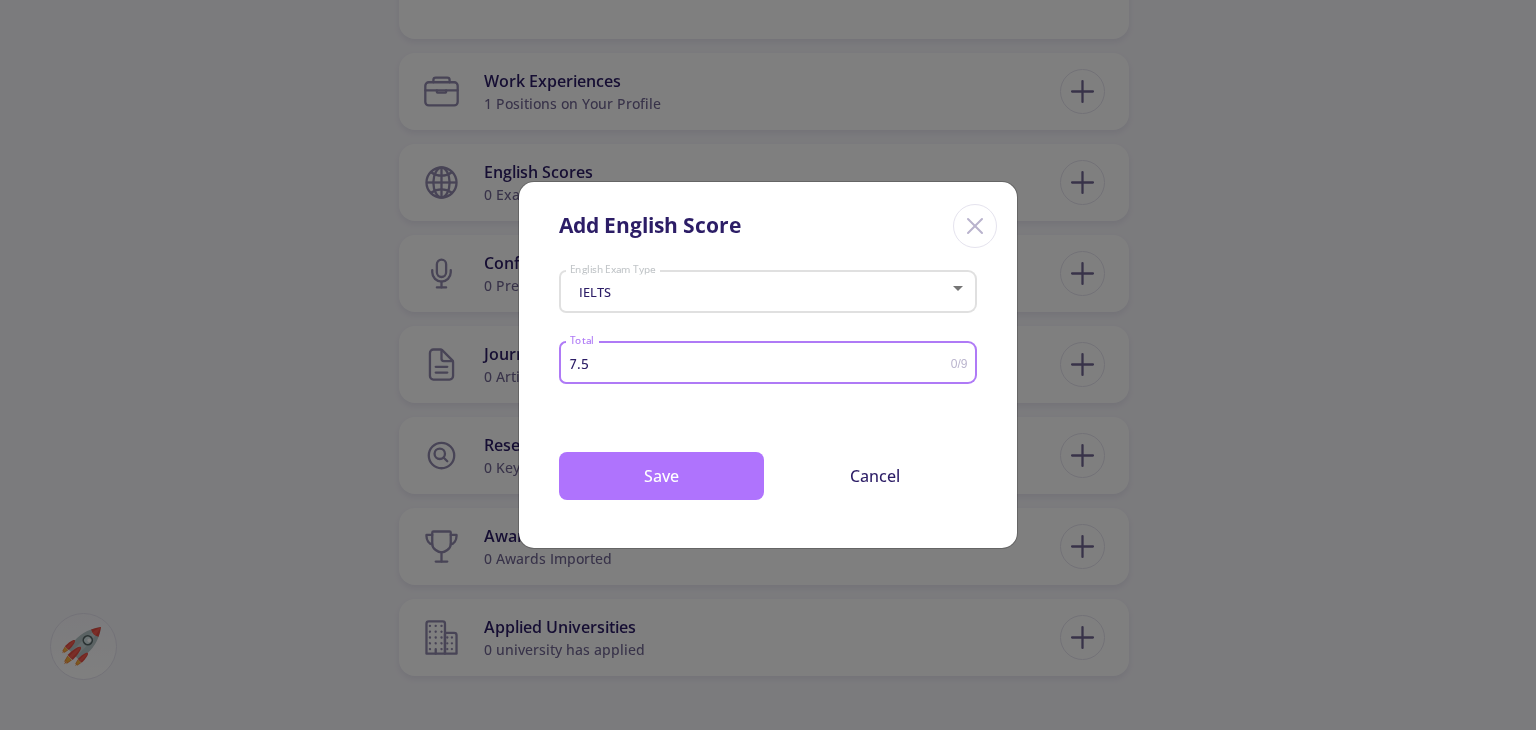 type on "7.5" 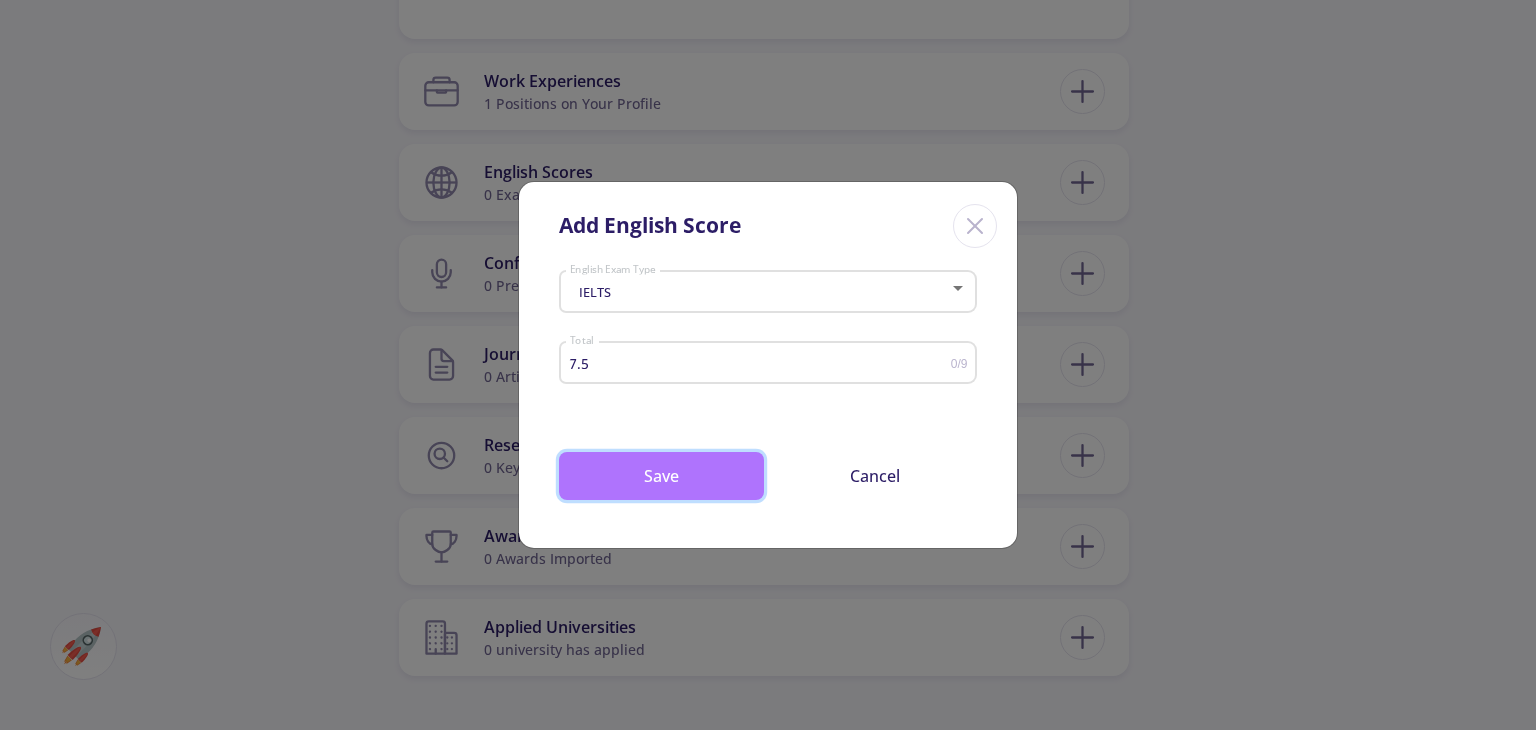 click on "Save" at bounding box center [661, 476] 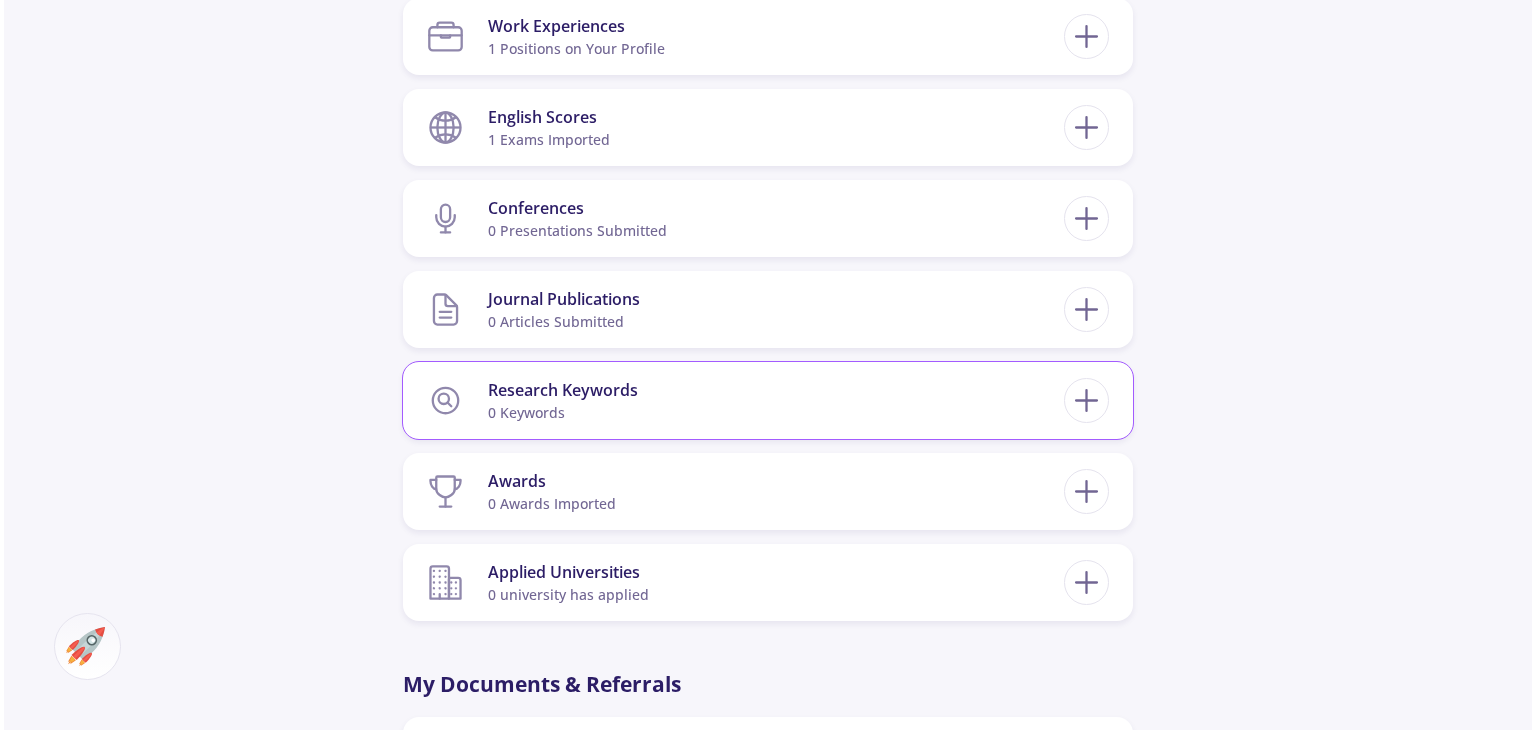 scroll, scrollTop: 1552, scrollLeft: 0, axis: vertical 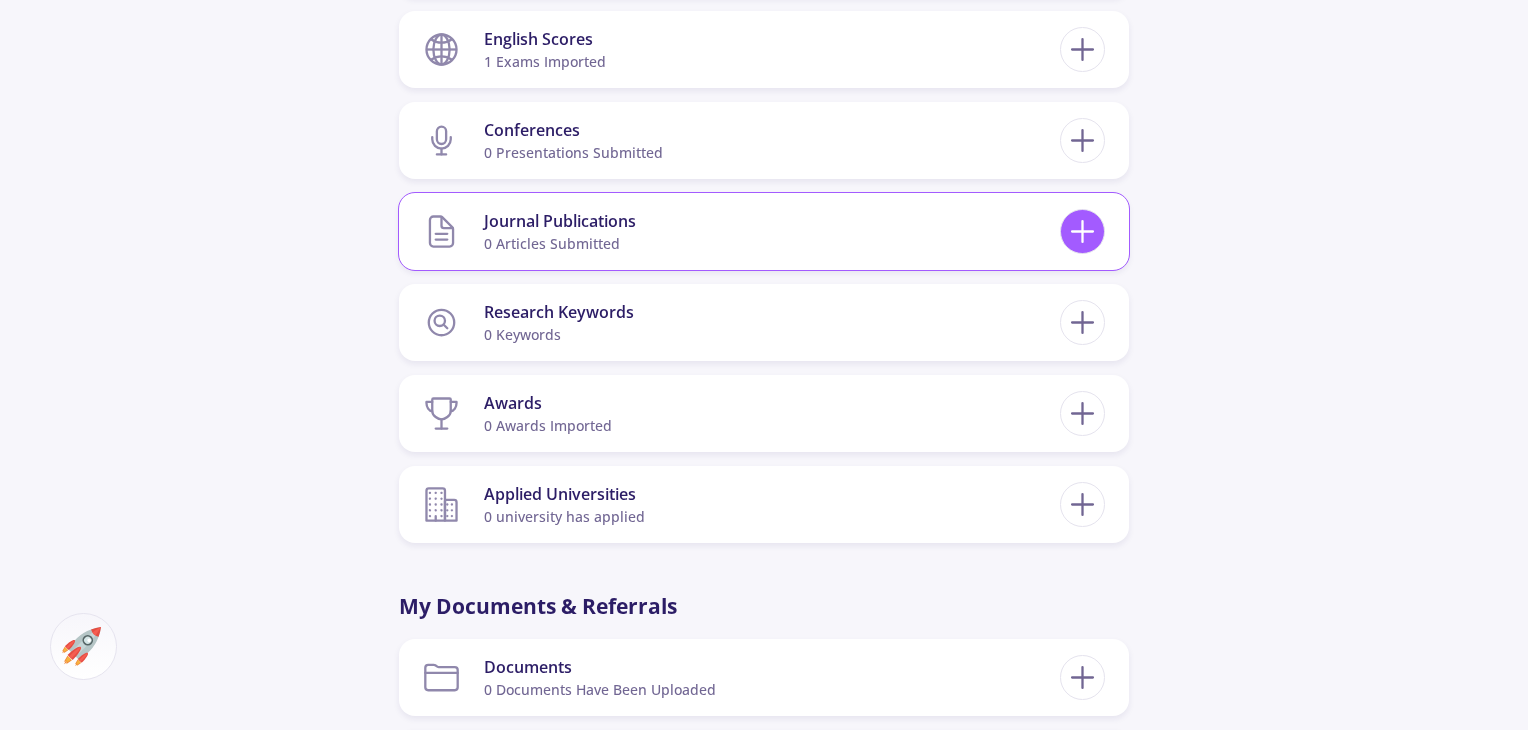 click 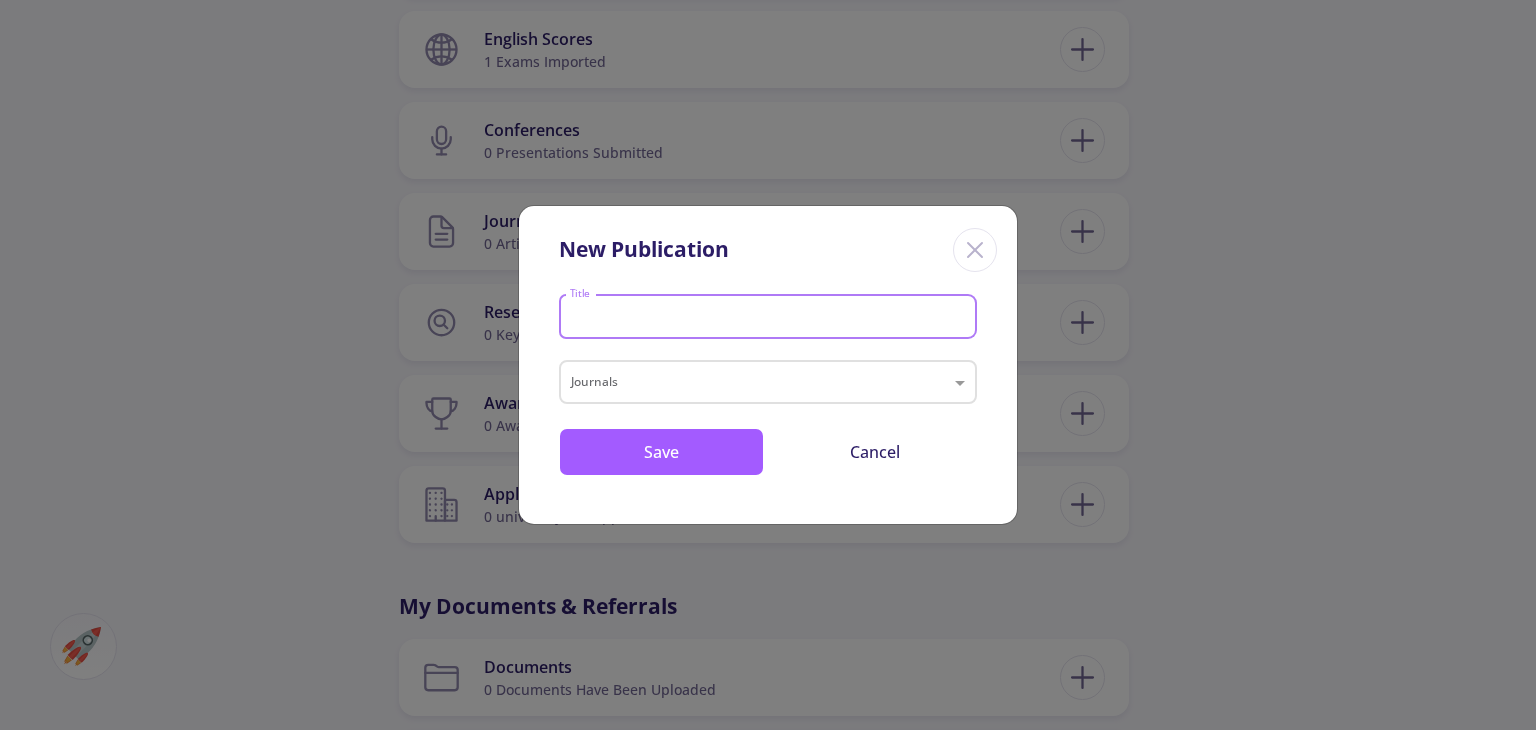 click on "Title" at bounding box center (771, 318) 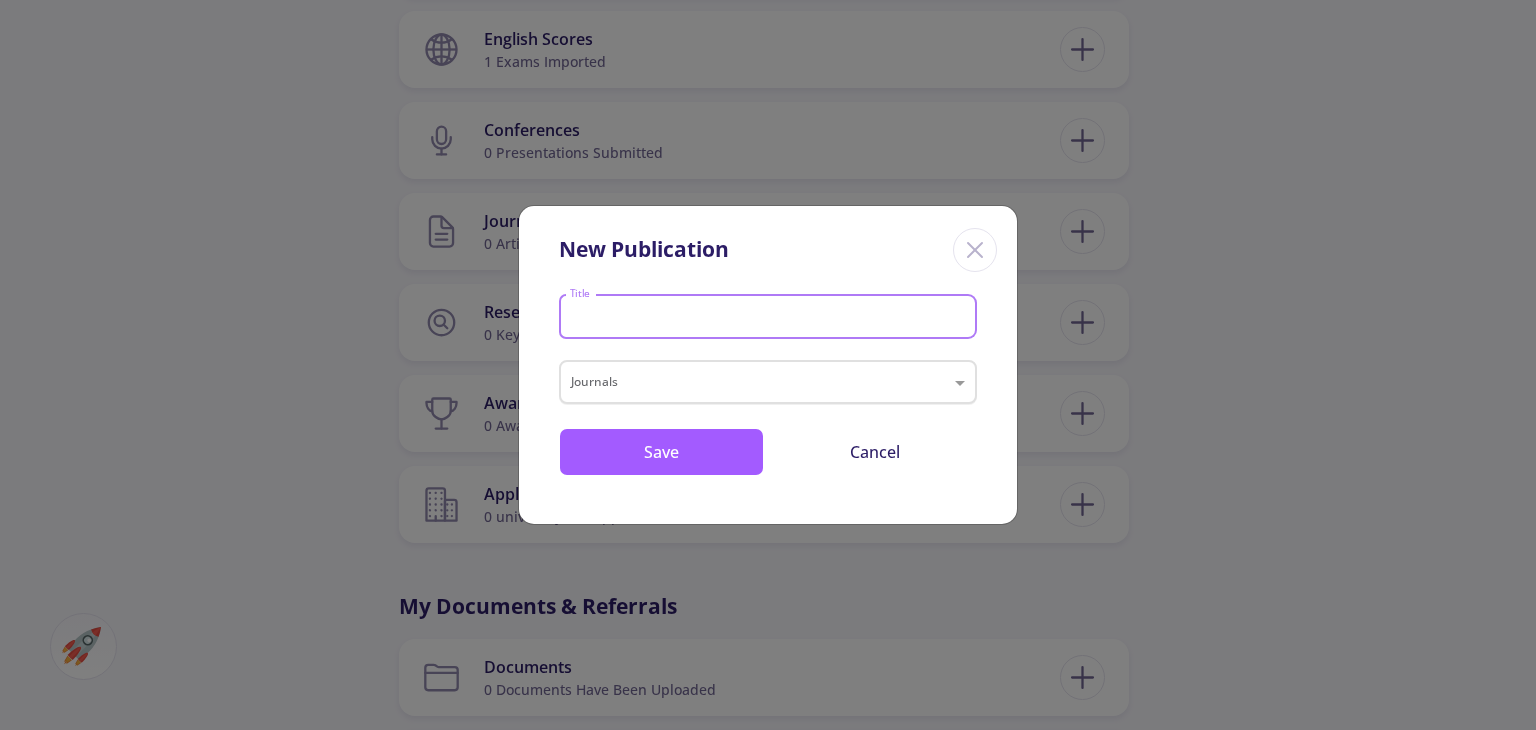 click 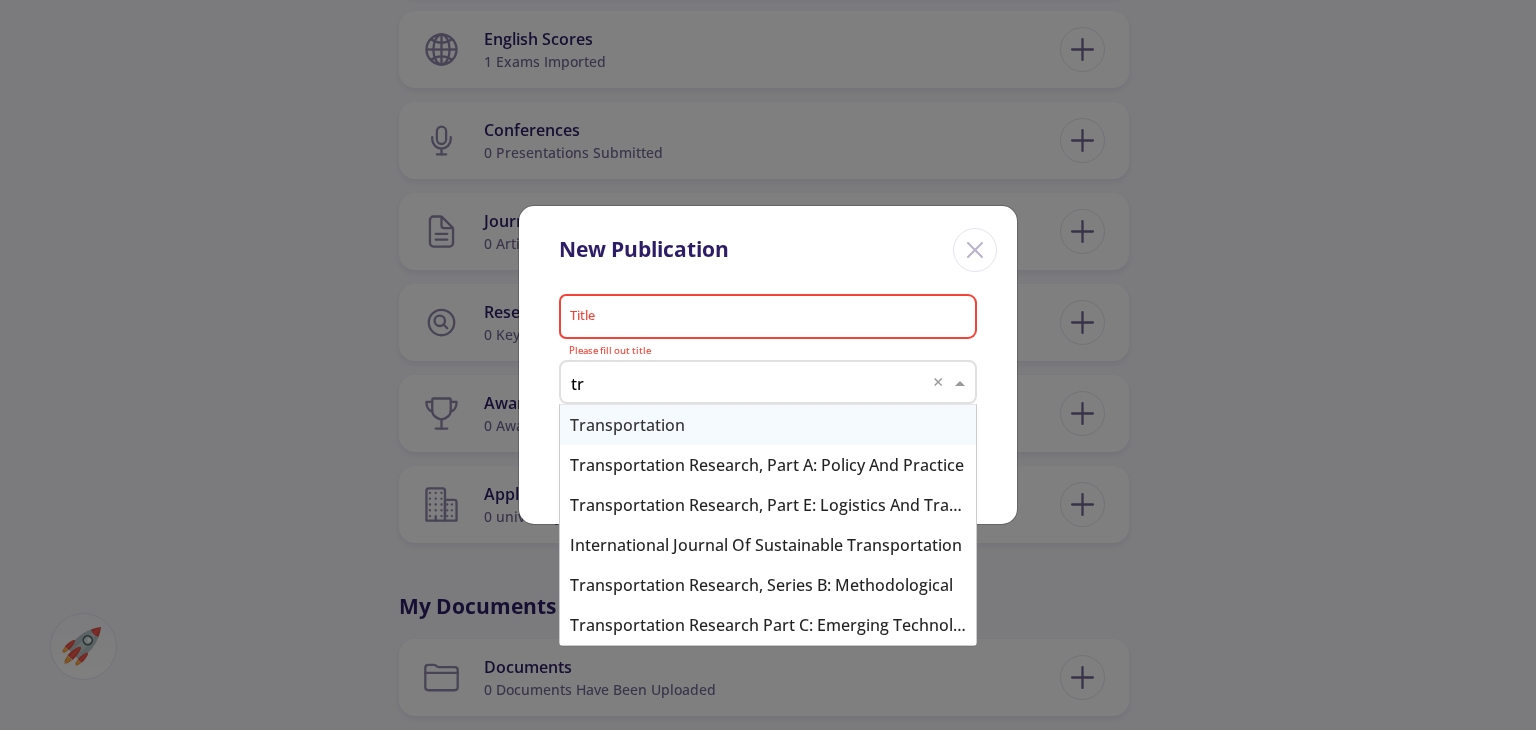 type on "t" 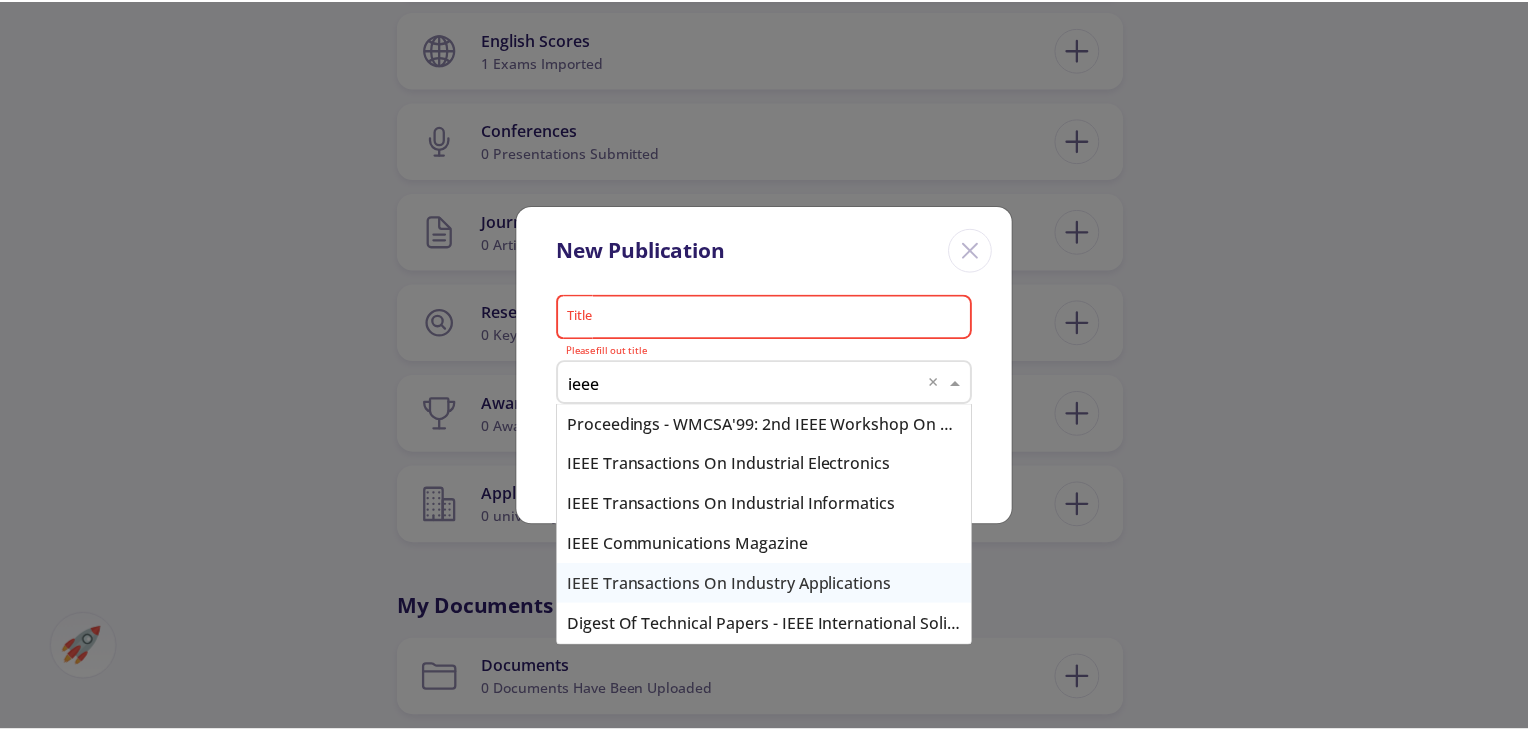scroll, scrollTop: 0, scrollLeft: 0, axis: both 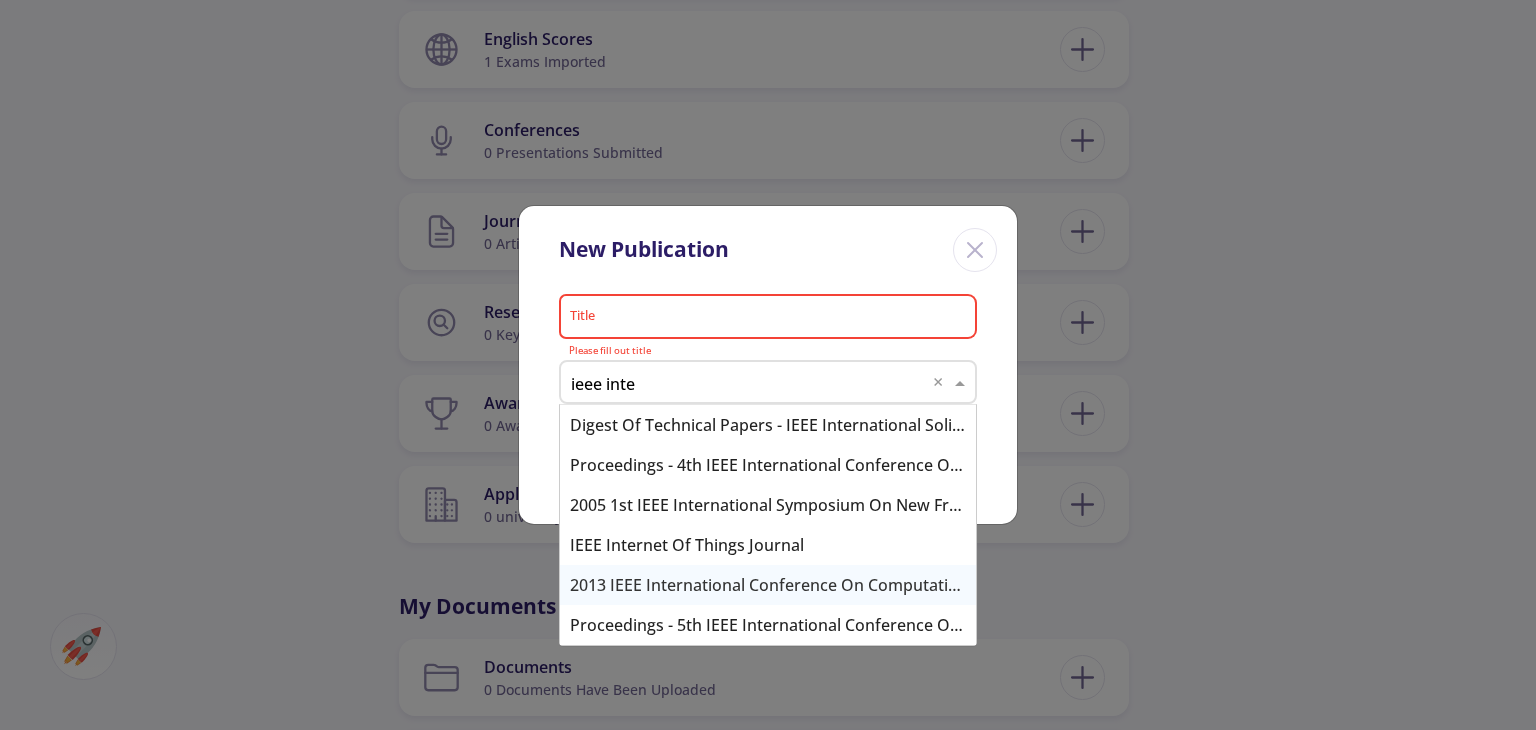 type on "ieee intel" 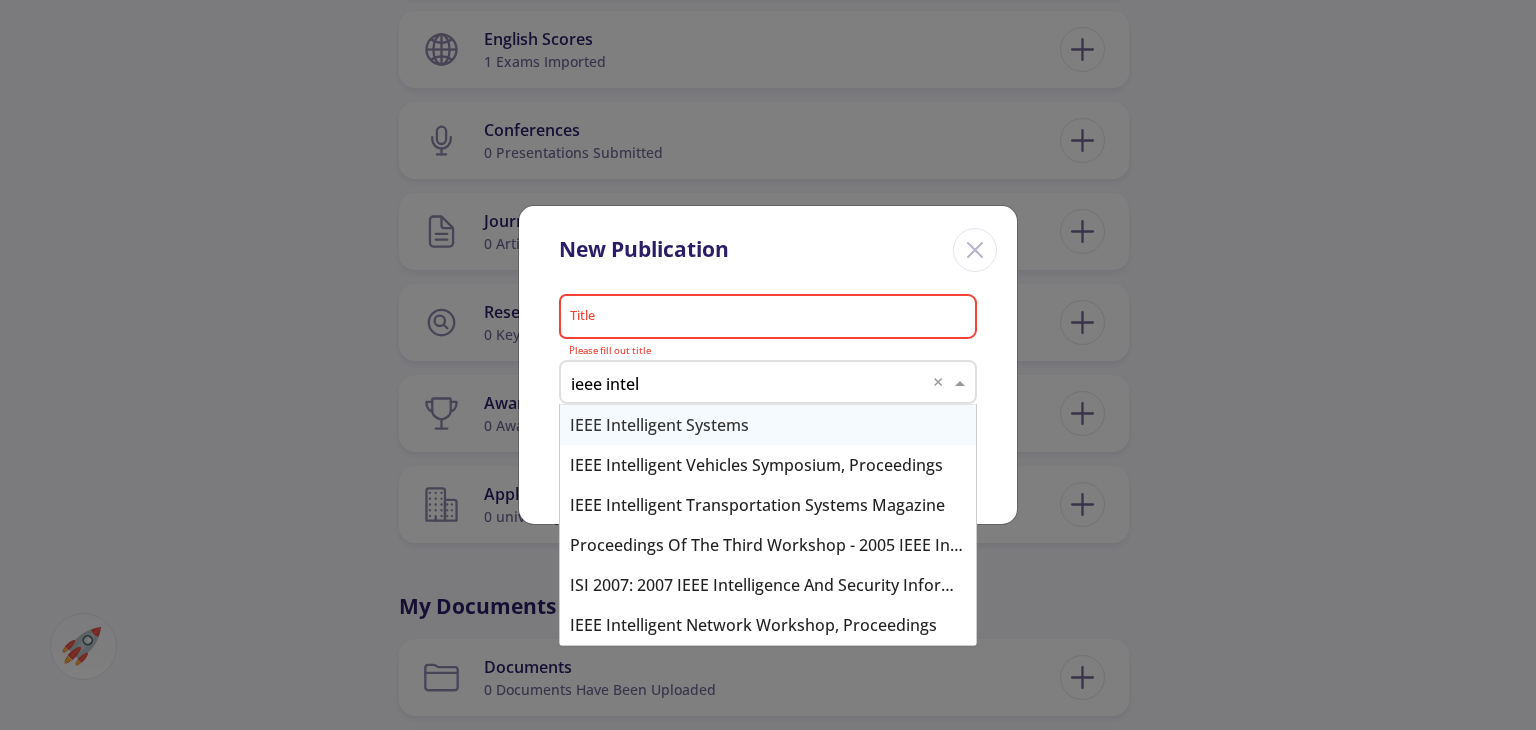 click on "IEEE Intelligent Systems" at bounding box center (768, 425) 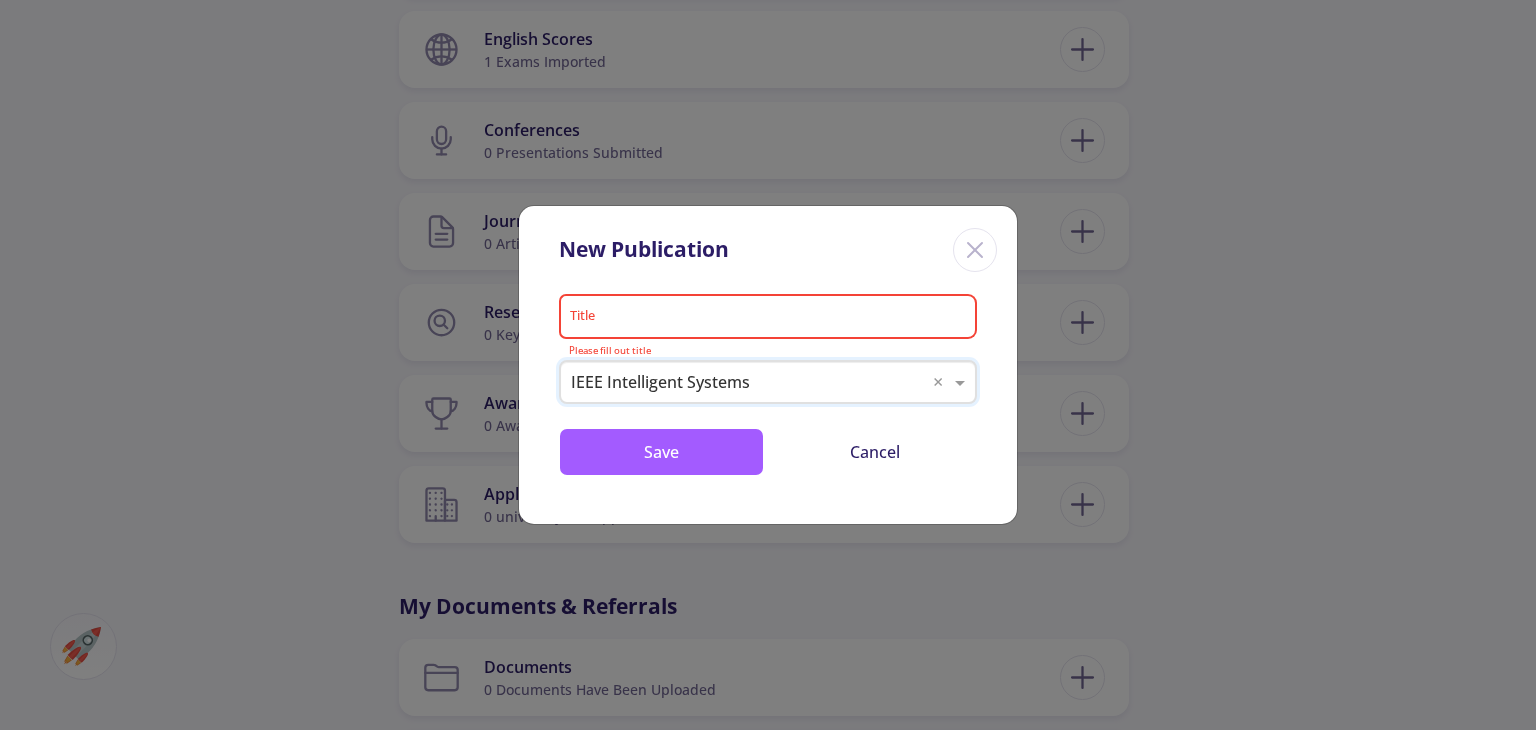 click on "Title" at bounding box center [771, 318] 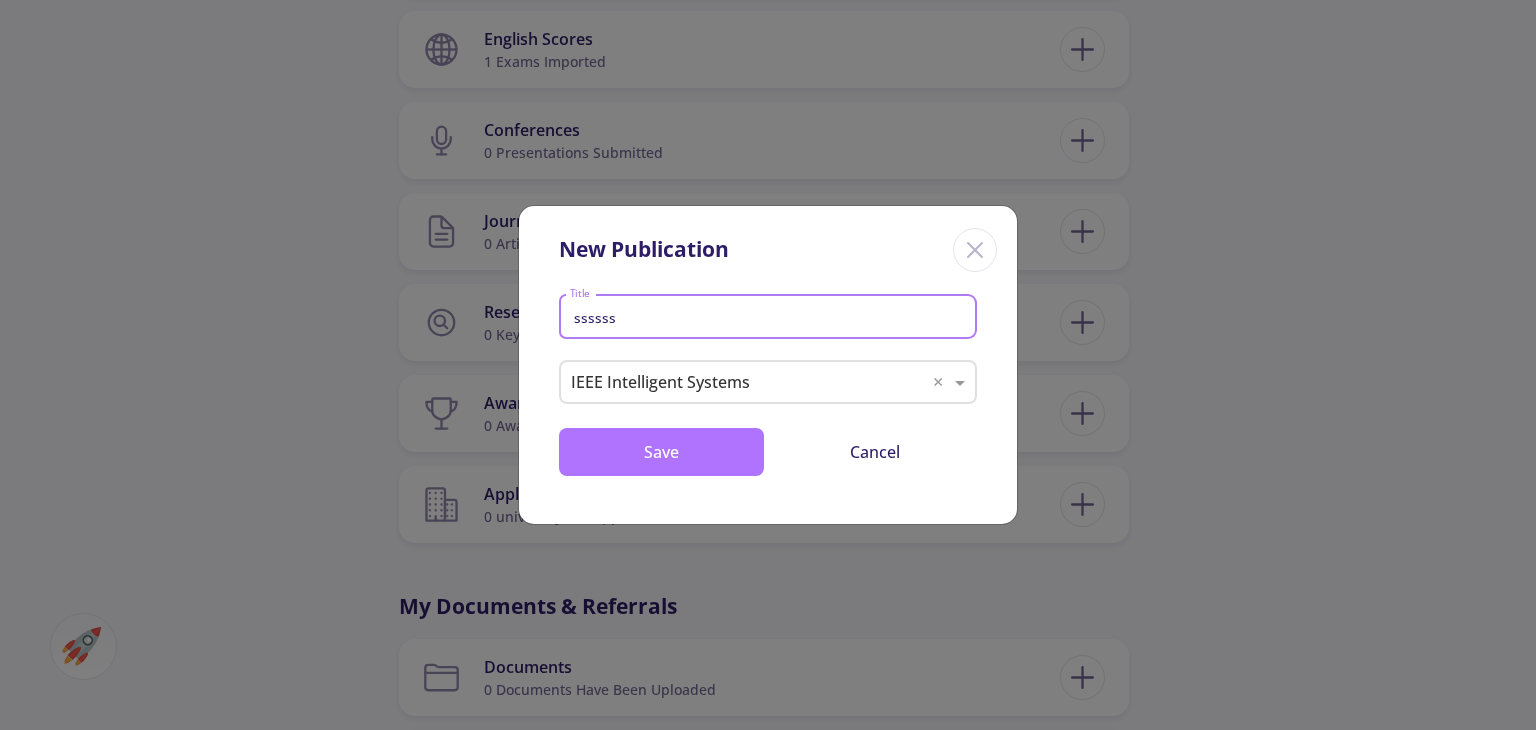 type on "ssssss" 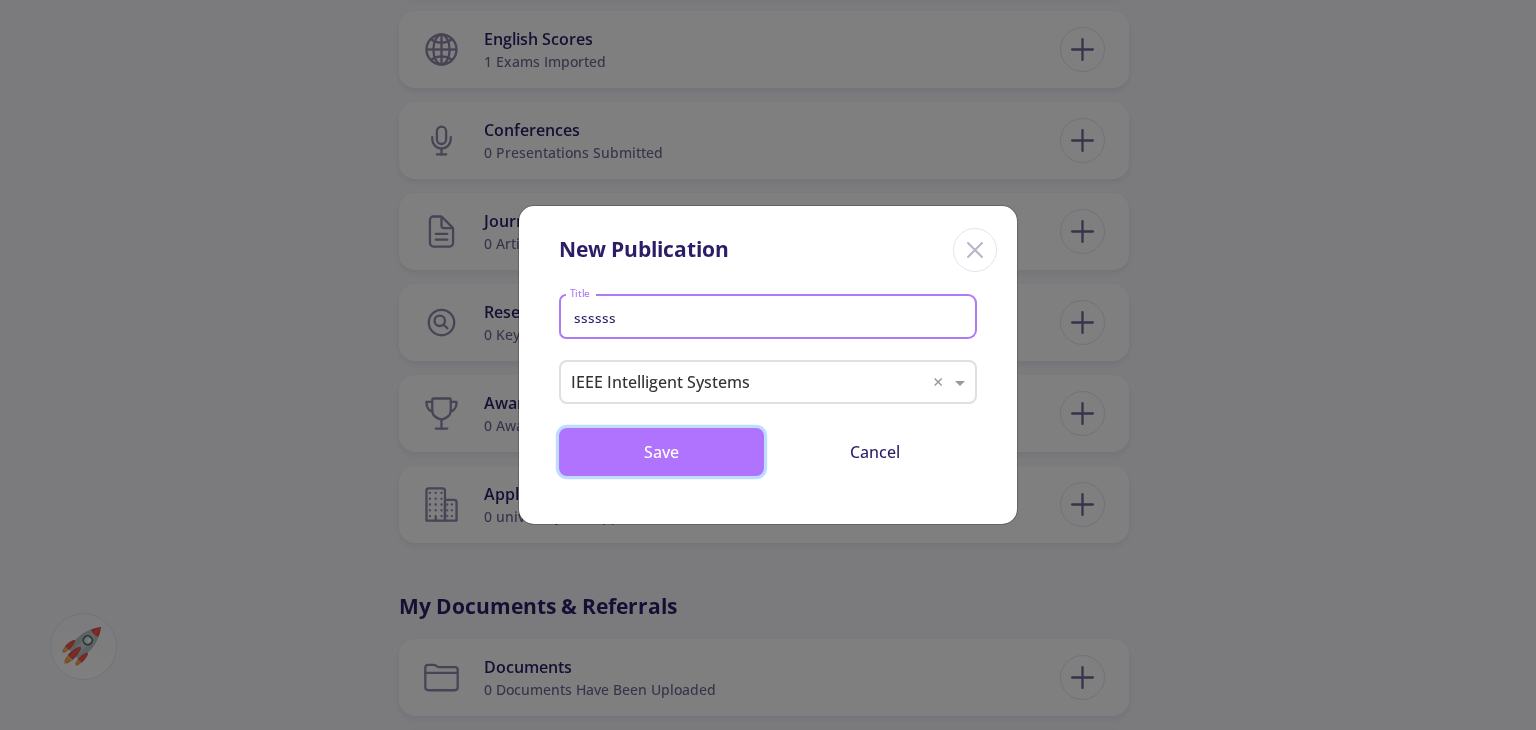 click on "Save" at bounding box center [661, 452] 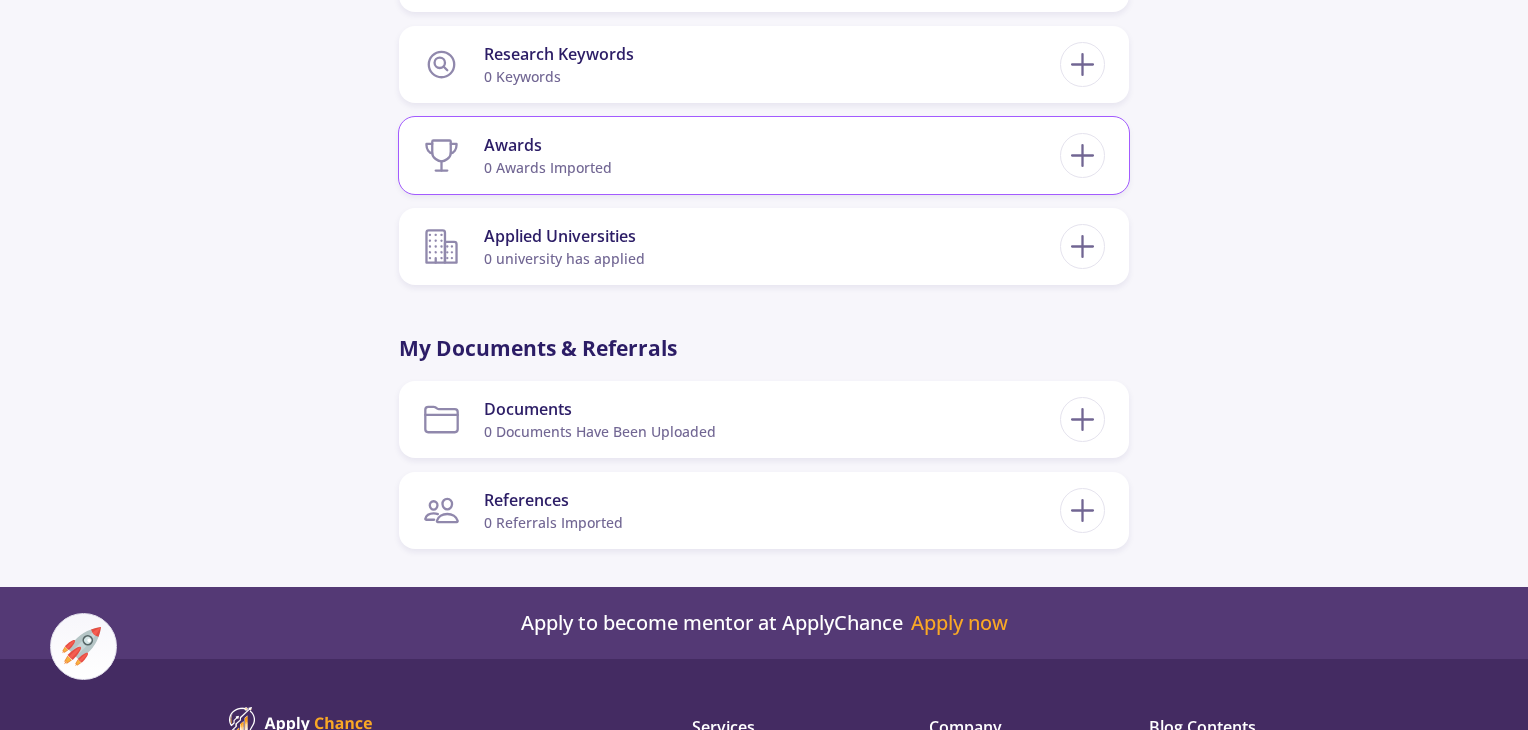 scroll, scrollTop: 1819, scrollLeft: 0, axis: vertical 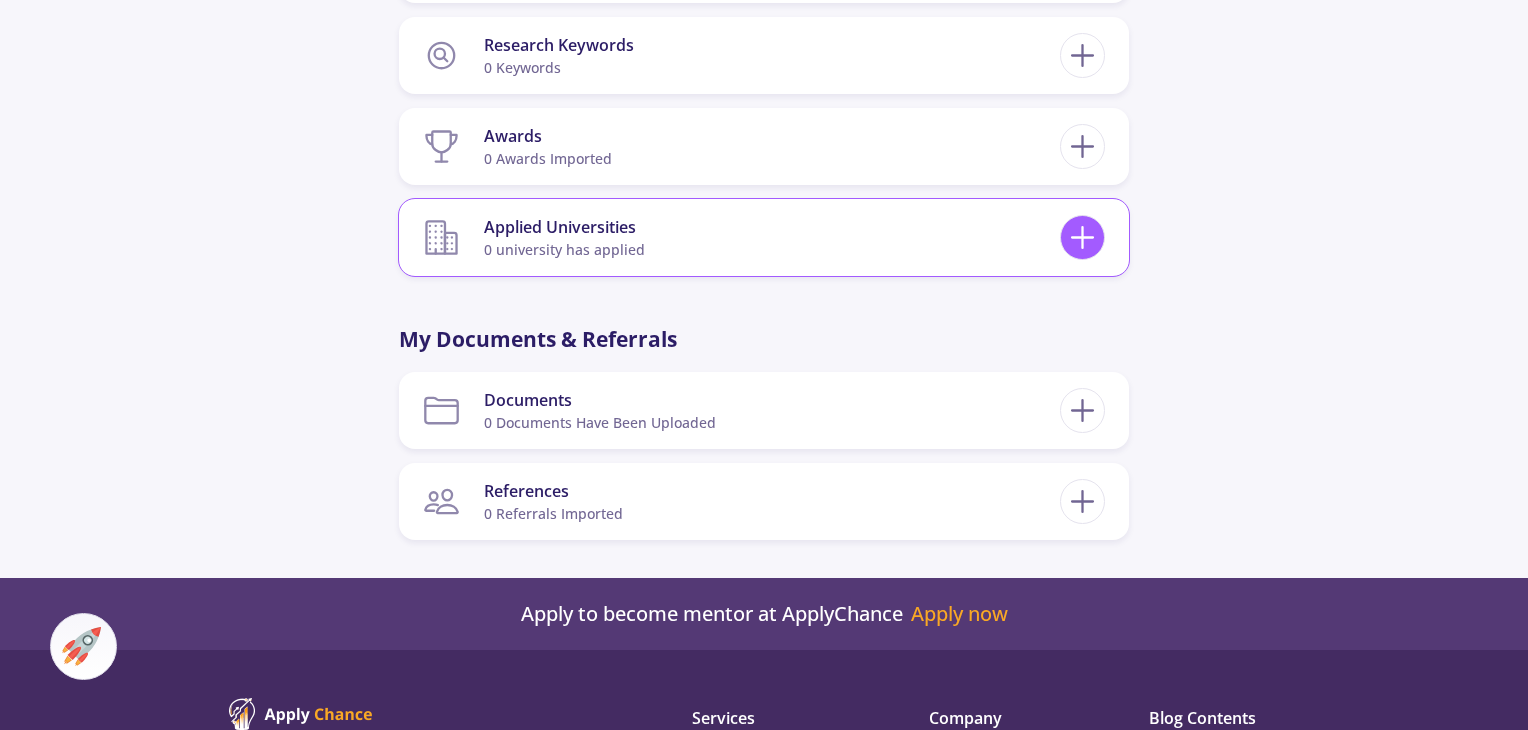 click at bounding box center (1082, 237) 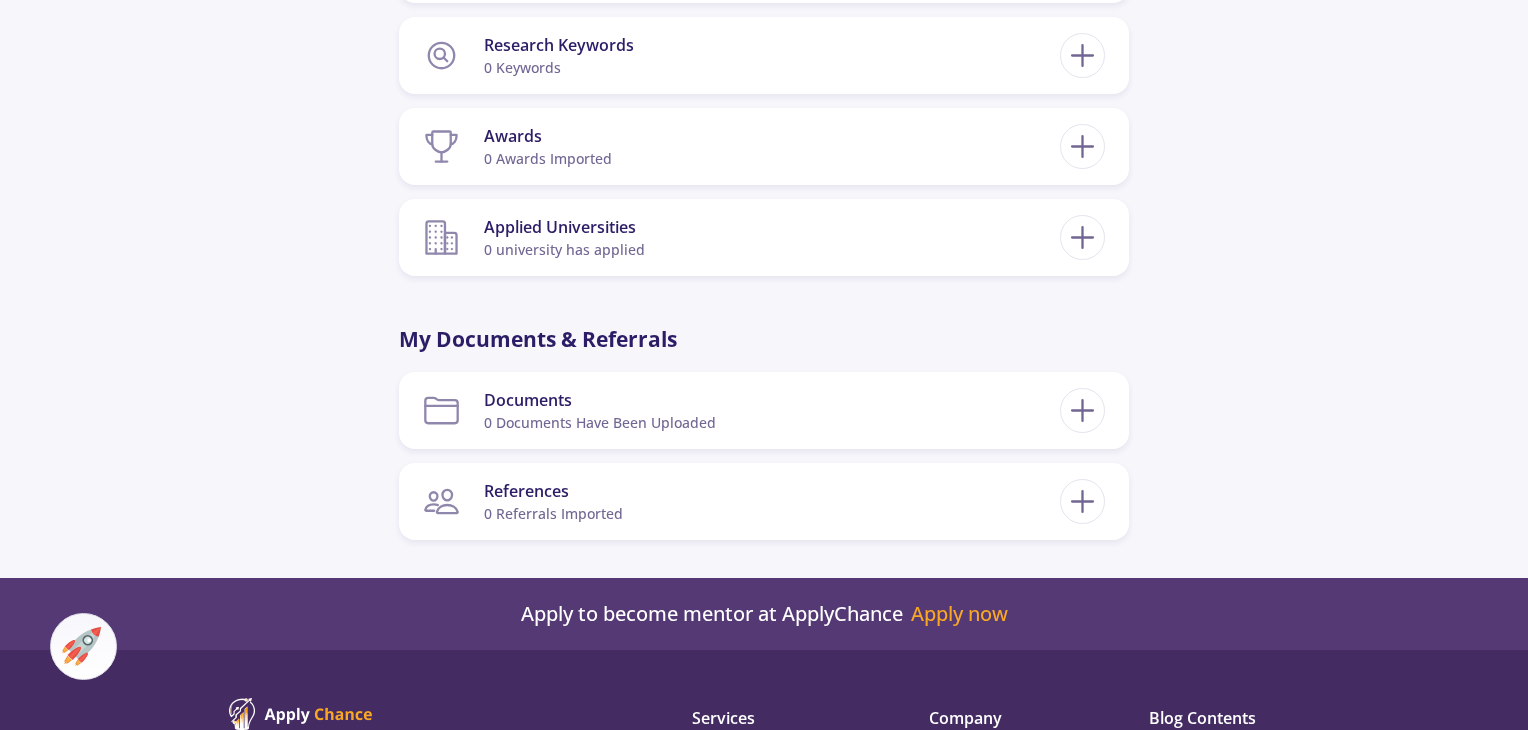 click on "Mohammad Saeid Rahnamay Farzami 0 Followers 0 Following
528 AC-Score Outstanding Exceptional Exceptional  By Completing Your CV, Find Out Your Ac-Score Based on Admission Metrics of Universities in a Specific Country.  Canada Set on My Profile For a More Accurate Calculation, Please Update Your CV By Completing Your CV, Find Out Your Ac-Score Based on Admission Metrics Of Universities in a Specific Country. What is AC-Score?  Ac-Score is a Number Between 150-850 Representing Your Entire Academic Activities. This Number Not Only Gives You a Vision of Your Strengths and Weaknesses in Your Academic Background but Also Helps You Compare Yourself with Other Competitors in This Domain.   OK  My CV Information Education 2 Degrees on Your Profile Iran ×" 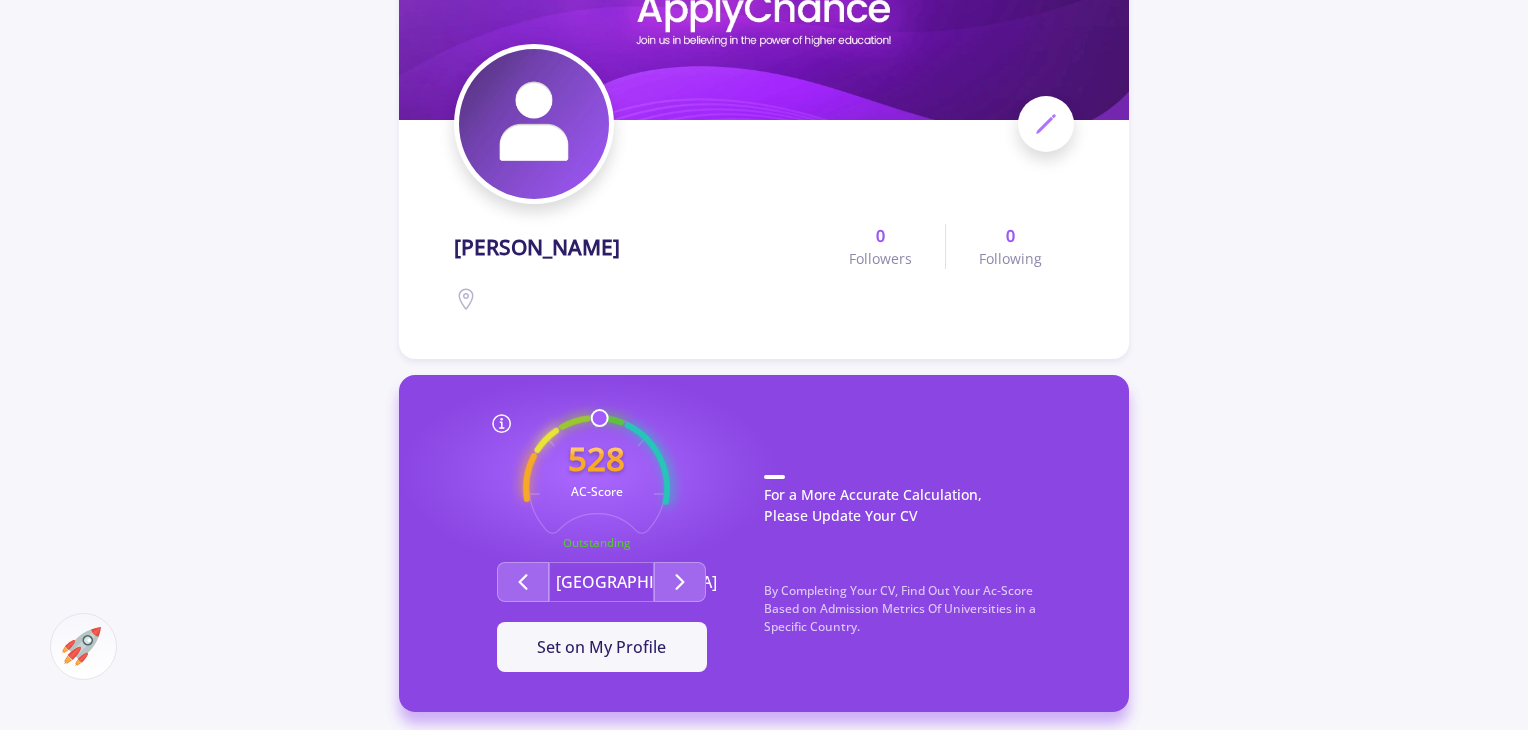 scroll, scrollTop: 400, scrollLeft: 0, axis: vertical 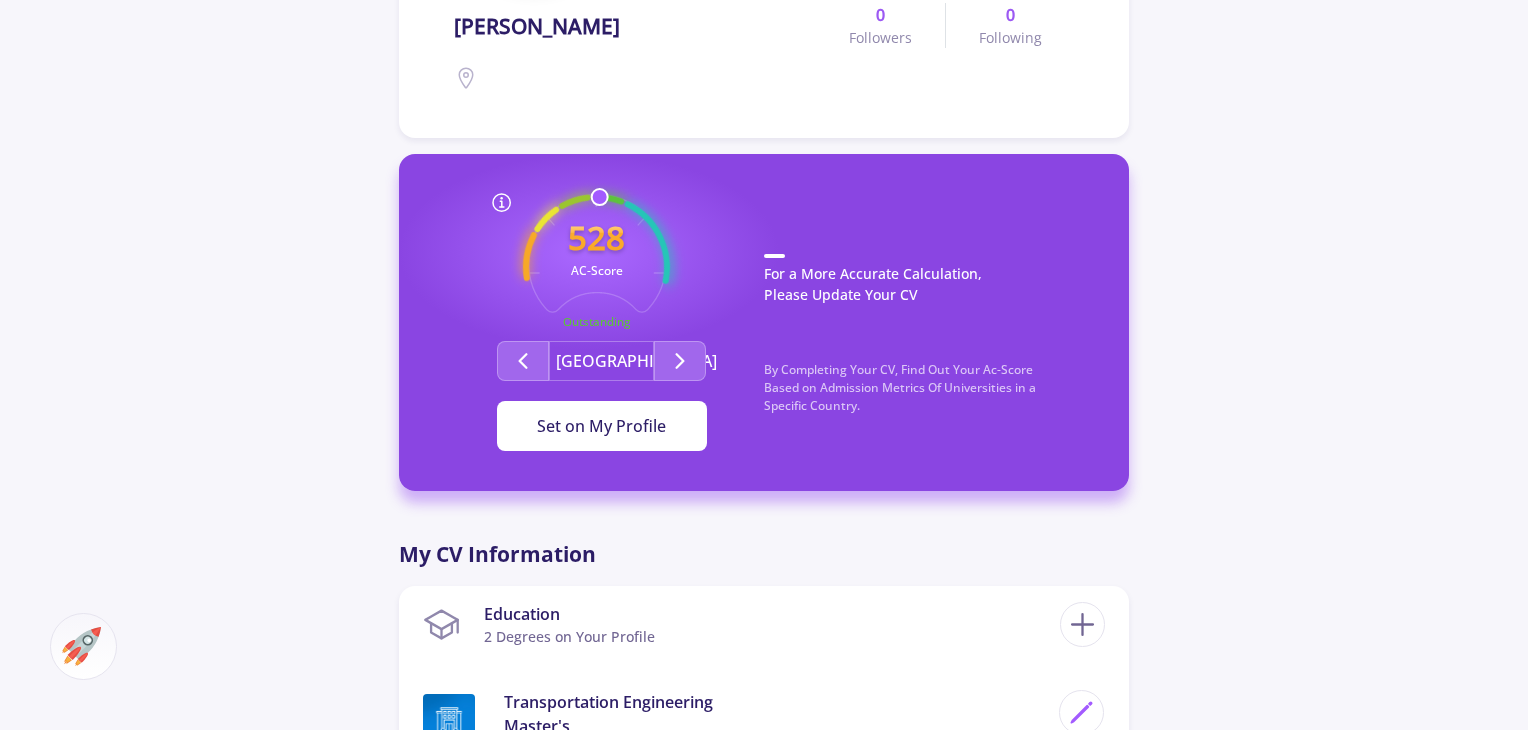 click on "Set on My Profile" 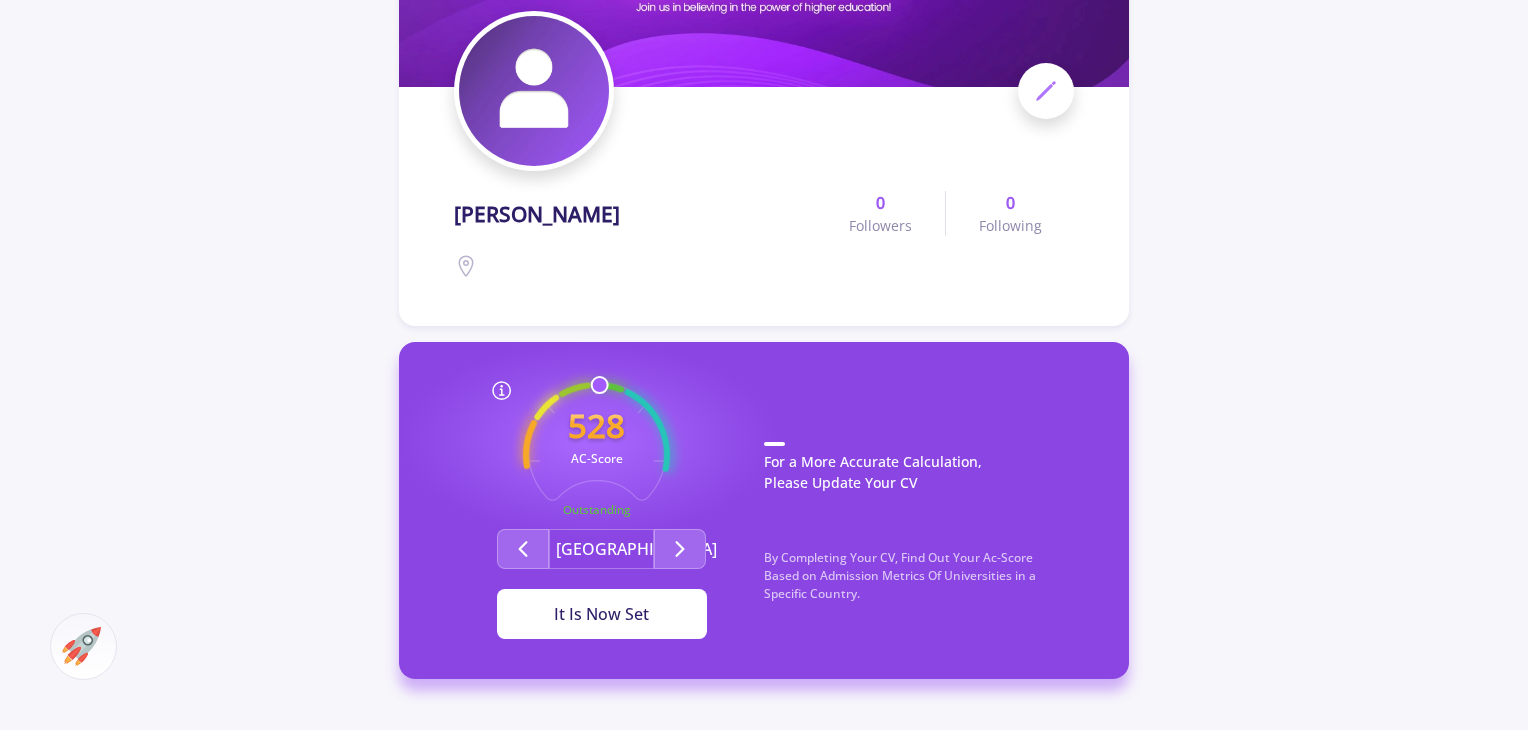 scroll, scrollTop: 0, scrollLeft: 0, axis: both 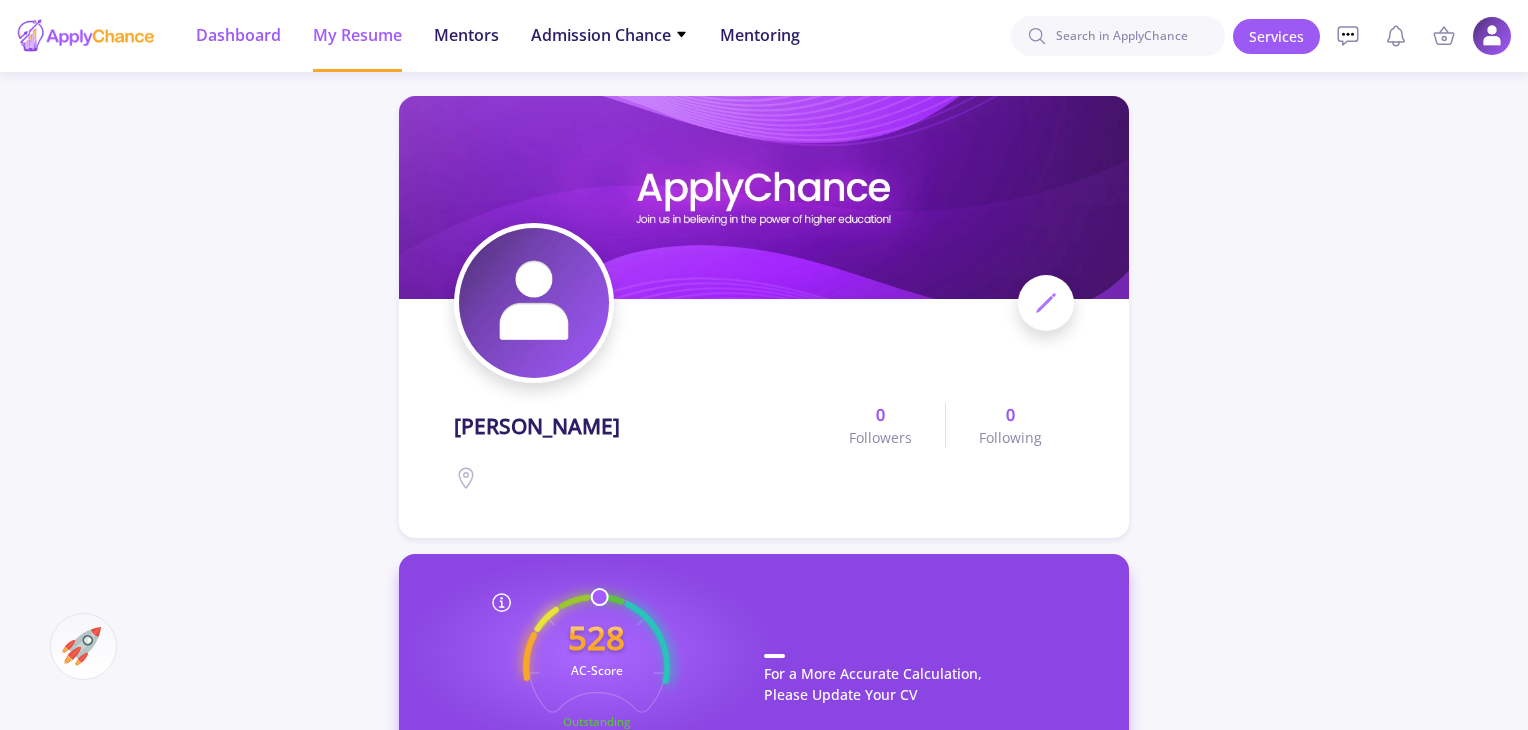 click on "Dashboard" 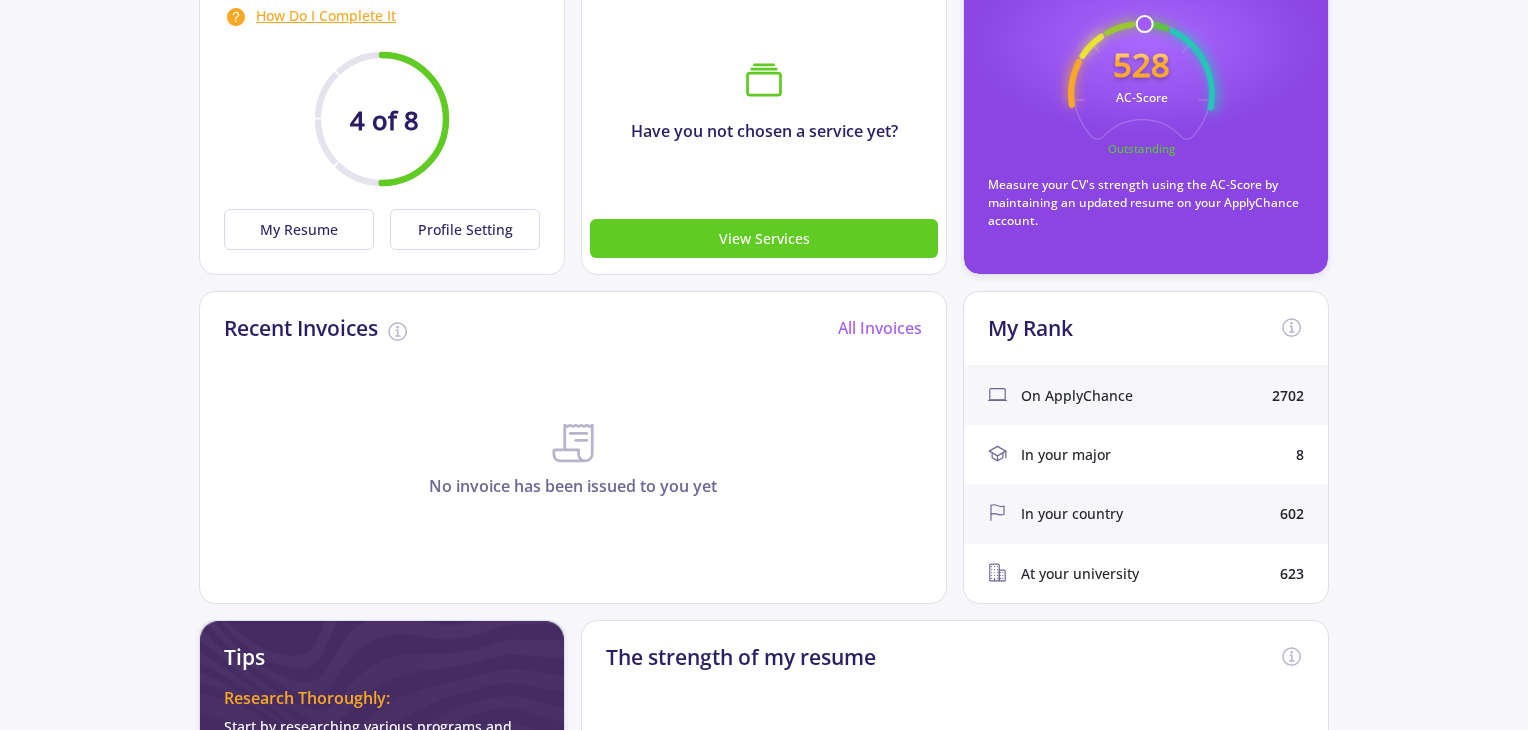 scroll, scrollTop: 266, scrollLeft: 0, axis: vertical 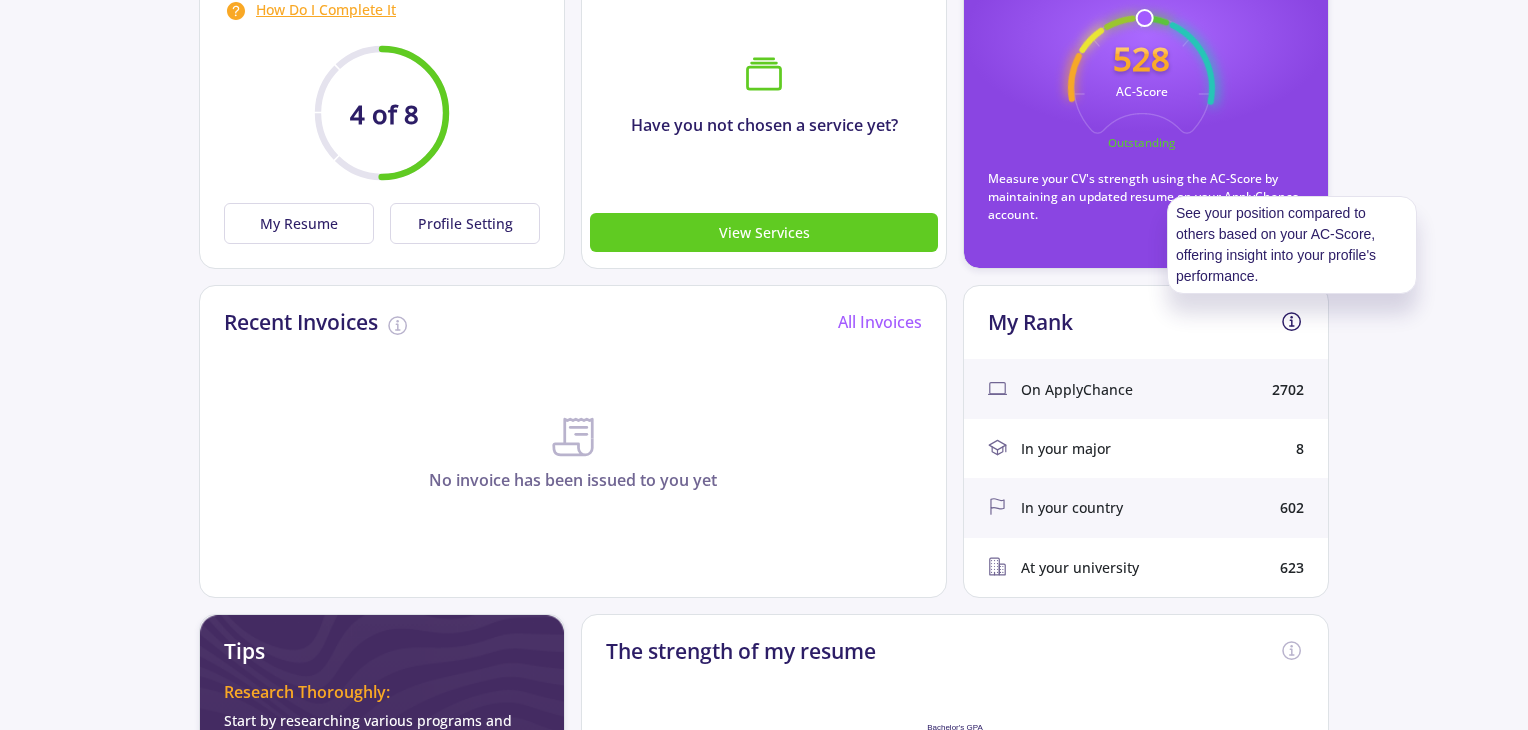 click 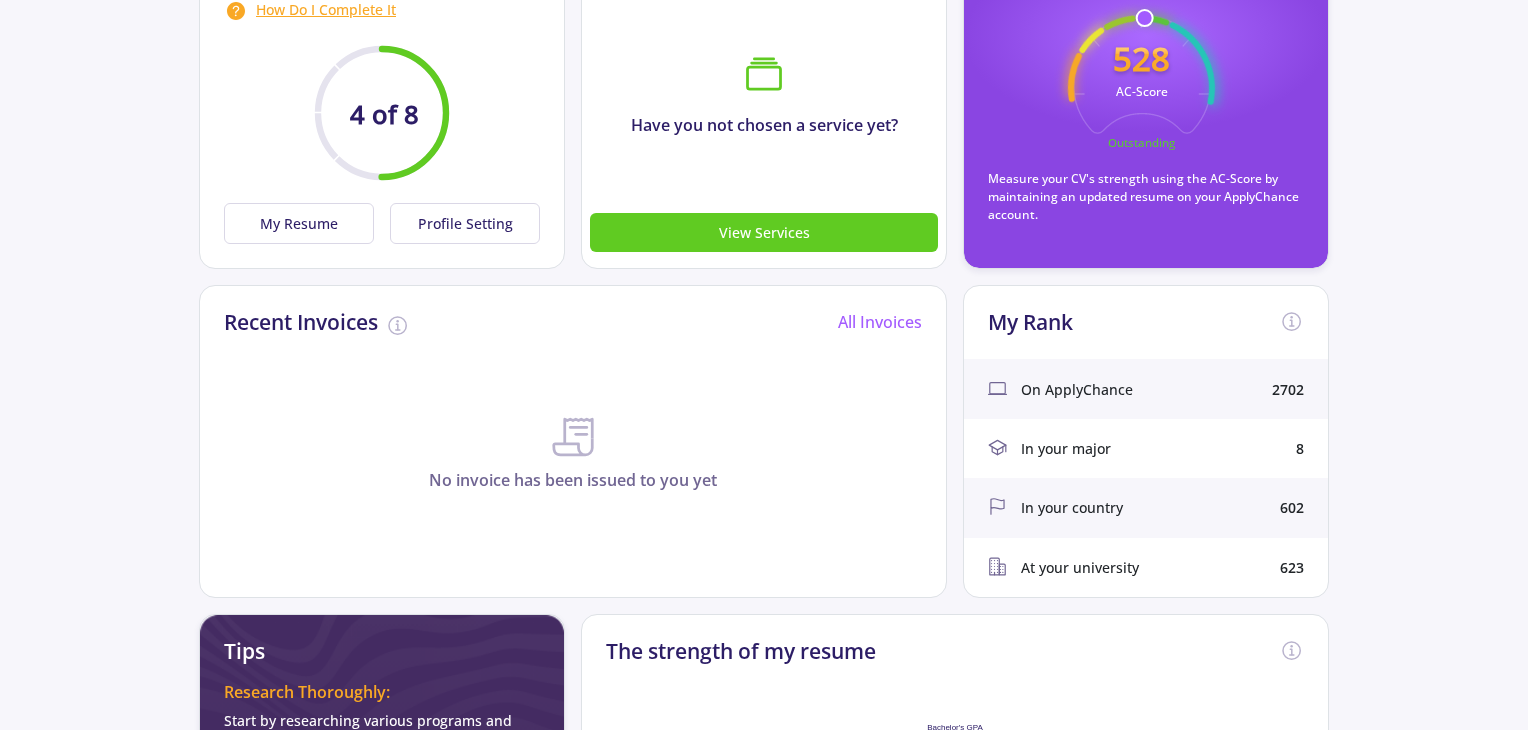 click on "In your major  8" 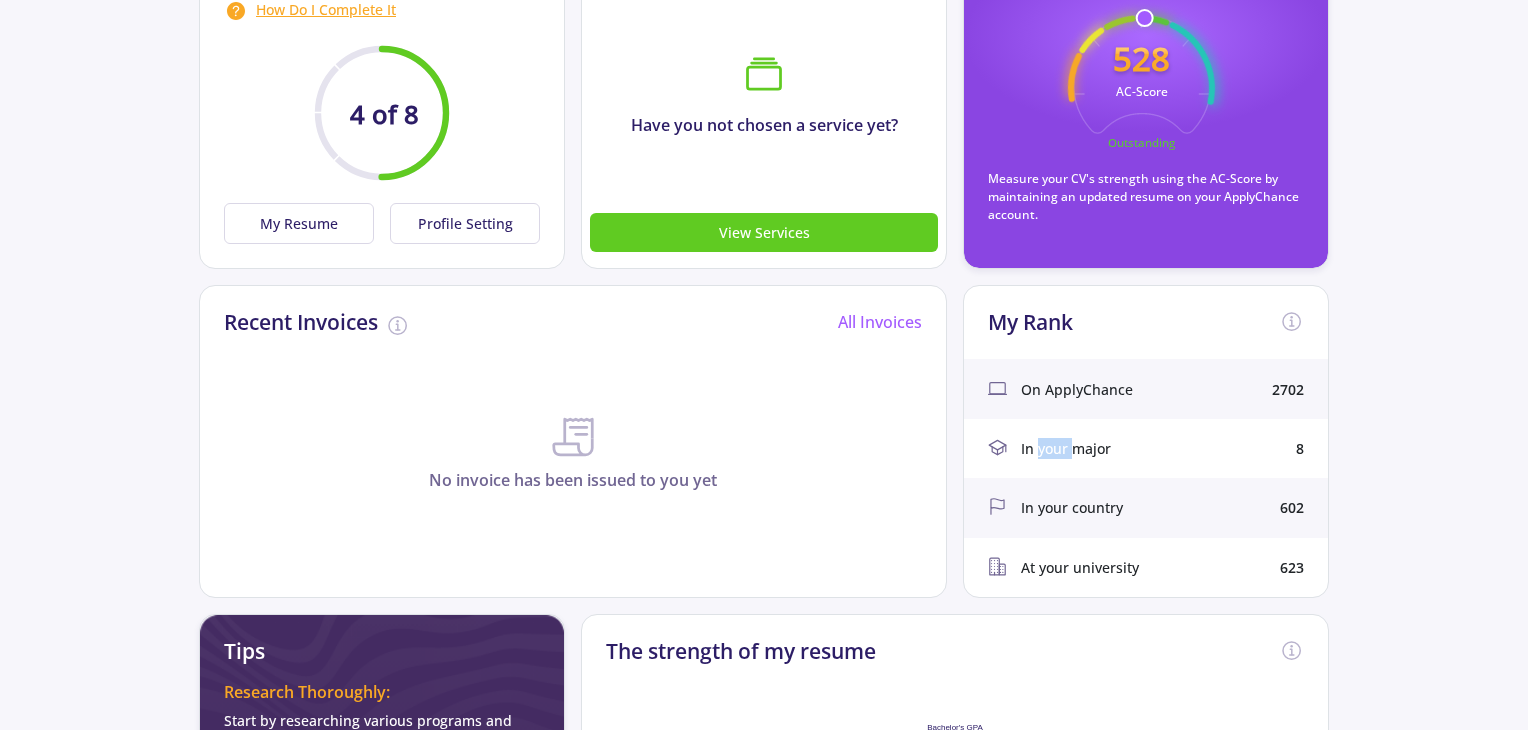 click on "In your major  8" 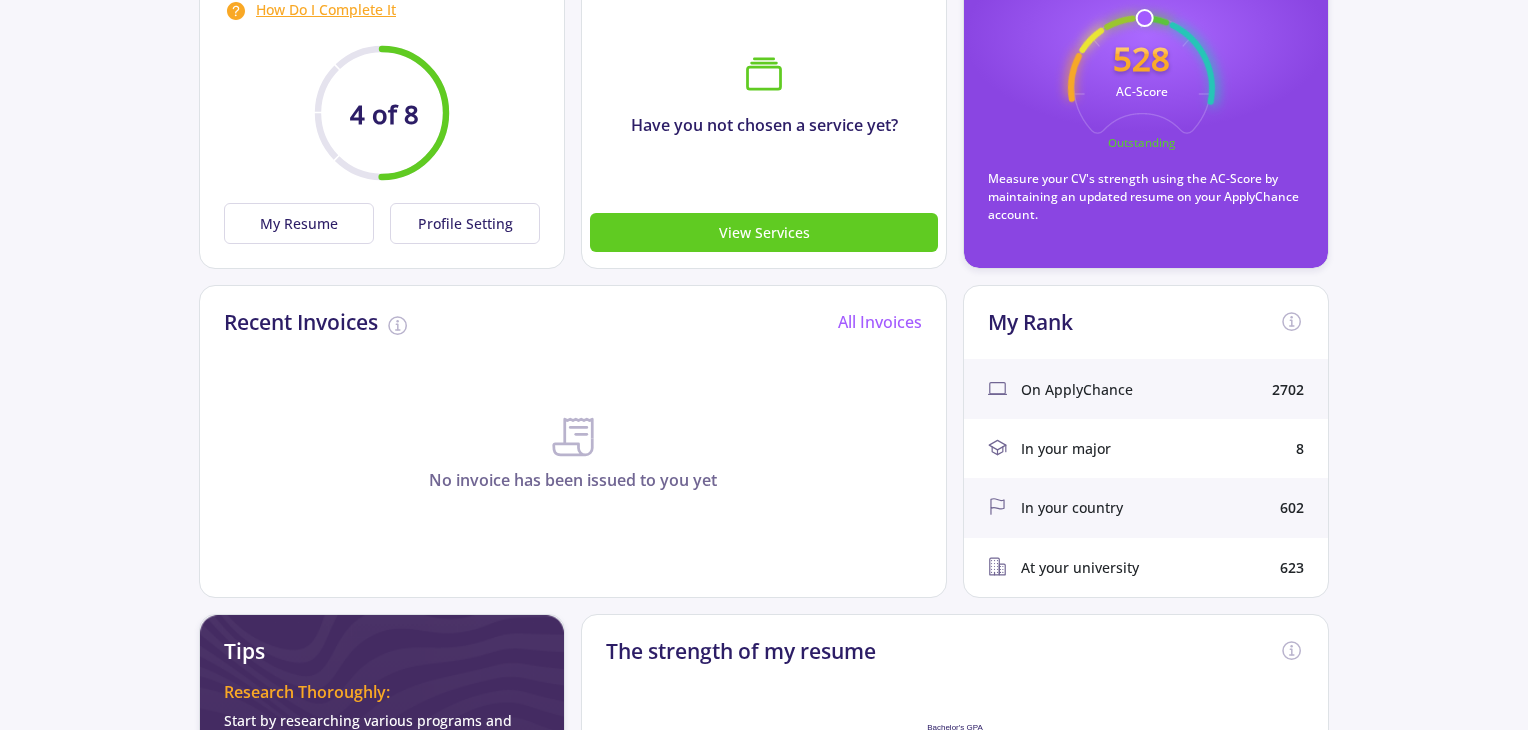 click on "In your major" 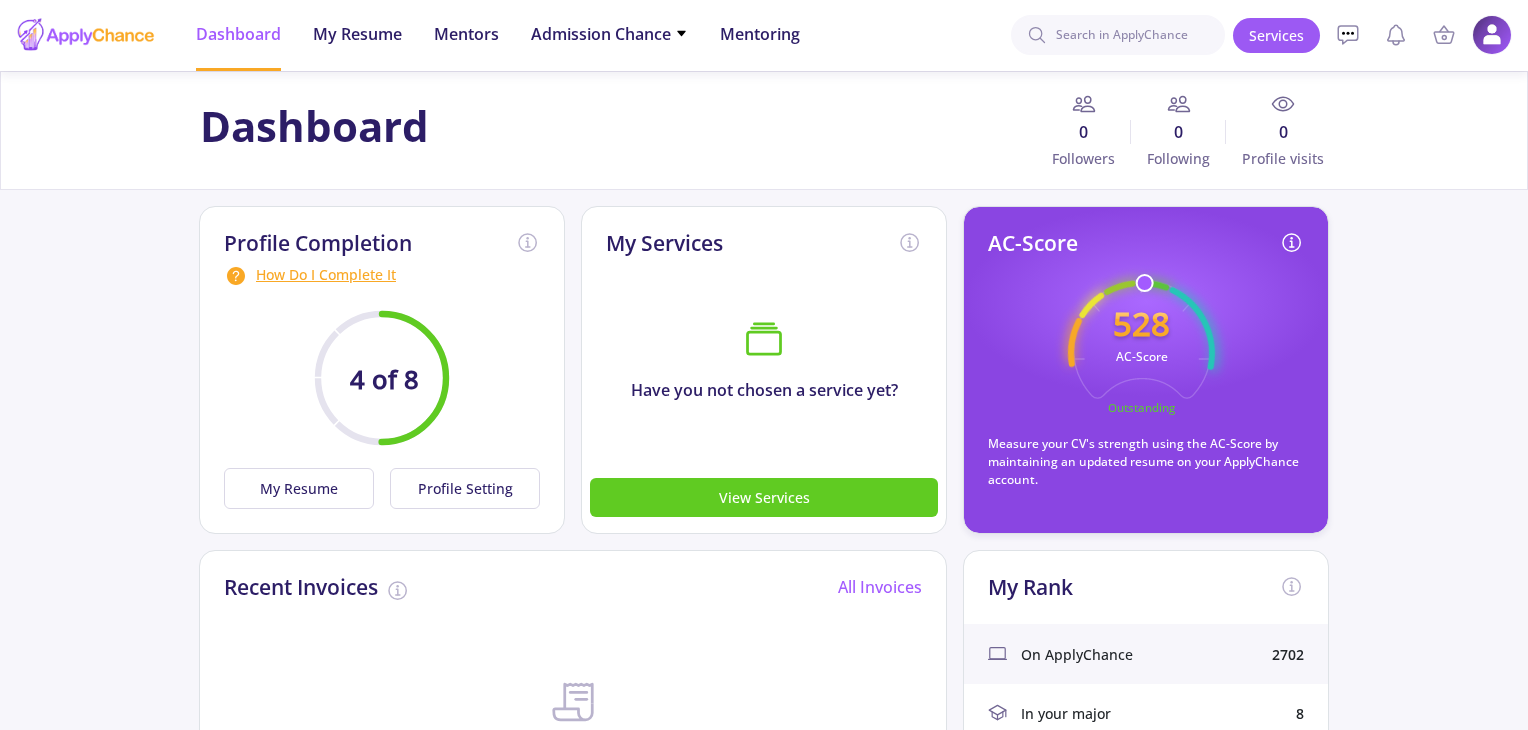 scroll, scrollTop: 0, scrollLeft: 0, axis: both 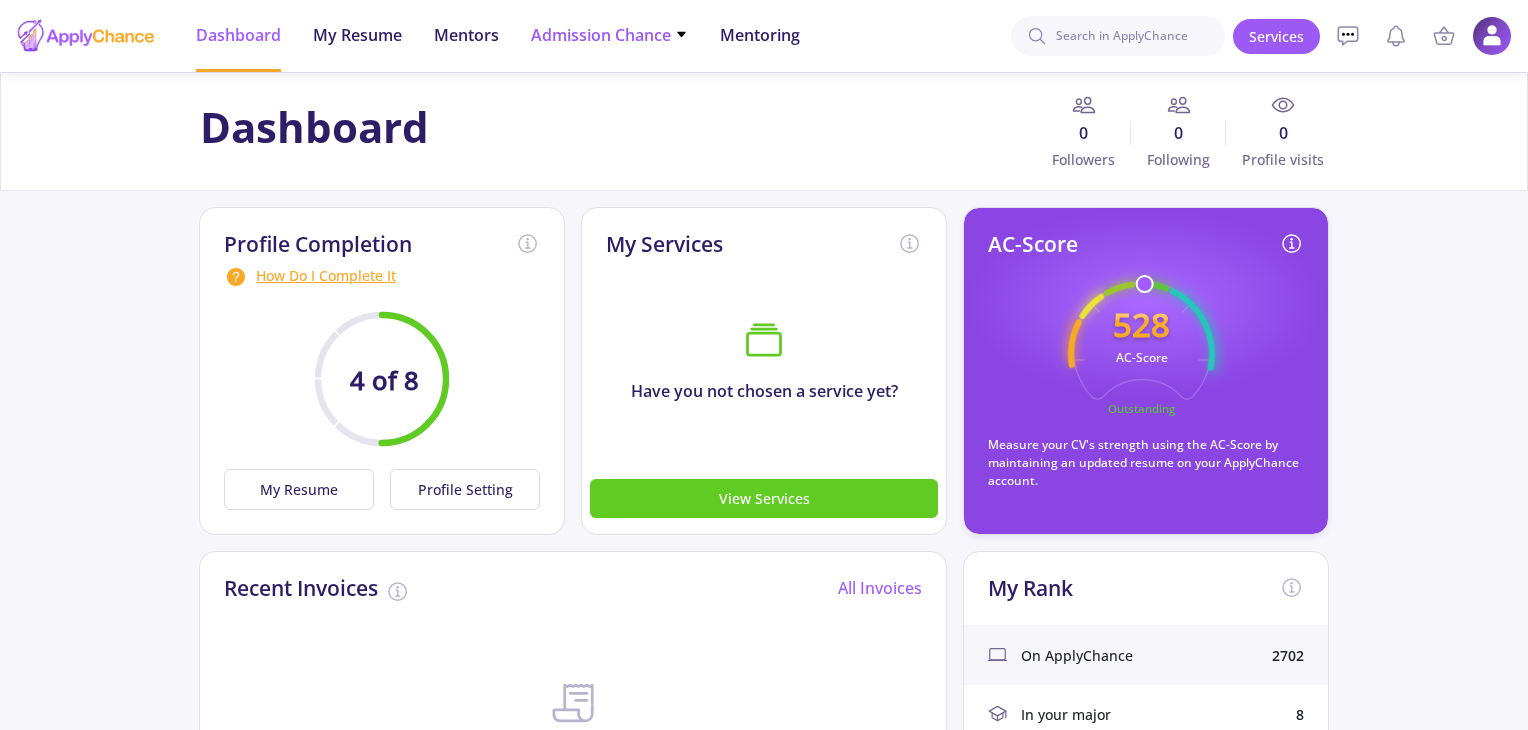 click on "Admission Chance" 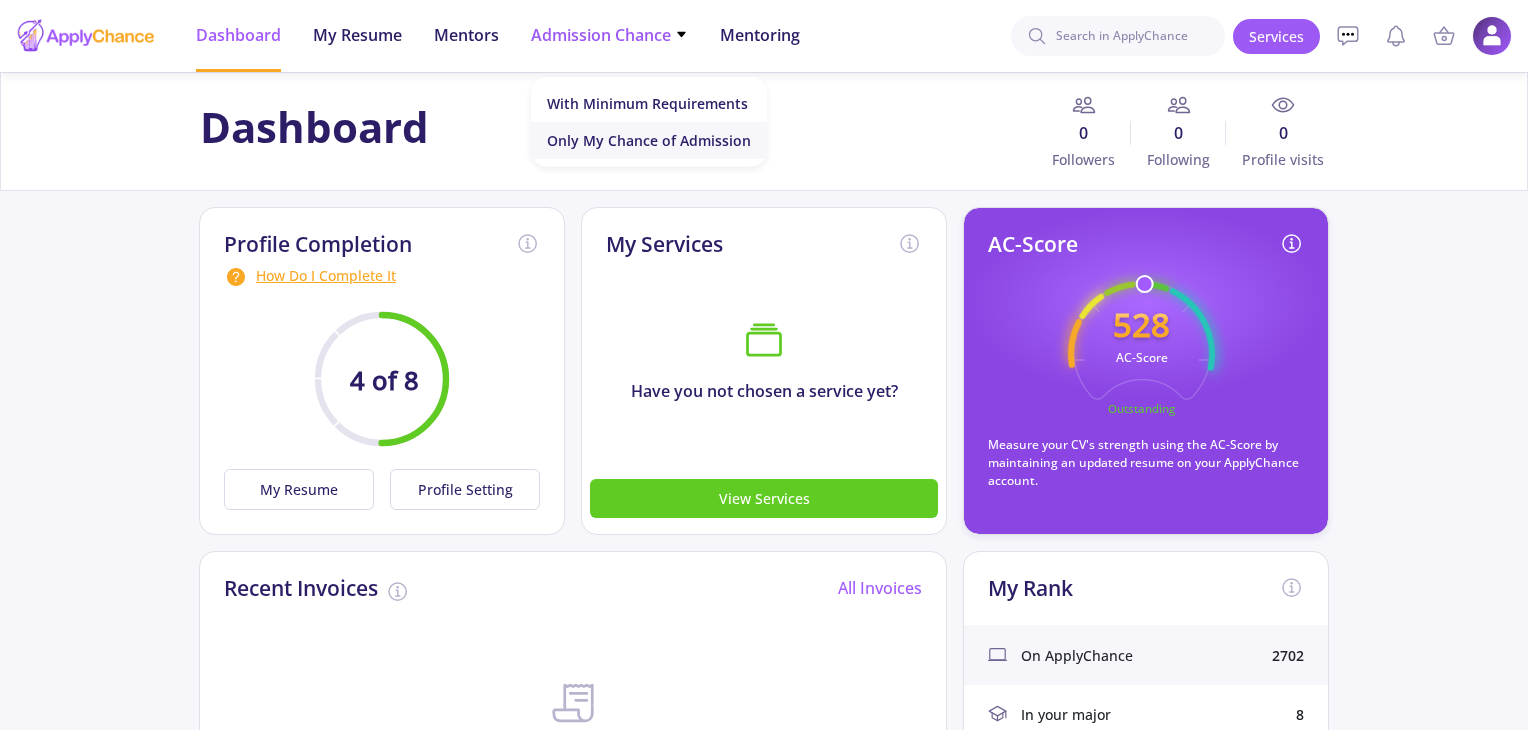 click on "Only My Chance of Admission" 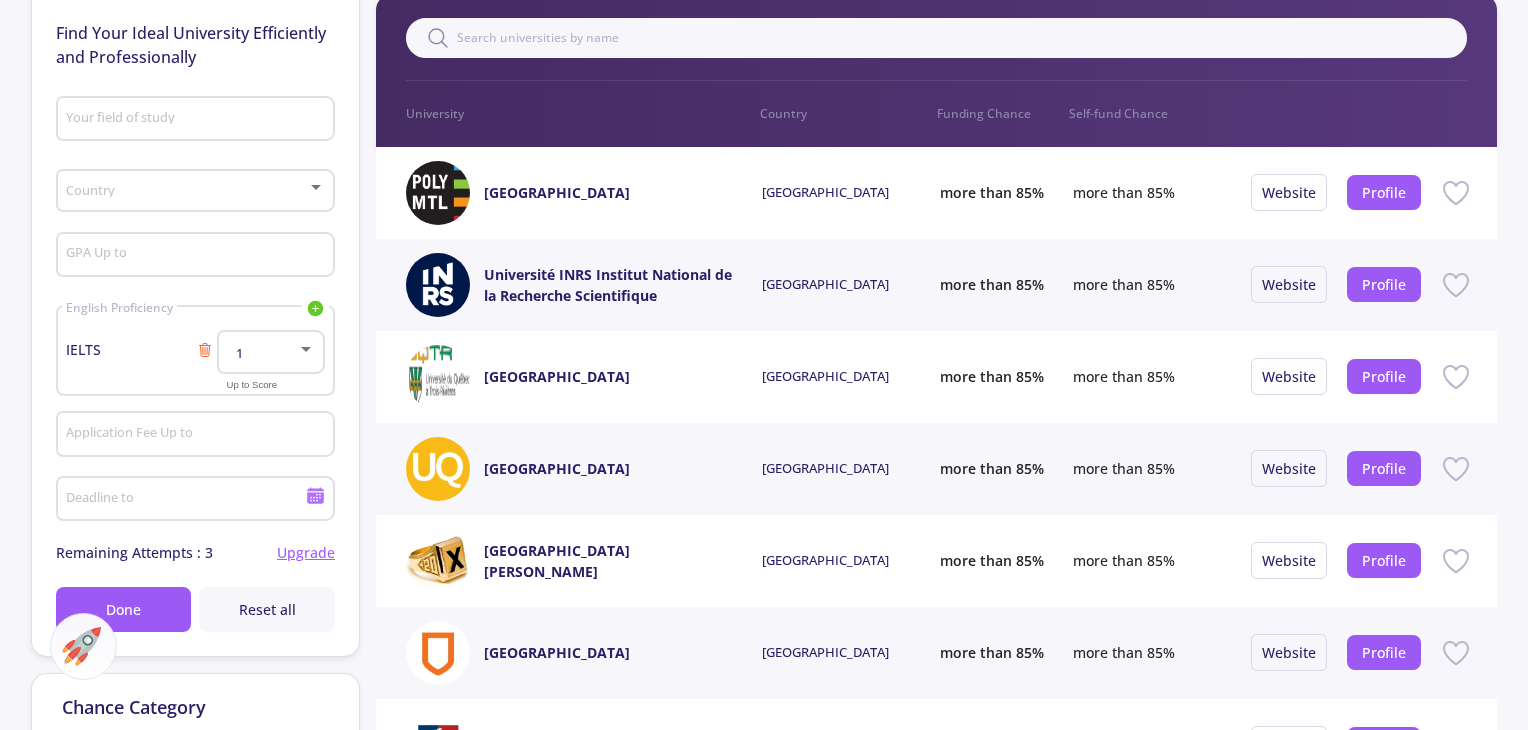 scroll, scrollTop: 0, scrollLeft: 0, axis: both 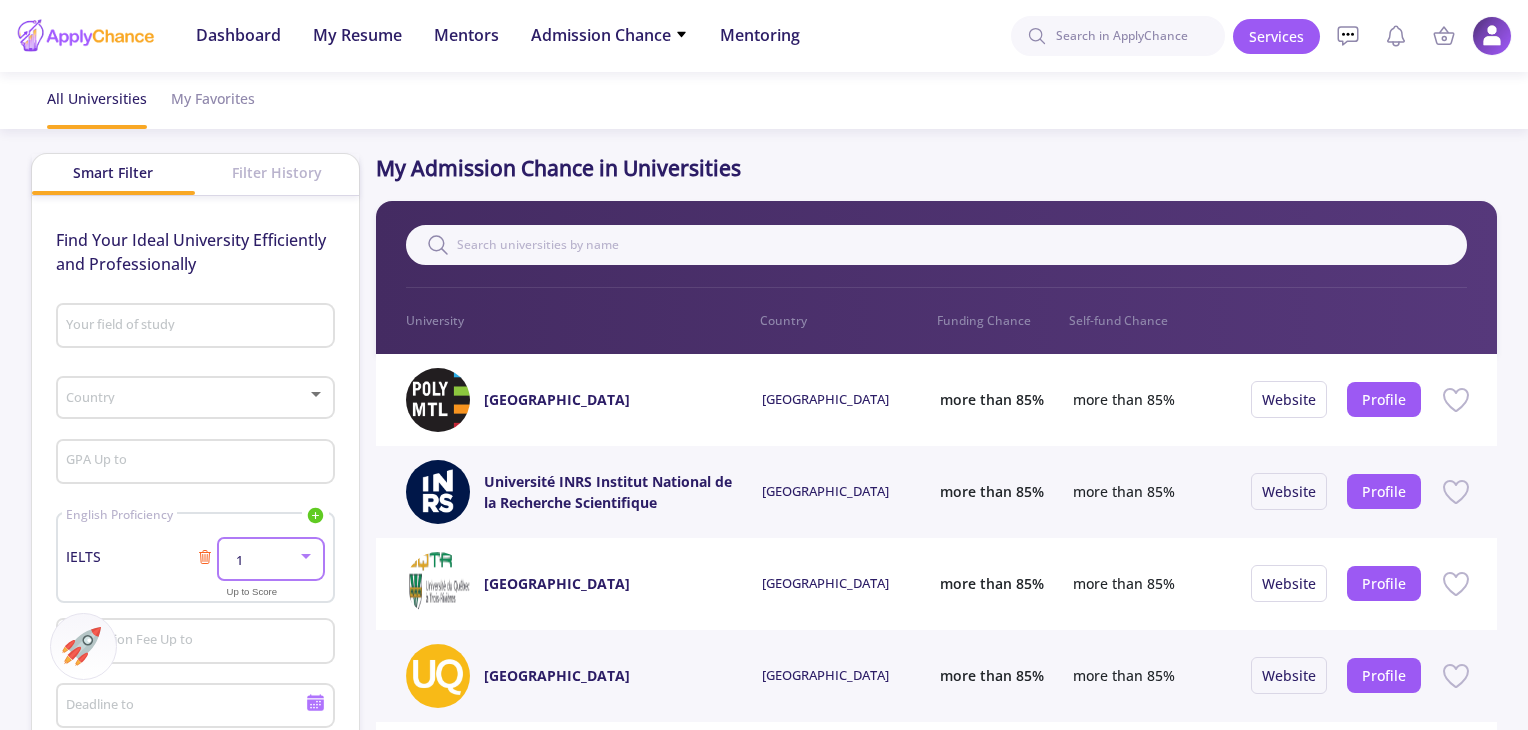 click at bounding box center [306, 556] 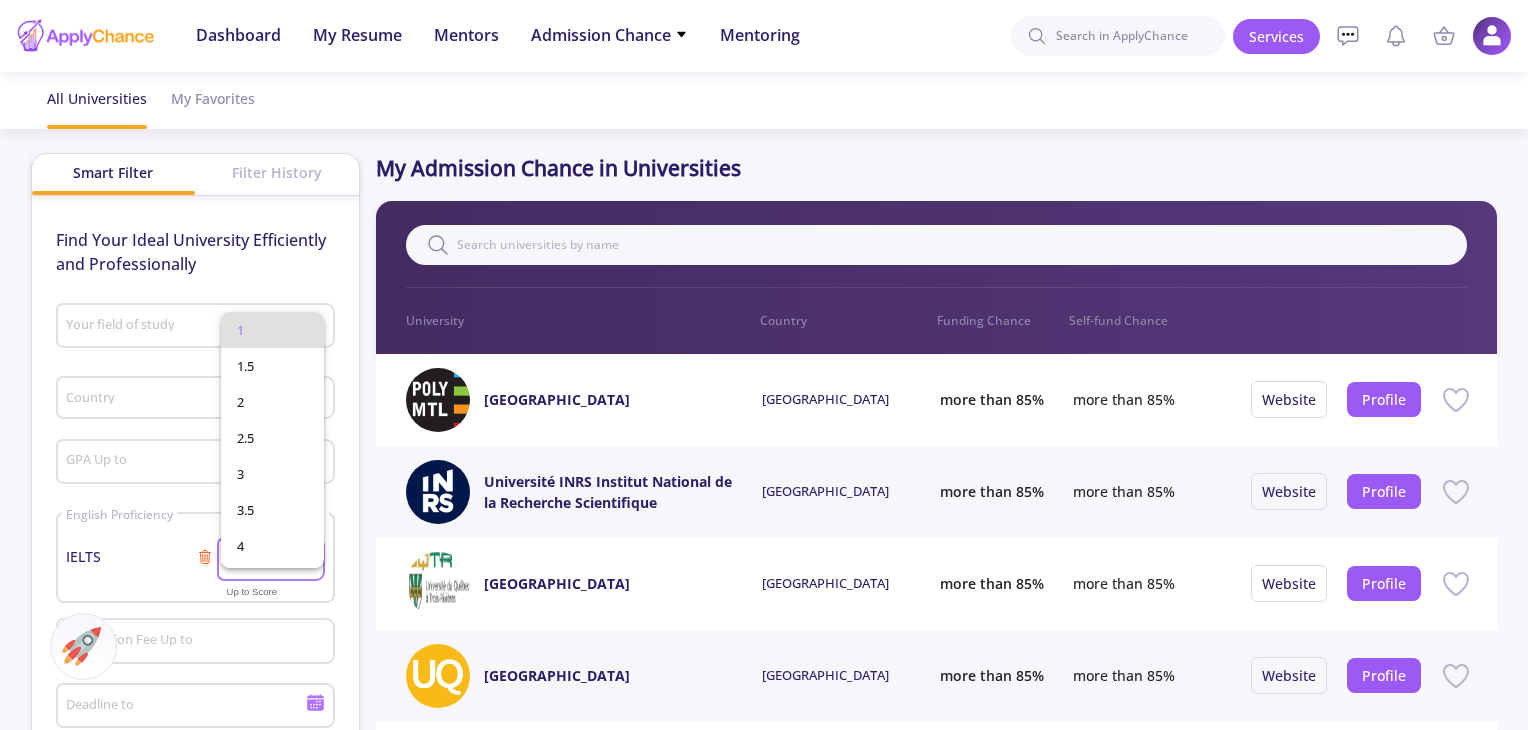 scroll, scrollTop: 356, scrollLeft: 0, axis: vertical 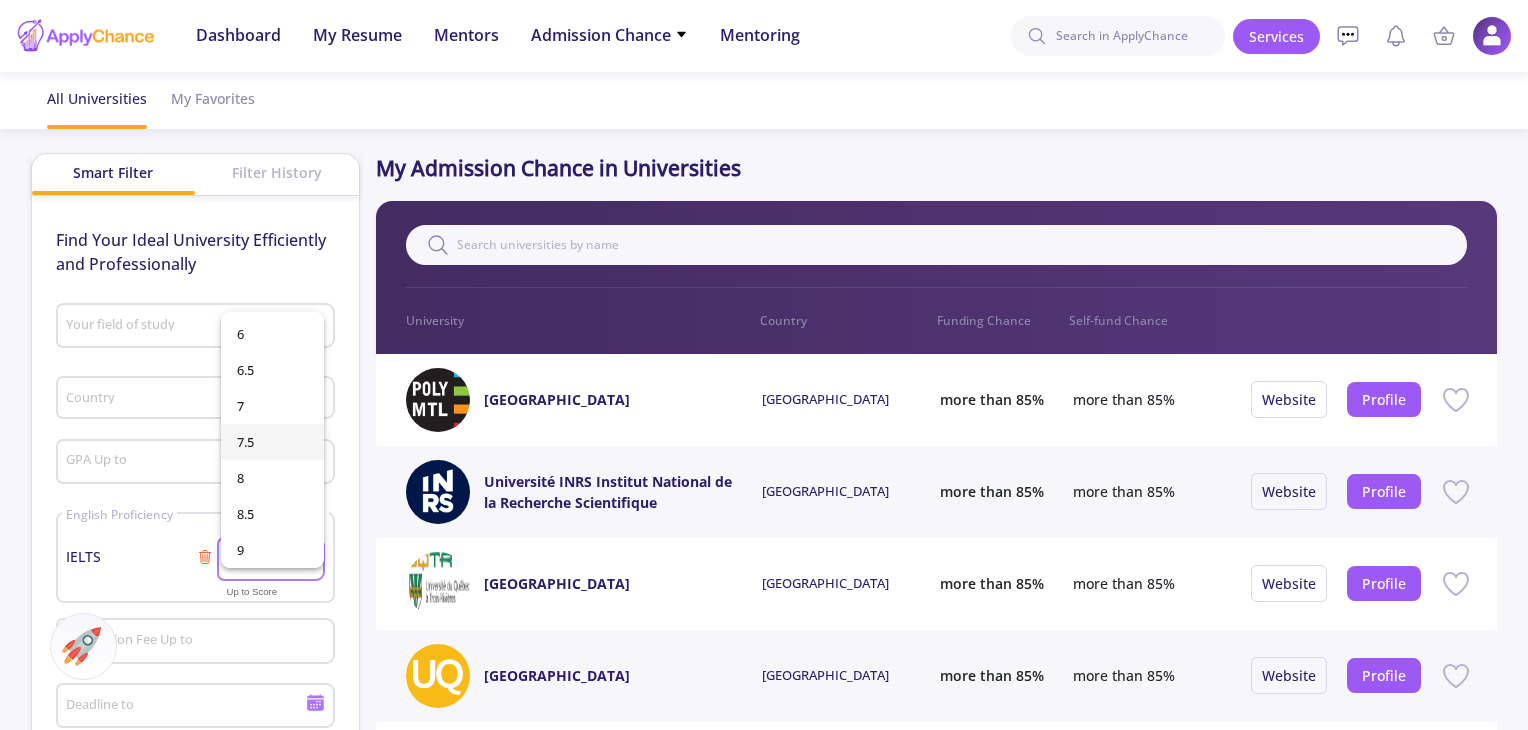 click on "7.5" at bounding box center (272, 442) 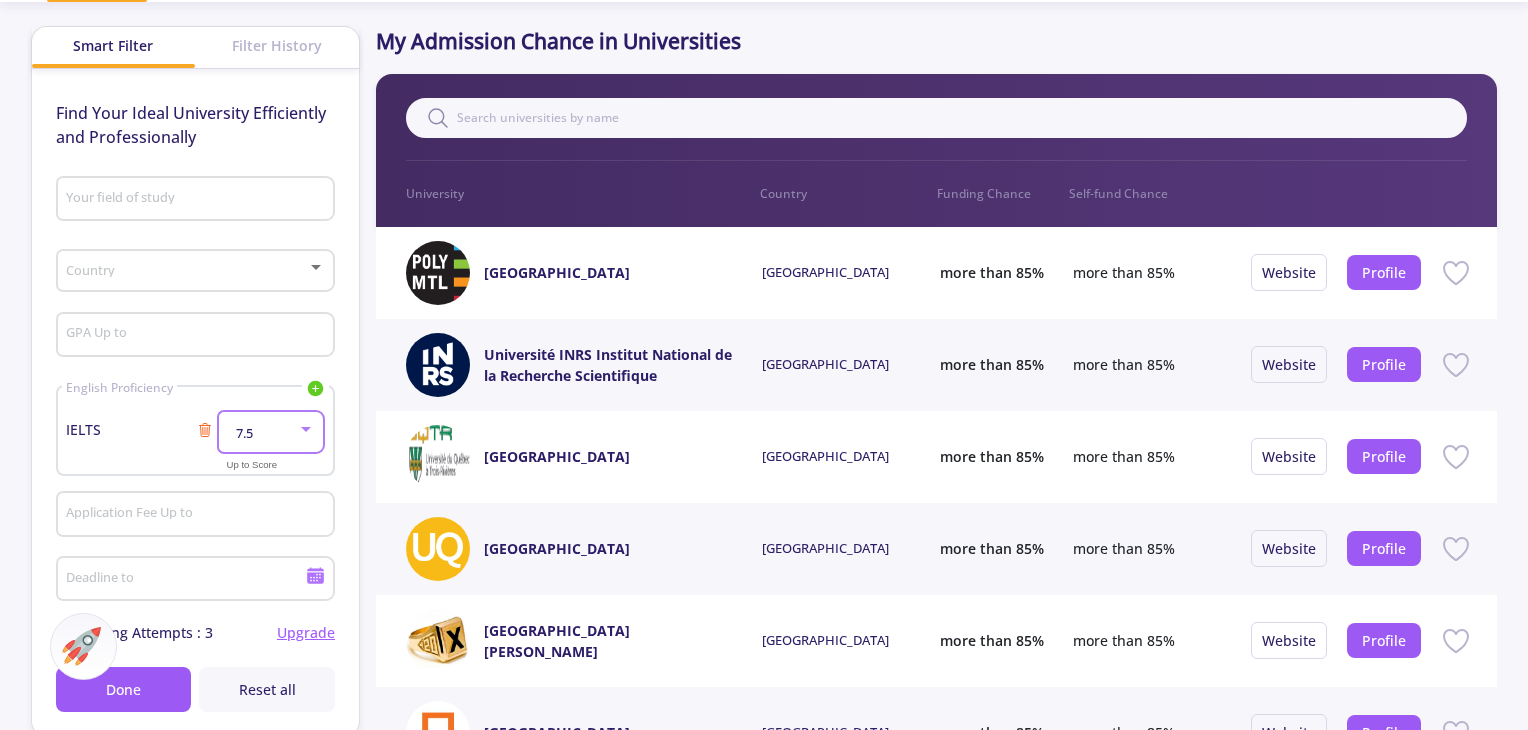 scroll, scrollTop: 133, scrollLeft: 0, axis: vertical 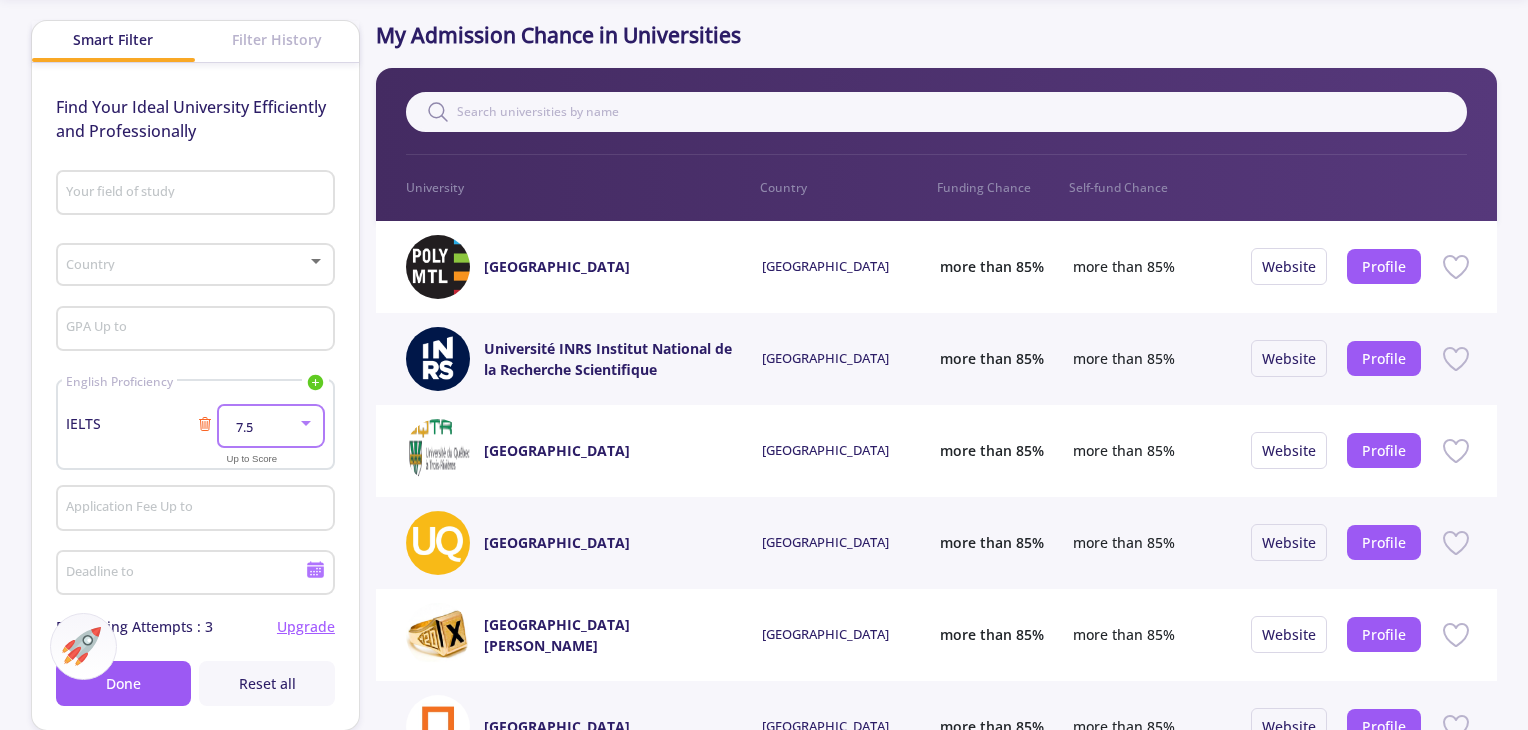 click on "Your field of study" 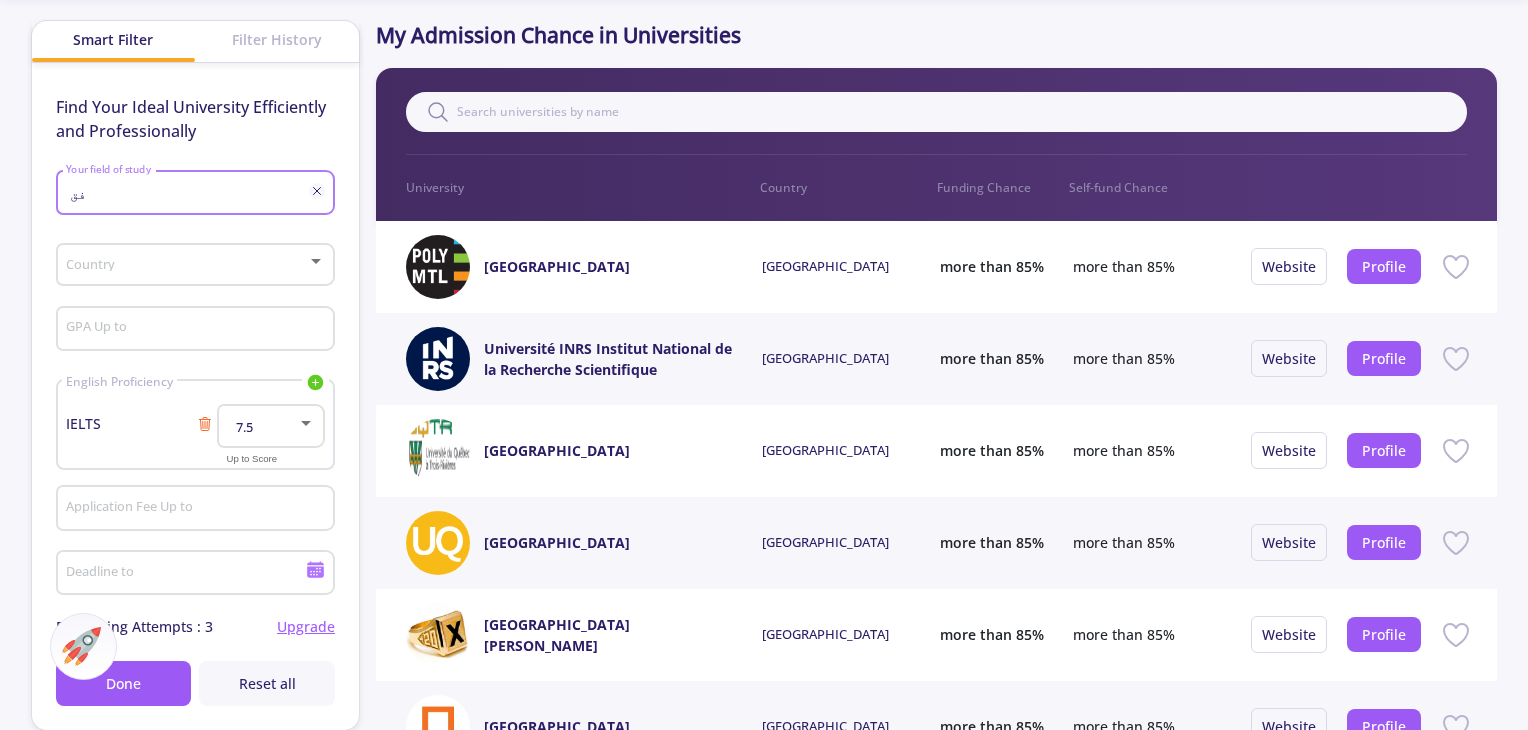 type on "ف" 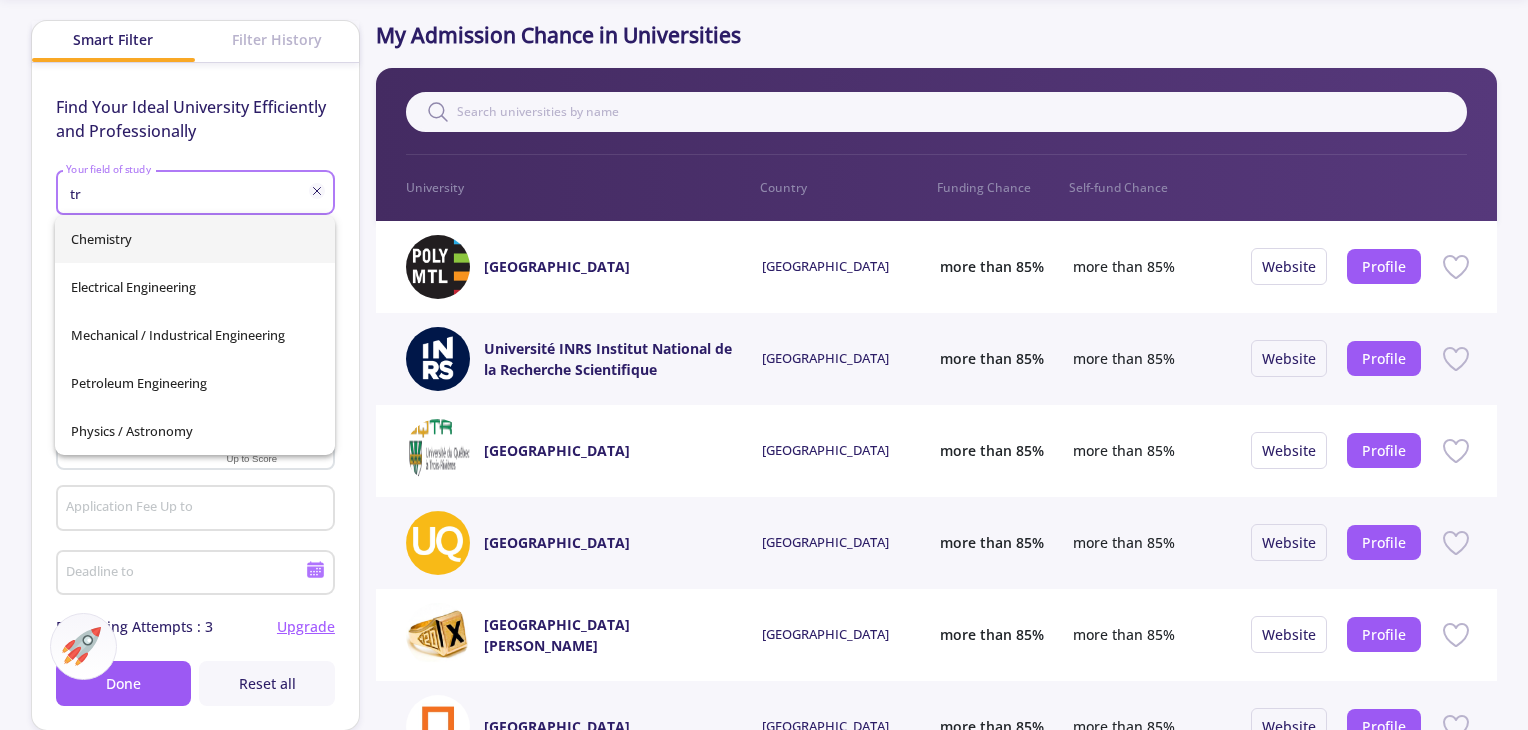 type on "t" 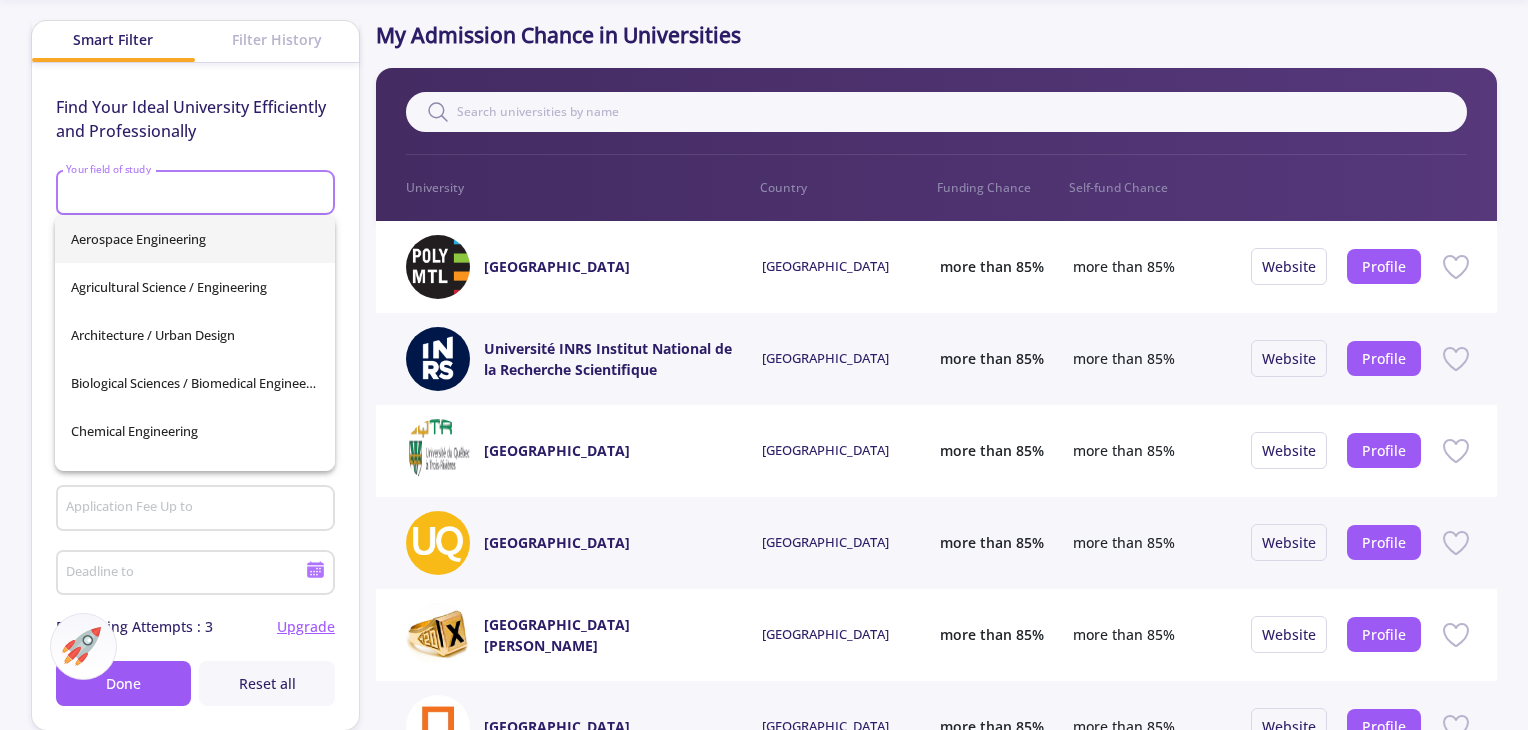 type on "c" 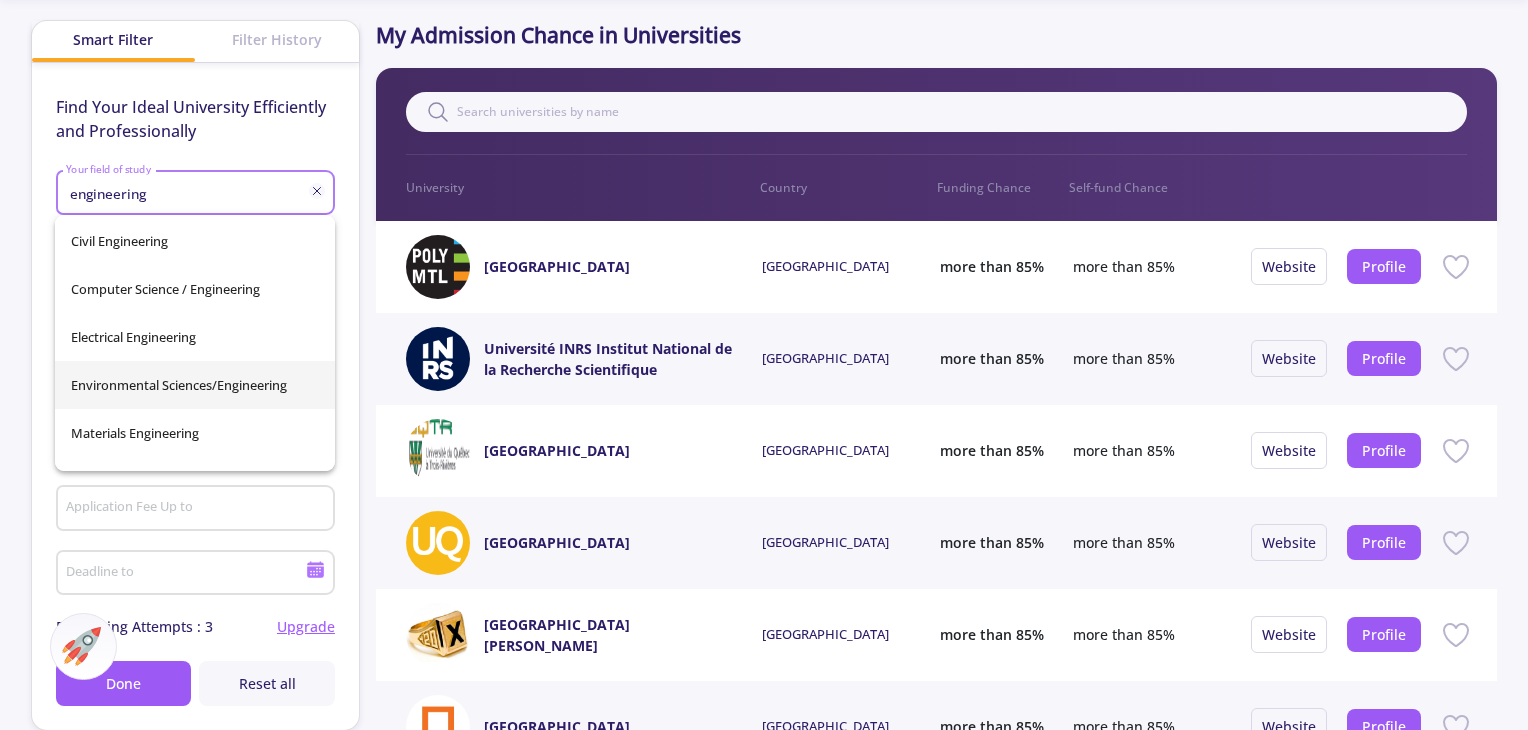 scroll, scrollTop: 186, scrollLeft: 0, axis: vertical 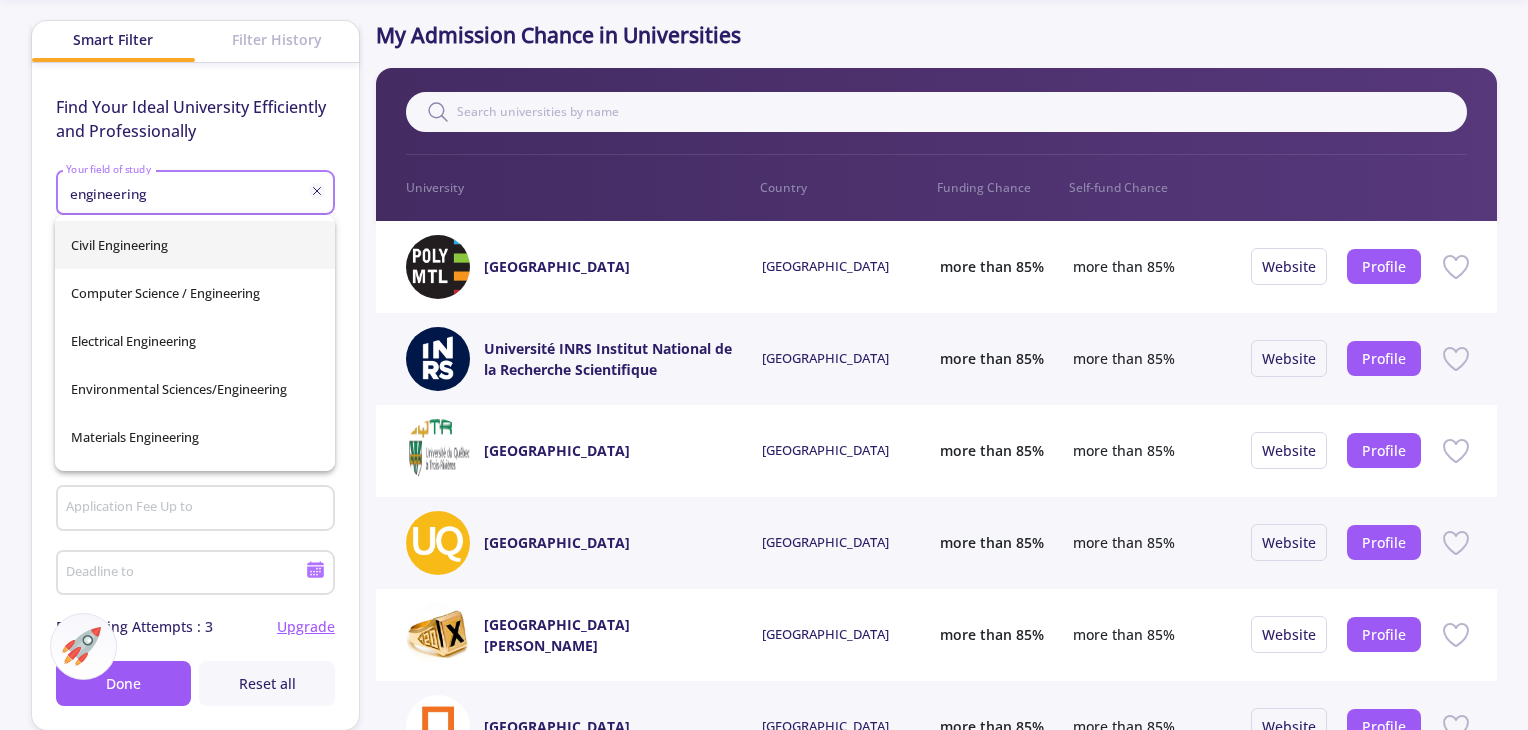 click on "Civil Engineering" at bounding box center [195, 245] 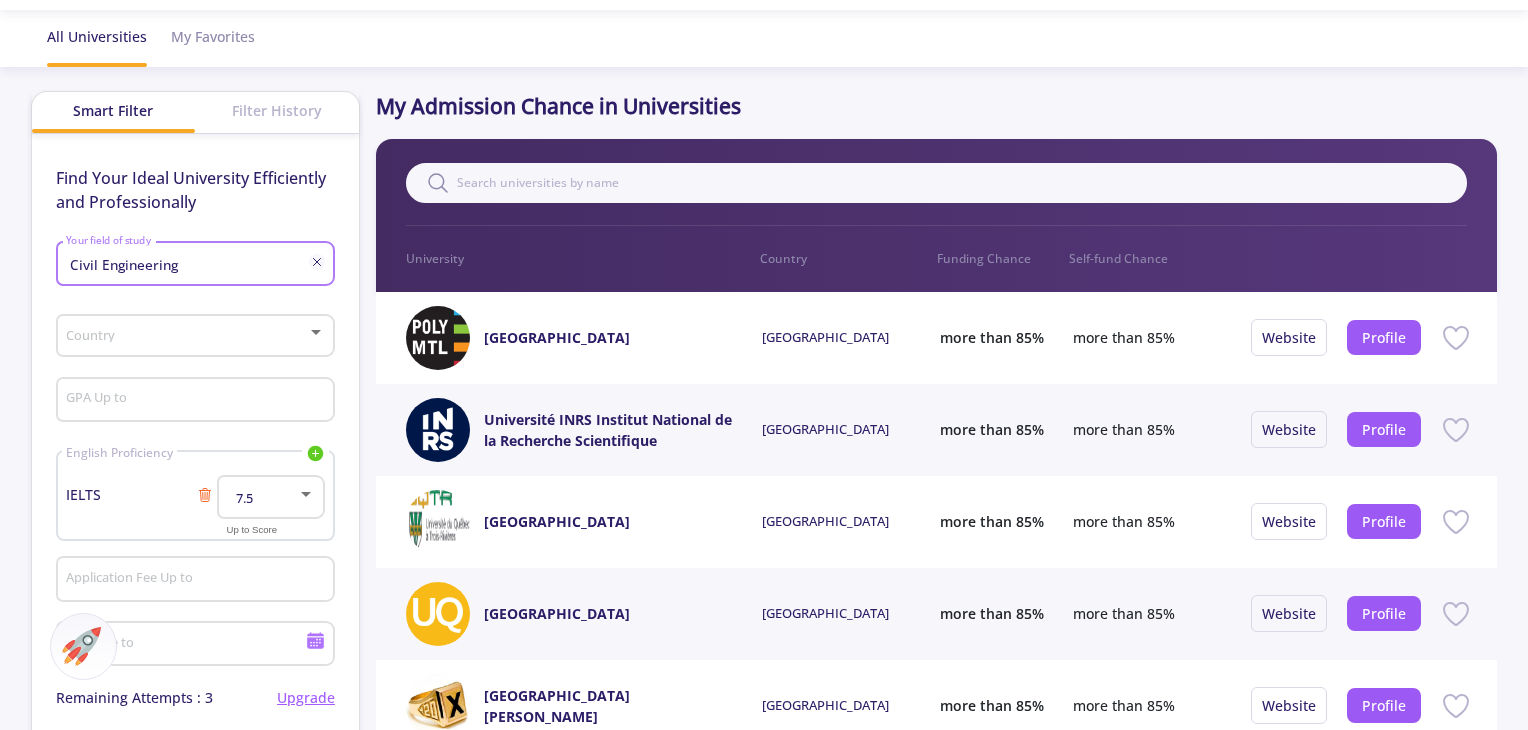 scroll, scrollTop: 133, scrollLeft: 0, axis: vertical 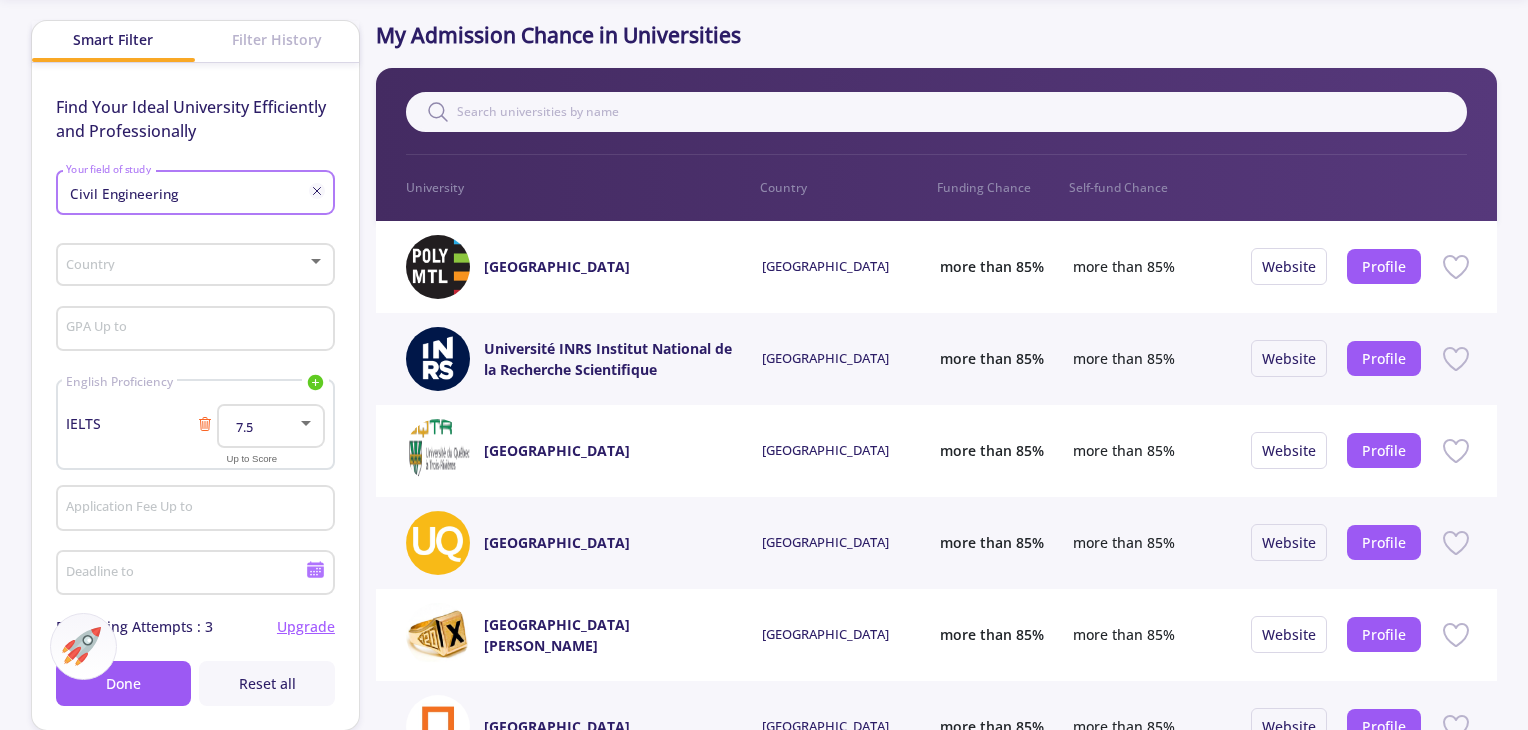 click on "Country" 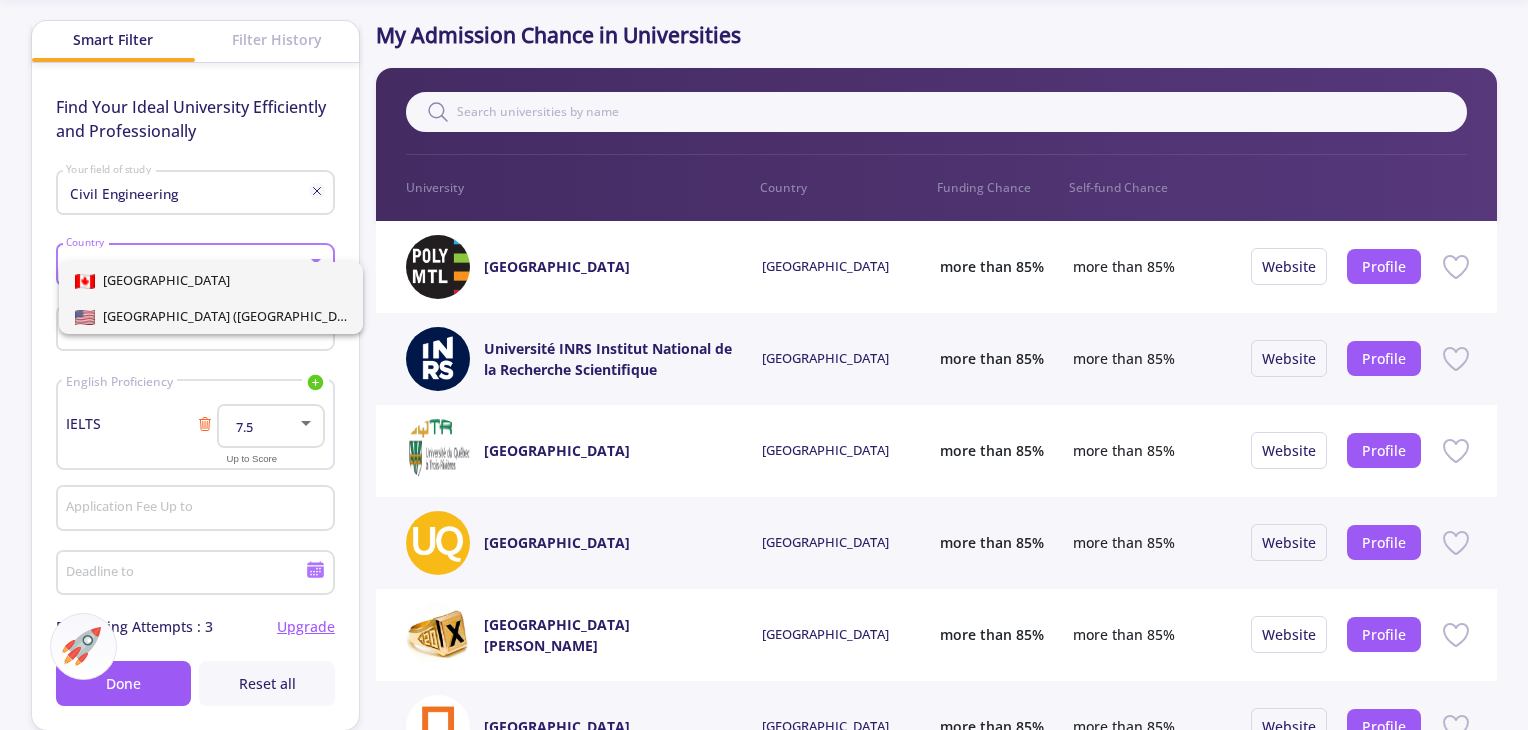 click on "[GEOGRAPHIC_DATA] ([GEOGRAPHIC_DATA])" at bounding box center [231, 316] 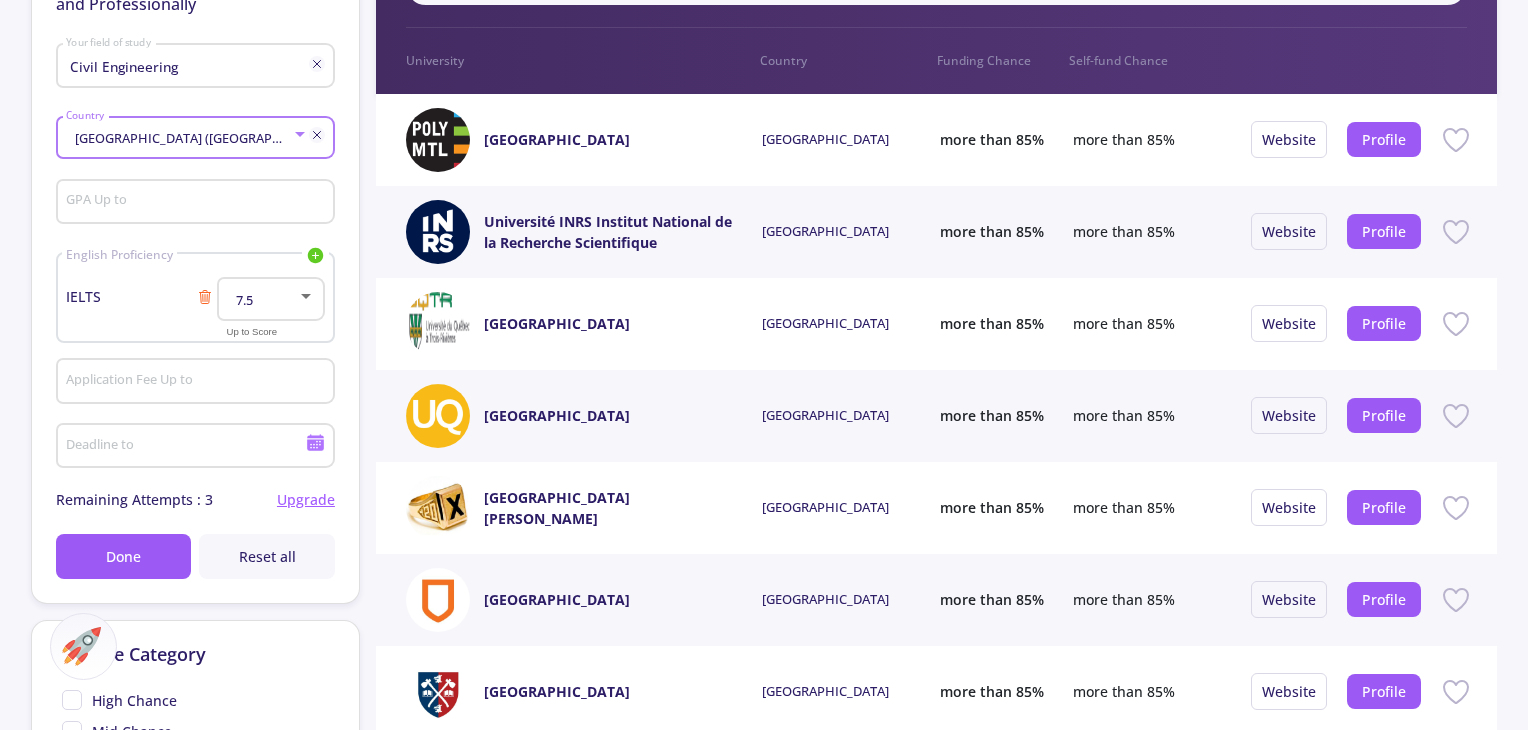 scroll, scrollTop: 266, scrollLeft: 0, axis: vertical 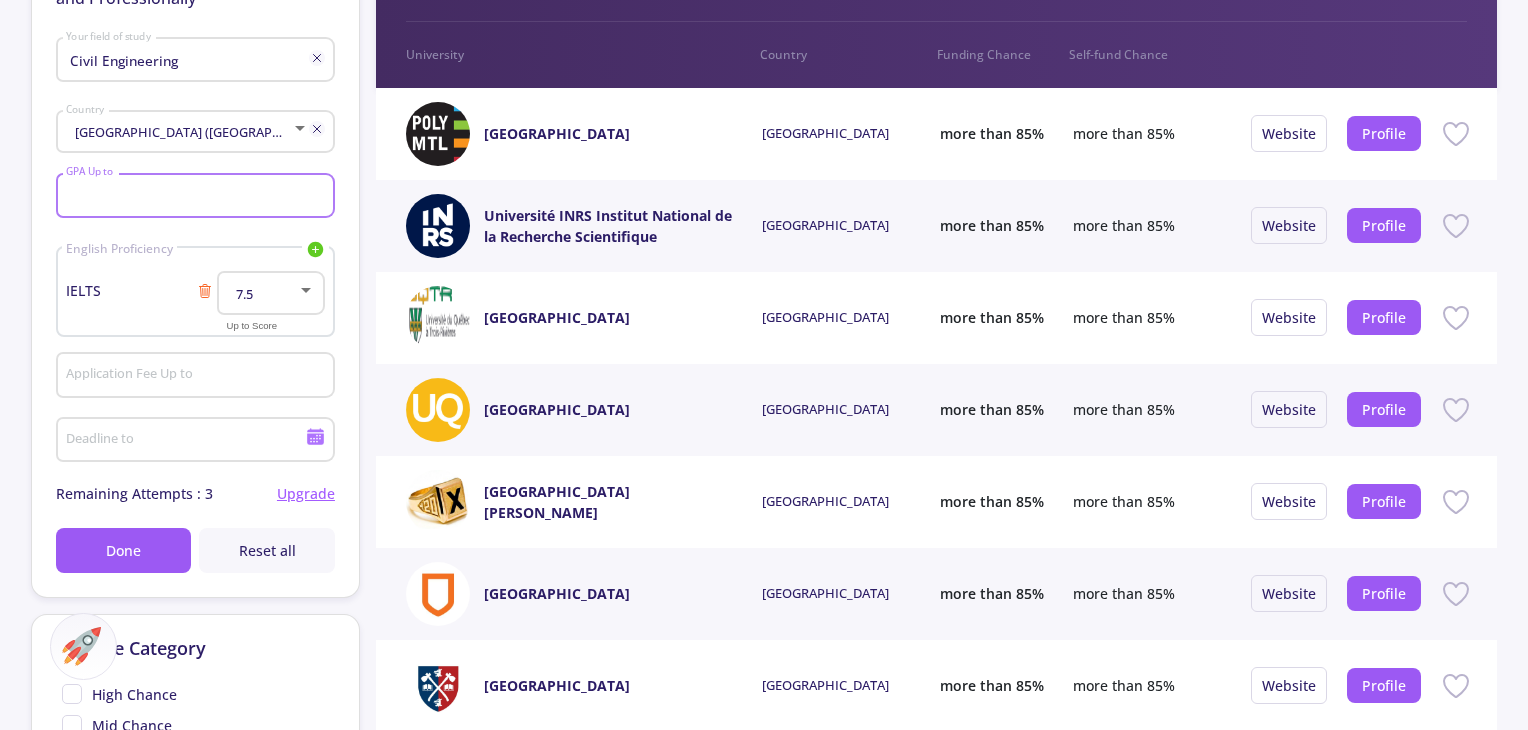 click on "GPA Up to" at bounding box center (197, 197) 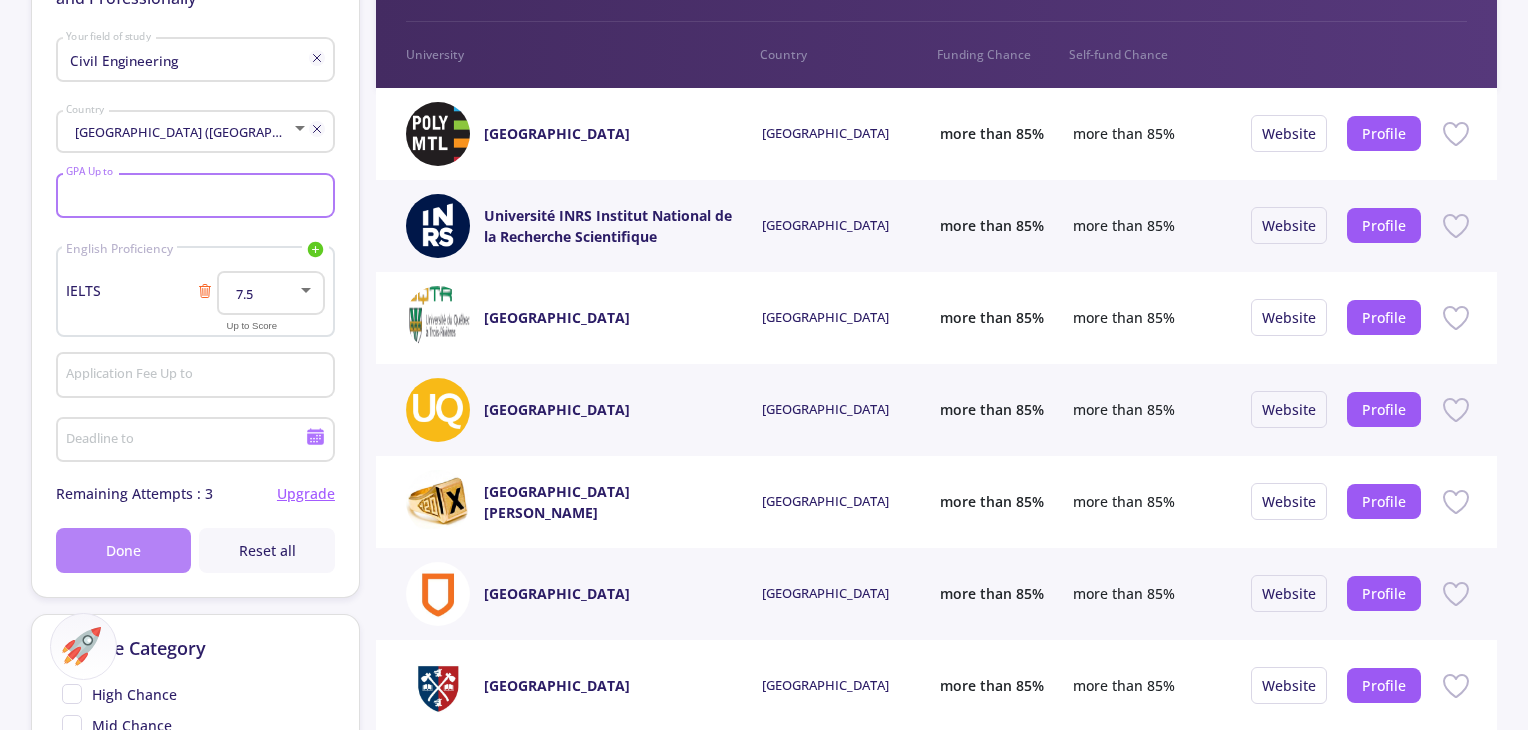 click on "Done" 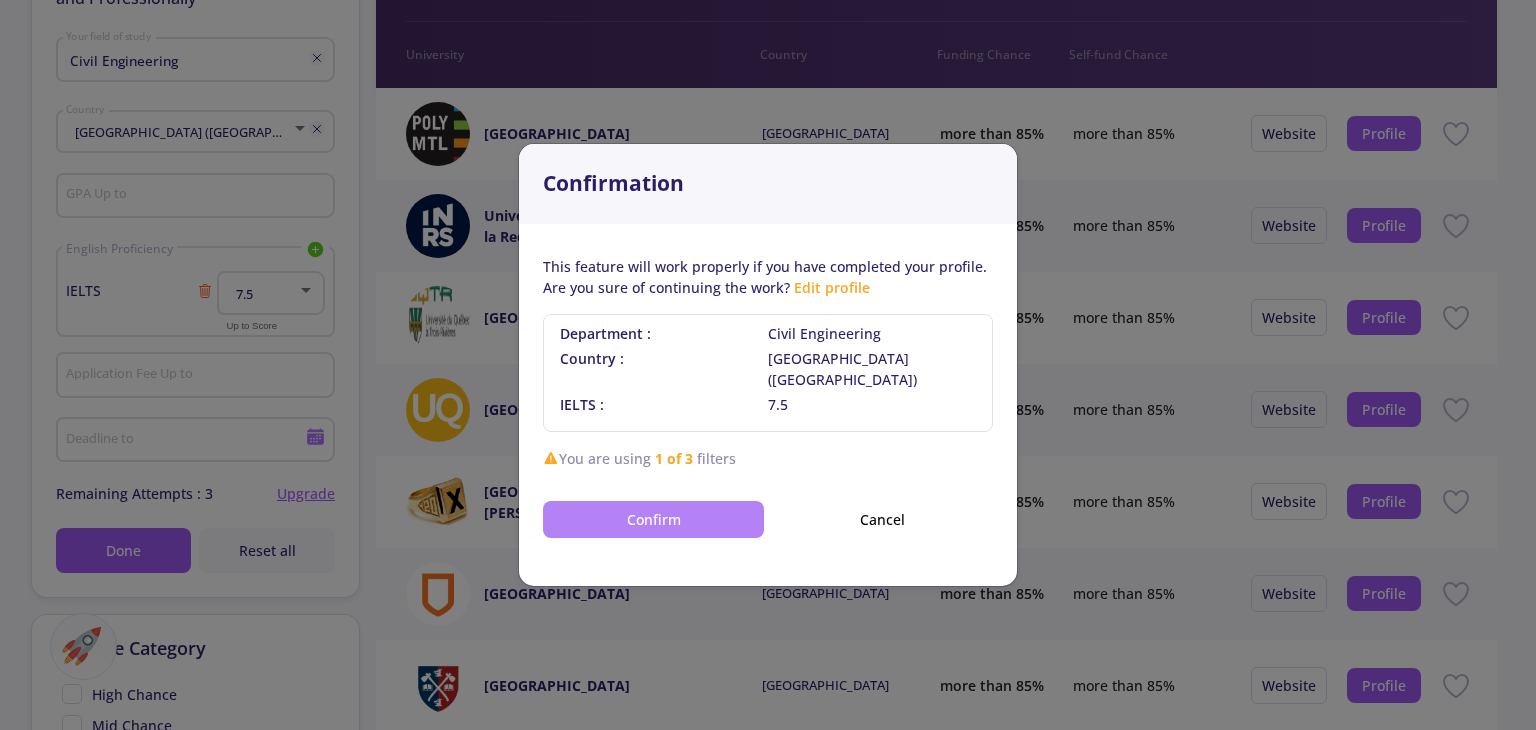 click on "Confirm" at bounding box center (653, 519) 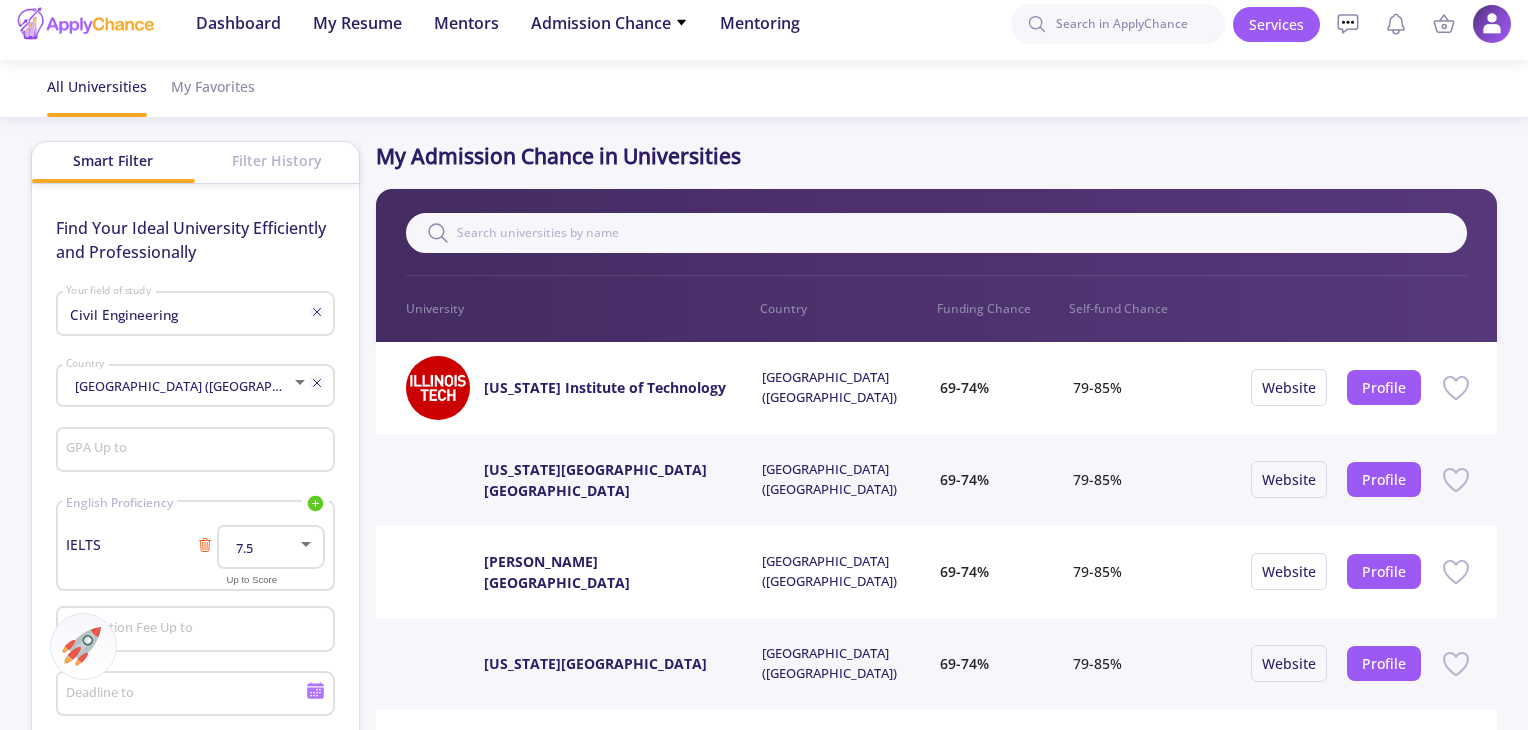 scroll, scrollTop: 0, scrollLeft: 0, axis: both 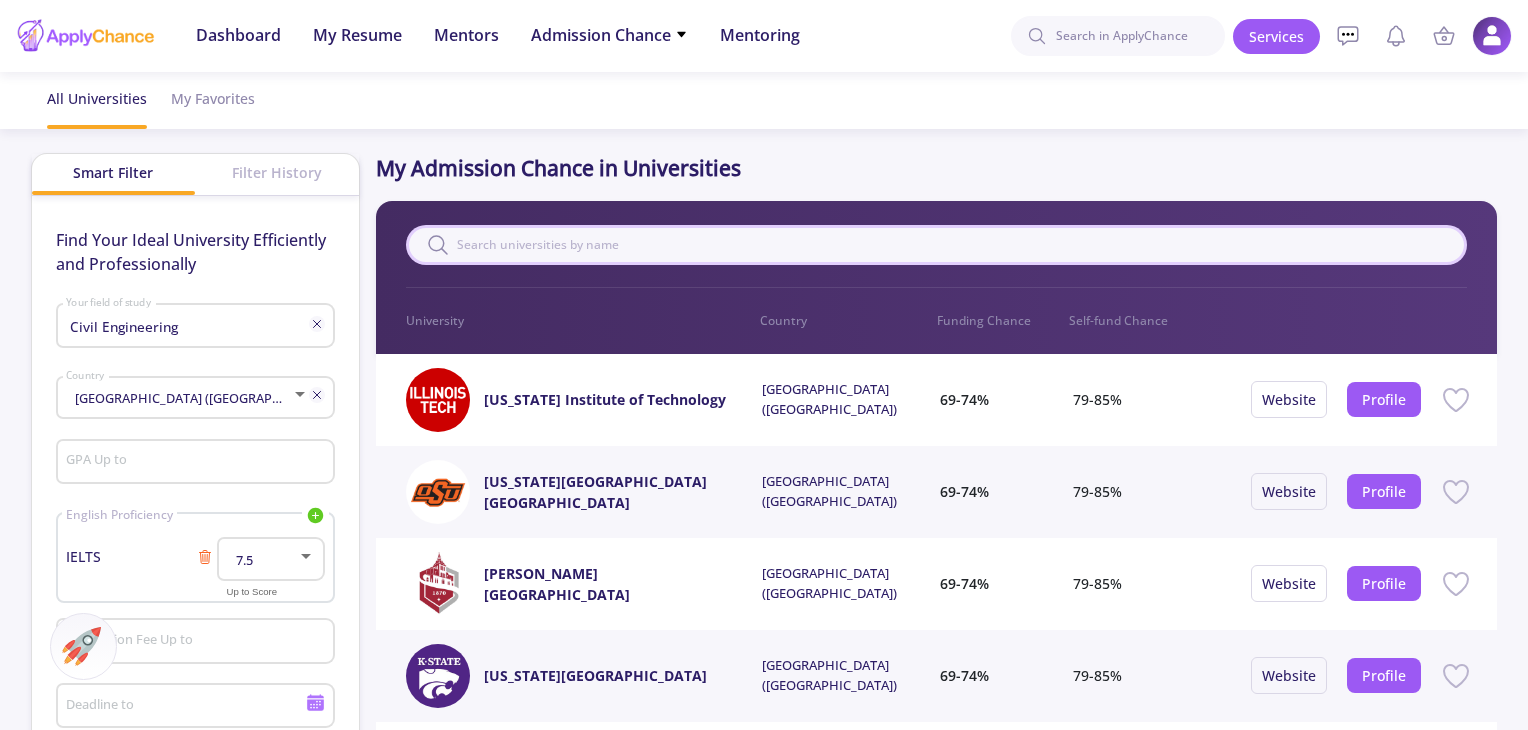 click 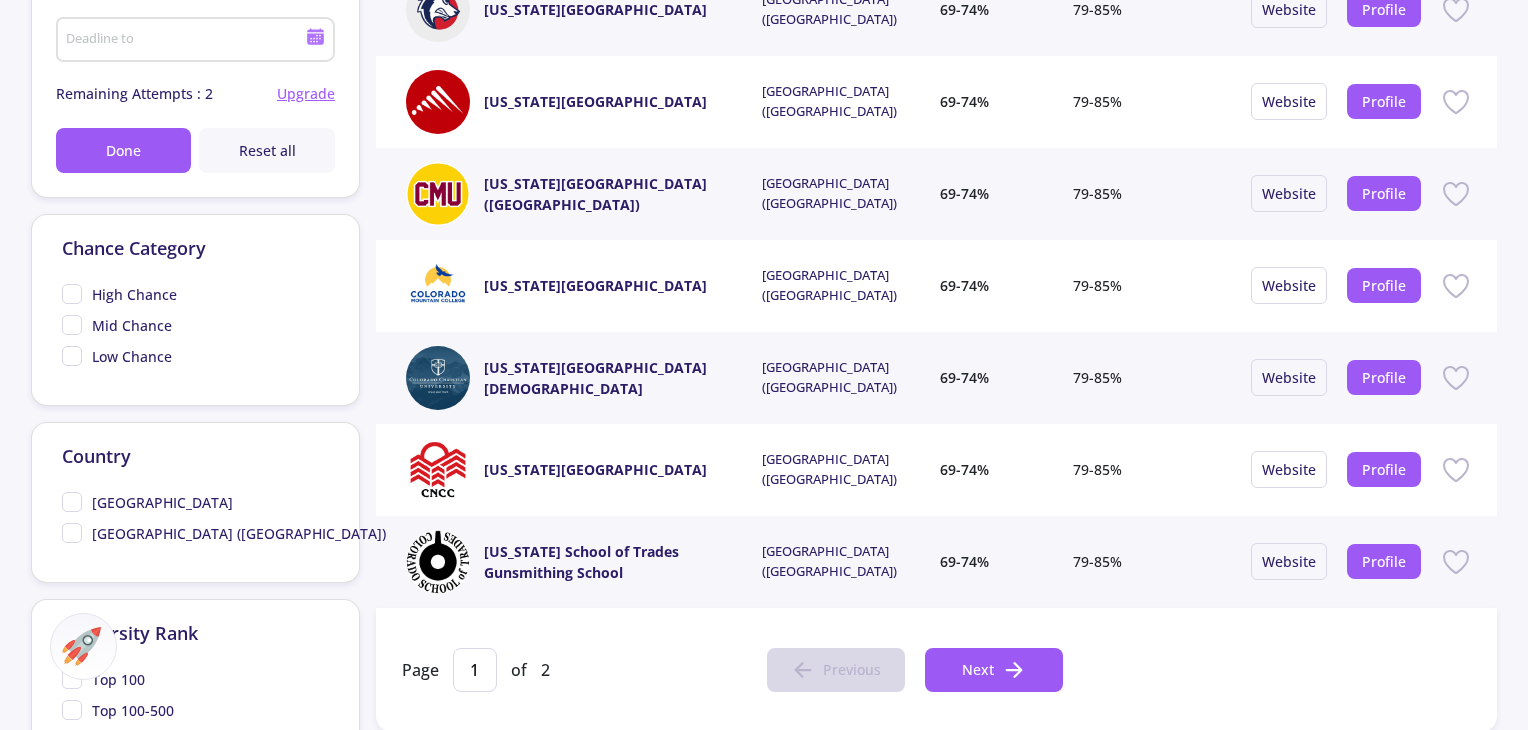 scroll, scrollTop: 1066, scrollLeft: 0, axis: vertical 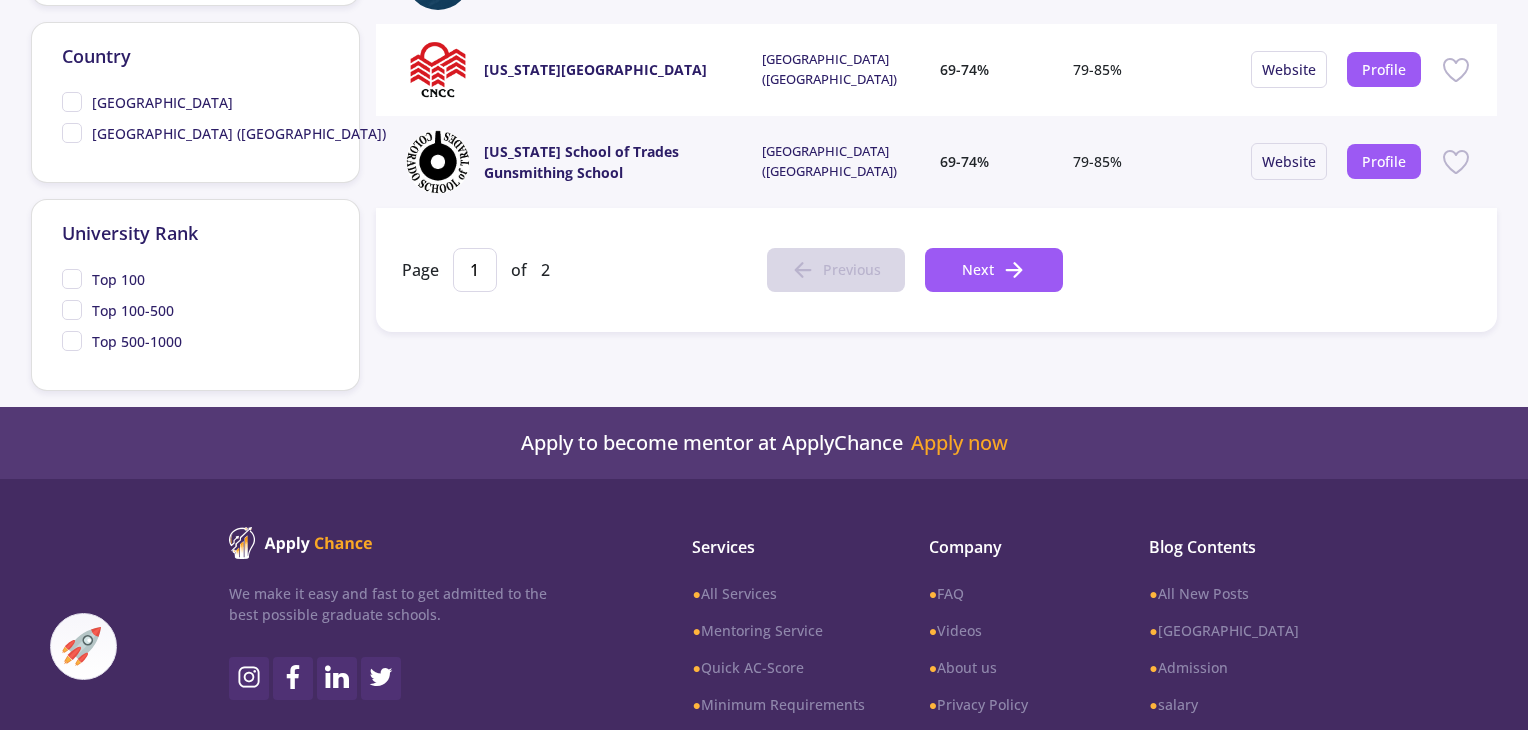 type on "colorado" 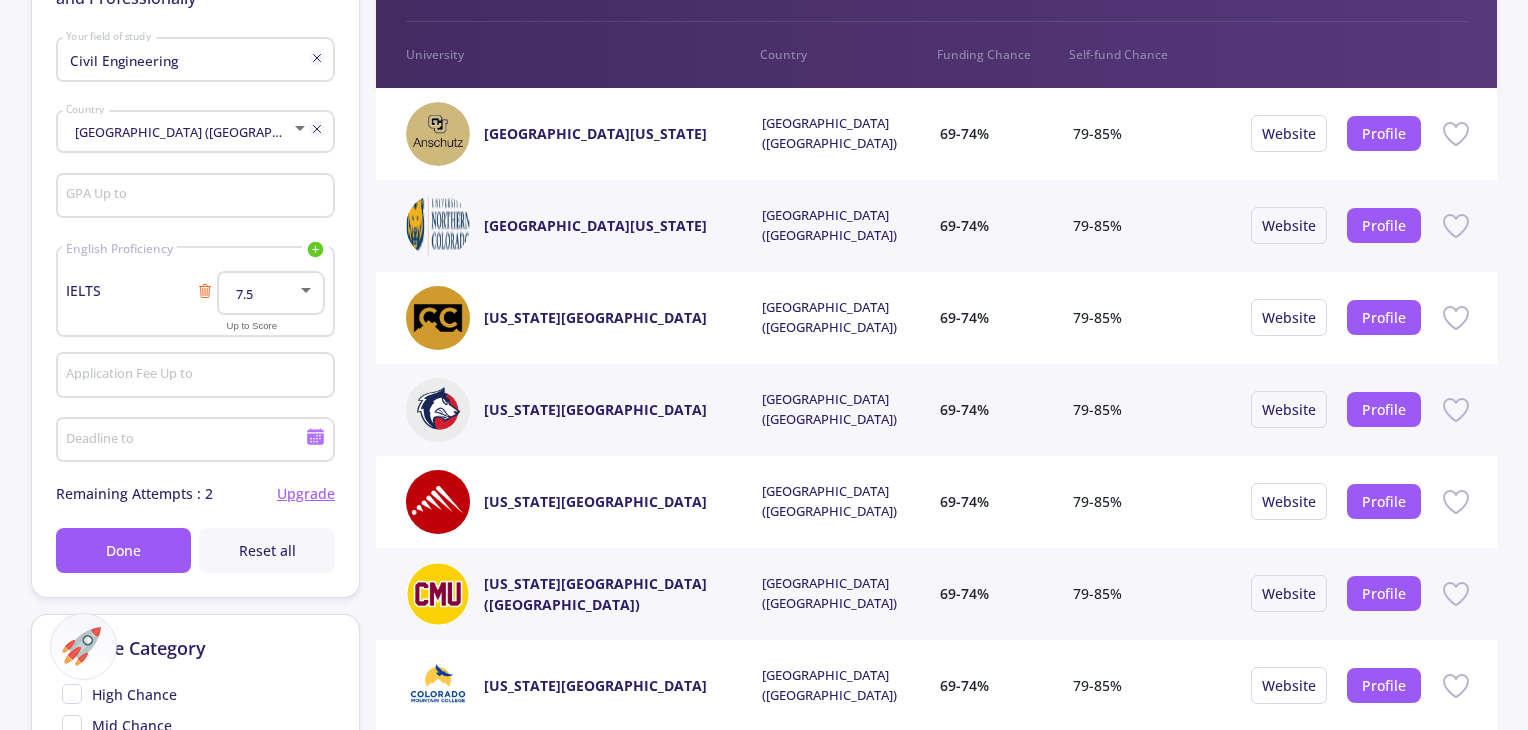 scroll, scrollTop: 0, scrollLeft: 0, axis: both 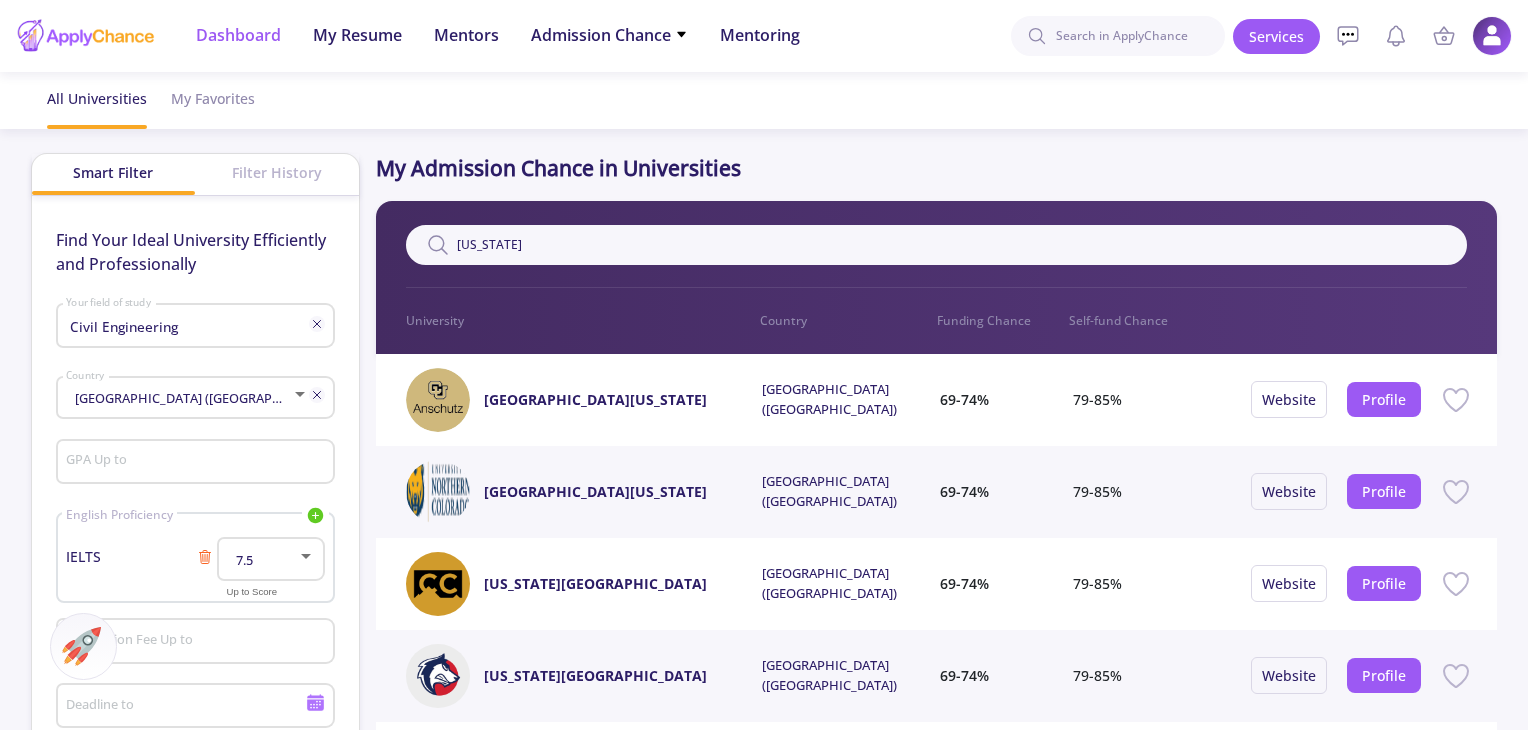 click on "Dashboard" 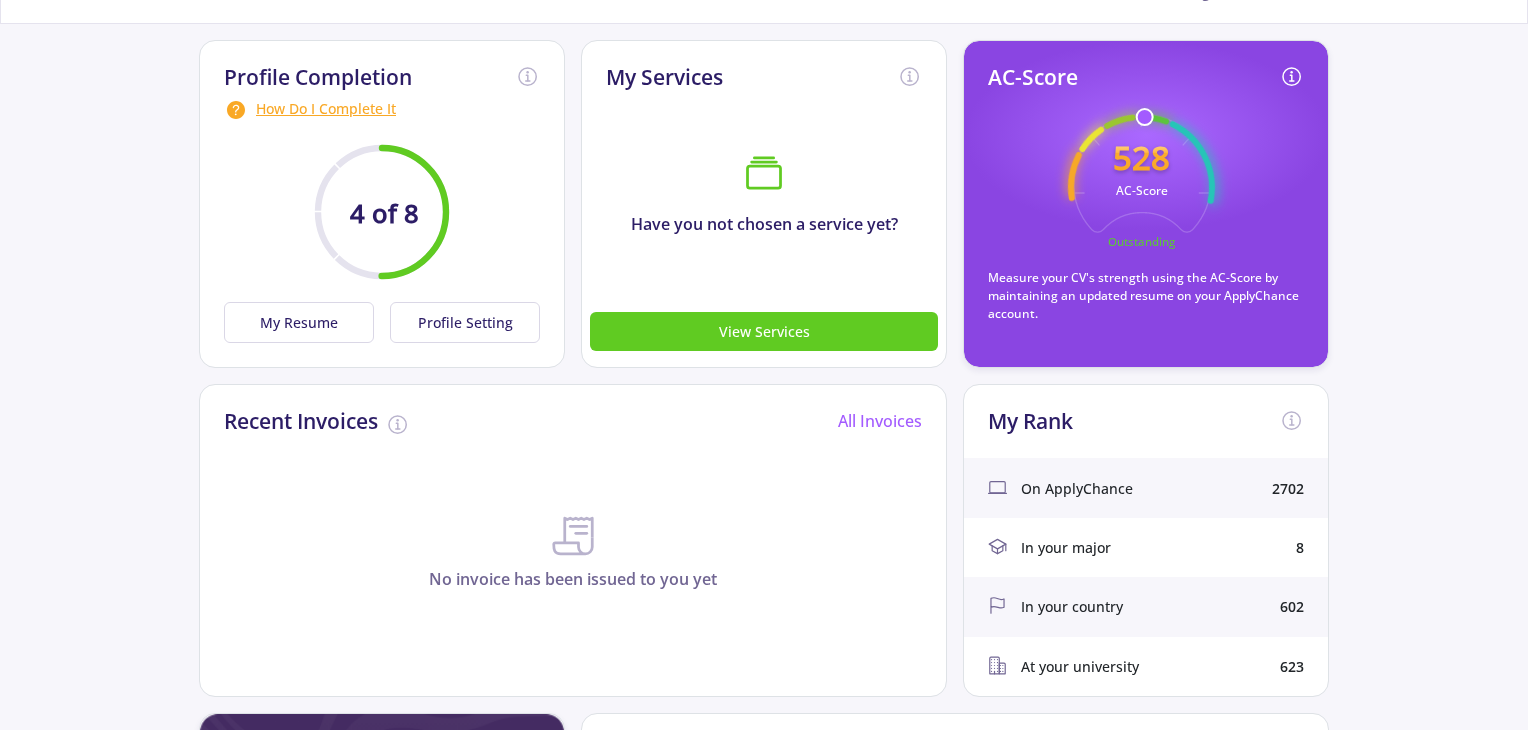 scroll, scrollTop: 266, scrollLeft: 0, axis: vertical 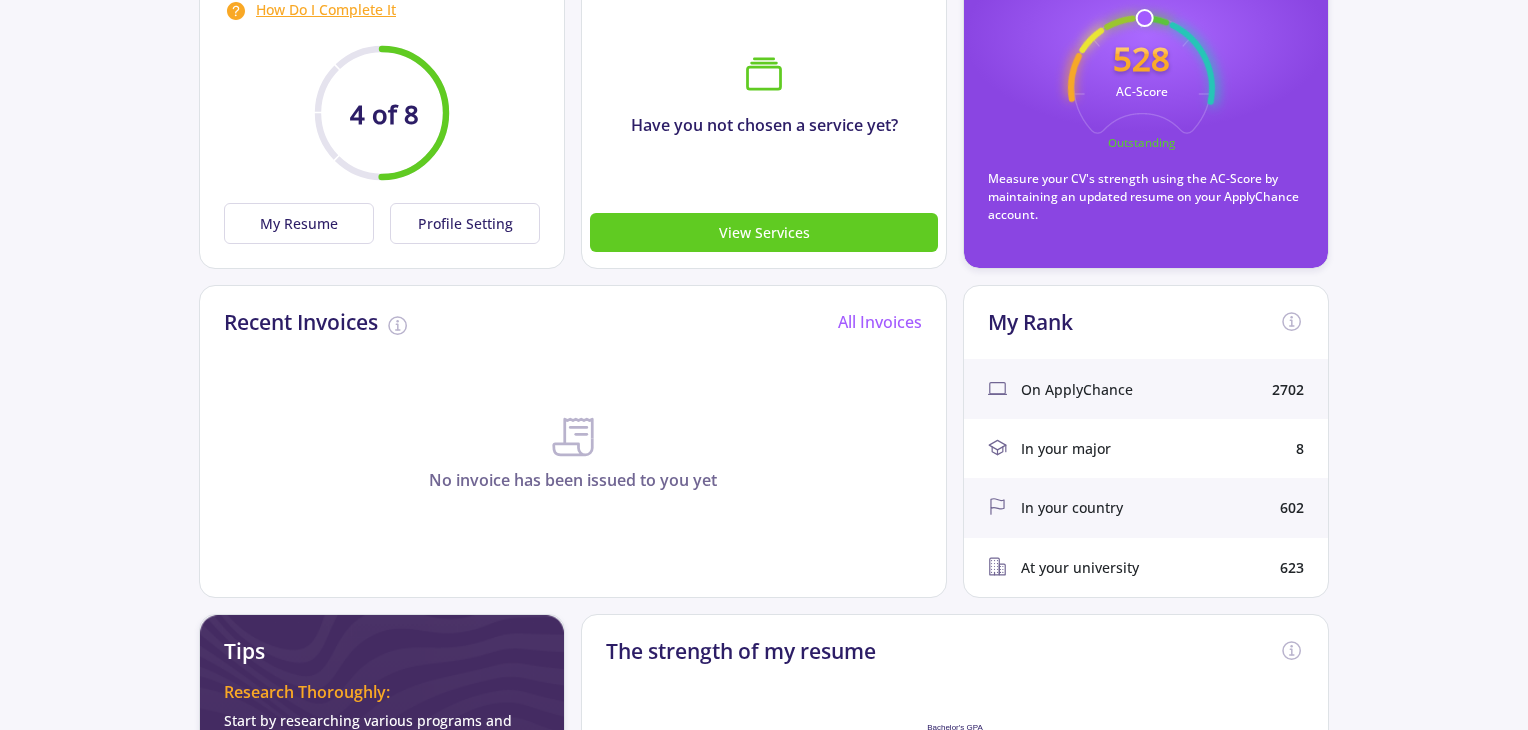 click on "In your major" 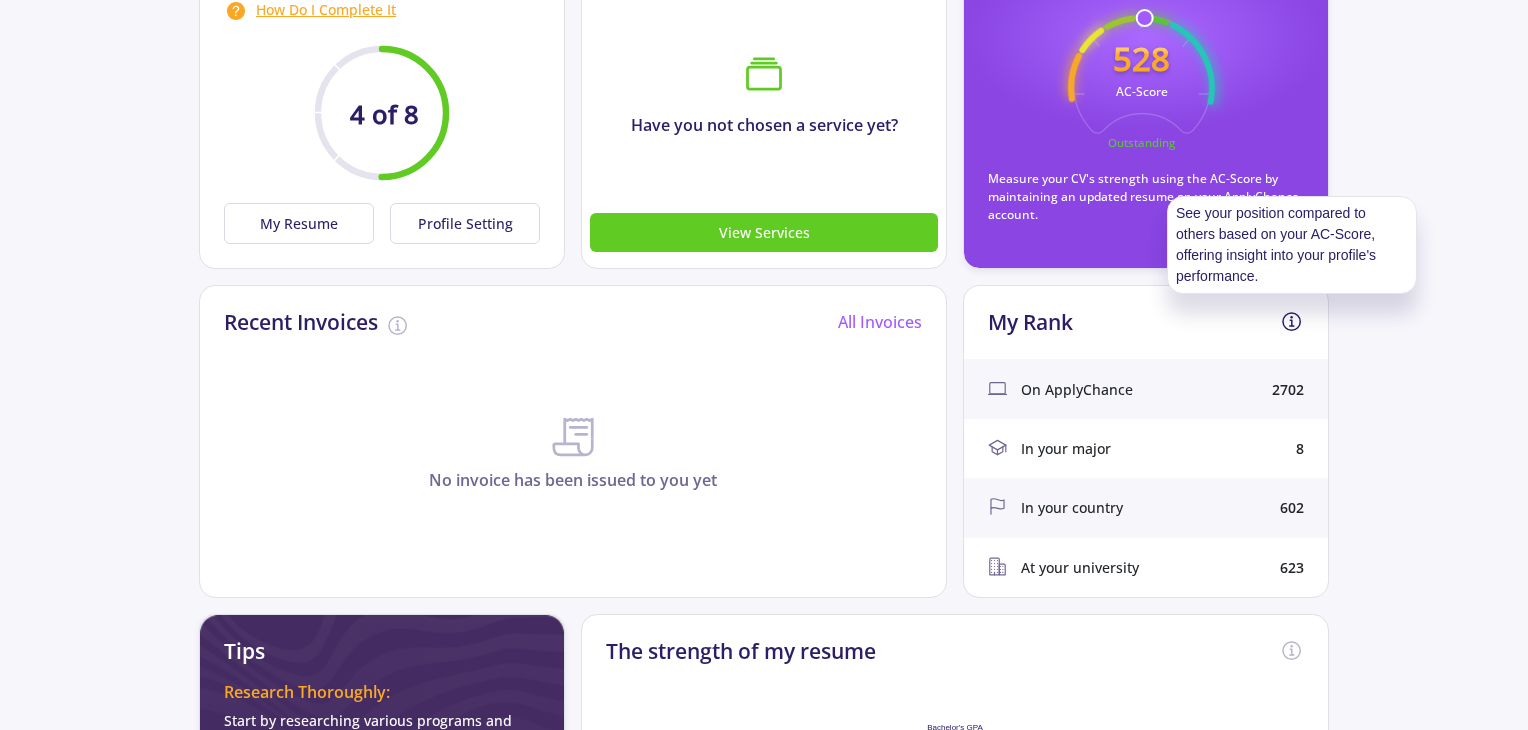 click 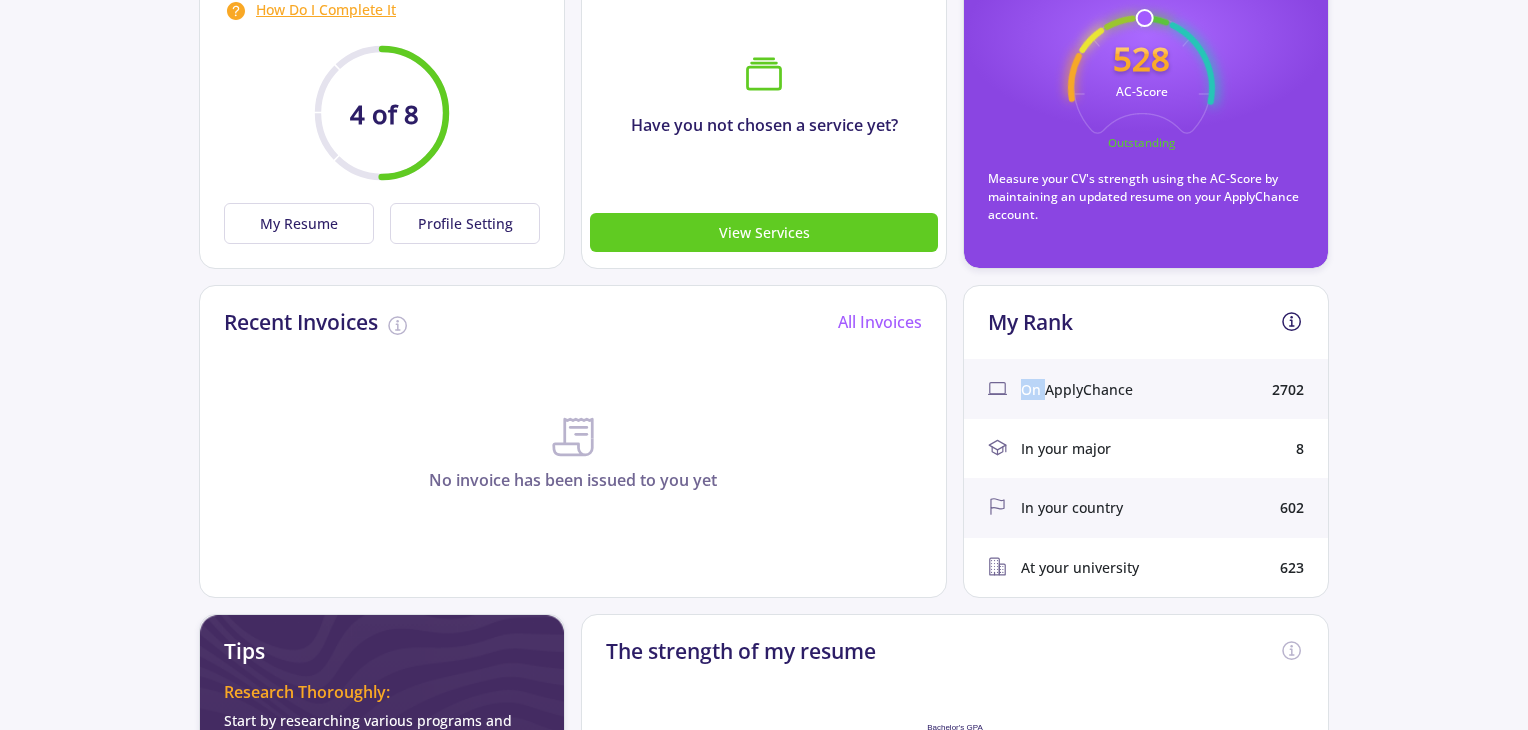 click 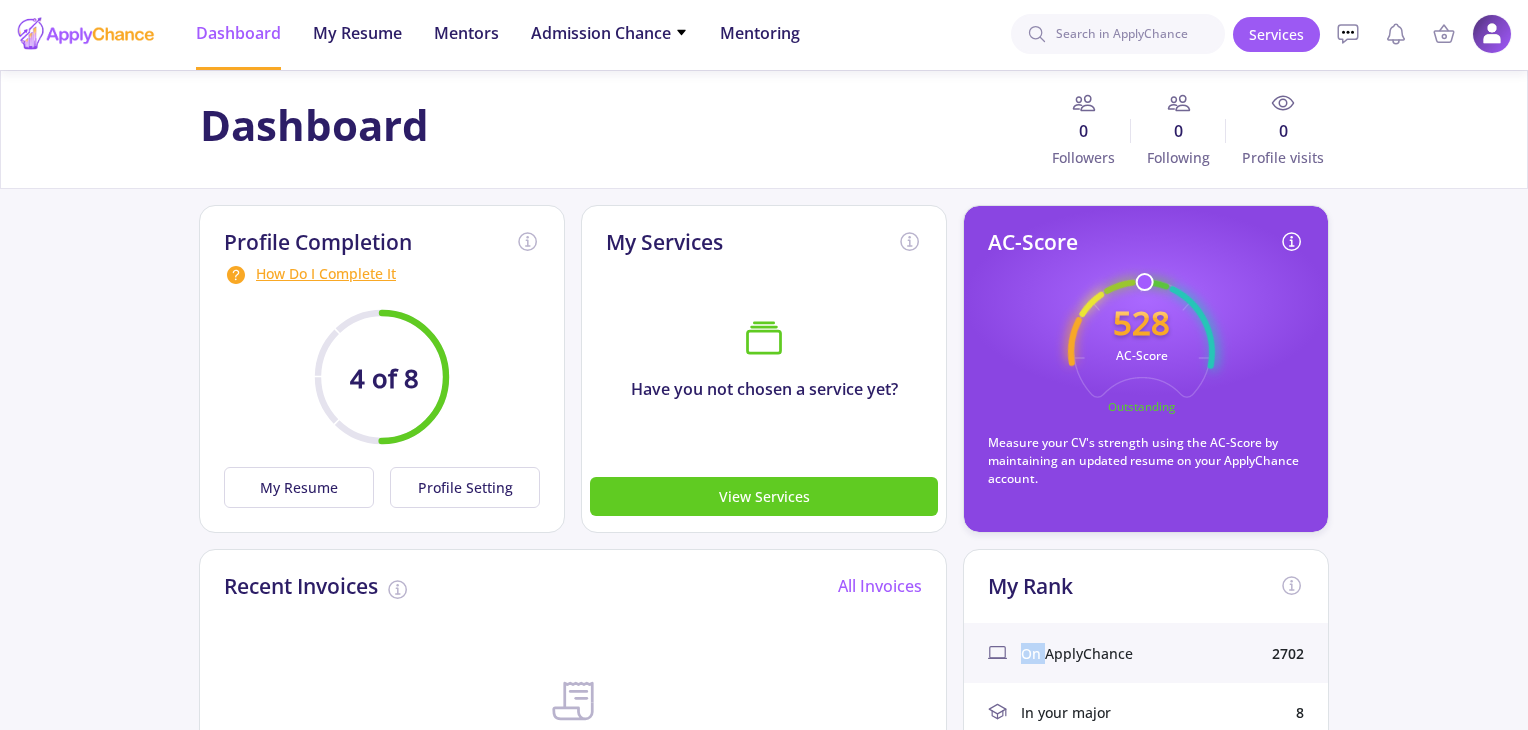 scroll, scrollTop: 0, scrollLeft: 0, axis: both 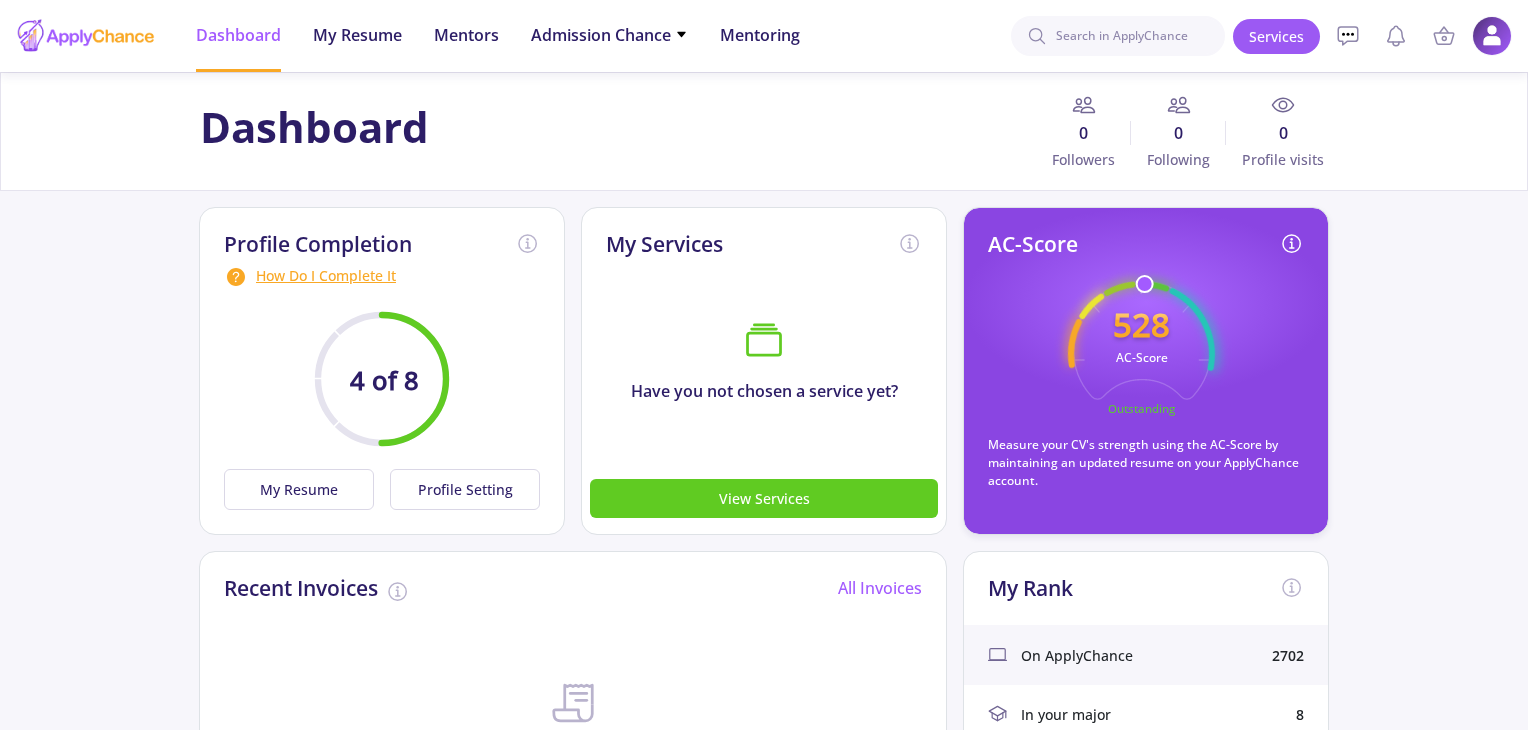 click 